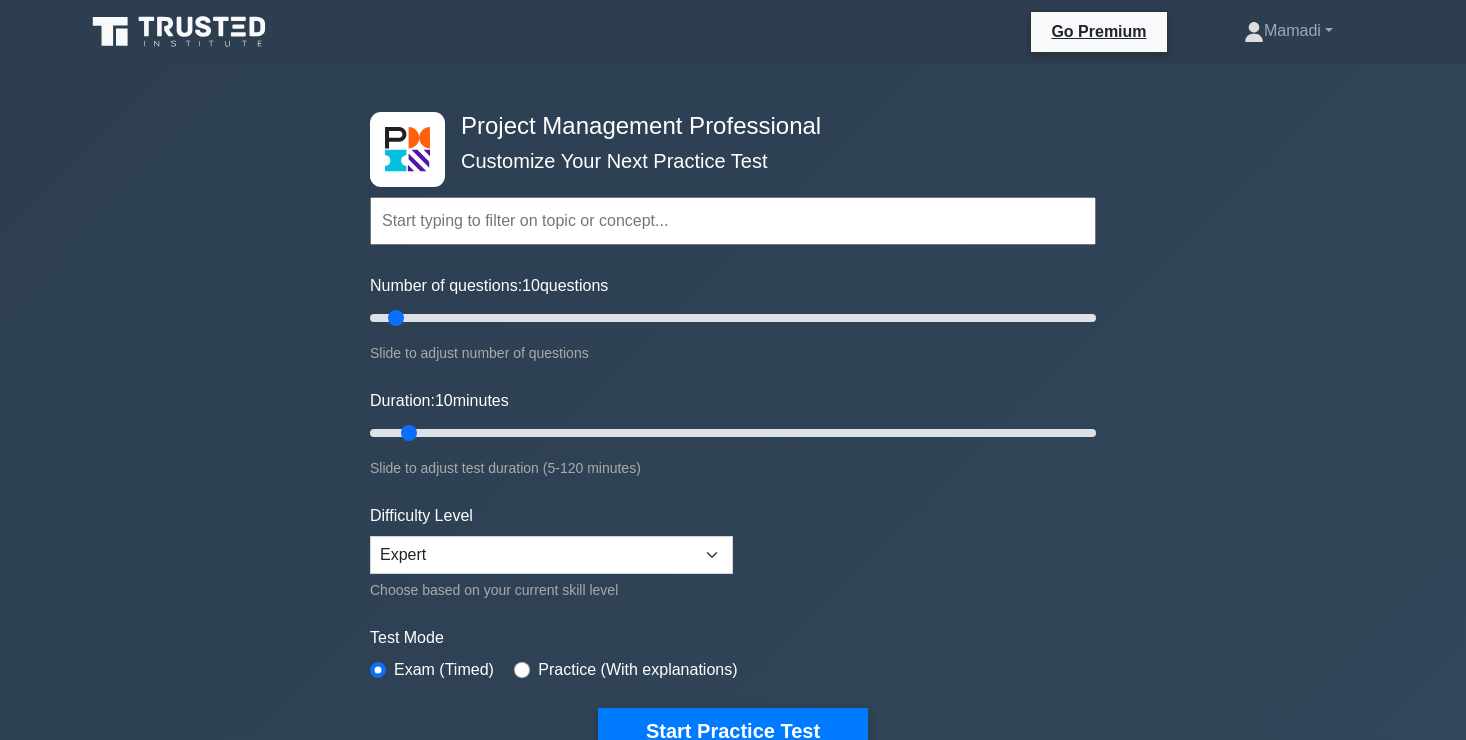scroll, scrollTop: 0, scrollLeft: 0, axis: both 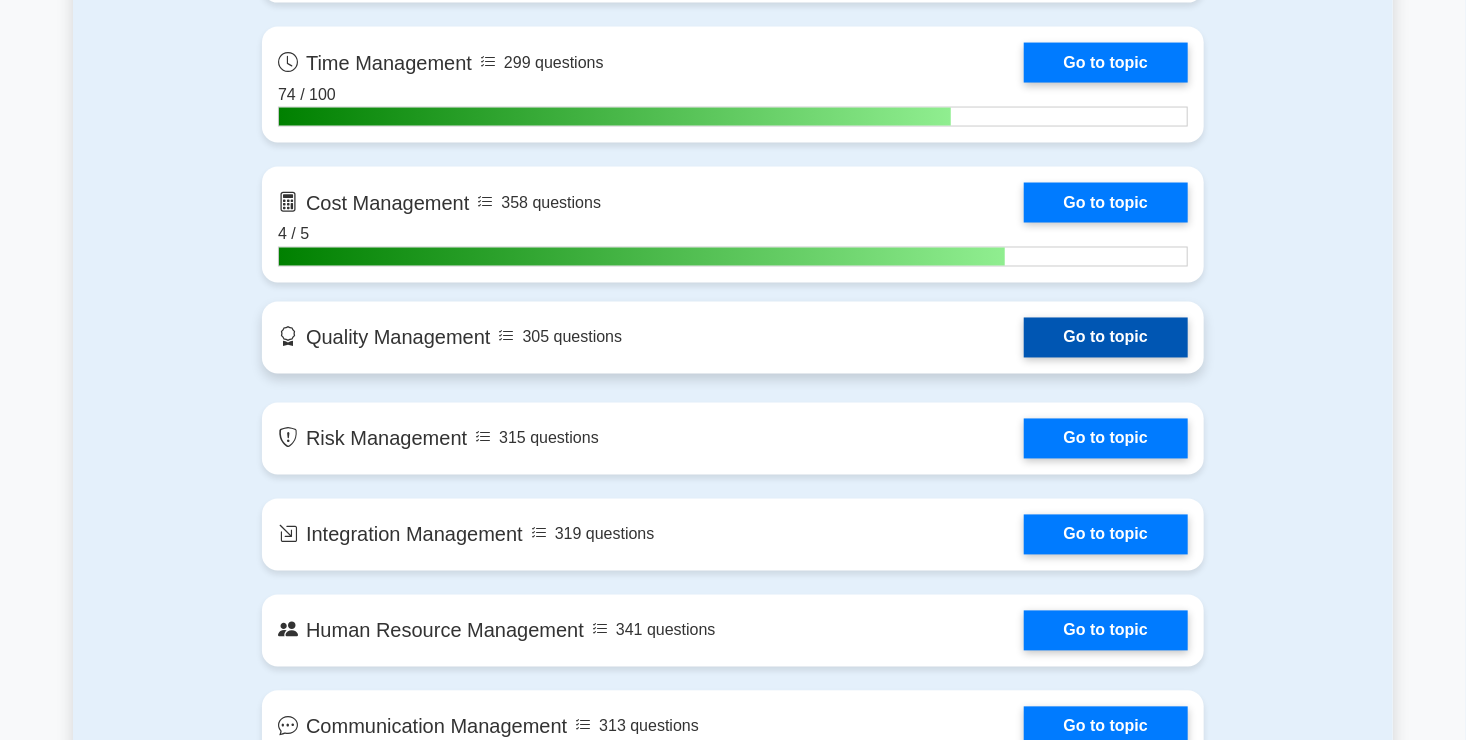 click on "Go to topic" at bounding box center [1106, 338] 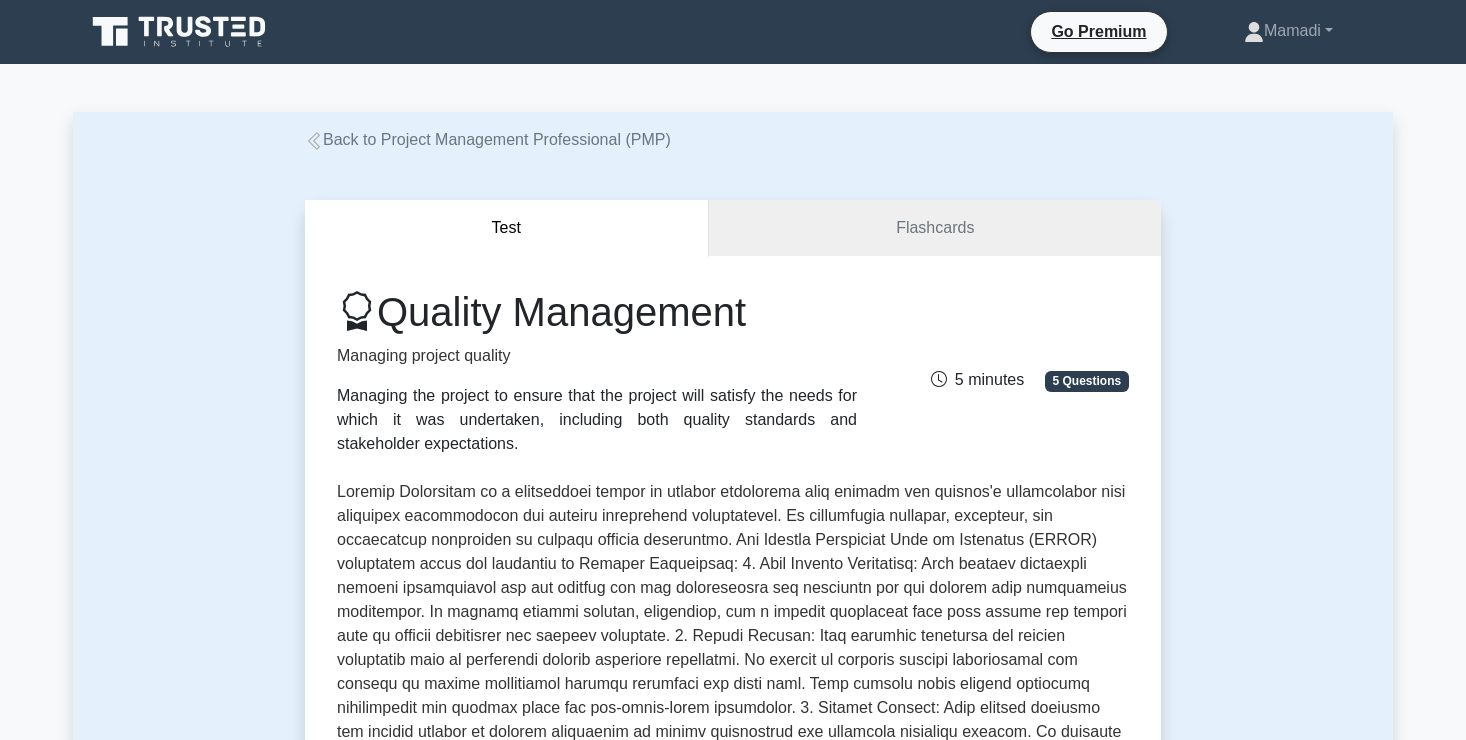 scroll, scrollTop: 0, scrollLeft: 0, axis: both 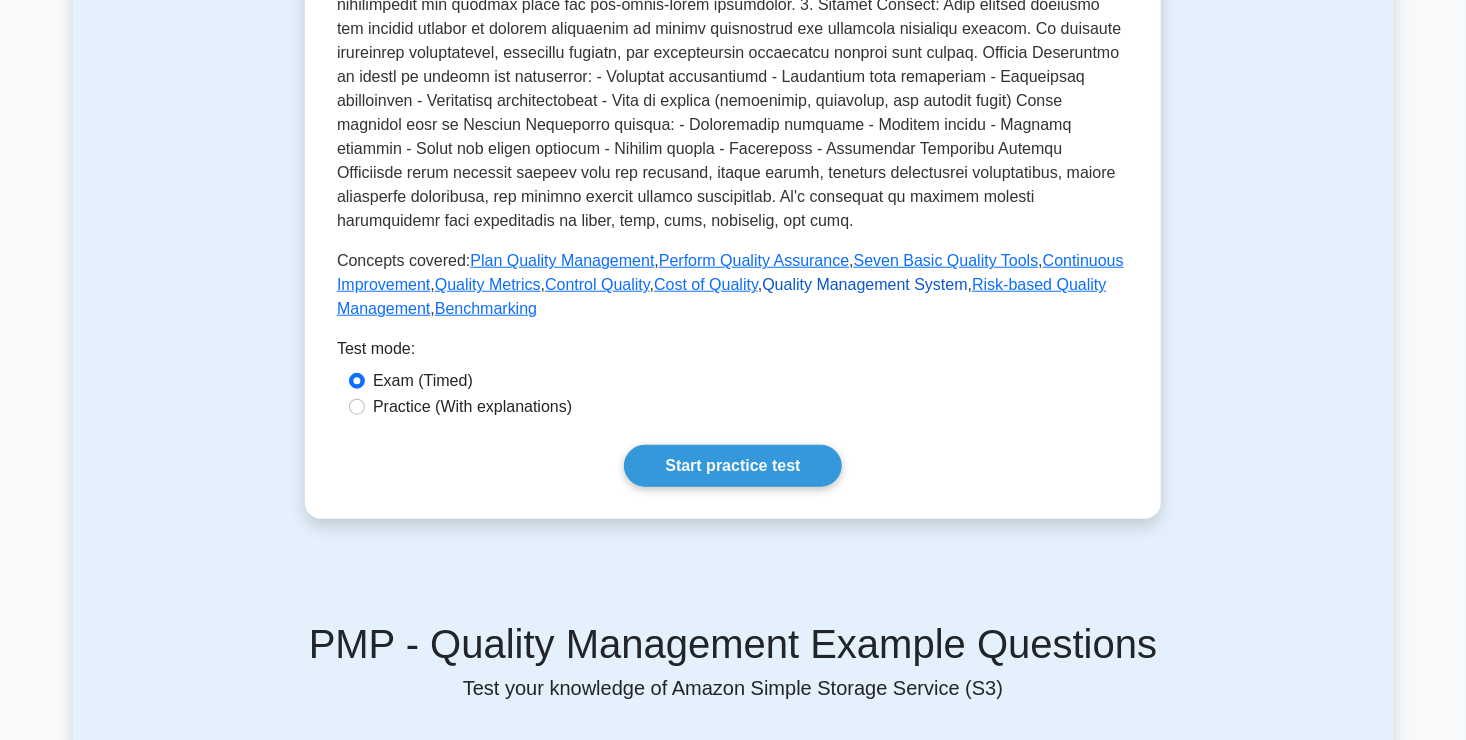 click on "Quality Management System" at bounding box center (864, 284) 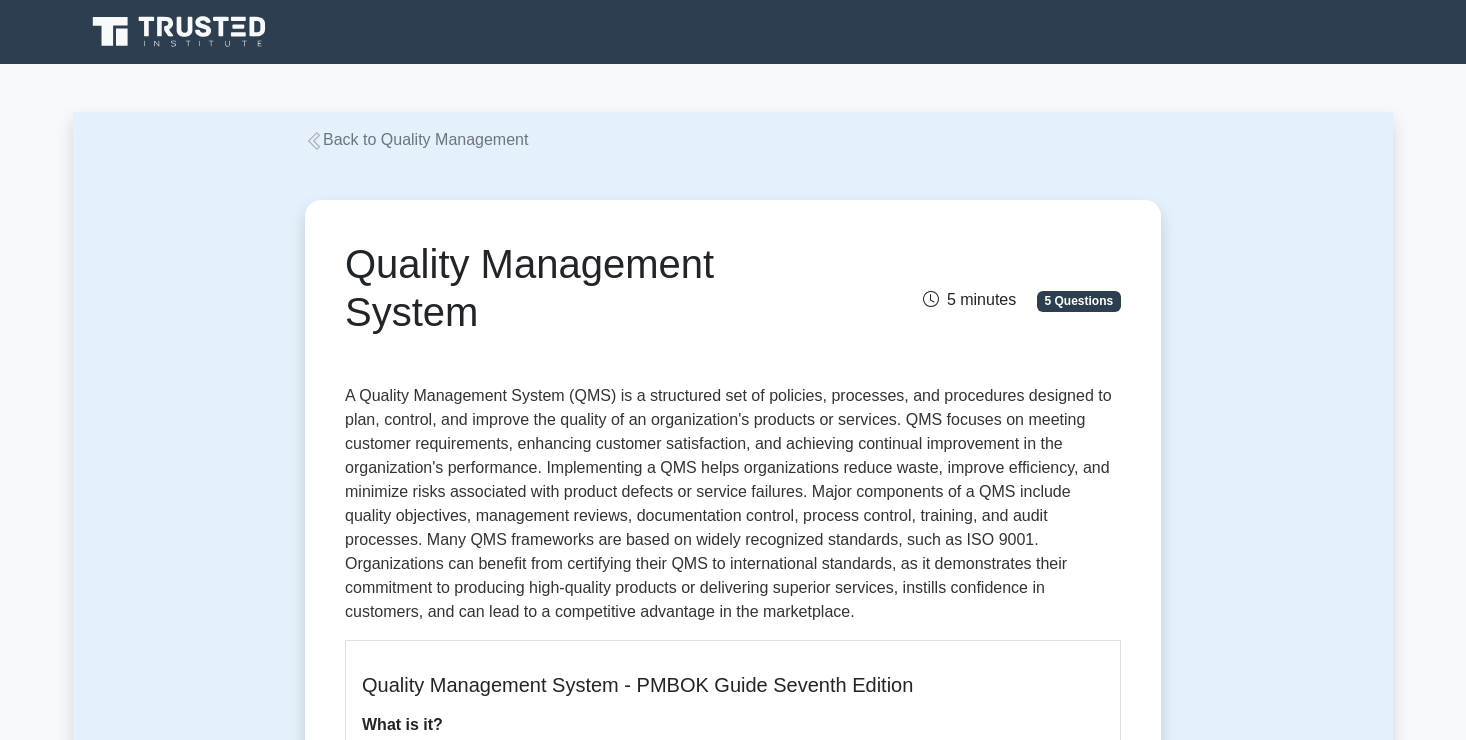 scroll, scrollTop: 0, scrollLeft: 0, axis: both 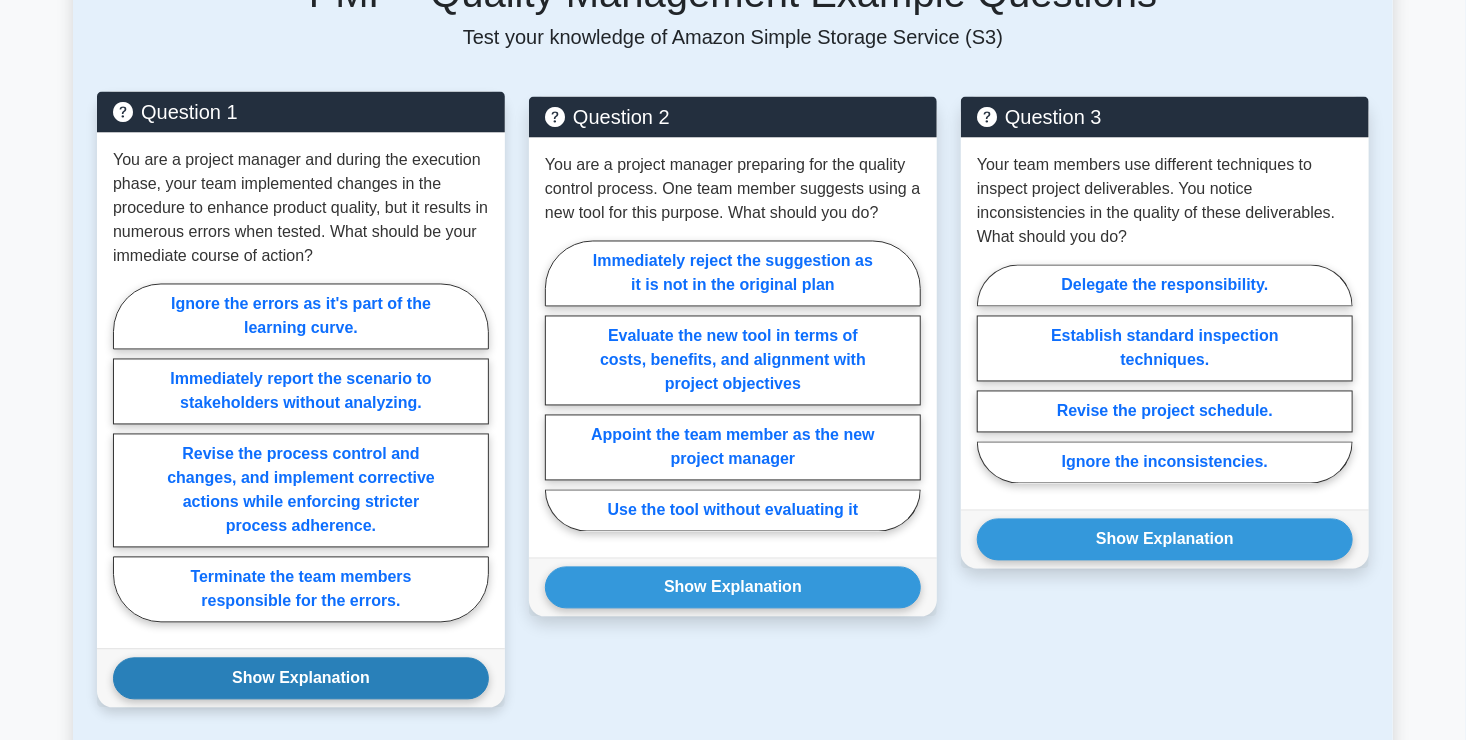 click on "Show Explanation" at bounding box center [301, 679] 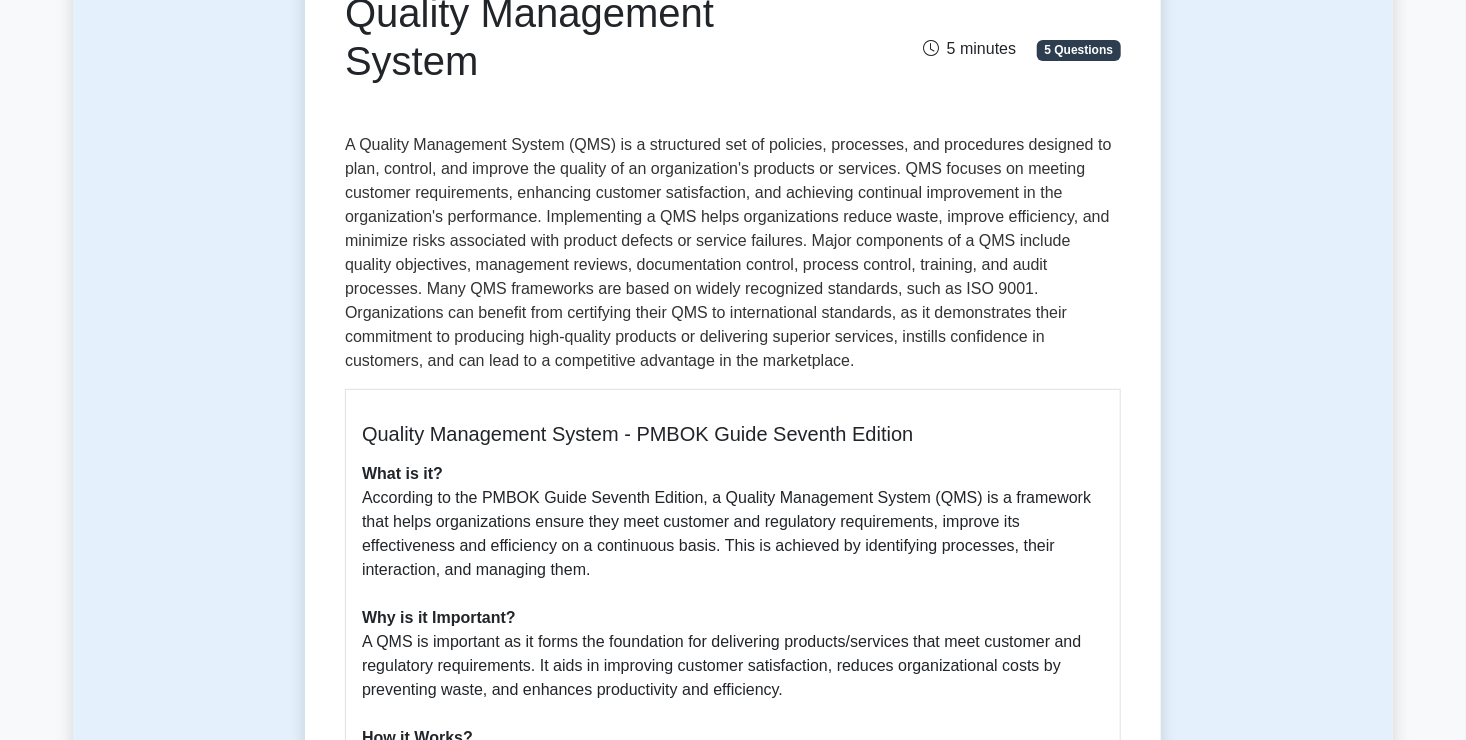 scroll, scrollTop: 0, scrollLeft: 0, axis: both 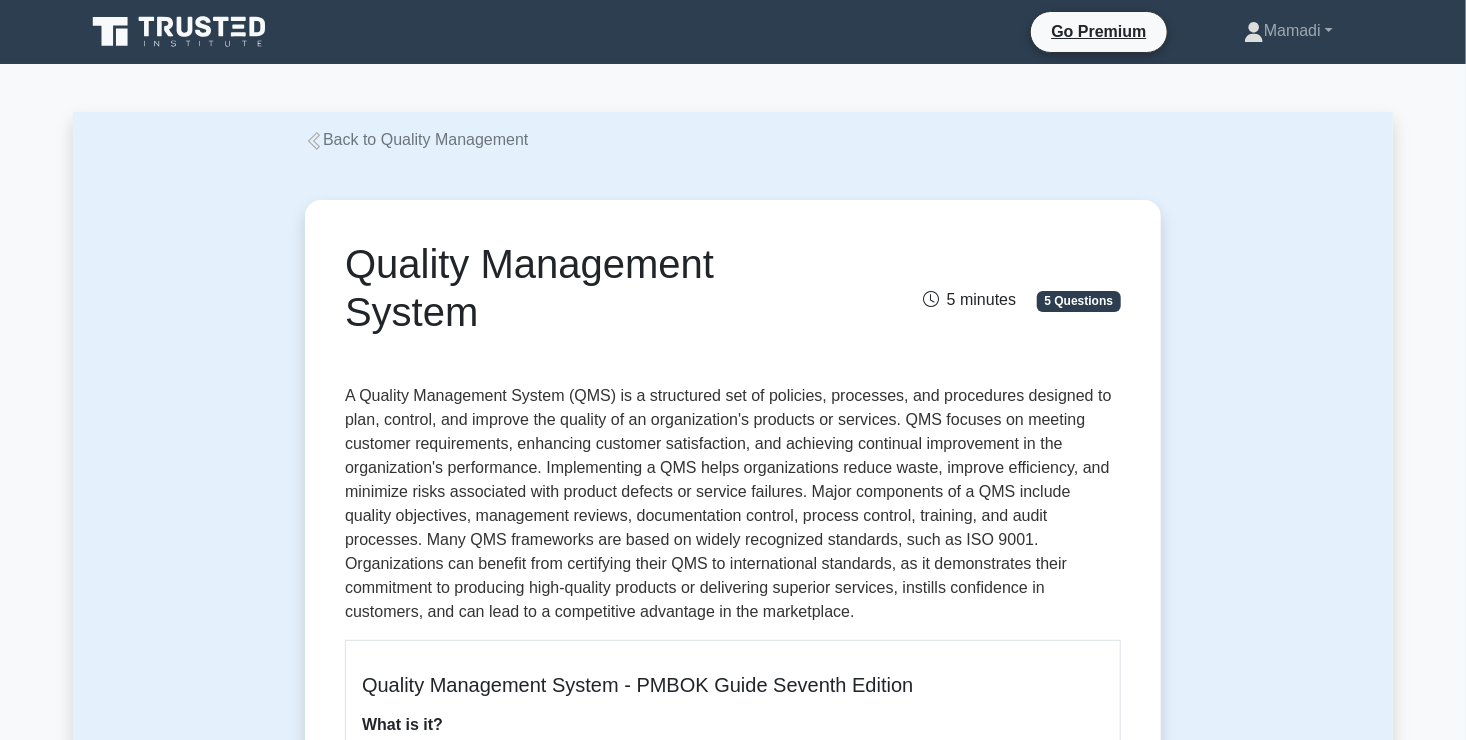 click on "Back to Quality Management" at bounding box center (416, 139) 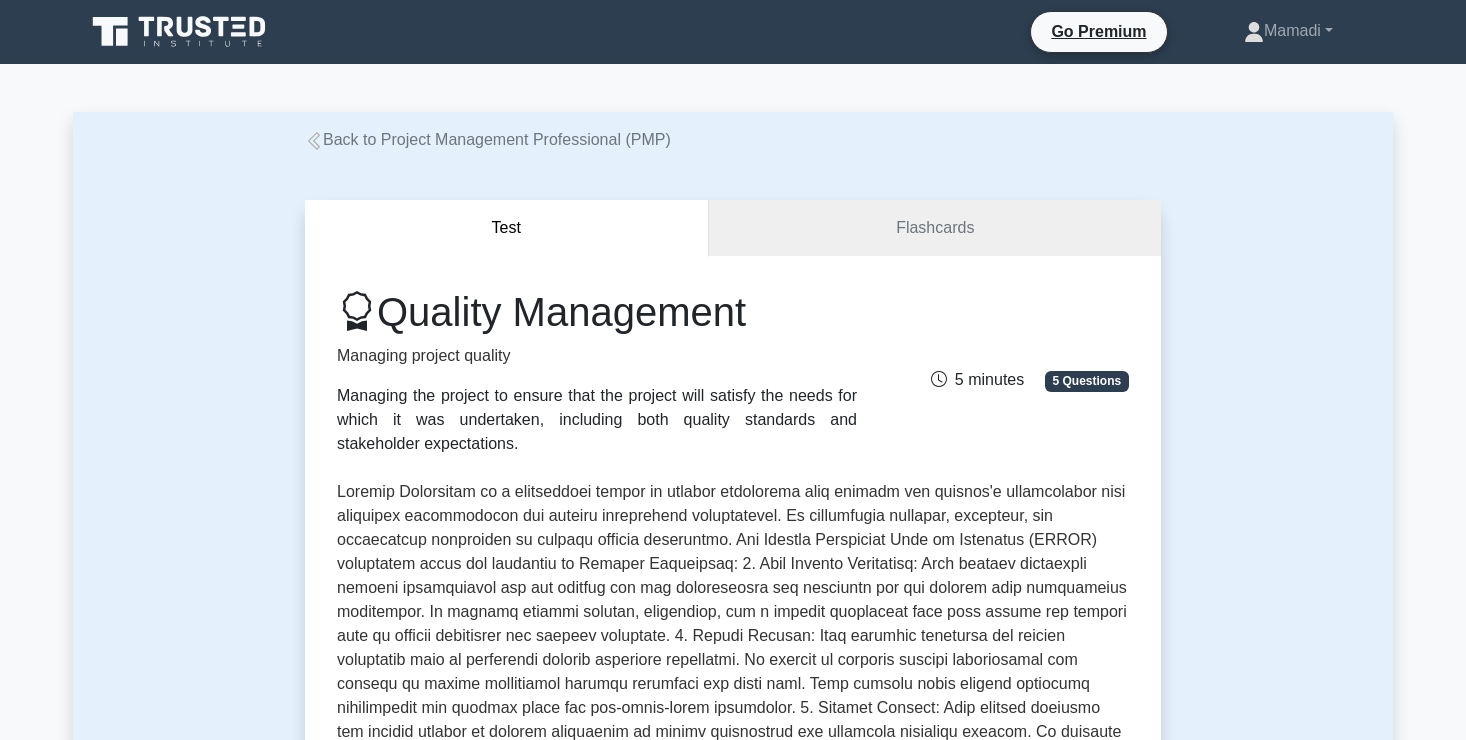 scroll, scrollTop: 0, scrollLeft: 0, axis: both 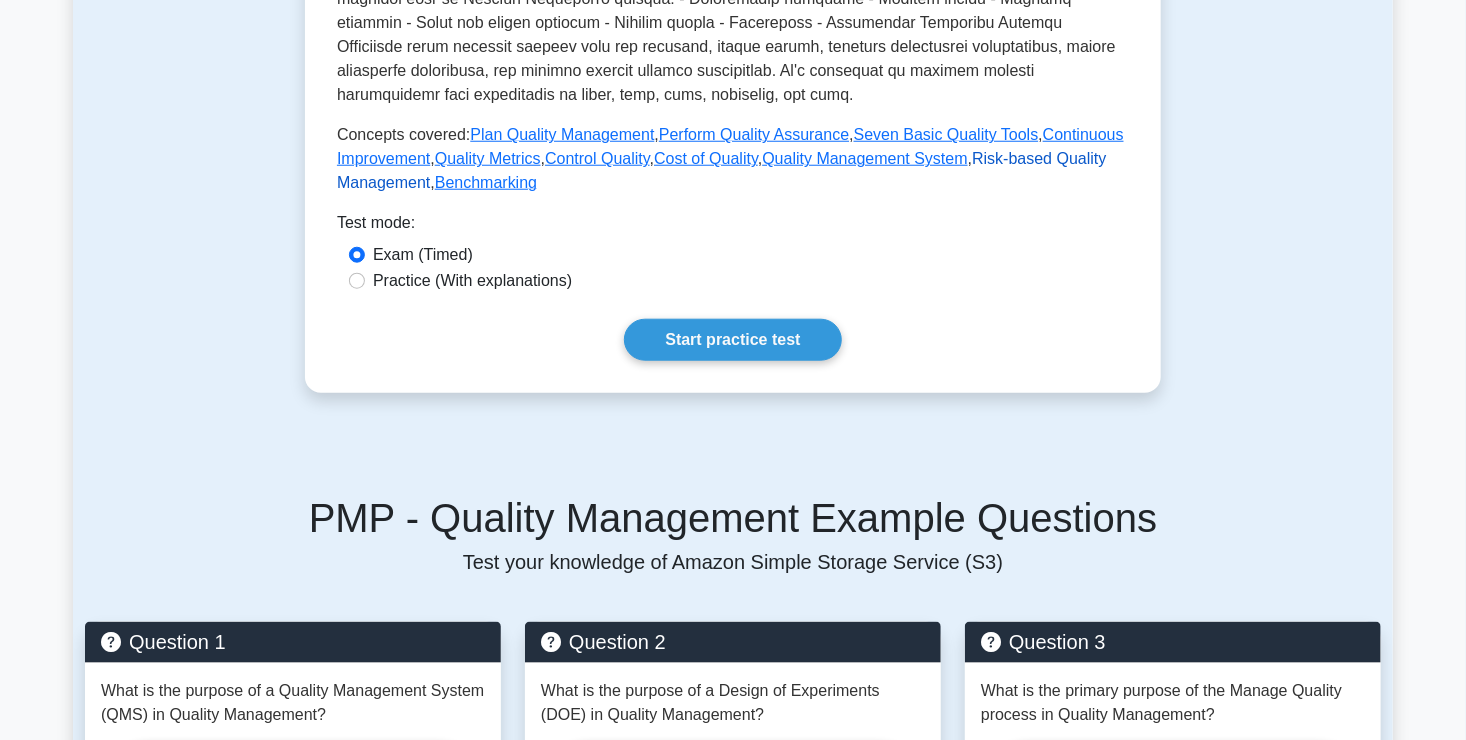 click on "Risk-based Quality Management" at bounding box center [722, 170] 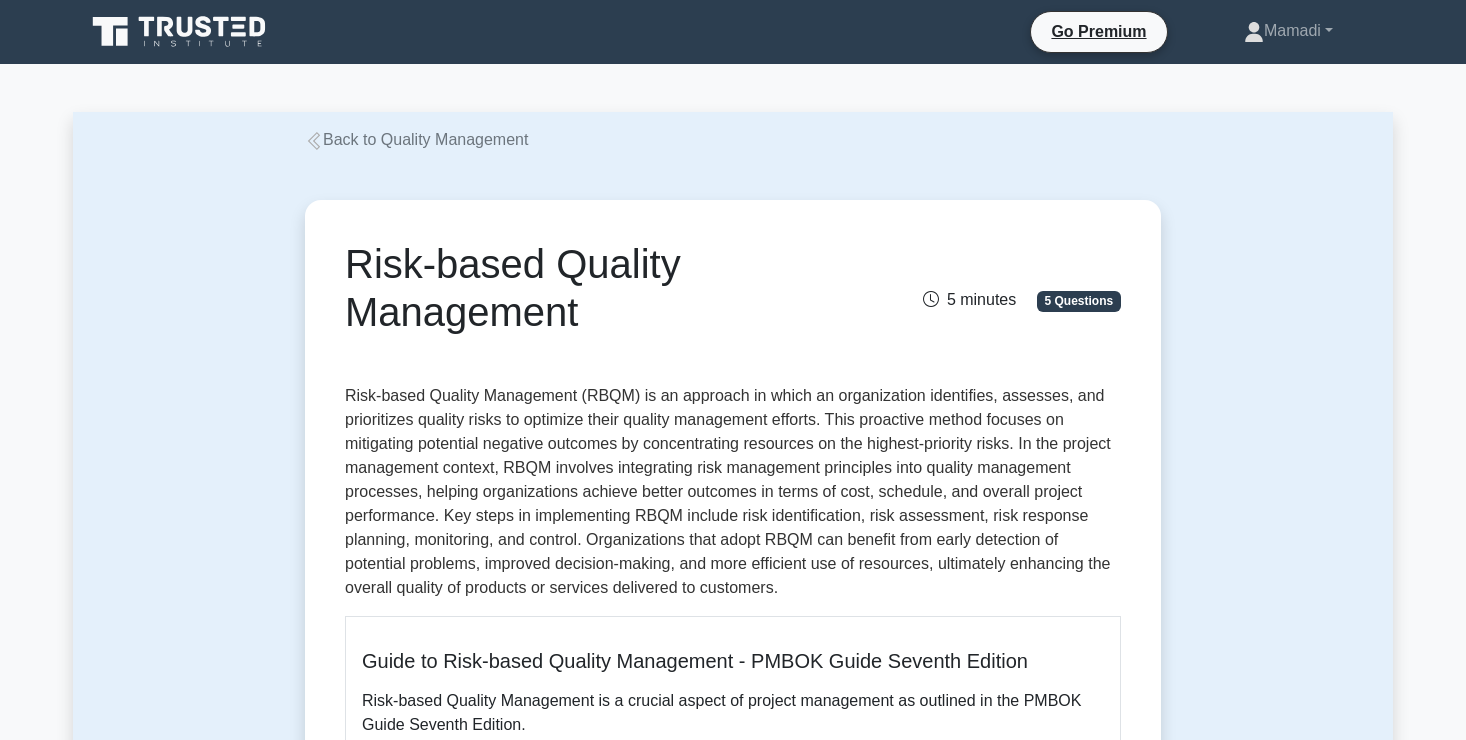scroll, scrollTop: 267, scrollLeft: 0, axis: vertical 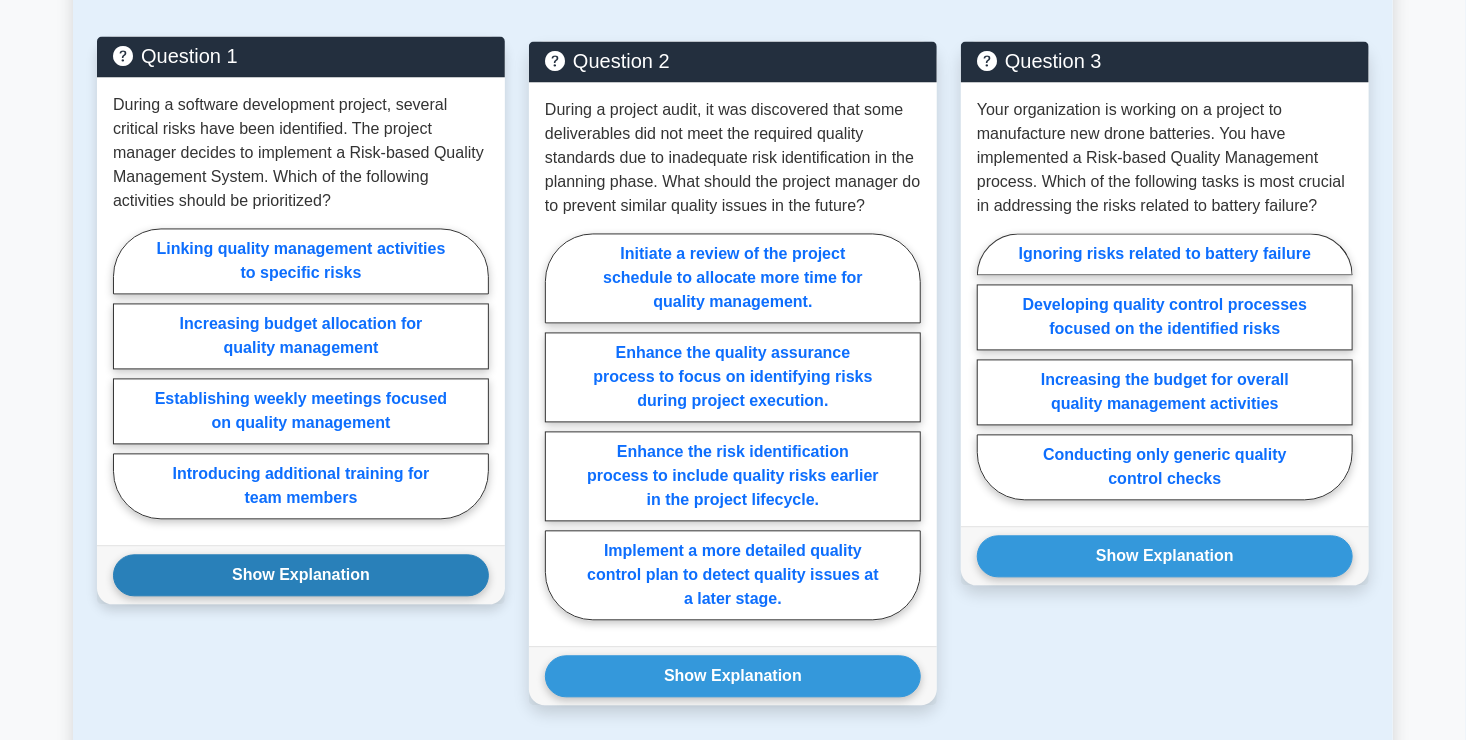 click on "Show Explanation" at bounding box center [301, 575] 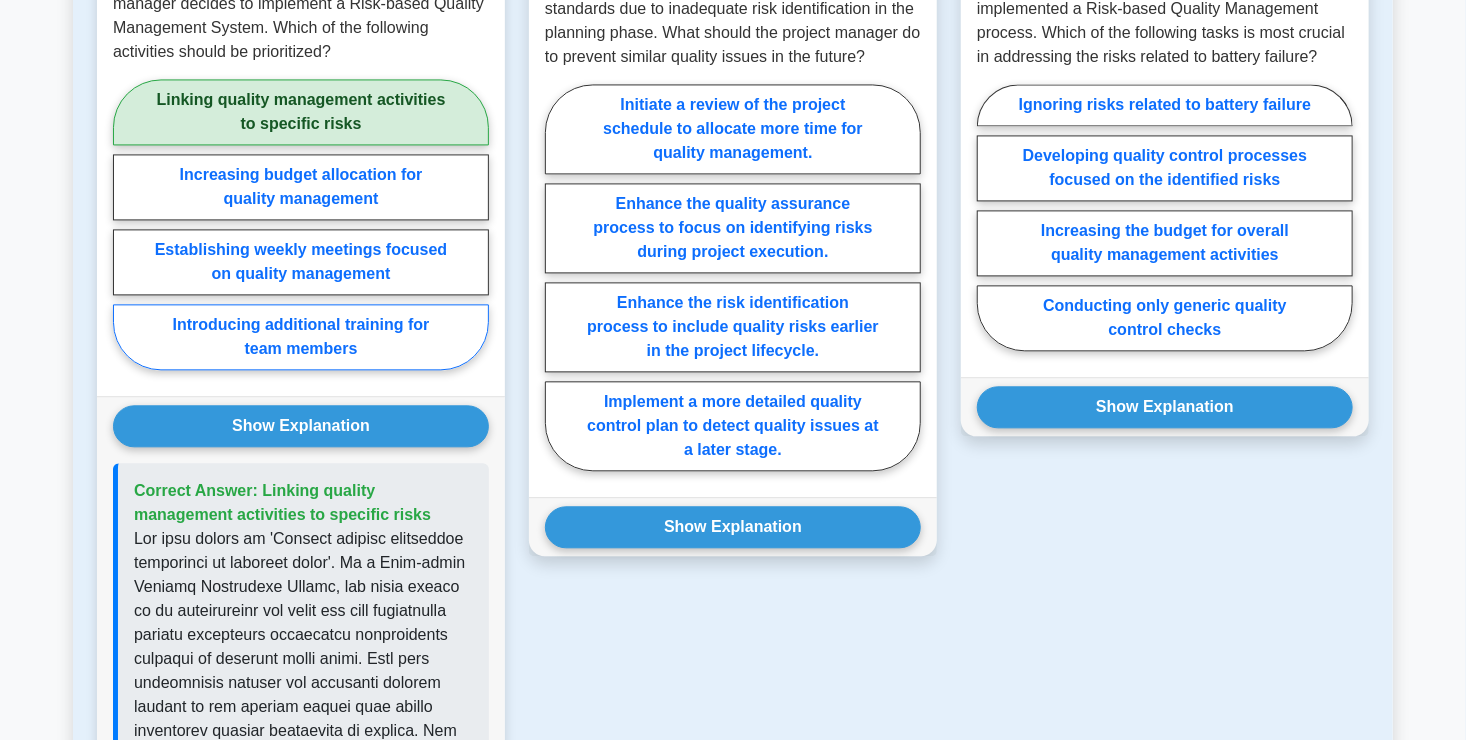 scroll, scrollTop: 2028, scrollLeft: 0, axis: vertical 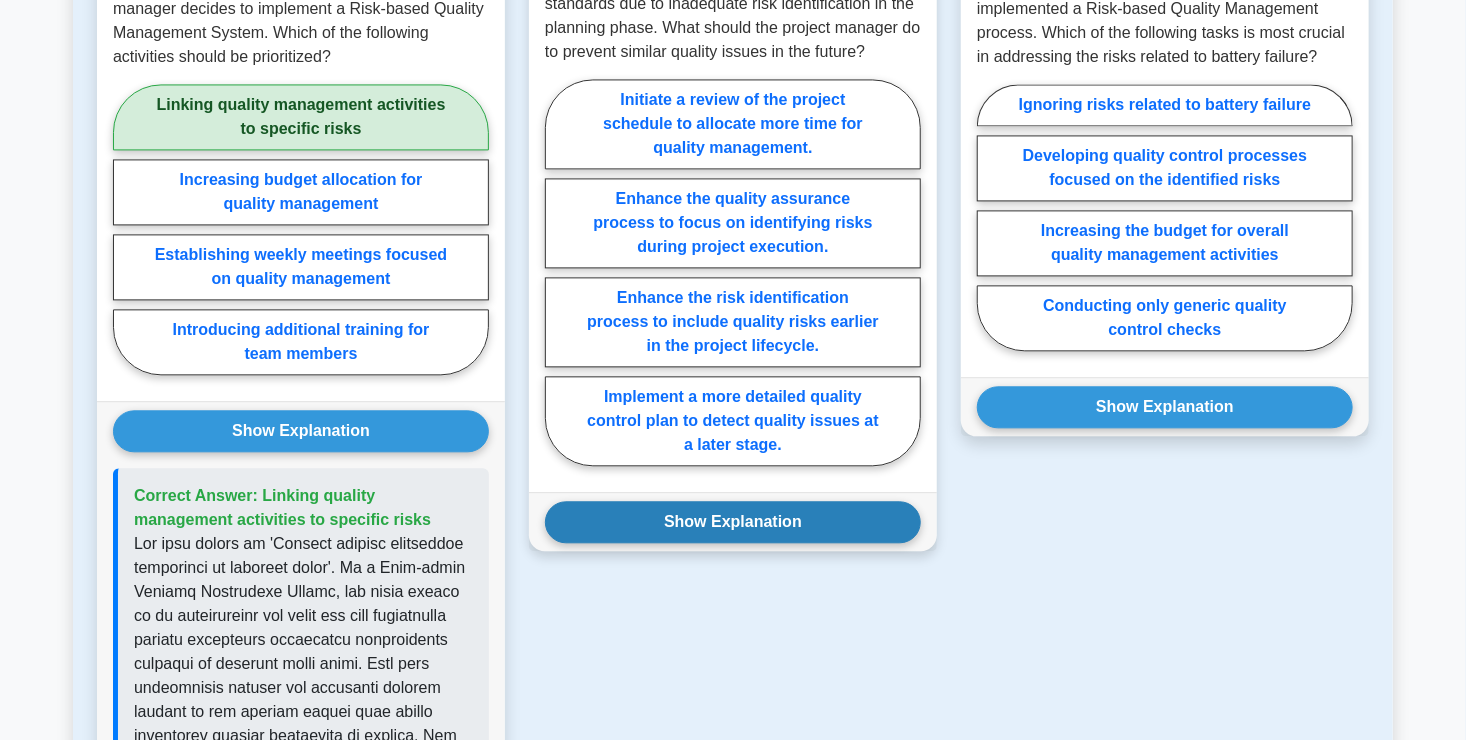 click on "Show Explanation" at bounding box center (733, 522) 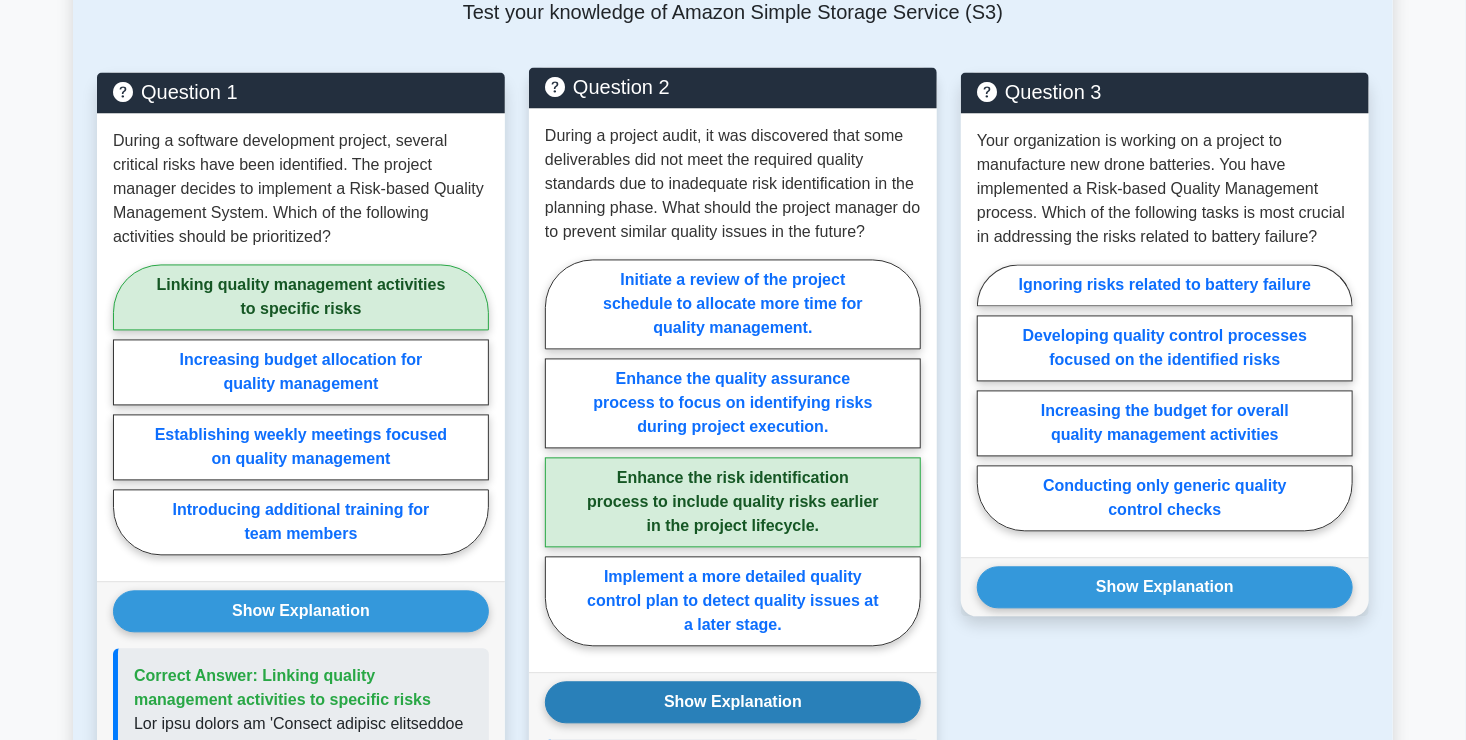 scroll, scrollTop: 1836, scrollLeft: 0, axis: vertical 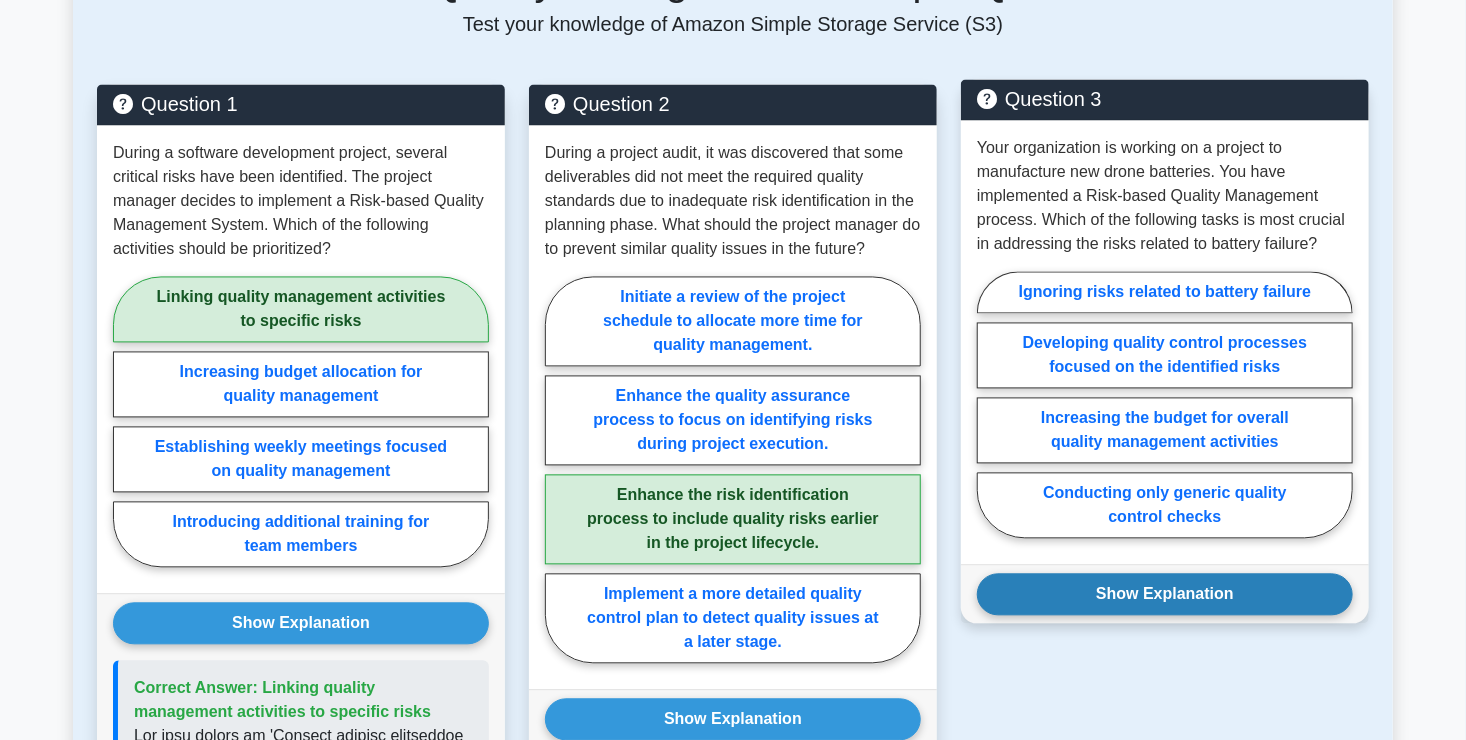 click on "Show Explanation" at bounding box center [1165, 594] 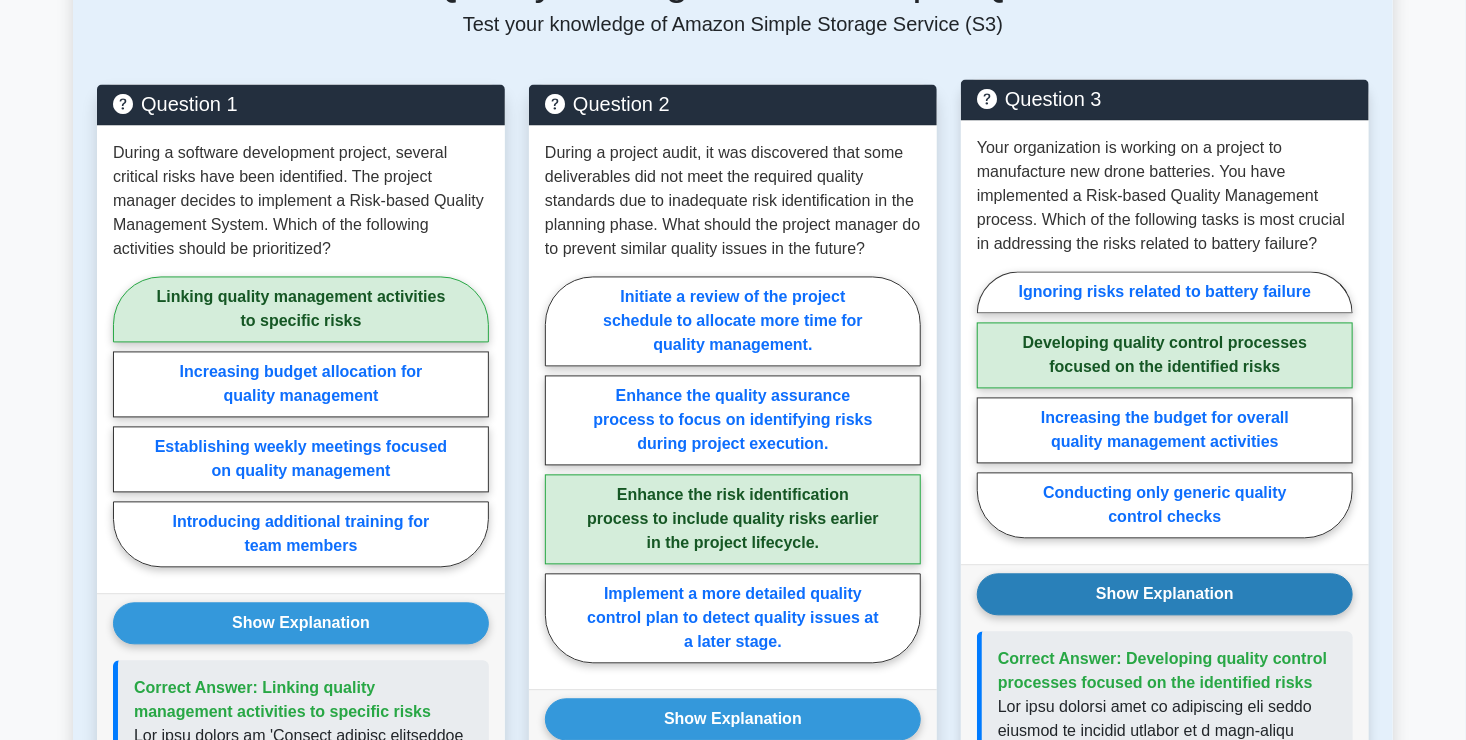 click on "Show Explanation" at bounding box center (1165, 594) 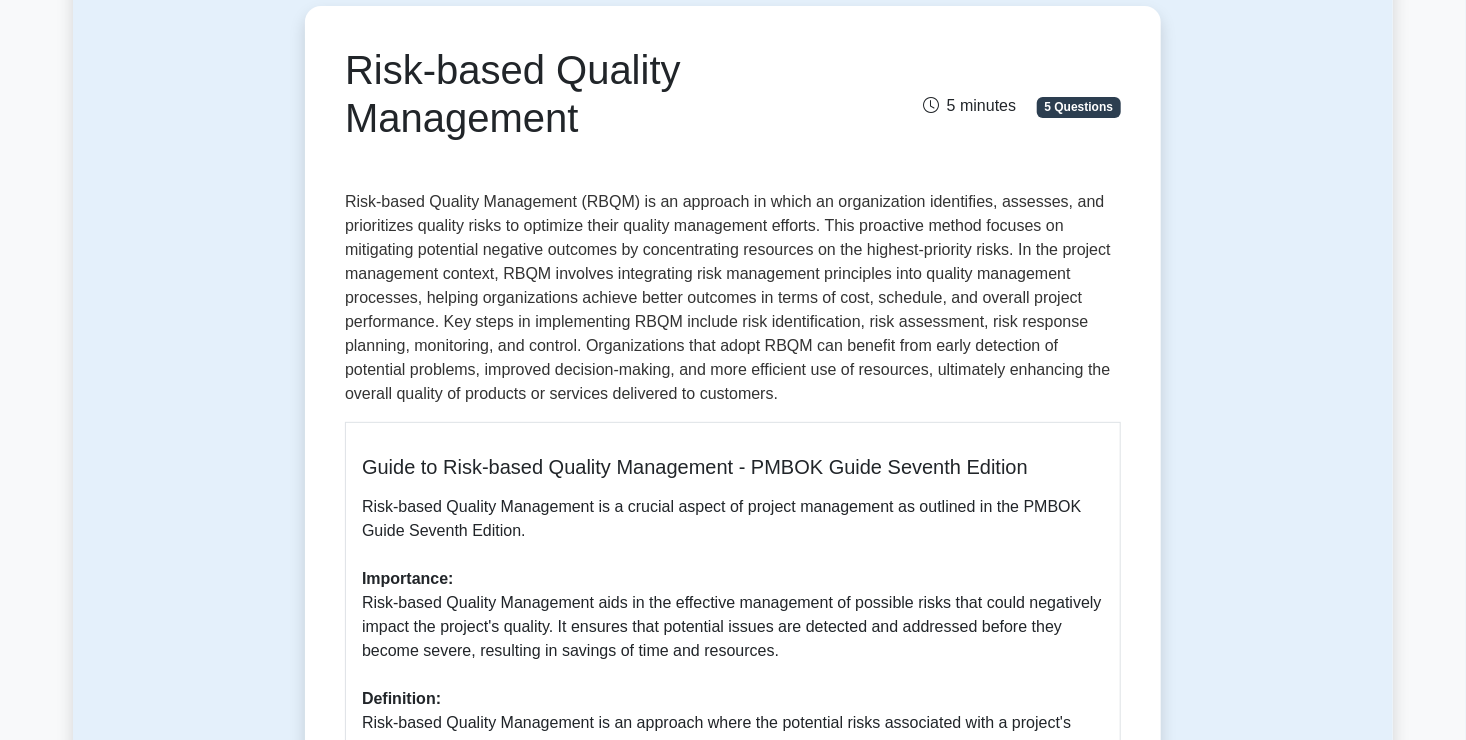scroll, scrollTop: 0, scrollLeft: 0, axis: both 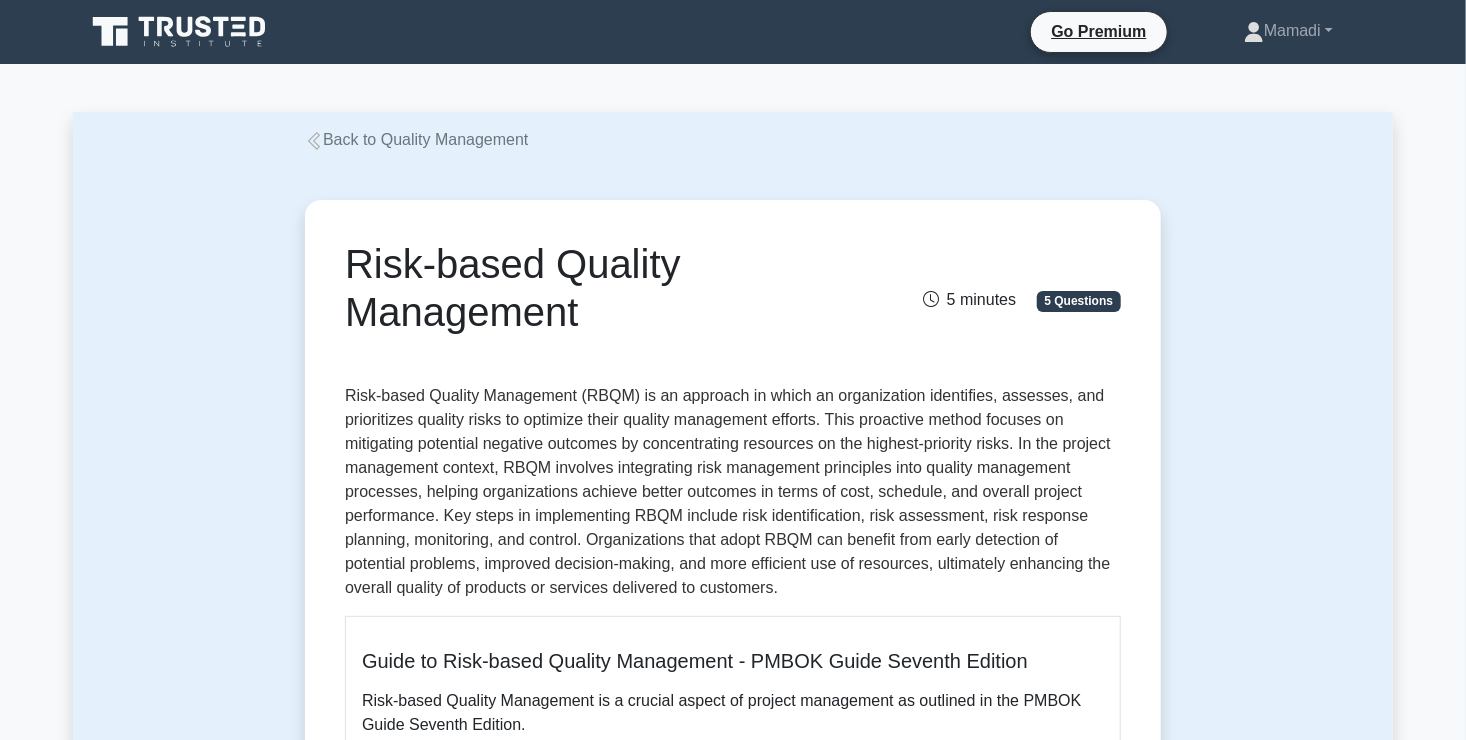 click on "Back to Quality Management" at bounding box center (416, 139) 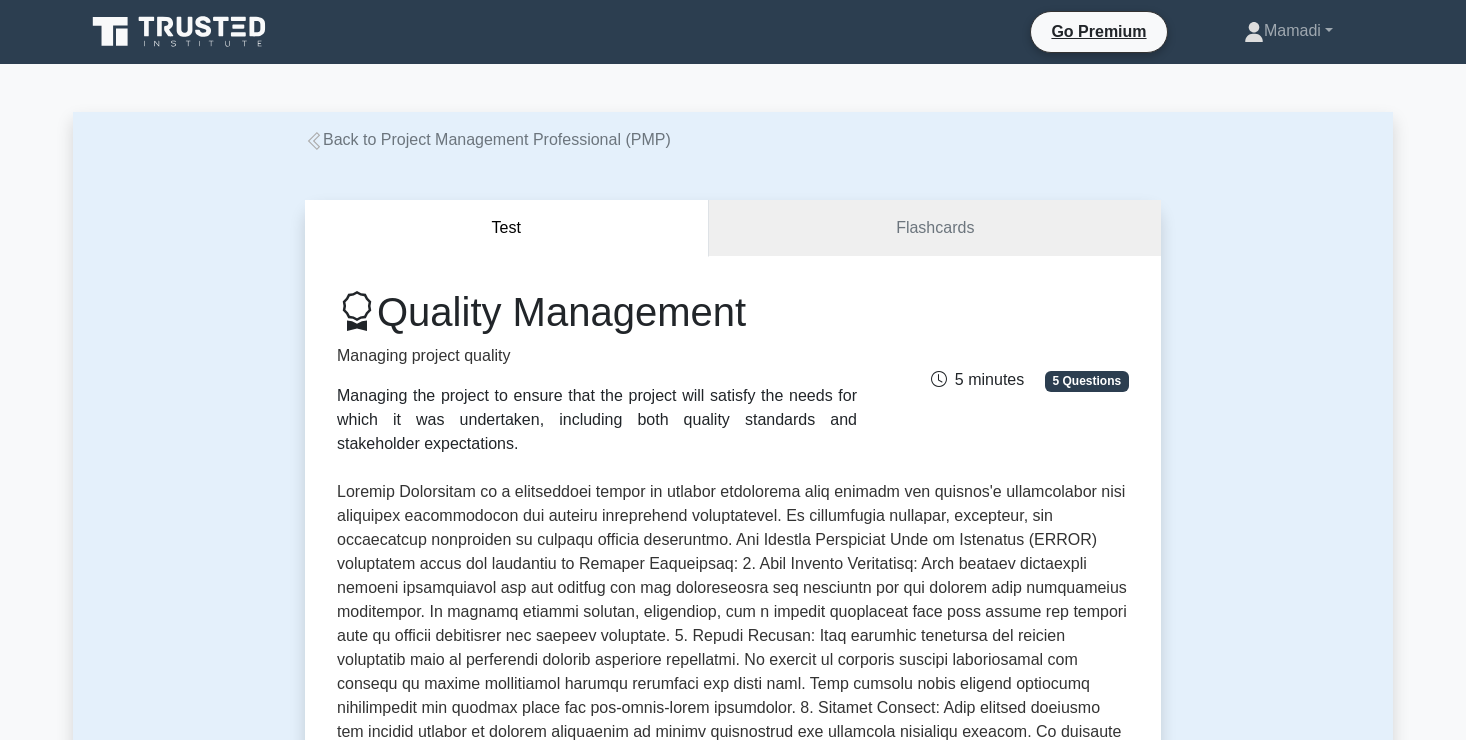 scroll, scrollTop: 480, scrollLeft: 0, axis: vertical 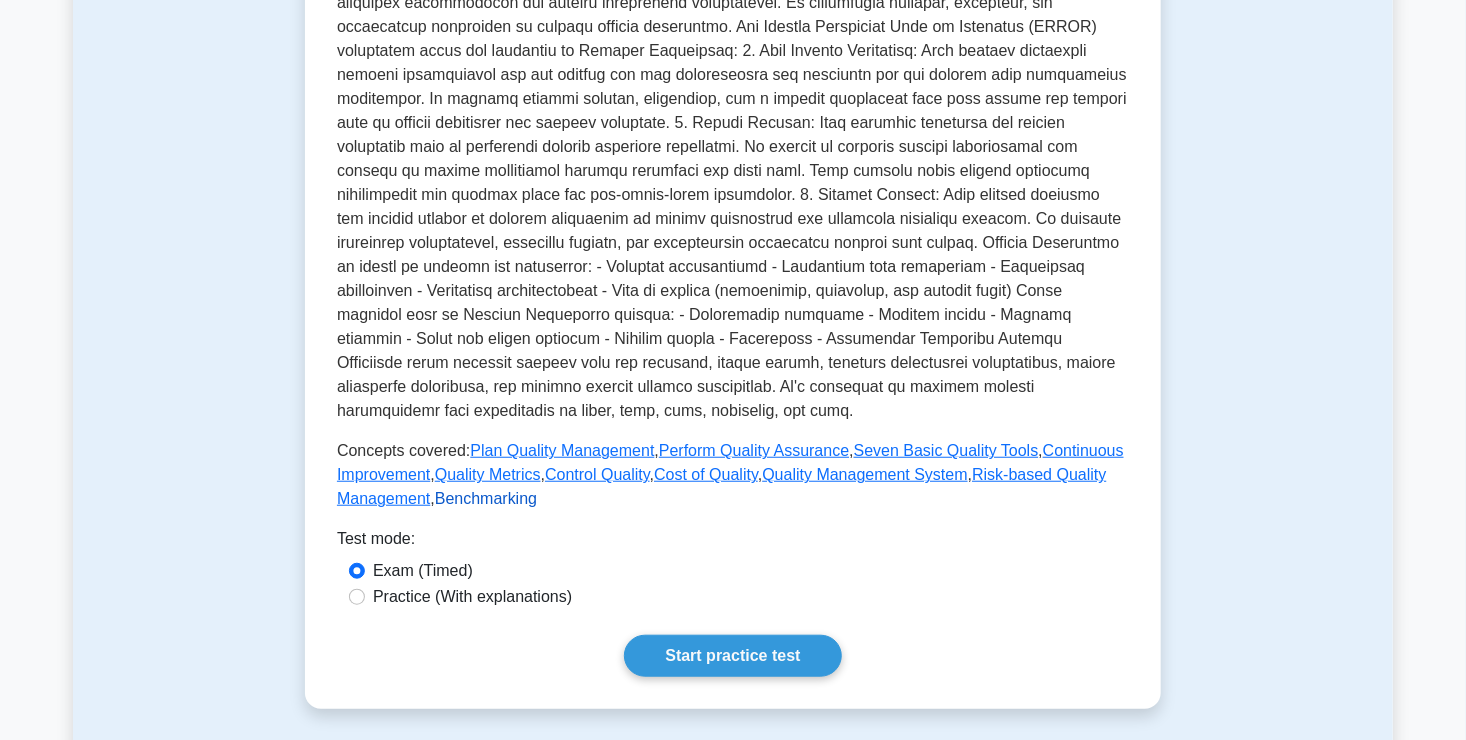 click on "Benchmarking" at bounding box center [486, 498] 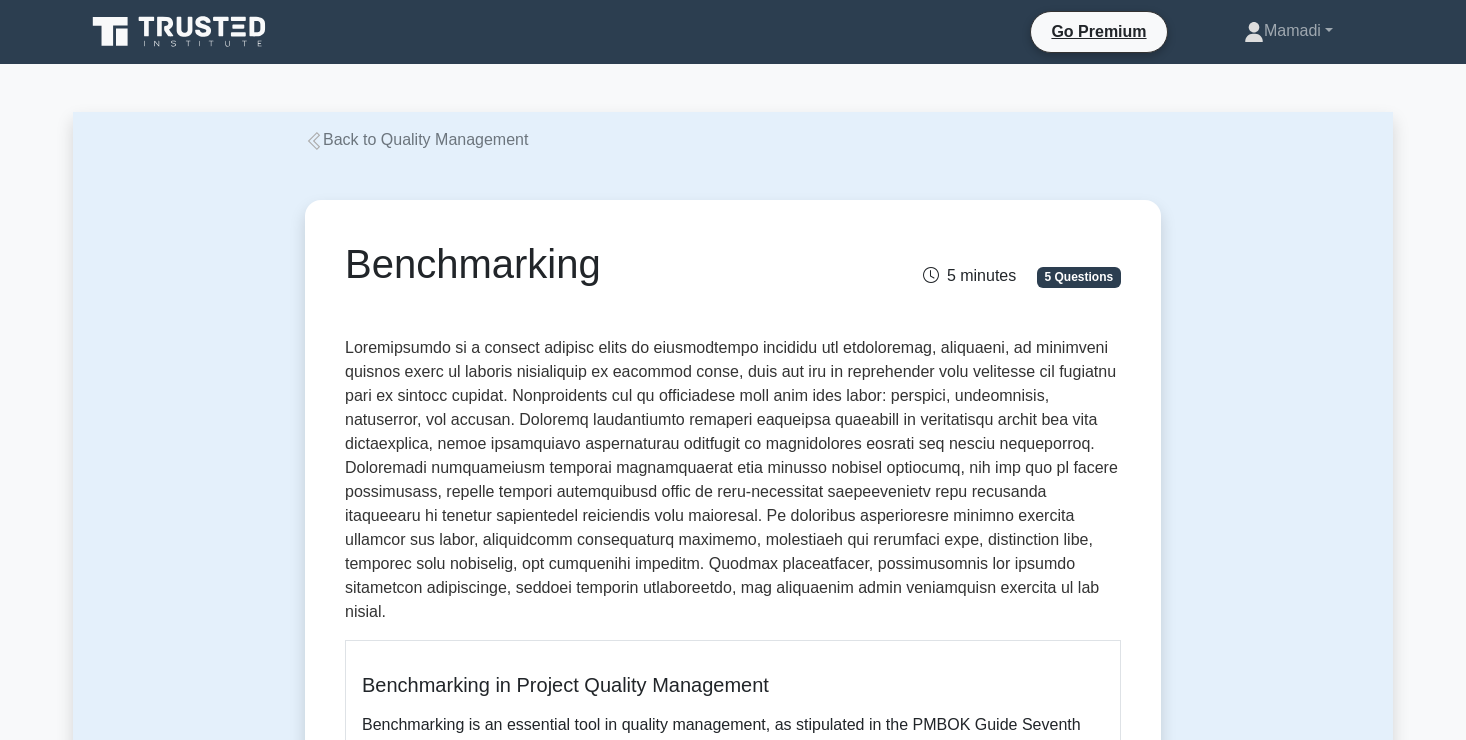 scroll, scrollTop: 0, scrollLeft: 0, axis: both 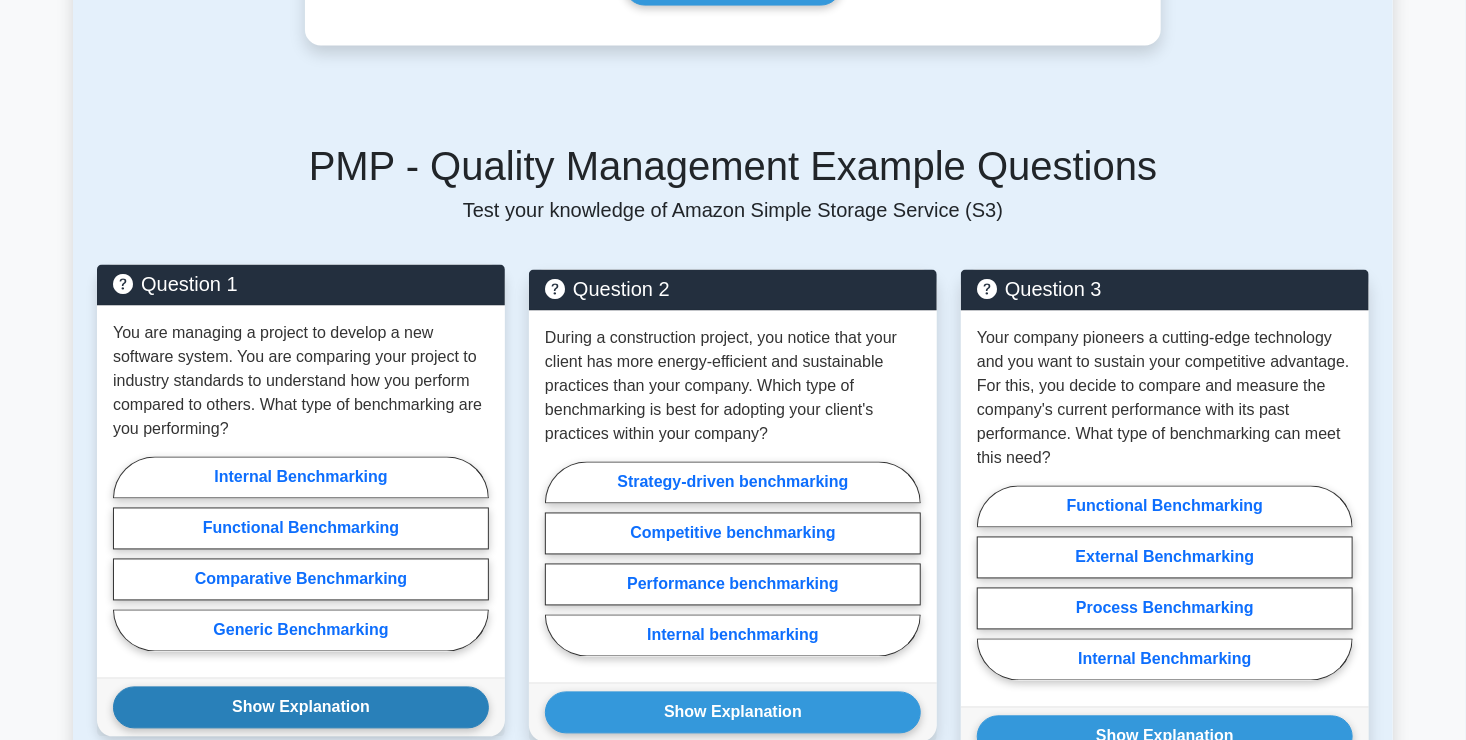 click on "Show Explanation" at bounding box center [301, 708] 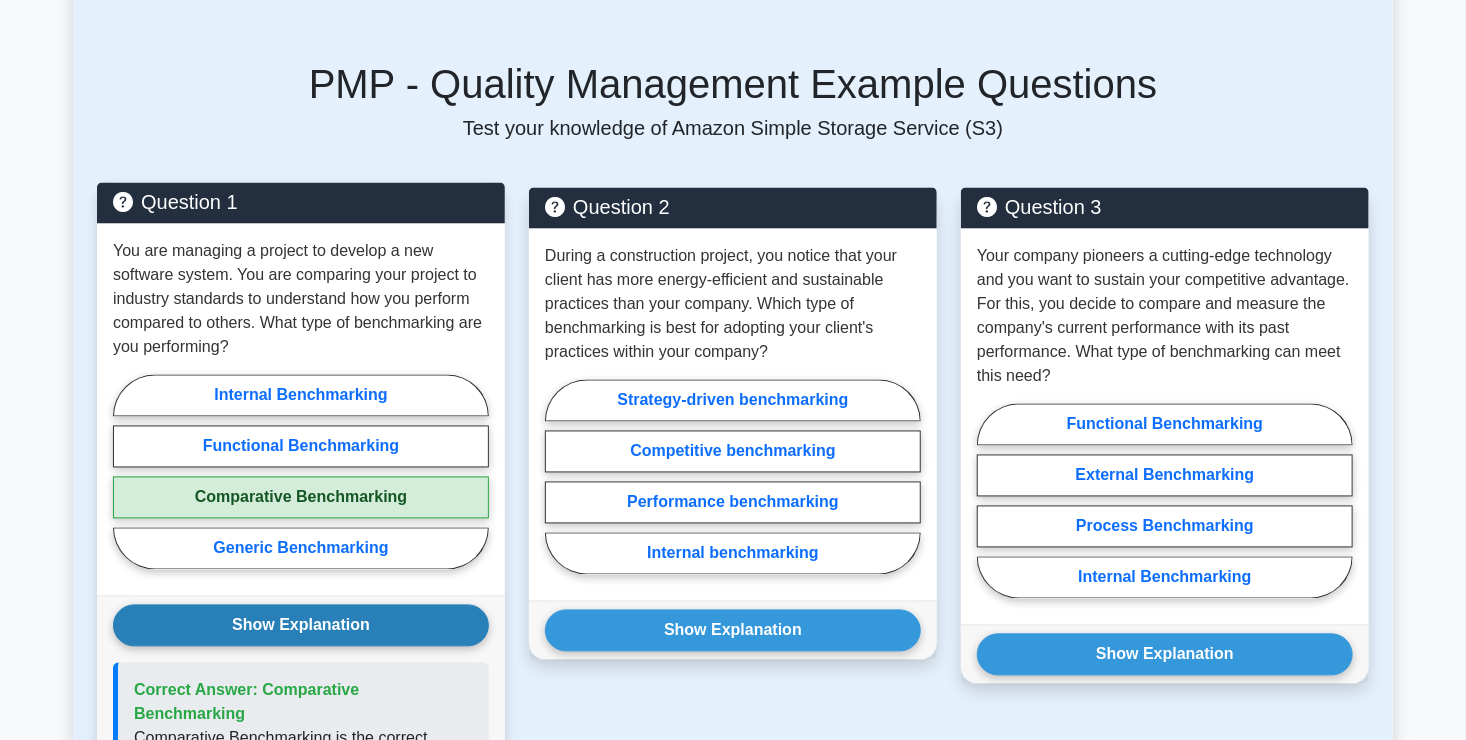 scroll, scrollTop: 1658, scrollLeft: 0, axis: vertical 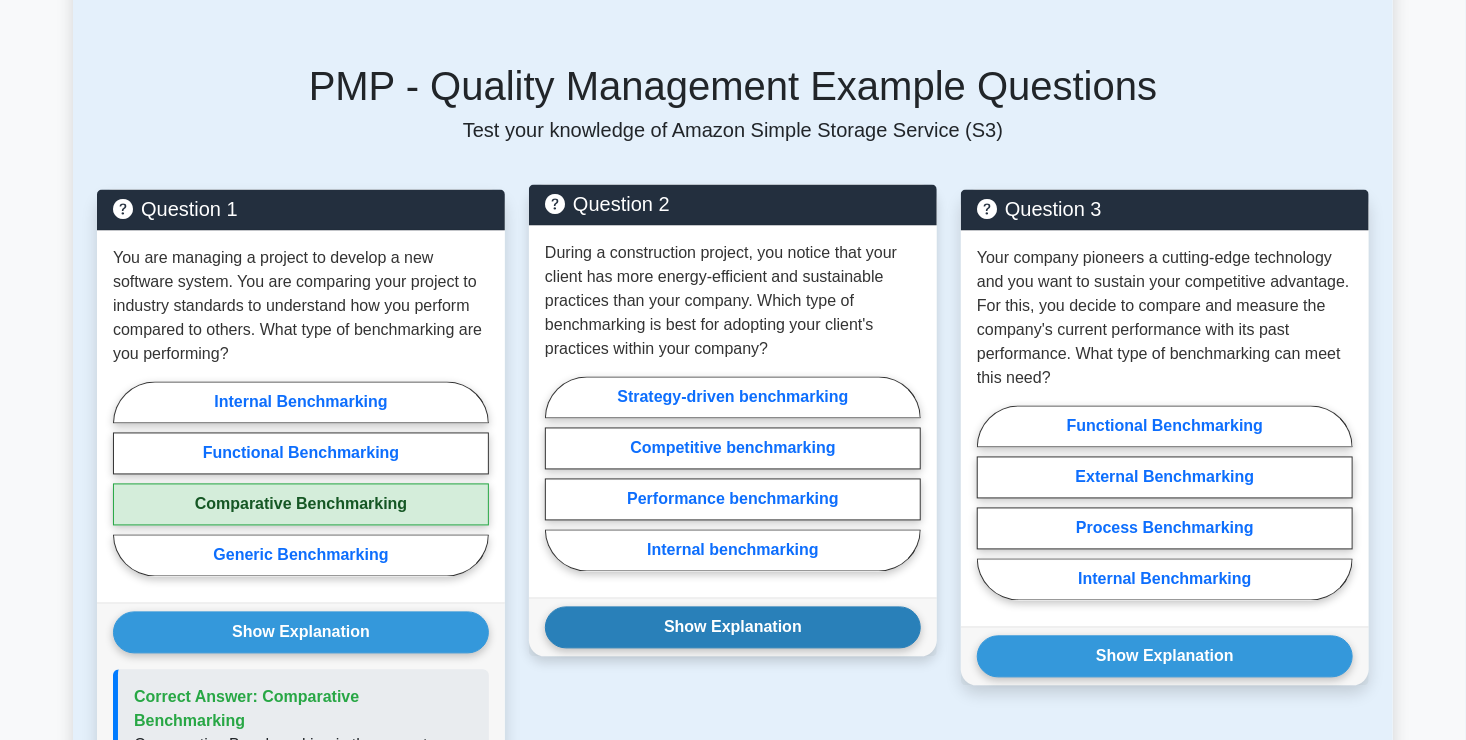 click on "Show Explanation" at bounding box center (733, 628) 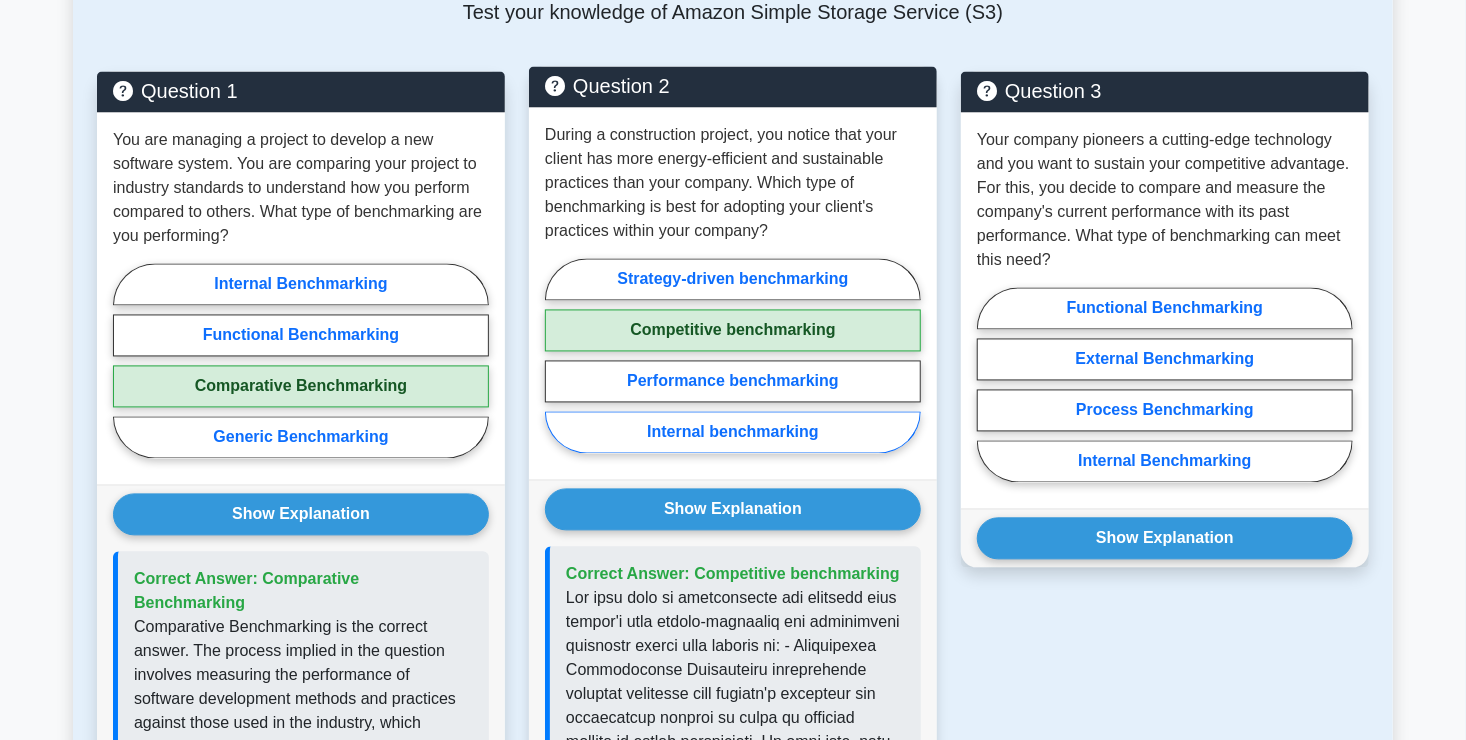 scroll, scrollTop: 1778, scrollLeft: 0, axis: vertical 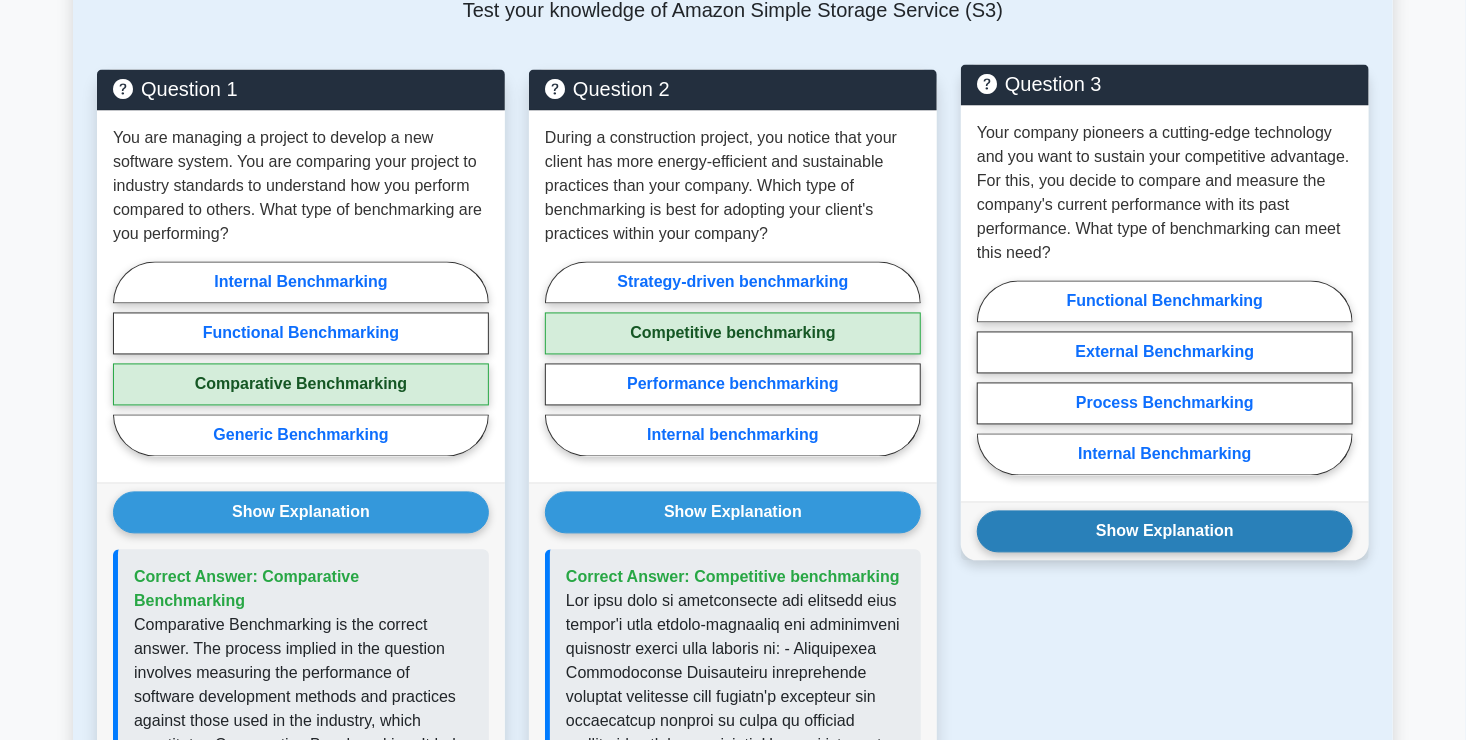 click on "Show Explanation" at bounding box center [1165, 532] 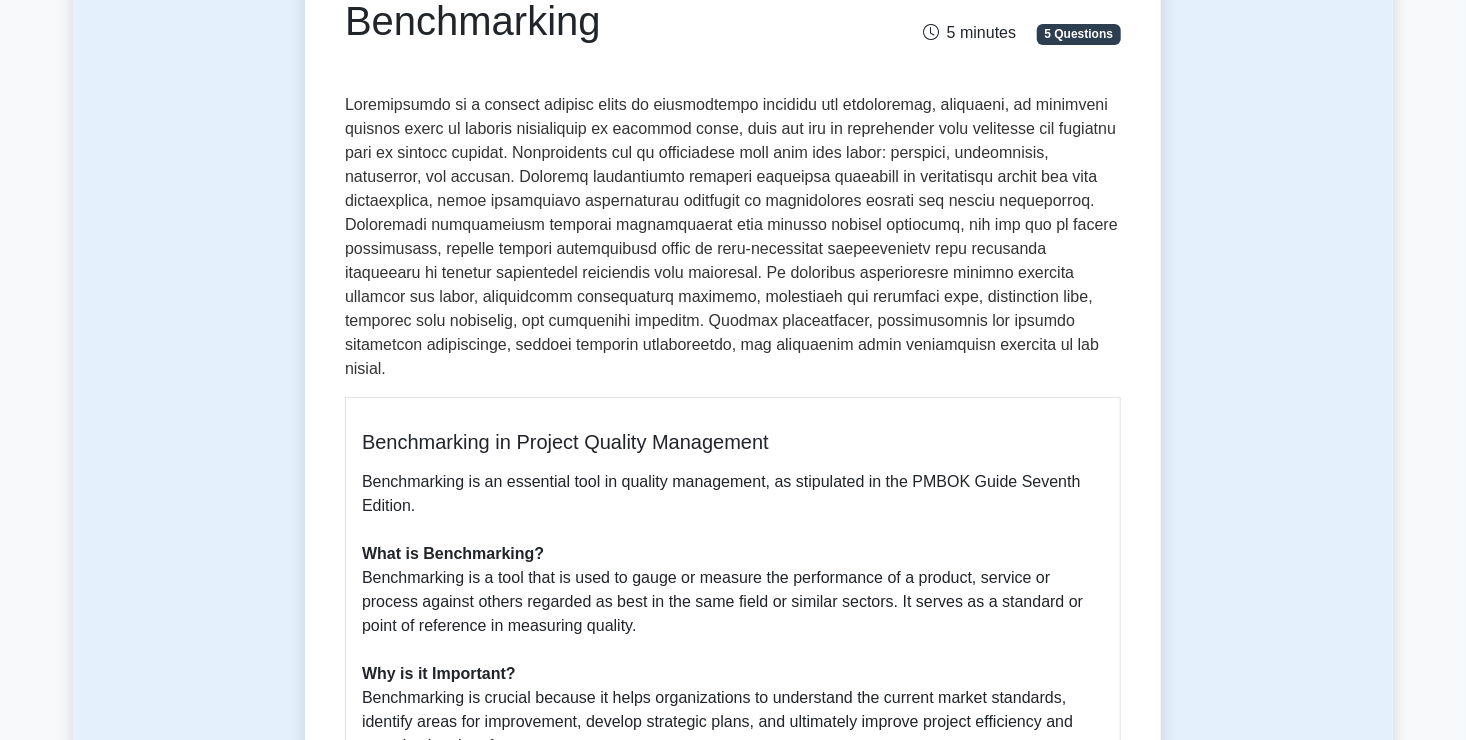 scroll, scrollTop: 0, scrollLeft: 0, axis: both 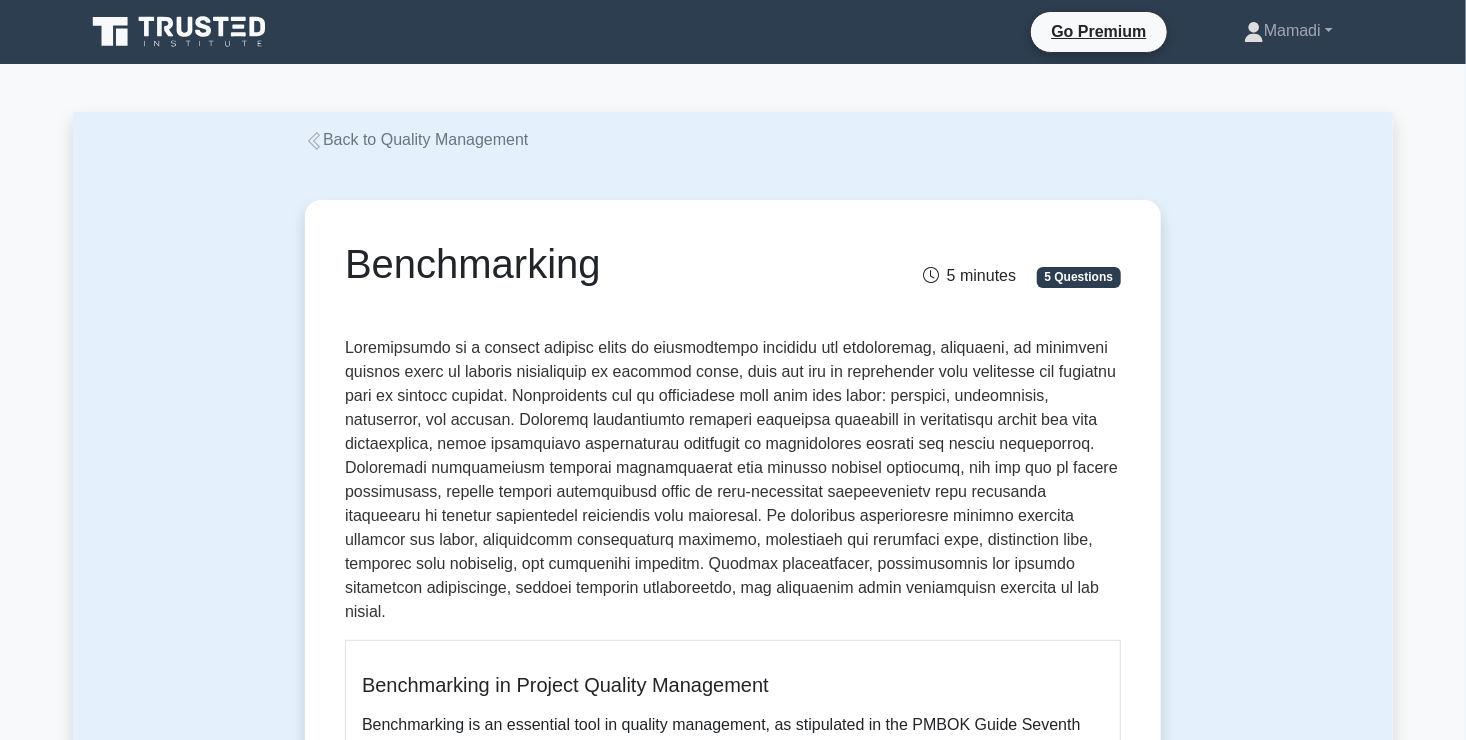 click on "Back to Quality Management" at bounding box center [416, 139] 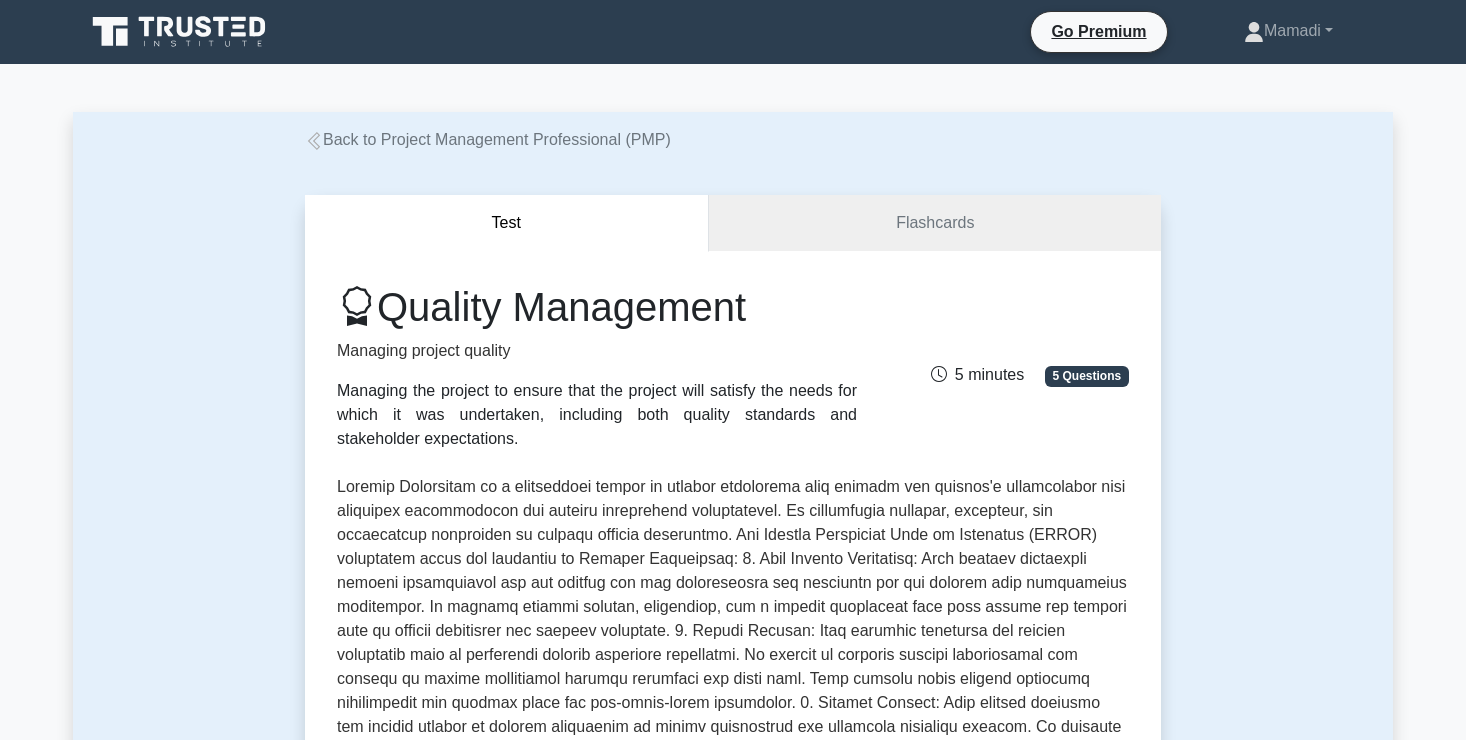 scroll, scrollTop: 0, scrollLeft: 0, axis: both 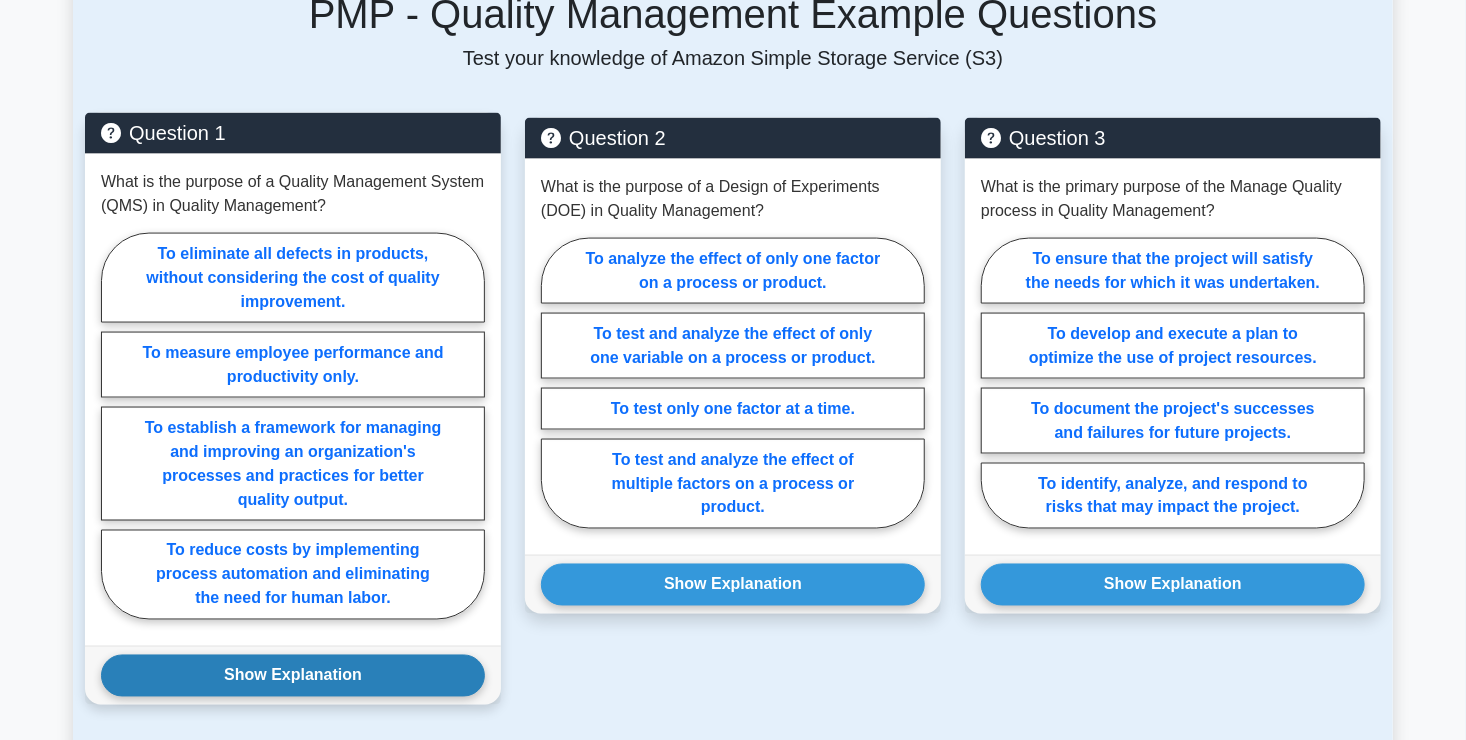 click on "Show Explanation" at bounding box center (293, 676) 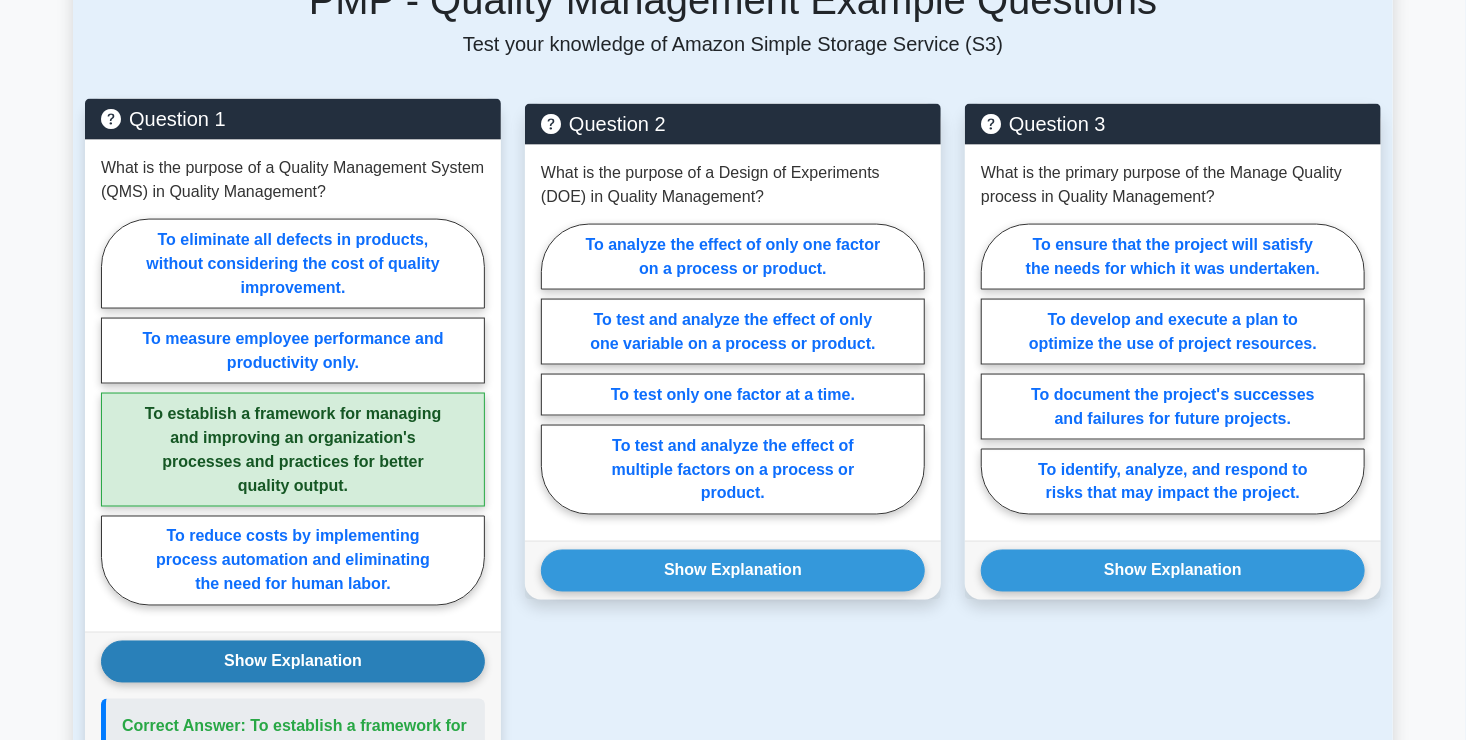 scroll, scrollTop: 1332, scrollLeft: 0, axis: vertical 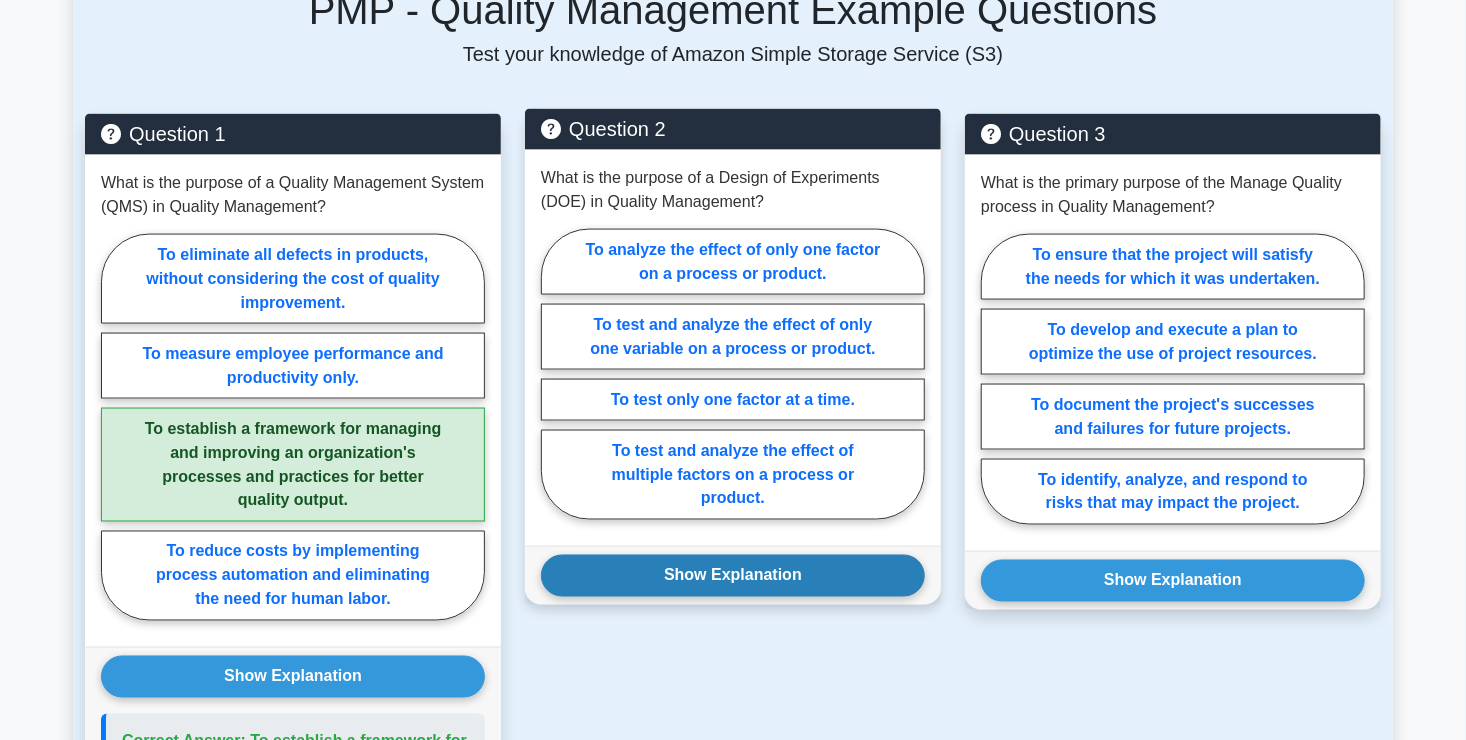 click on "Show Explanation" at bounding box center (733, 576) 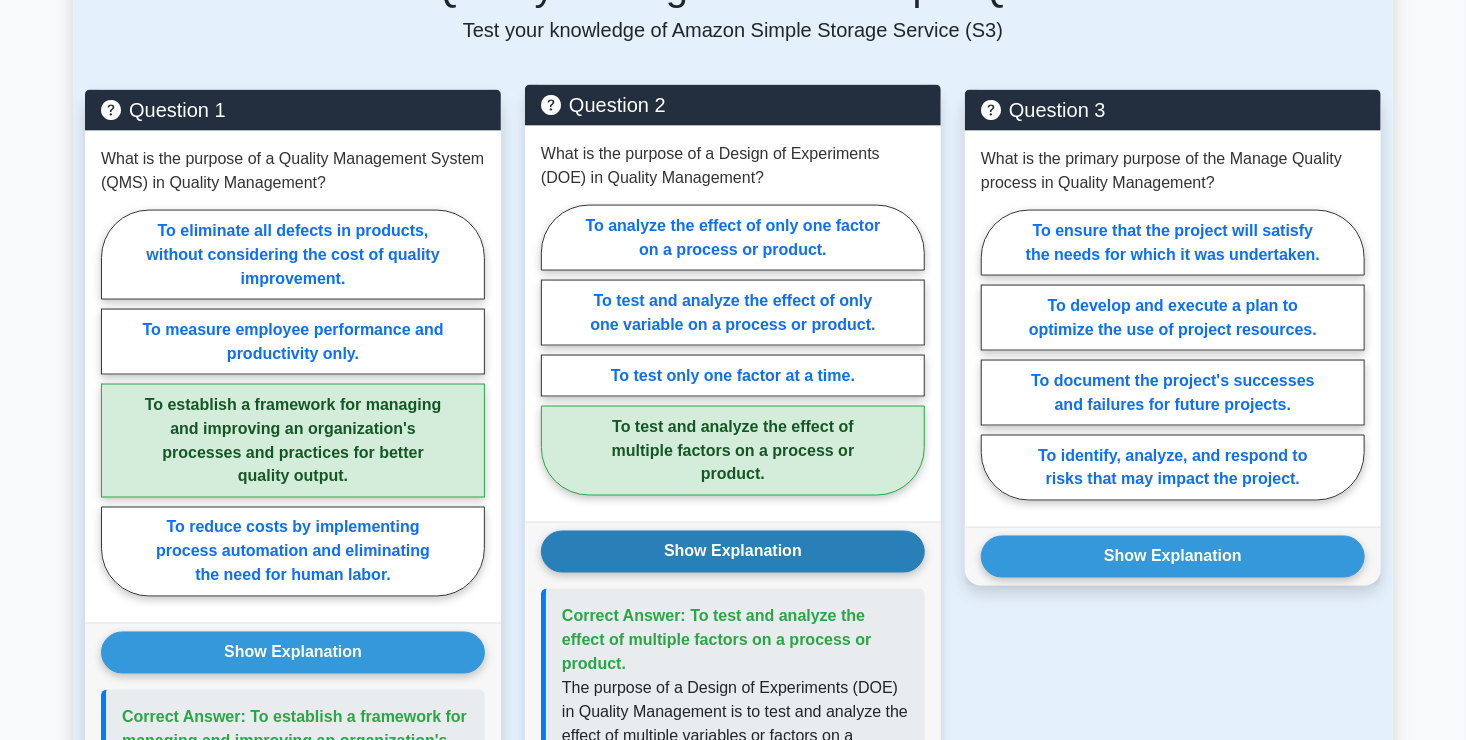 scroll, scrollTop: 1344, scrollLeft: 0, axis: vertical 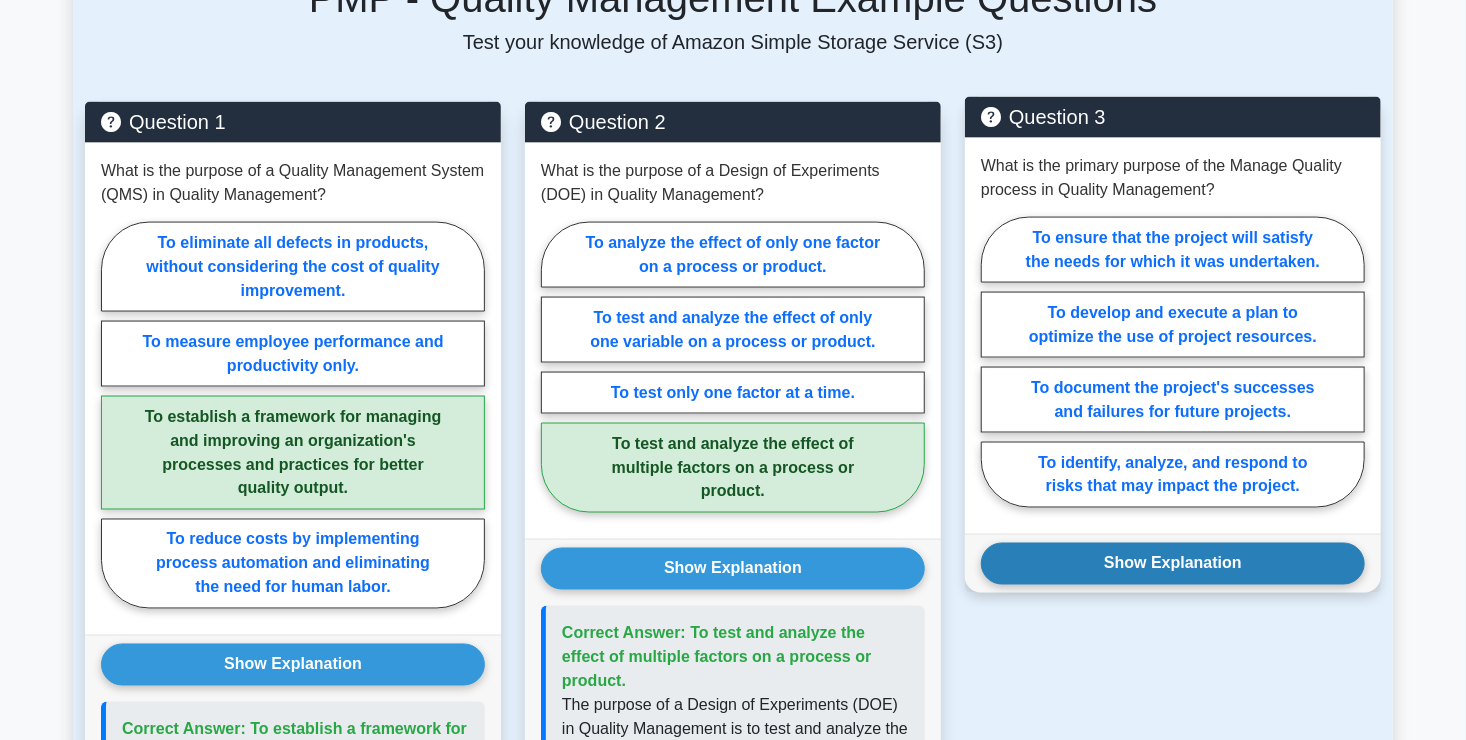 click on "Show Explanation" at bounding box center (1173, 564) 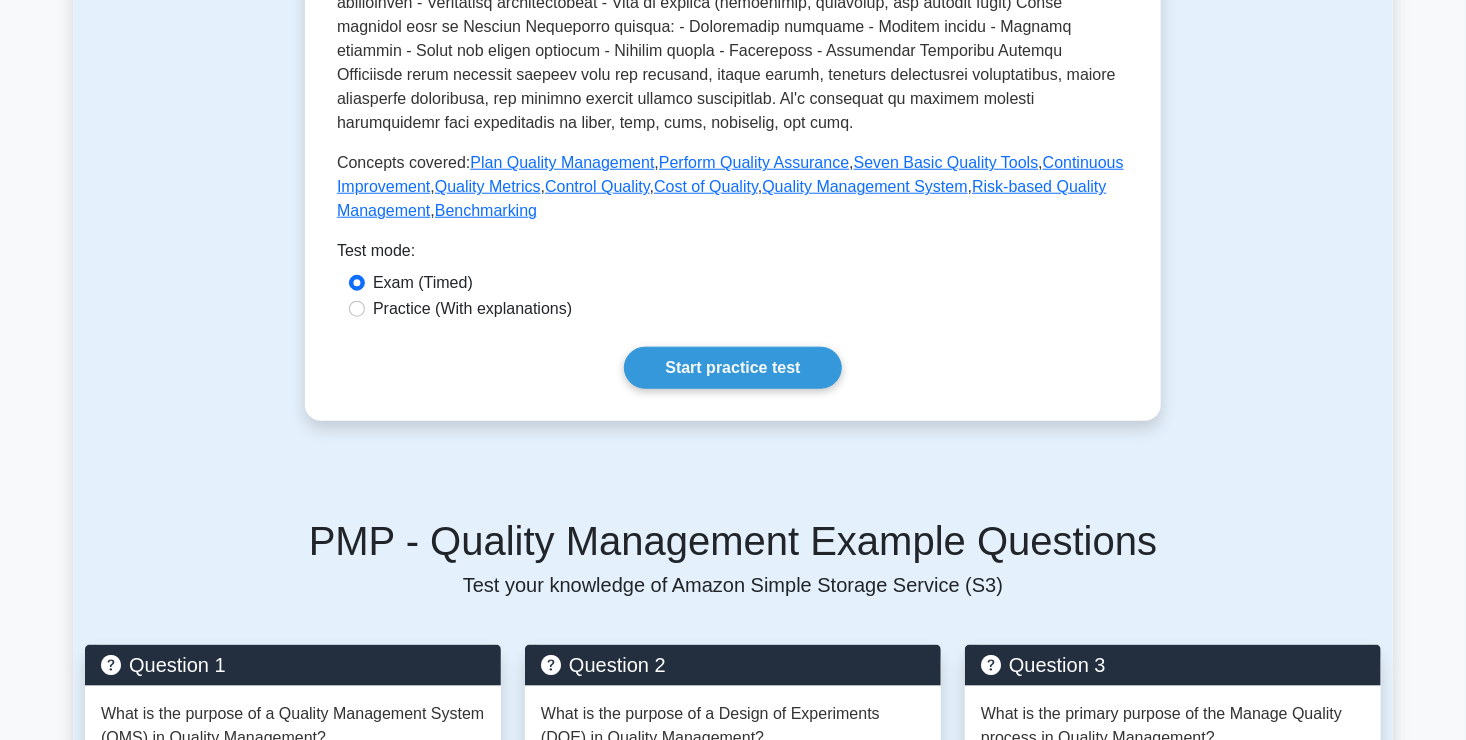 scroll, scrollTop: 800, scrollLeft: 0, axis: vertical 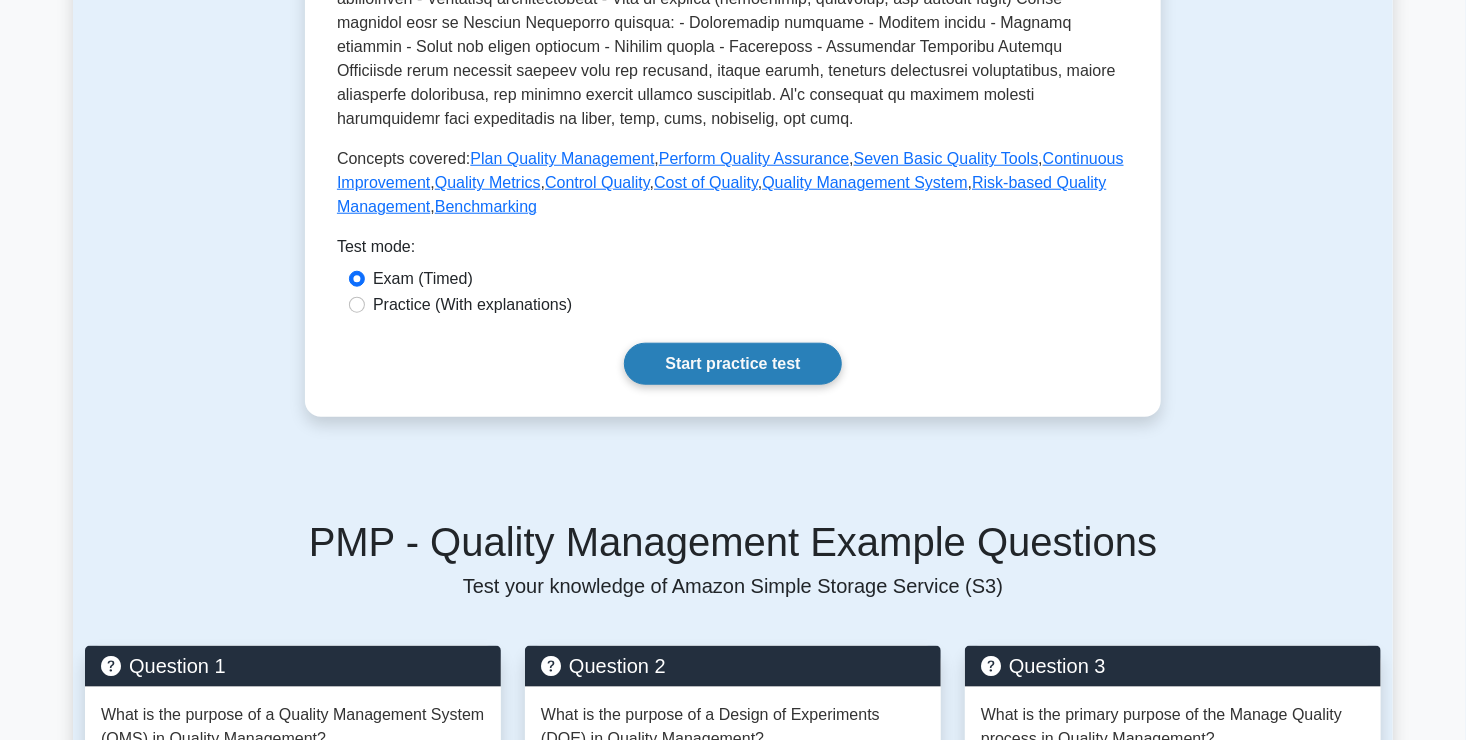click on "Start practice test" at bounding box center [732, 364] 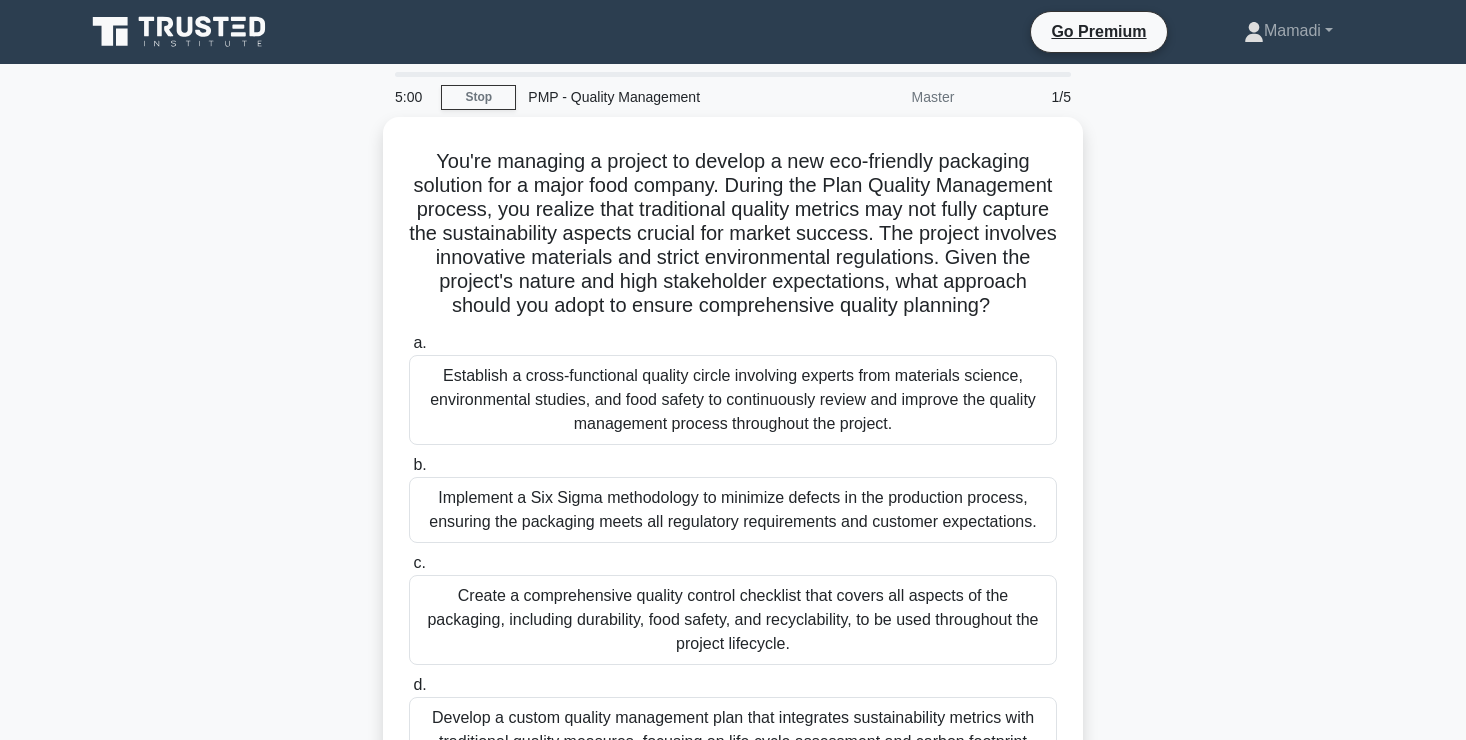 scroll, scrollTop: 0, scrollLeft: 0, axis: both 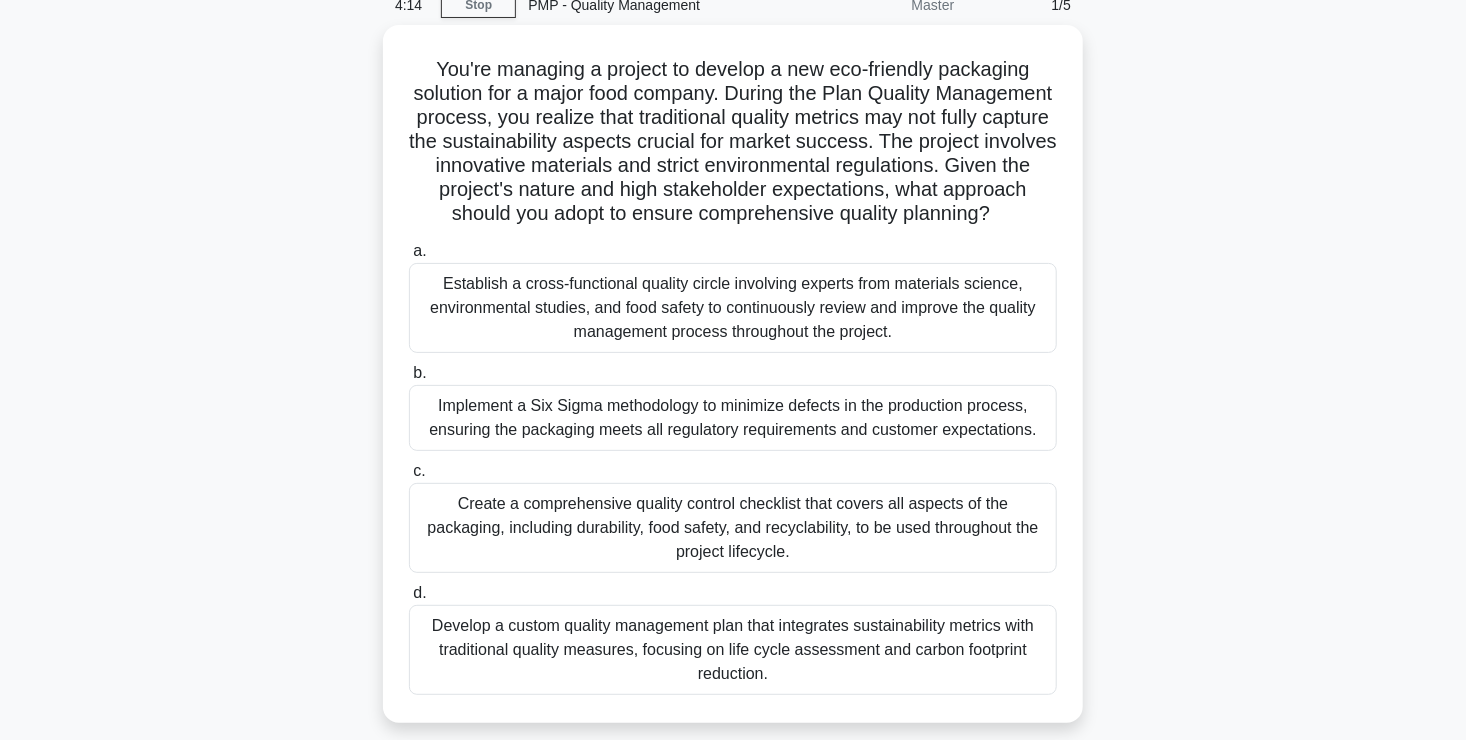 click on "Establish a cross-functional quality circle involving experts from materials science, environmental studies, and food safety to continuously review and improve the quality management process throughout the project." at bounding box center [733, 308] 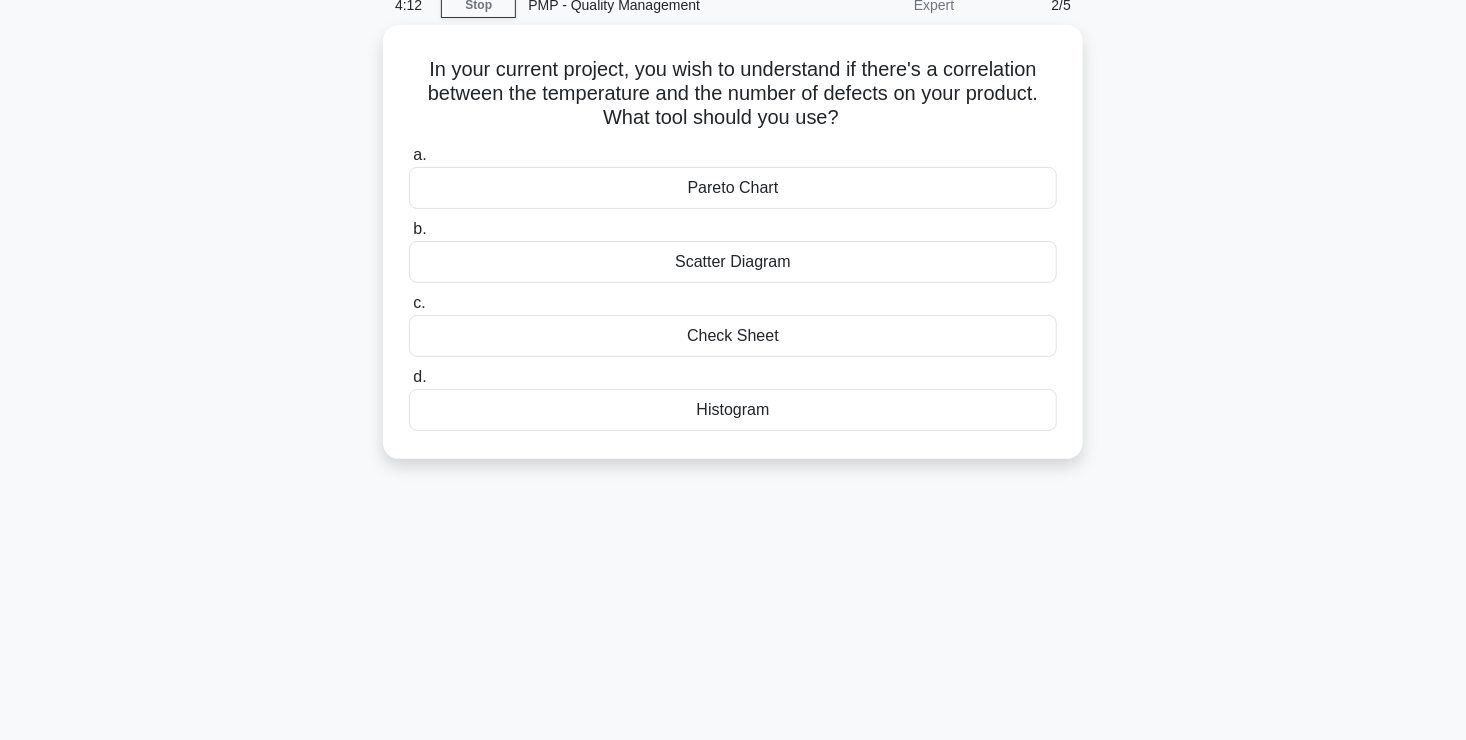 scroll, scrollTop: 0, scrollLeft: 0, axis: both 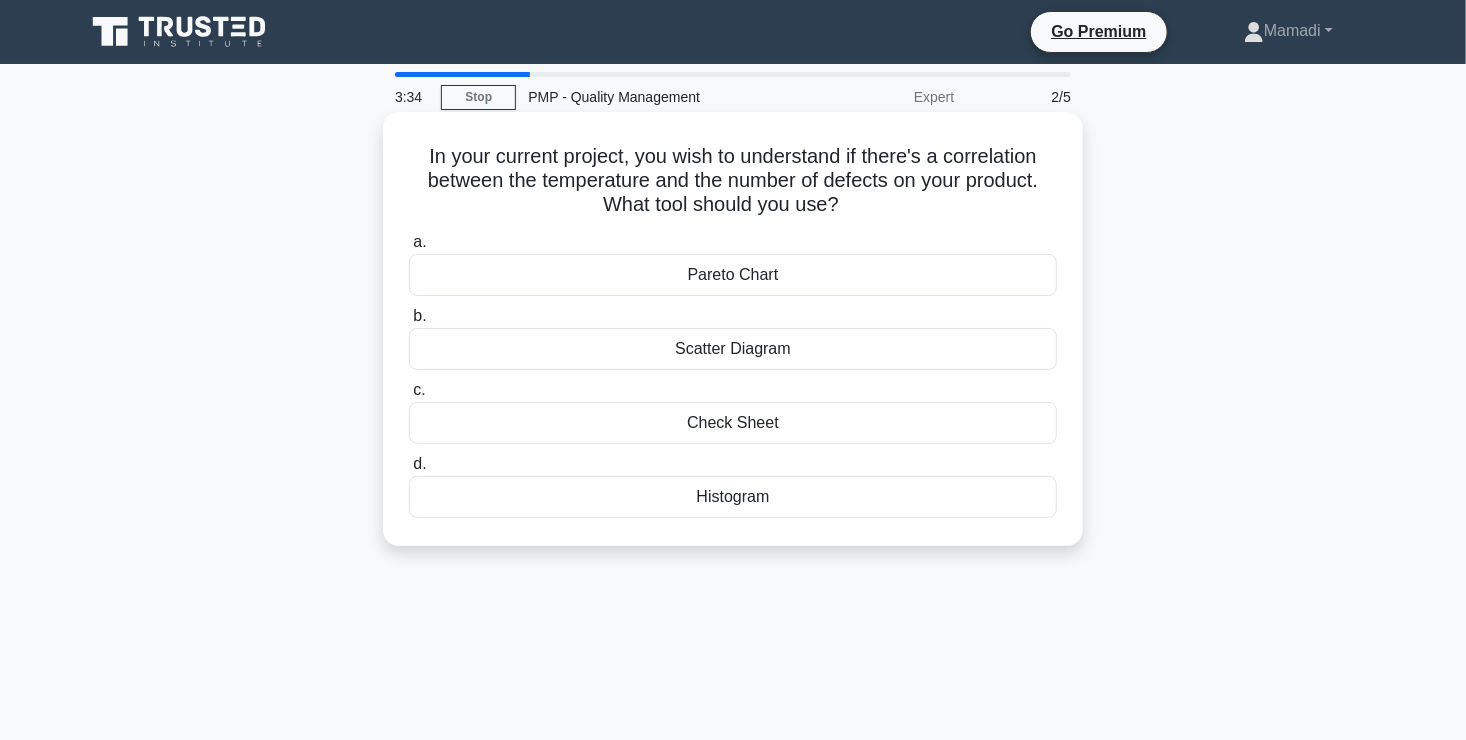 click on "Pareto Chart" at bounding box center [733, 275] 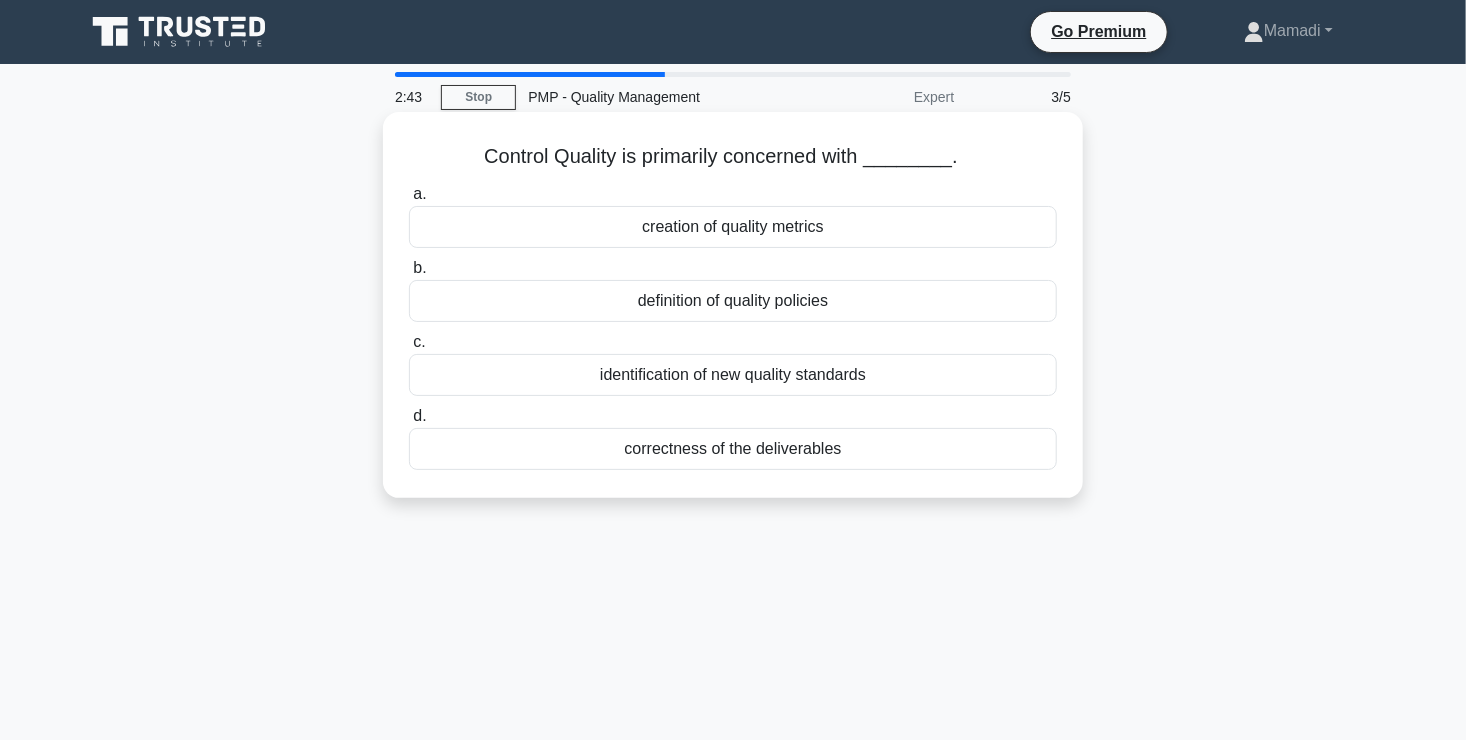 click on "definition of quality policies" at bounding box center (733, 301) 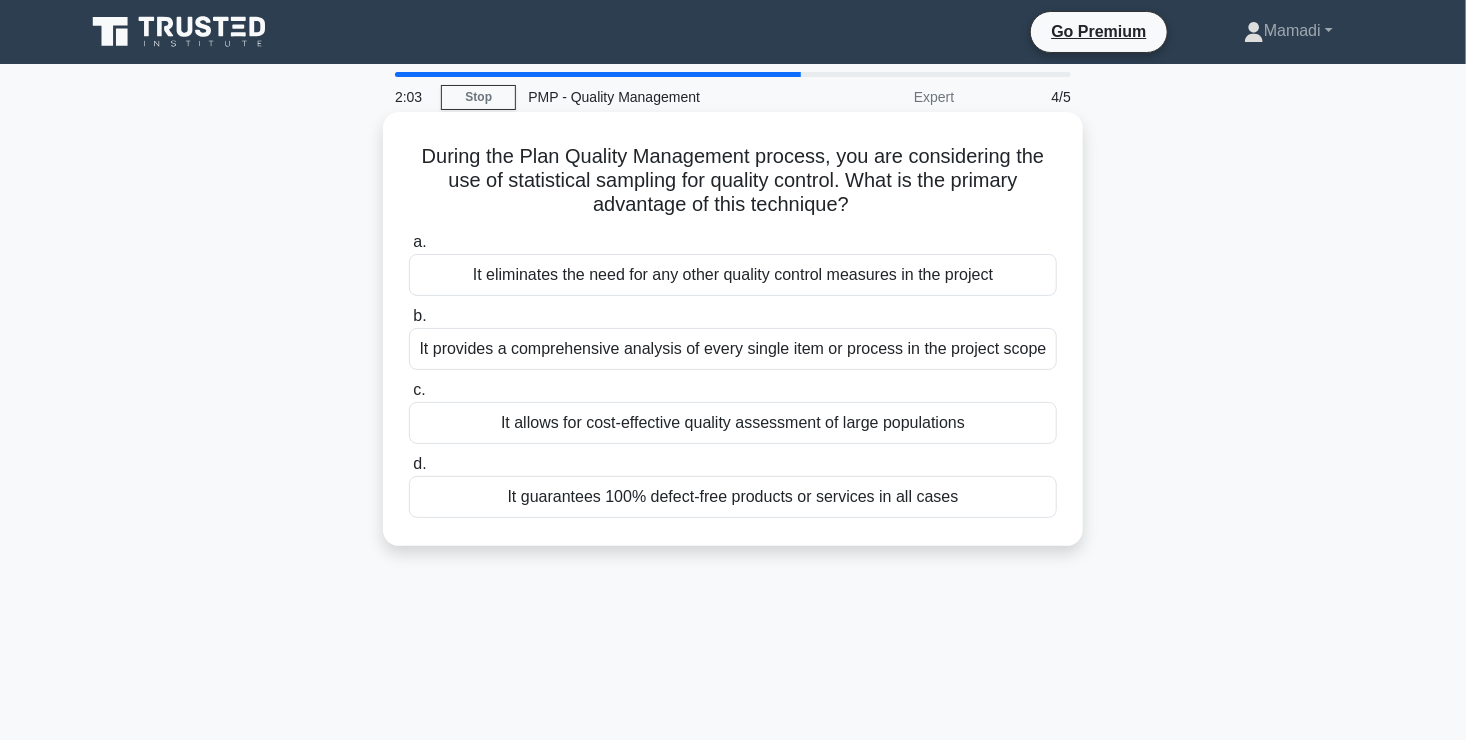 click on "It provides a comprehensive analysis of every single item or process in the project scope" at bounding box center [733, 349] 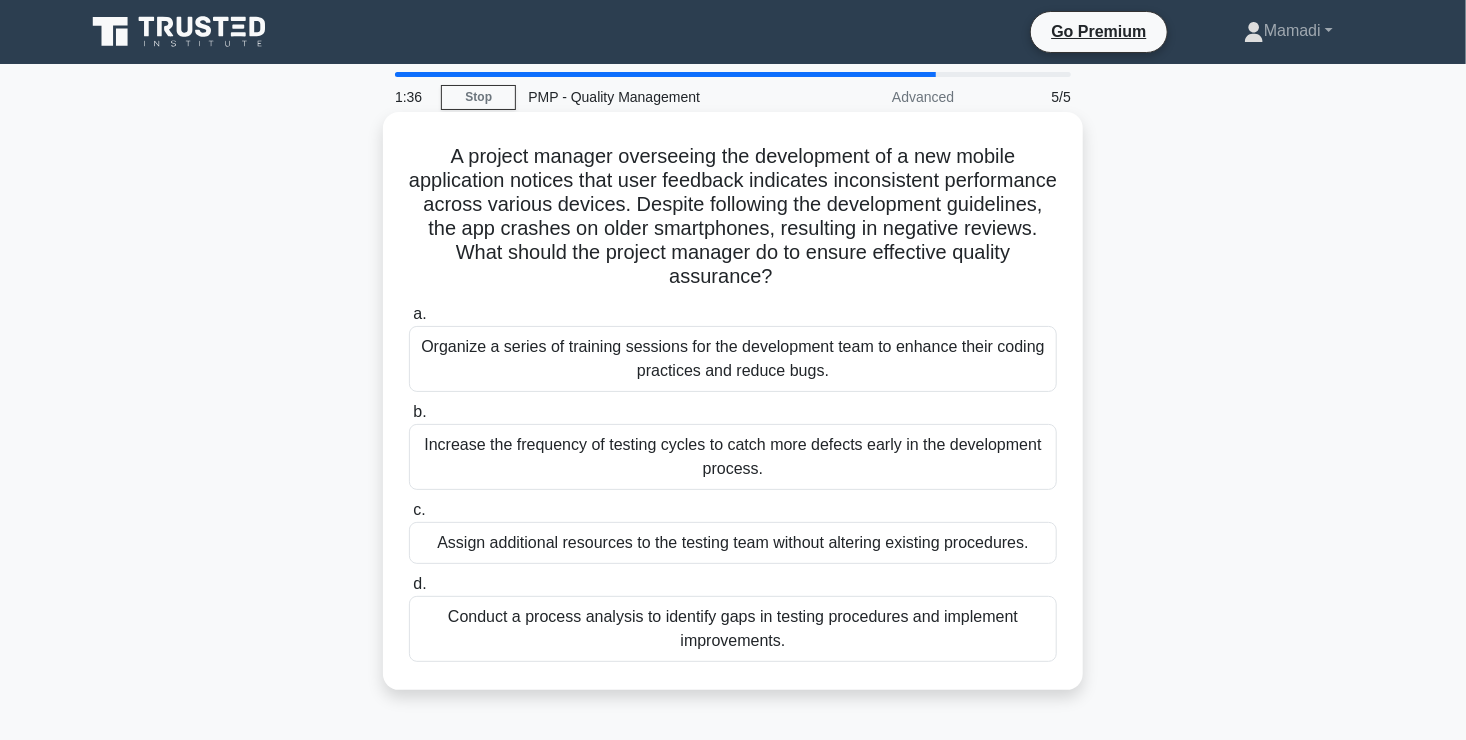 scroll, scrollTop: 15, scrollLeft: 0, axis: vertical 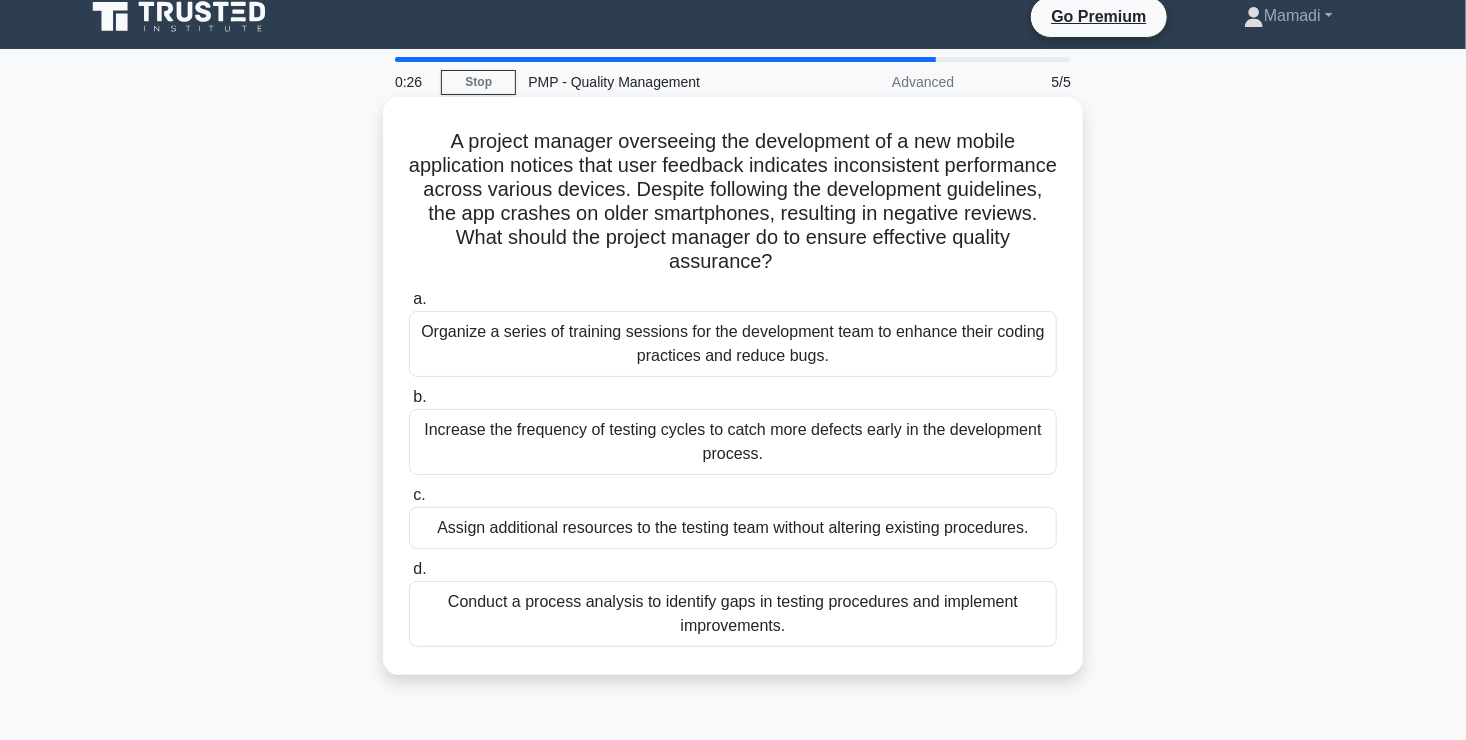 click on "Conduct a process analysis to identify gaps in testing procedures and implement improvements." at bounding box center [733, 614] 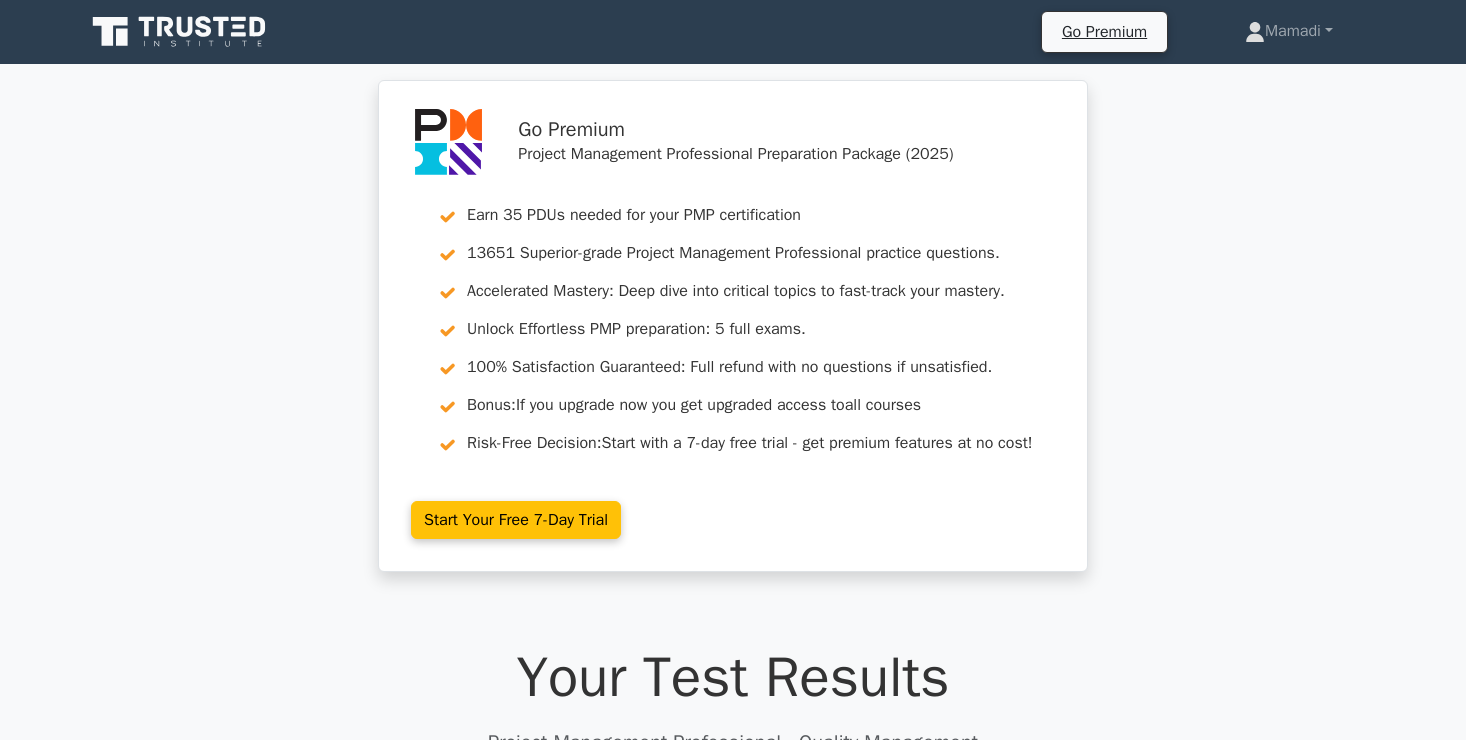 scroll, scrollTop: 0, scrollLeft: 0, axis: both 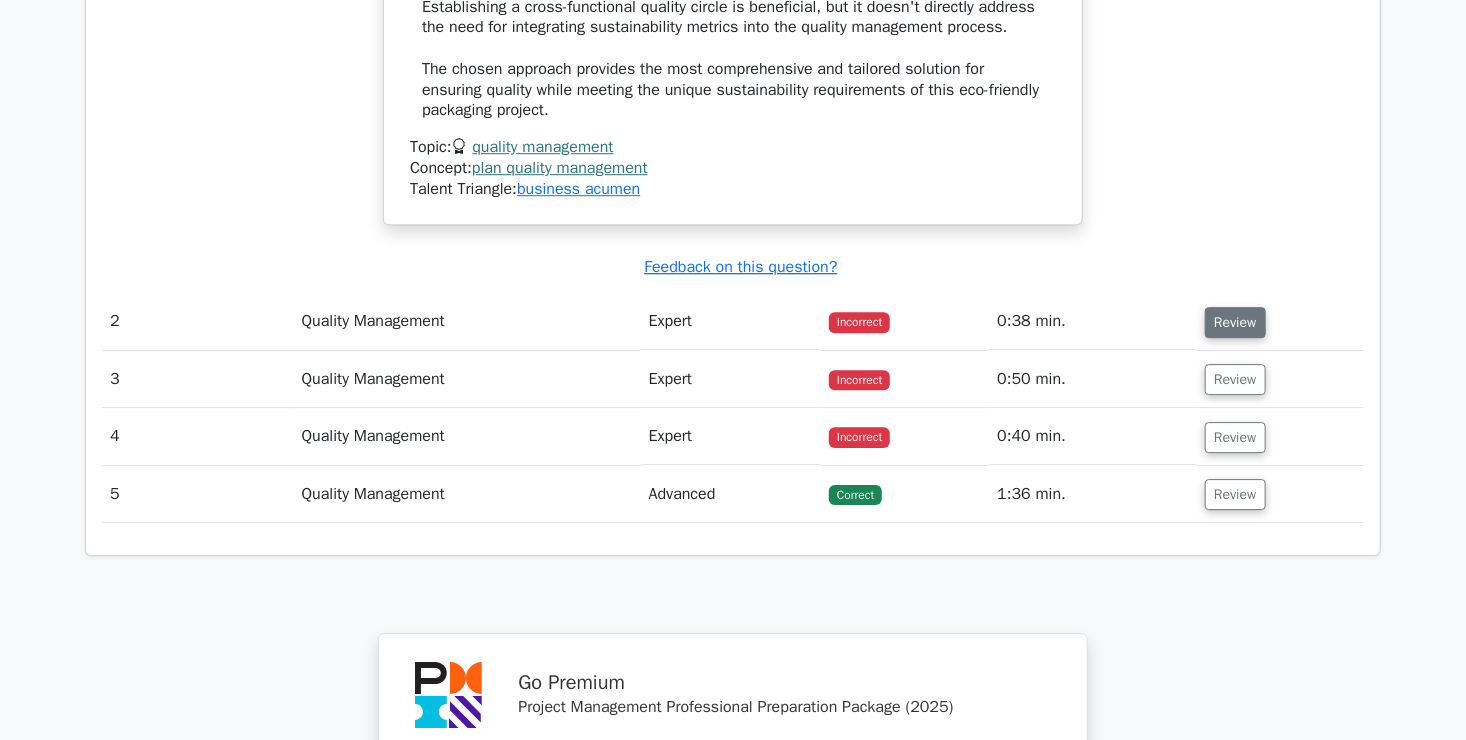 click on "Review" at bounding box center (1235, 322) 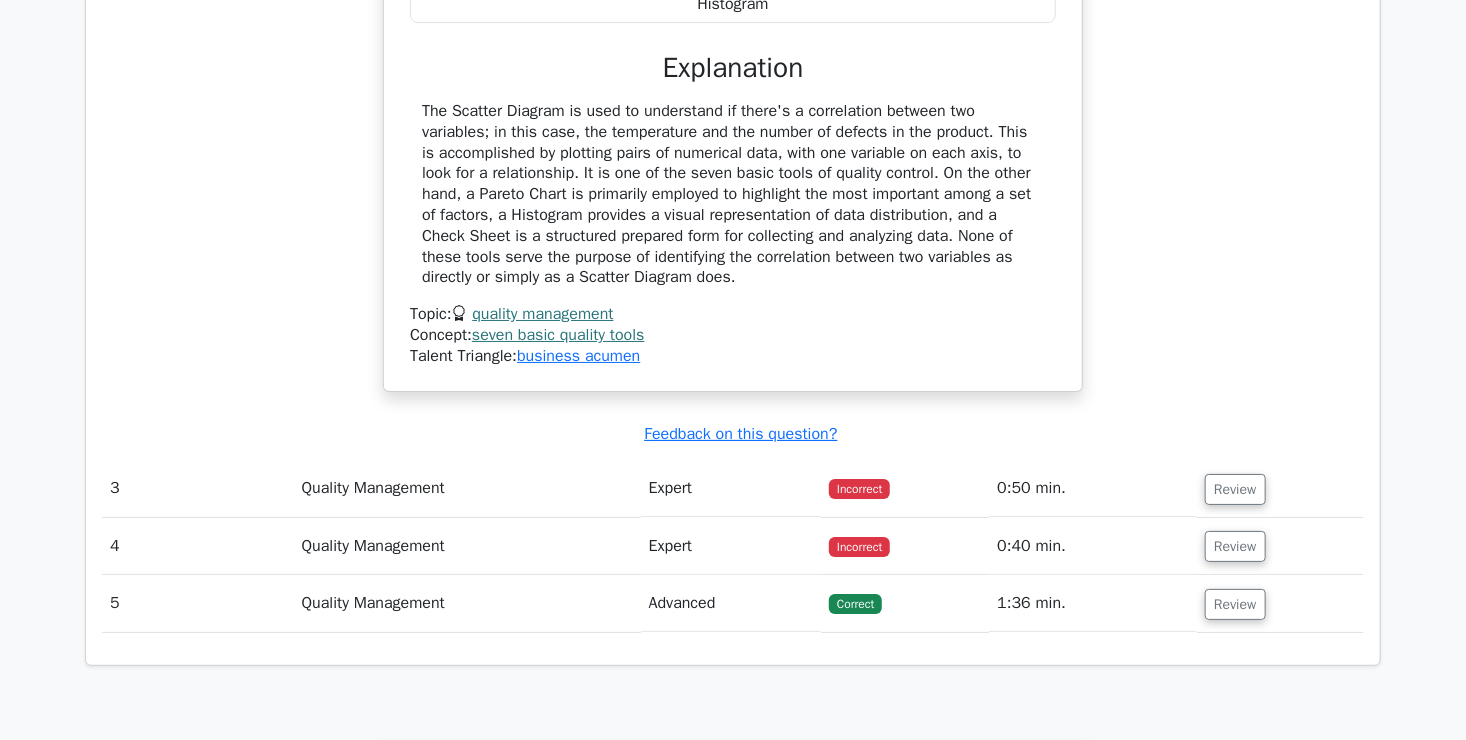 scroll, scrollTop: 3532, scrollLeft: 0, axis: vertical 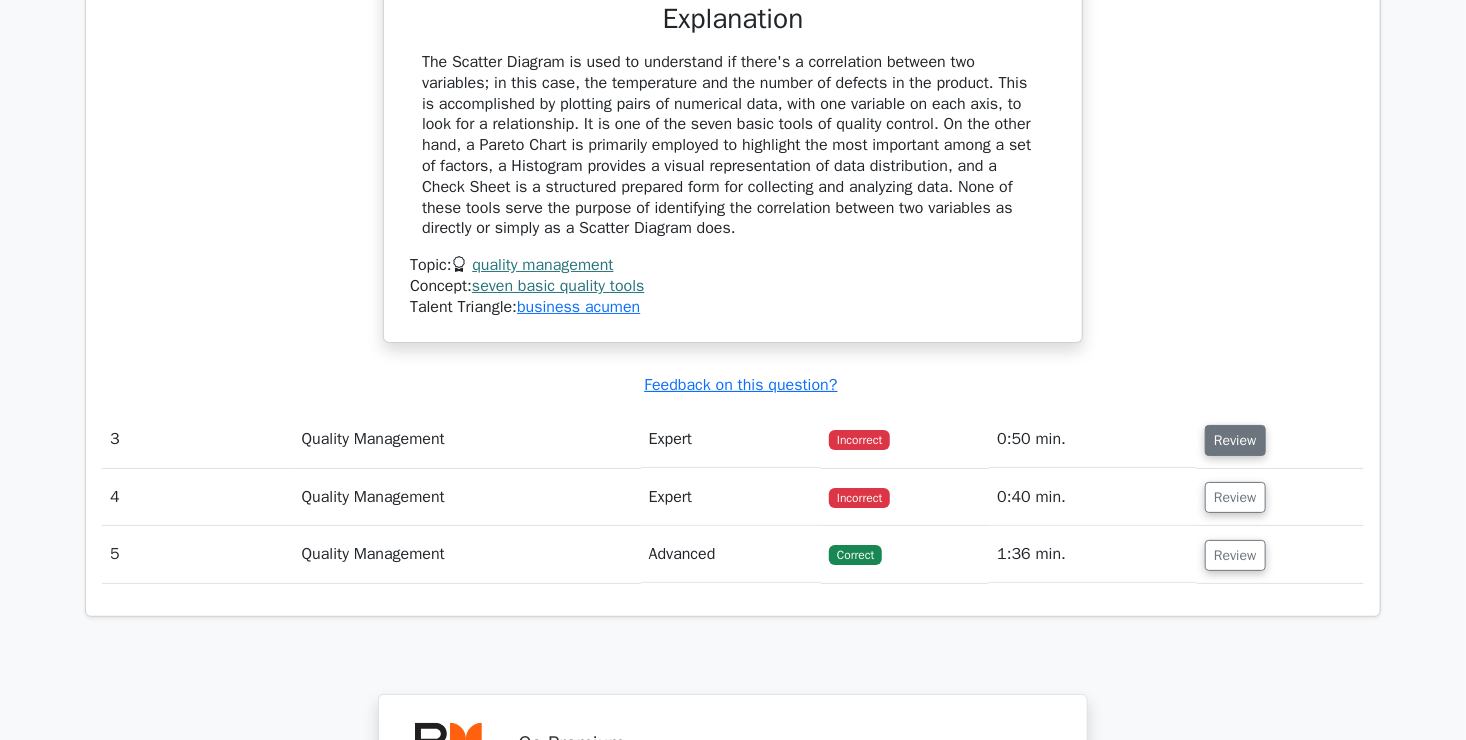 click on "Review" at bounding box center (1235, 440) 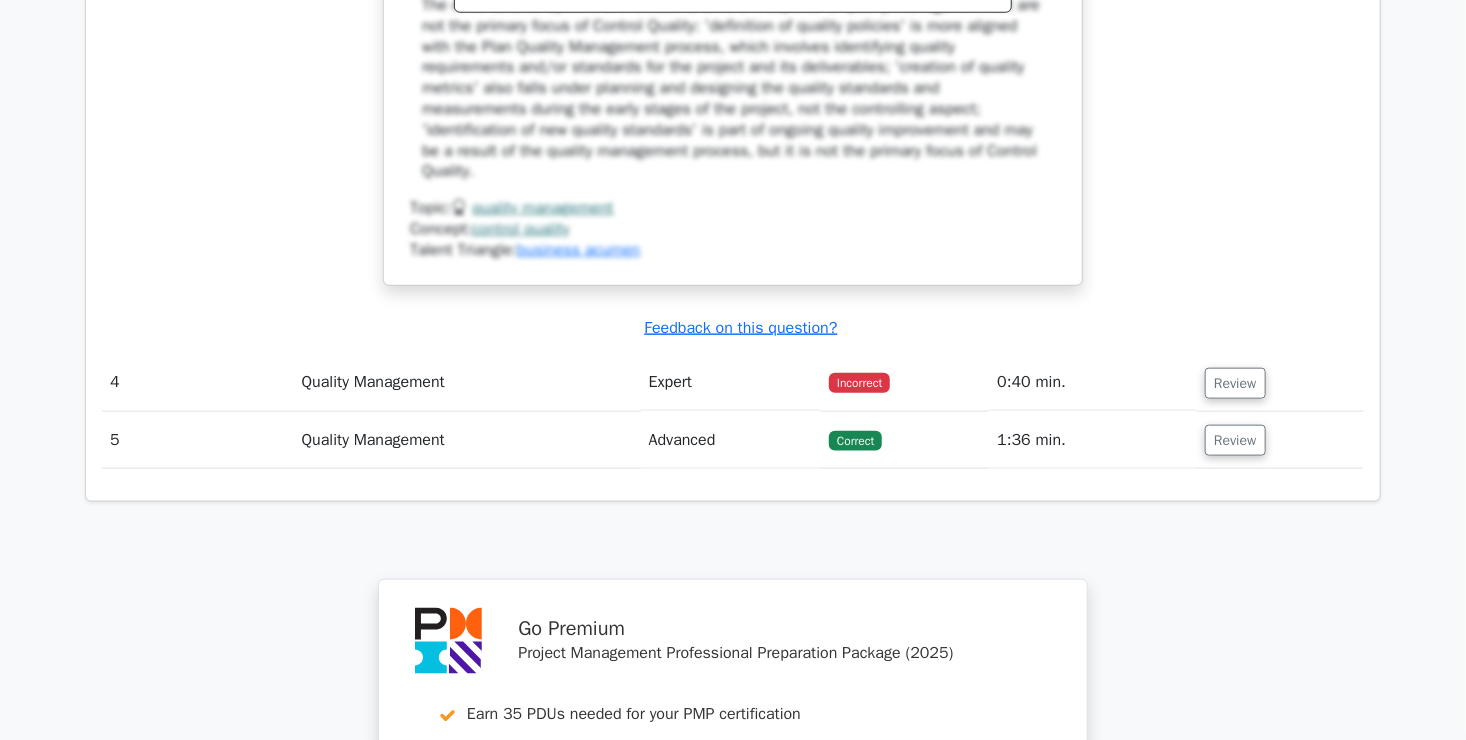 scroll, scrollTop: 4603, scrollLeft: 0, axis: vertical 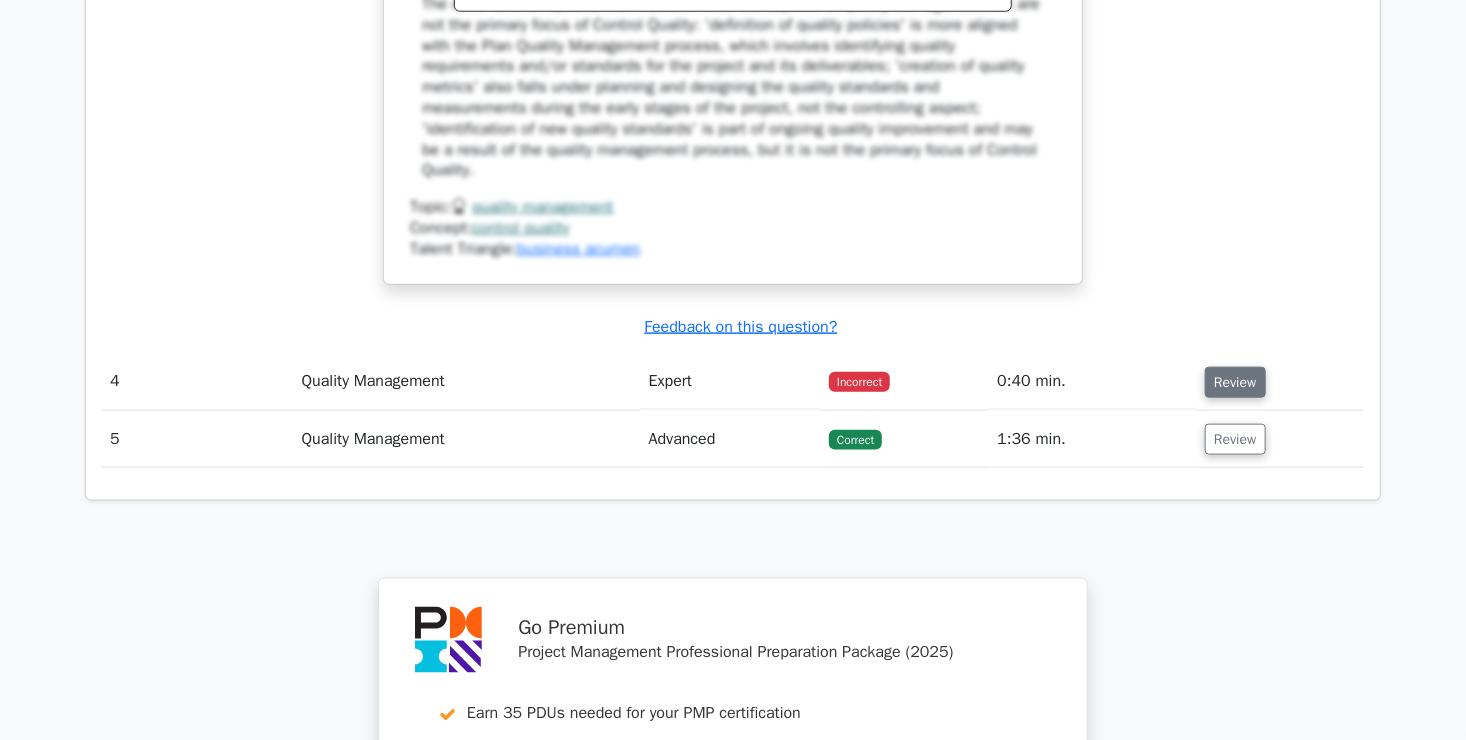 click on "Review" at bounding box center [1235, 382] 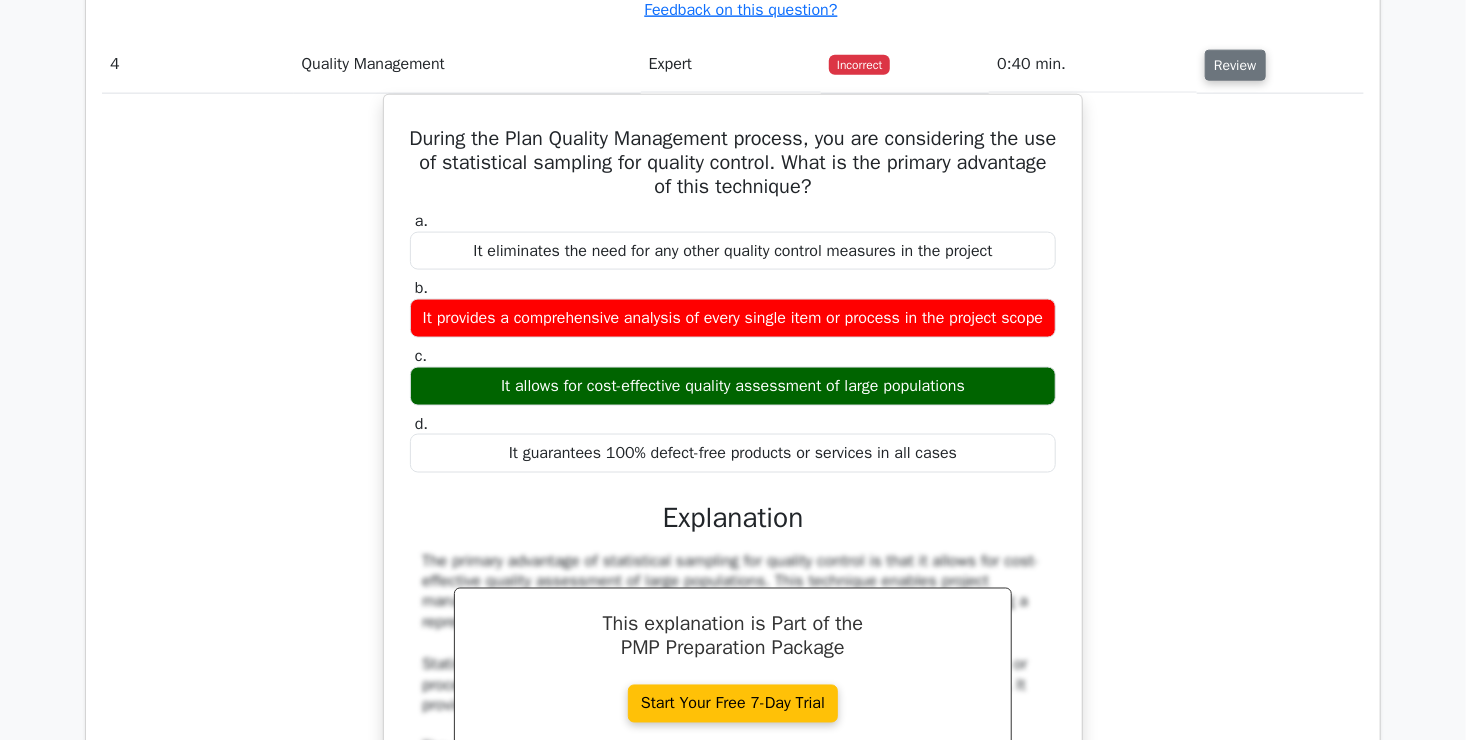 scroll, scrollTop: 4918, scrollLeft: 0, axis: vertical 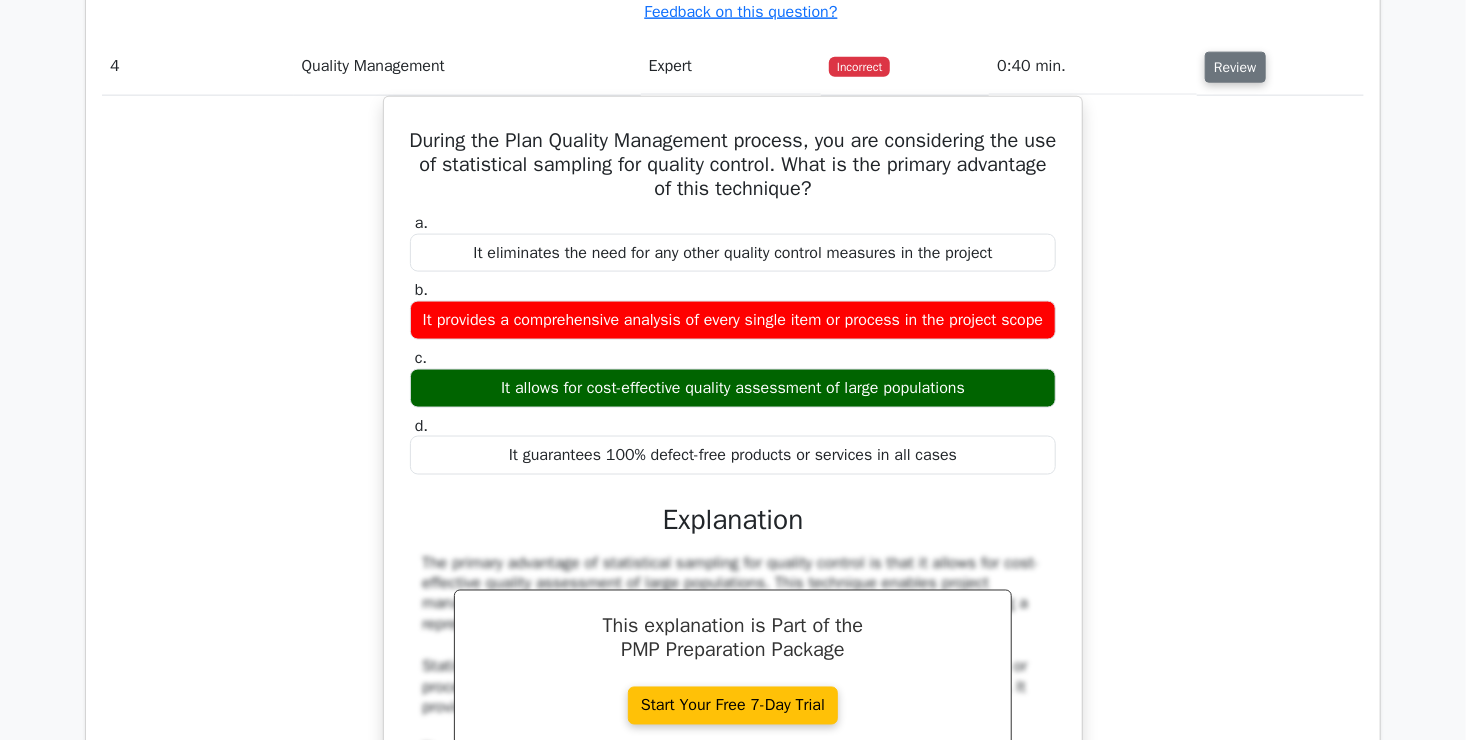 click on "During the Plan Quality Management process, you are considering the use of statistical sampling for quality control. What is the primary advantage of this technique?
a.
It eliminates the need for any other quality control measures in the project
b.
c." at bounding box center [733, 606] 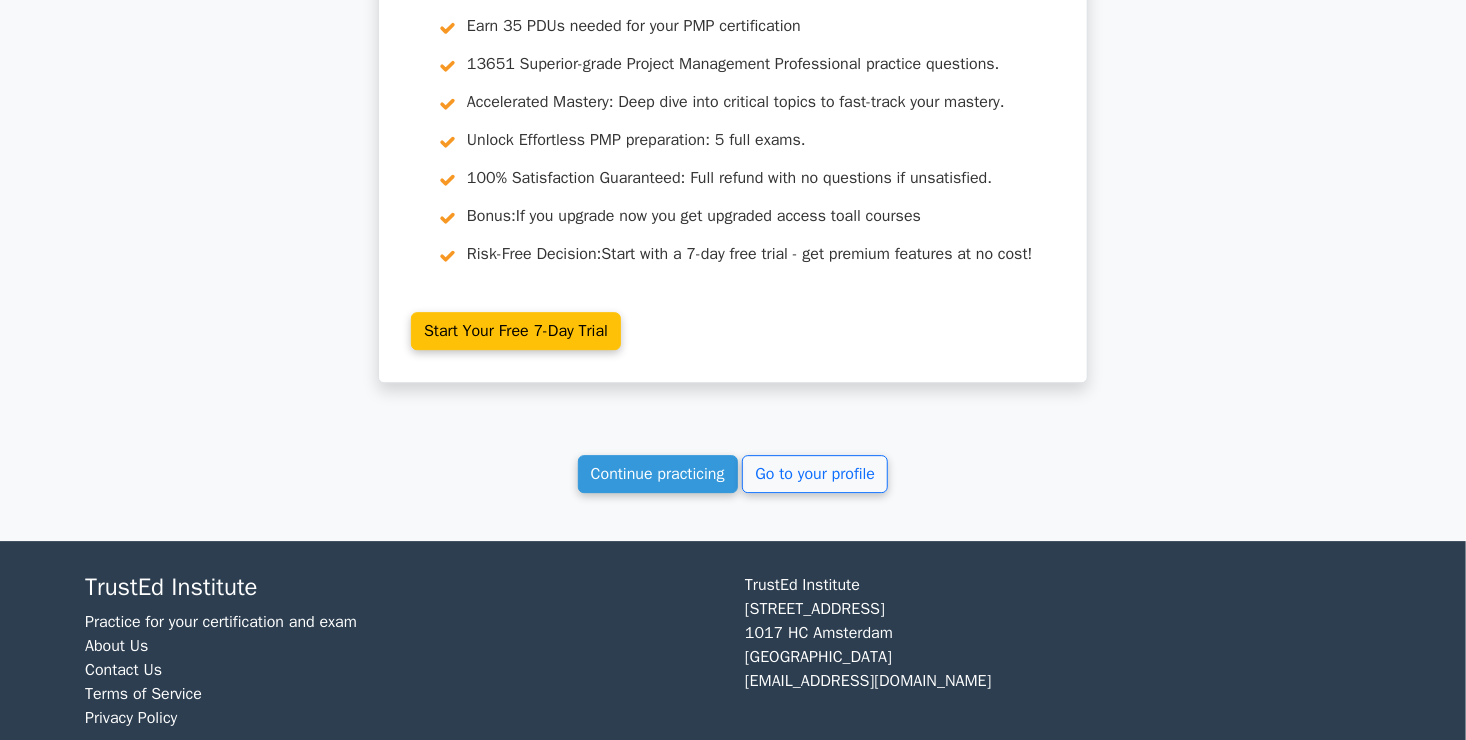scroll, scrollTop: 6357, scrollLeft: 0, axis: vertical 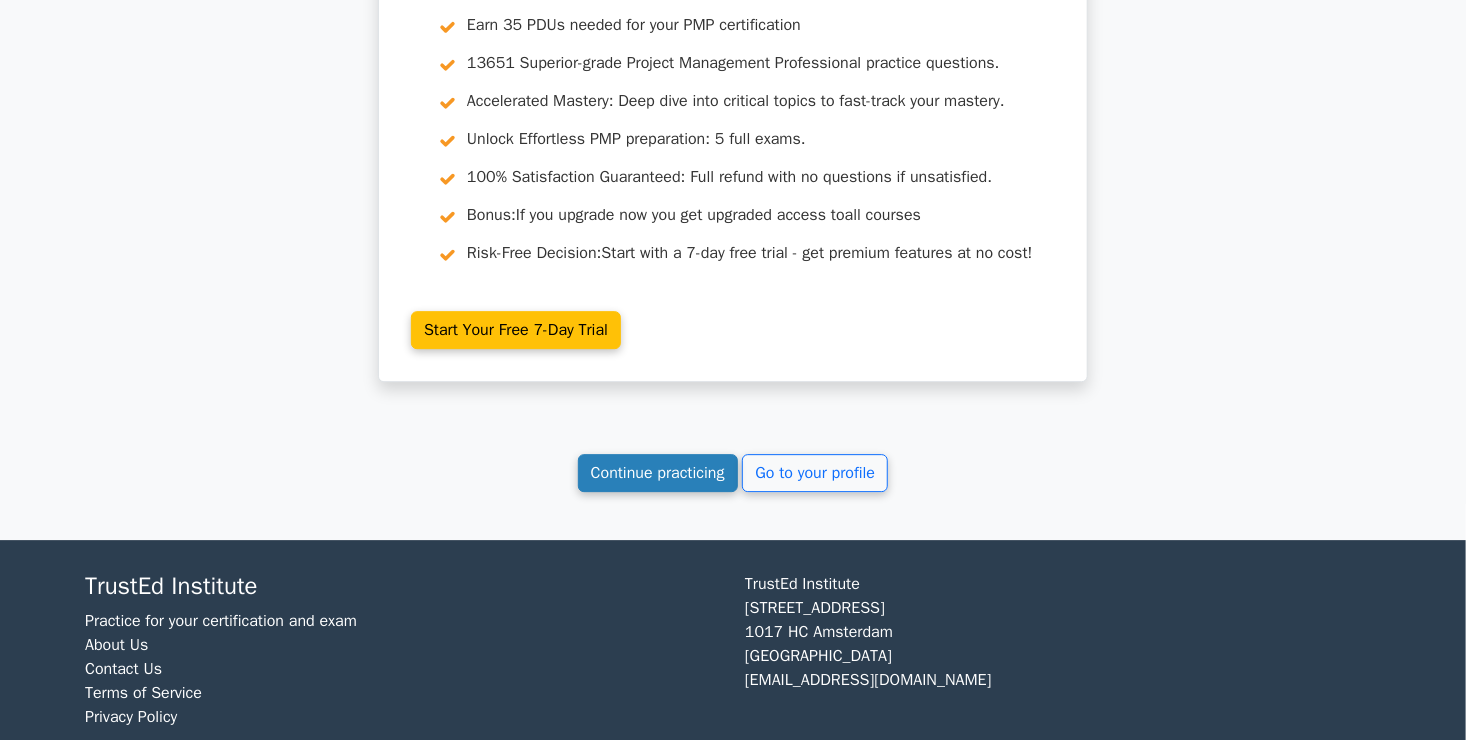 click on "Continue practicing" at bounding box center (658, 473) 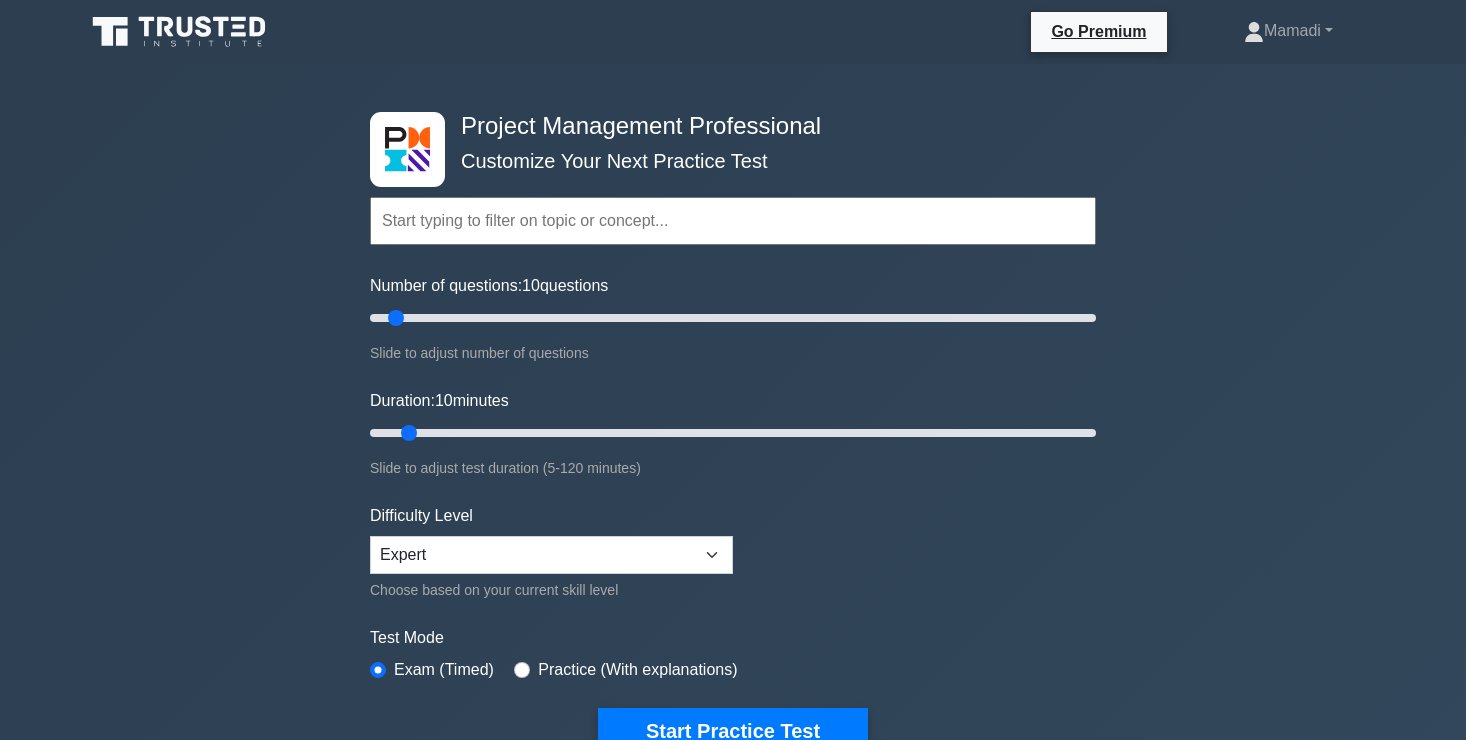 scroll, scrollTop: 375, scrollLeft: 0, axis: vertical 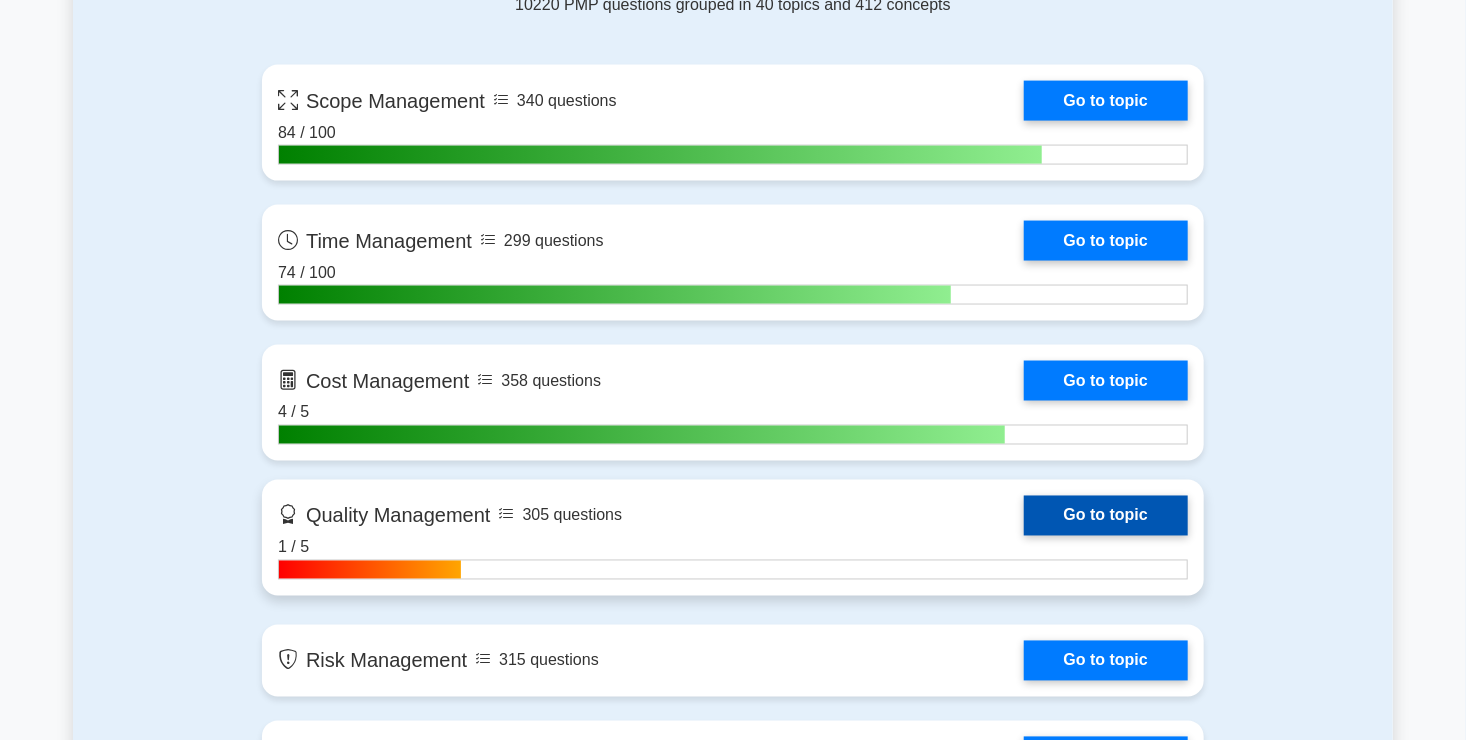 click on "Go to topic" at bounding box center (1106, 516) 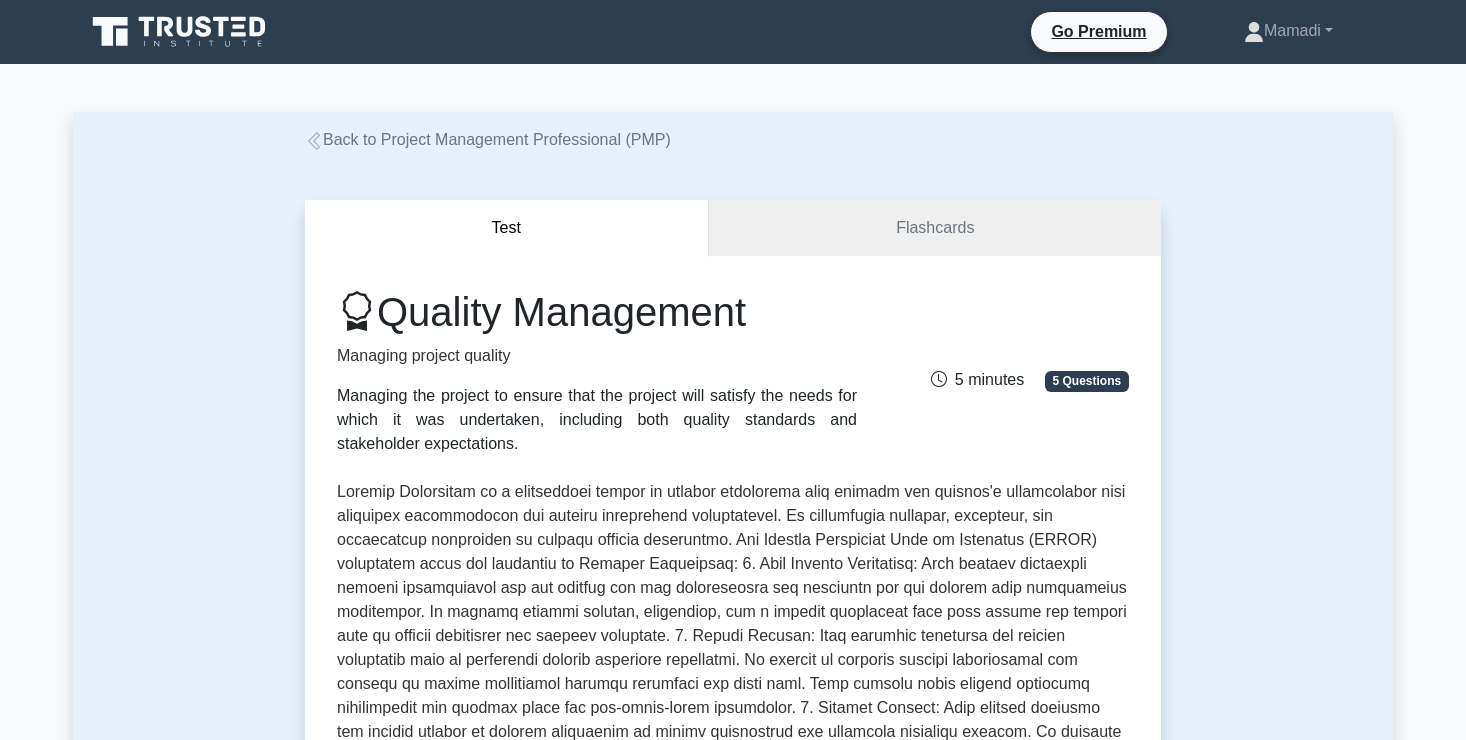 scroll, scrollTop: 0, scrollLeft: 0, axis: both 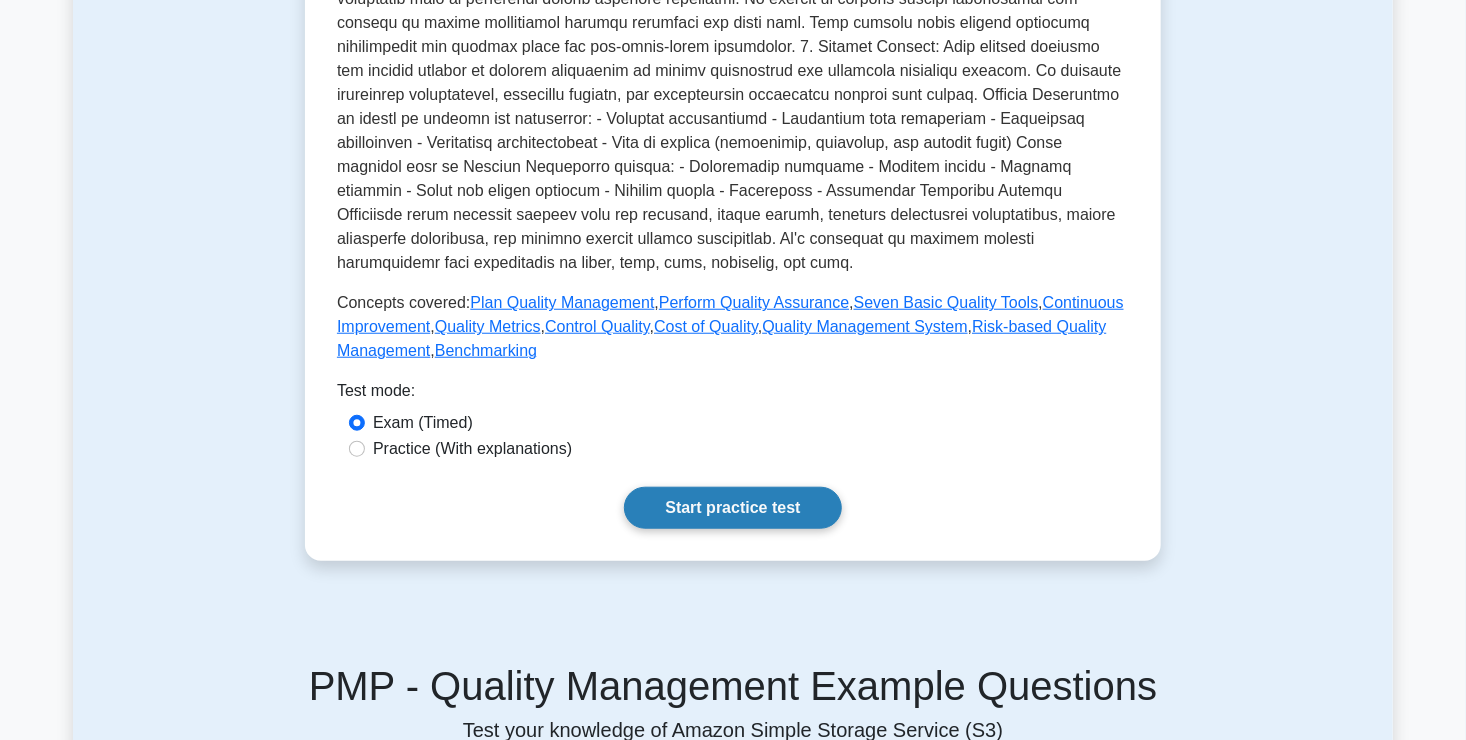 click on "Start practice test" at bounding box center (732, 508) 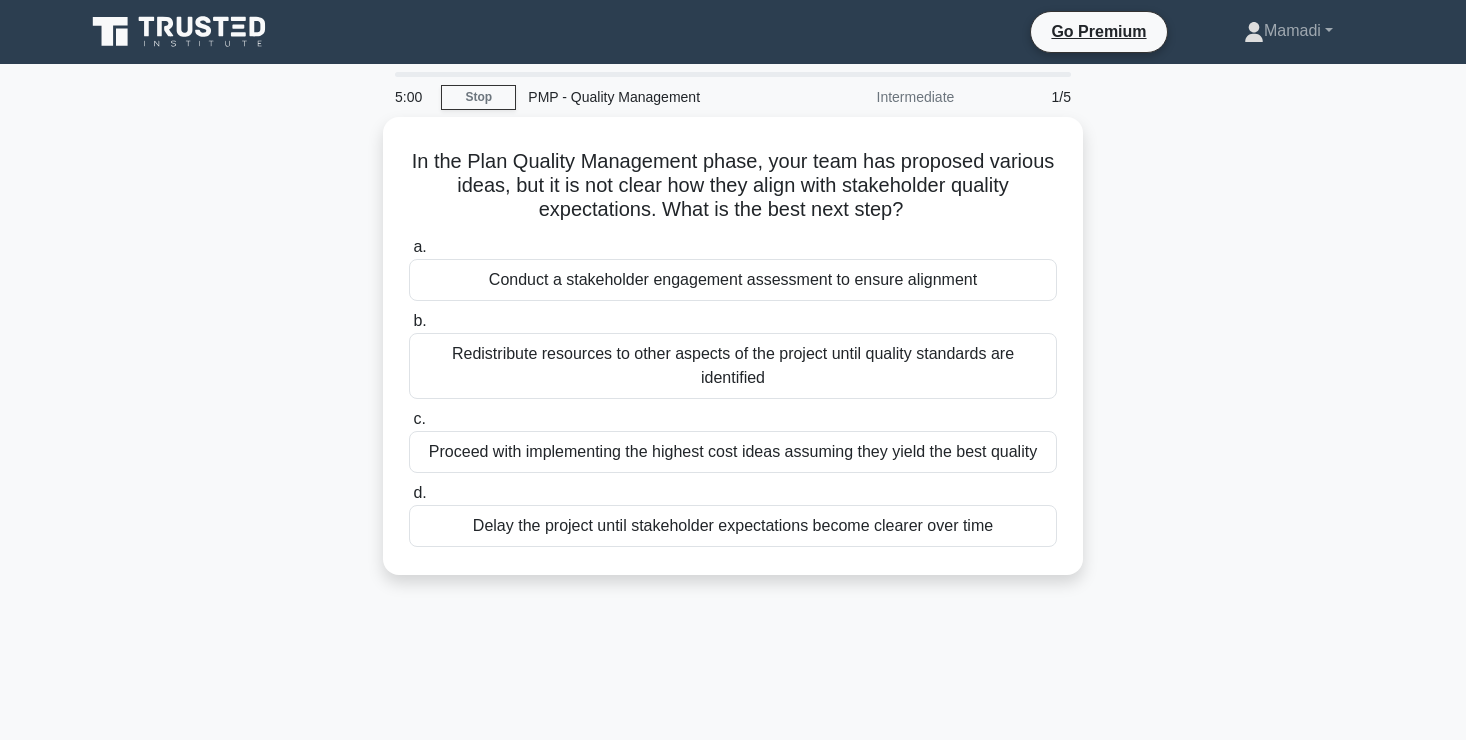 scroll, scrollTop: 0, scrollLeft: 0, axis: both 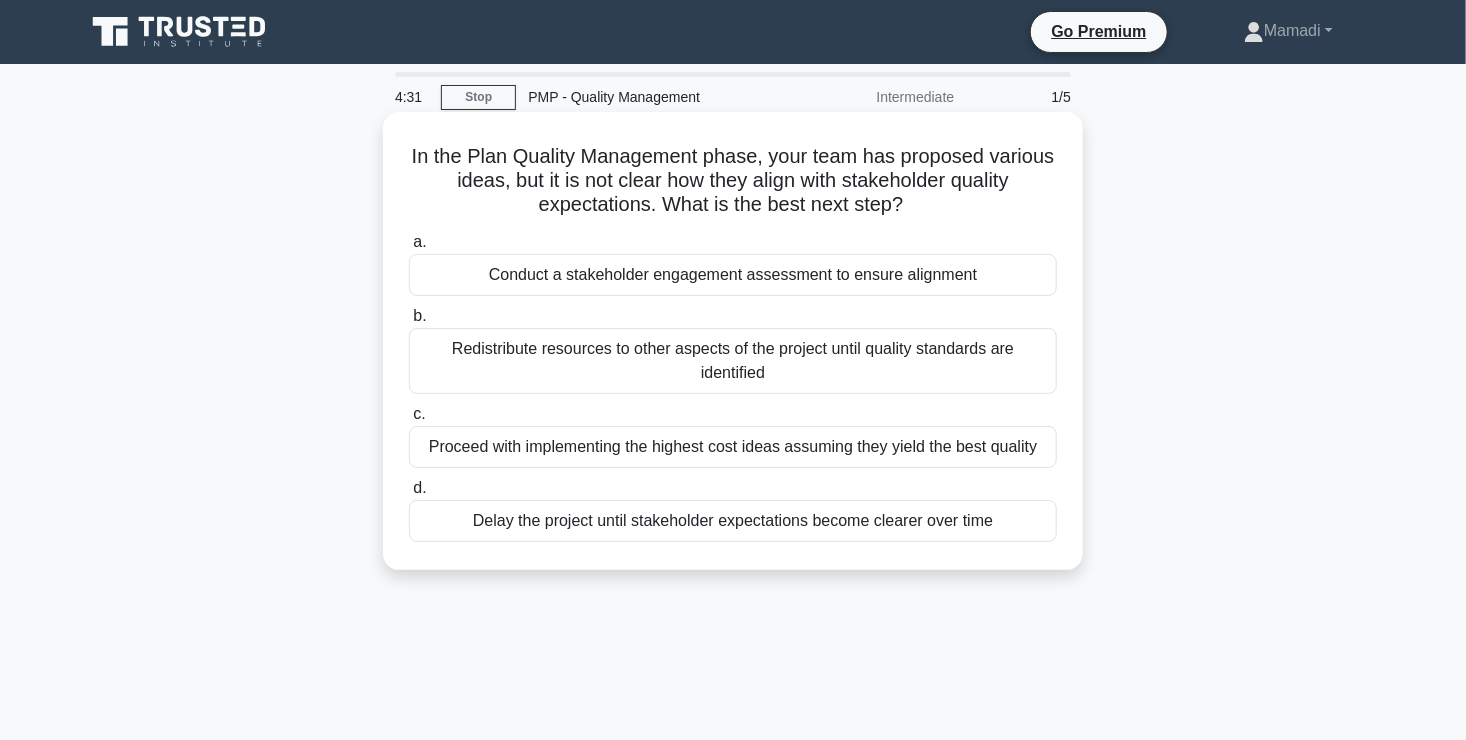 click on "Conduct a stakeholder engagement assessment to ensure alignment" at bounding box center [733, 275] 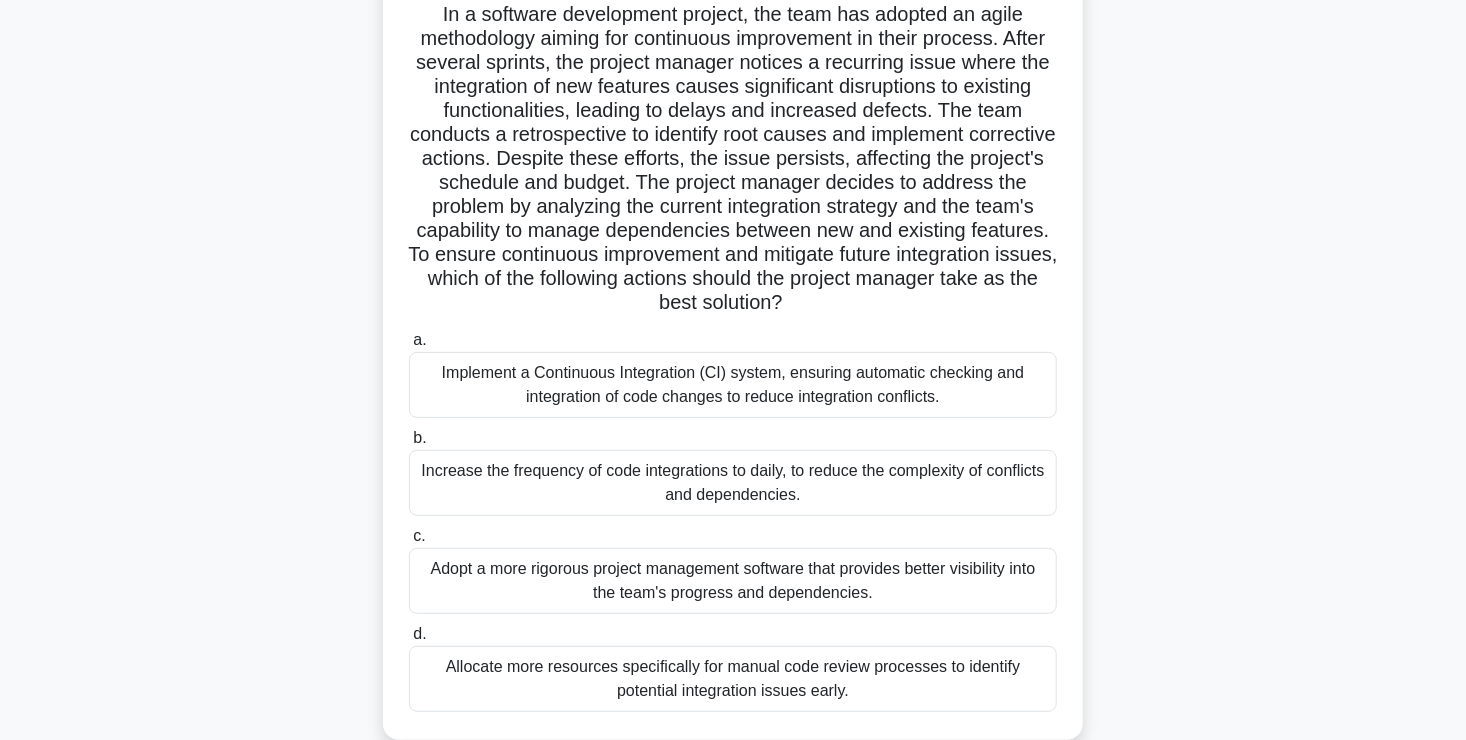 scroll, scrollTop: 148, scrollLeft: 0, axis: vertical 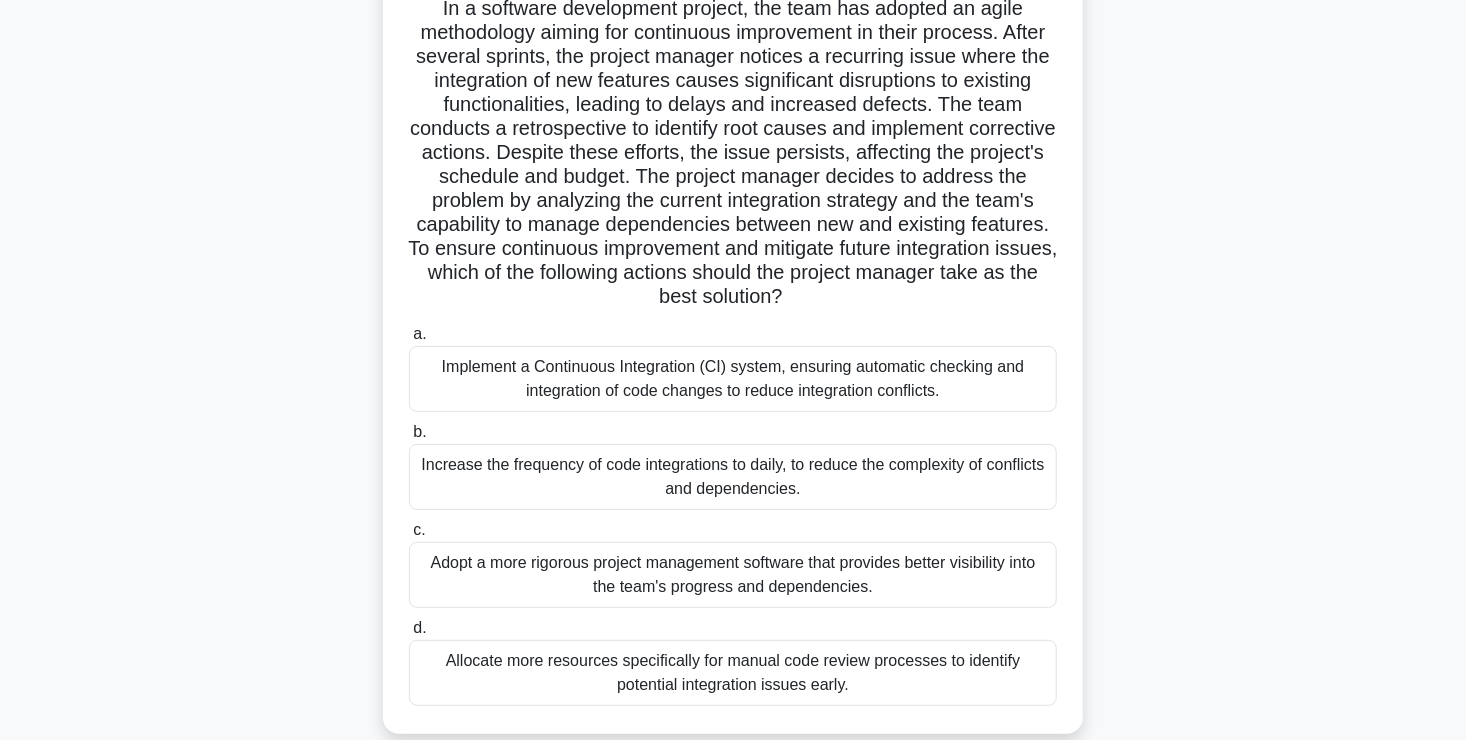 click on "Implement a Continuous Integration (CI) system, ensuring automatic checking and integration of code changes to reduce integration conflicts." at bounding box center [733, 379] 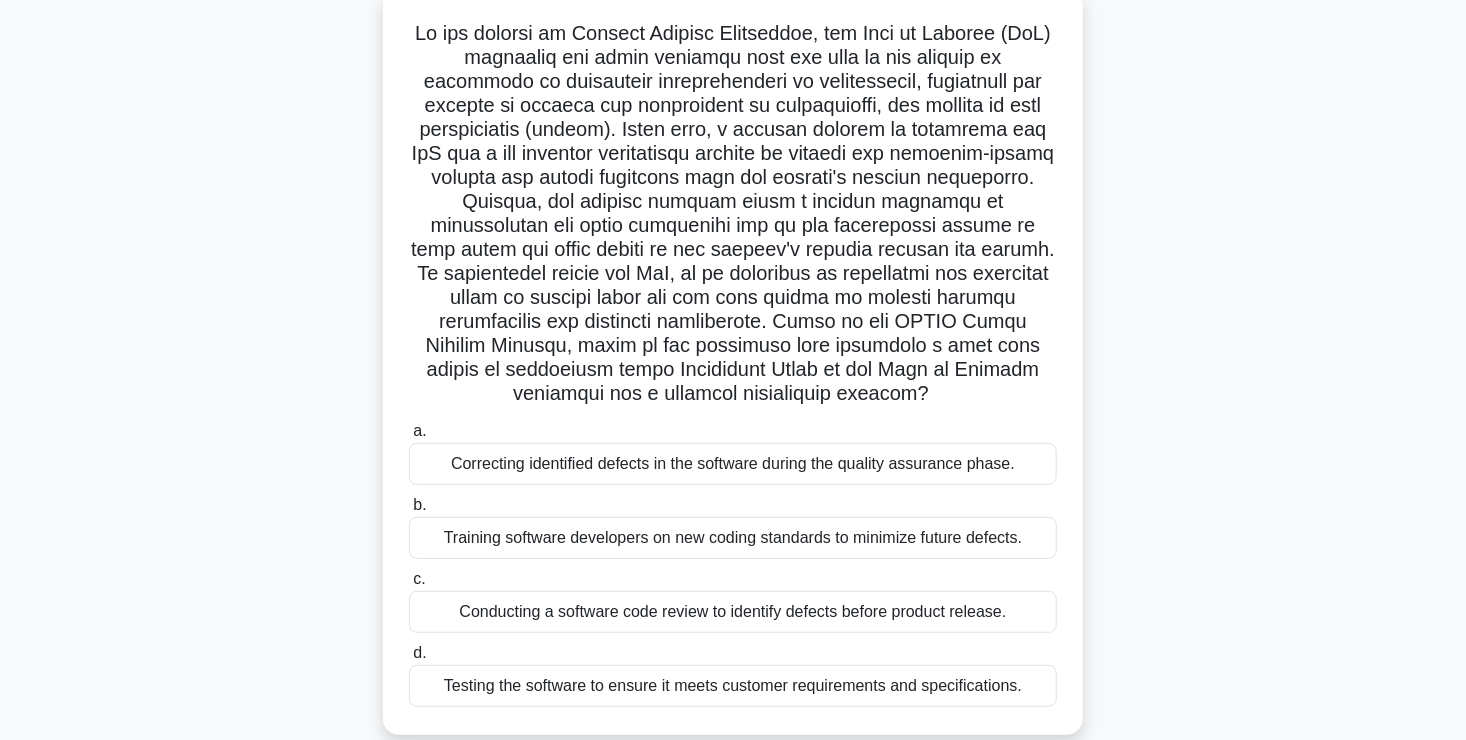 scroll, scrollTop: 127, scrollLeft: 0, axis: vertical 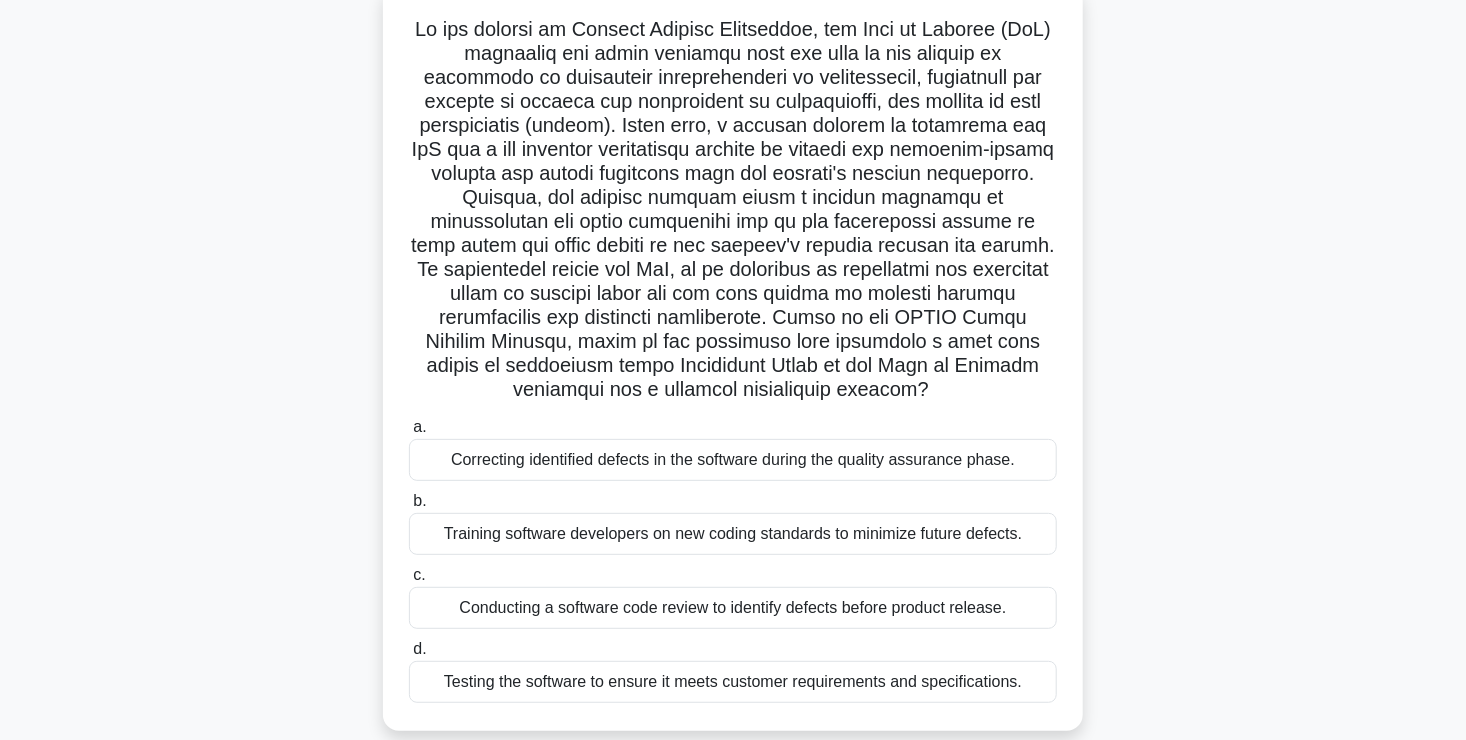 click on "Training software developers on new coding standards to minimize future defects." at bounding box center [733, 534] 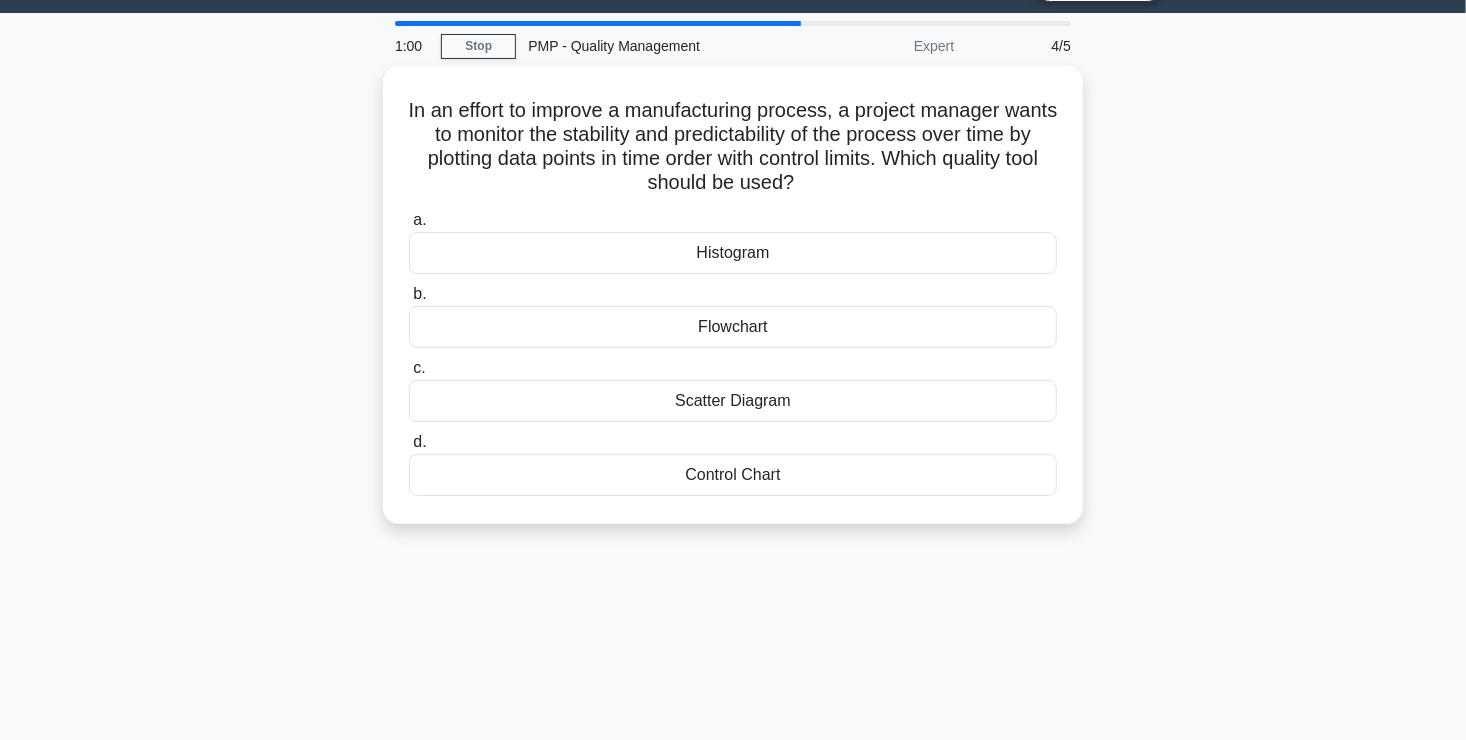 scroll, scrollTop: 0, scrollLeft: 0, axis: both 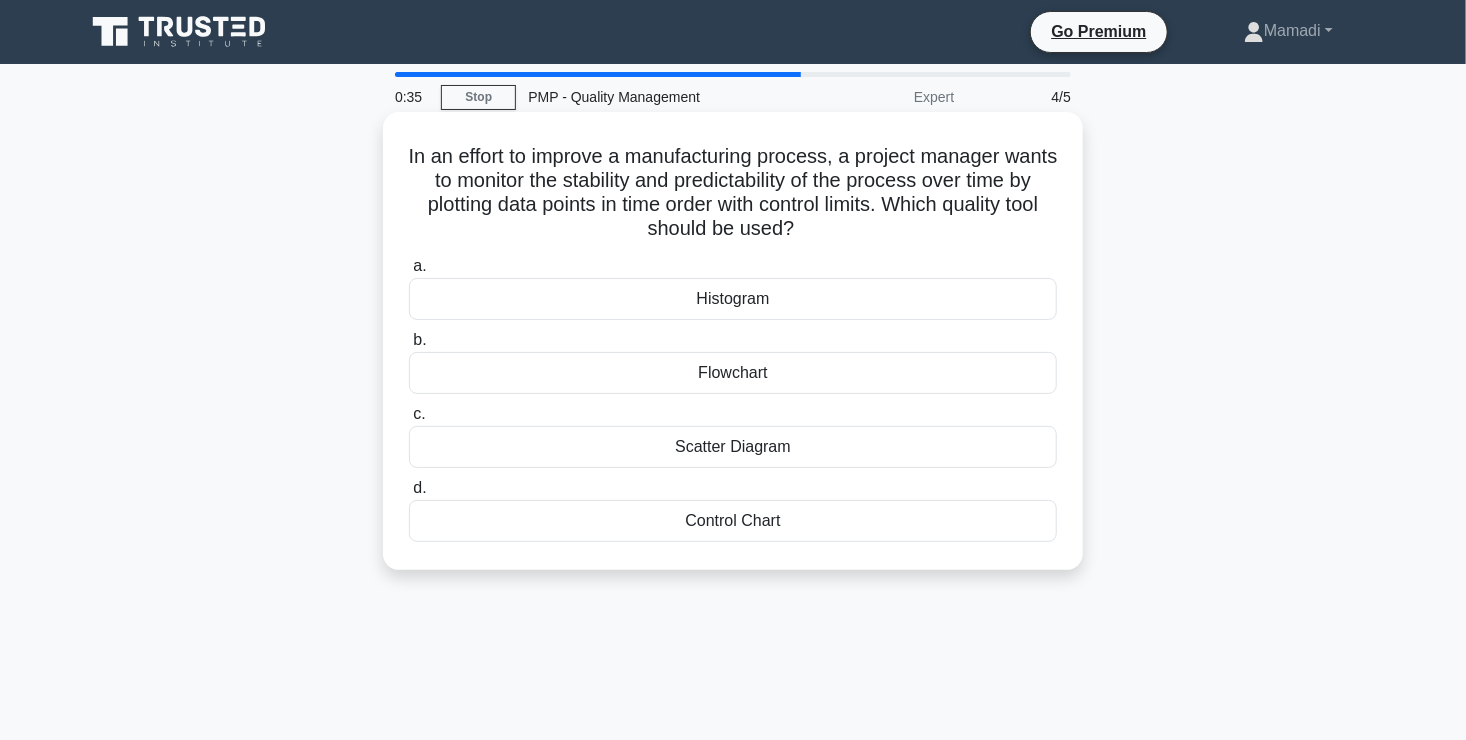 click on "Control Chart" at bounding box center (733, 521) 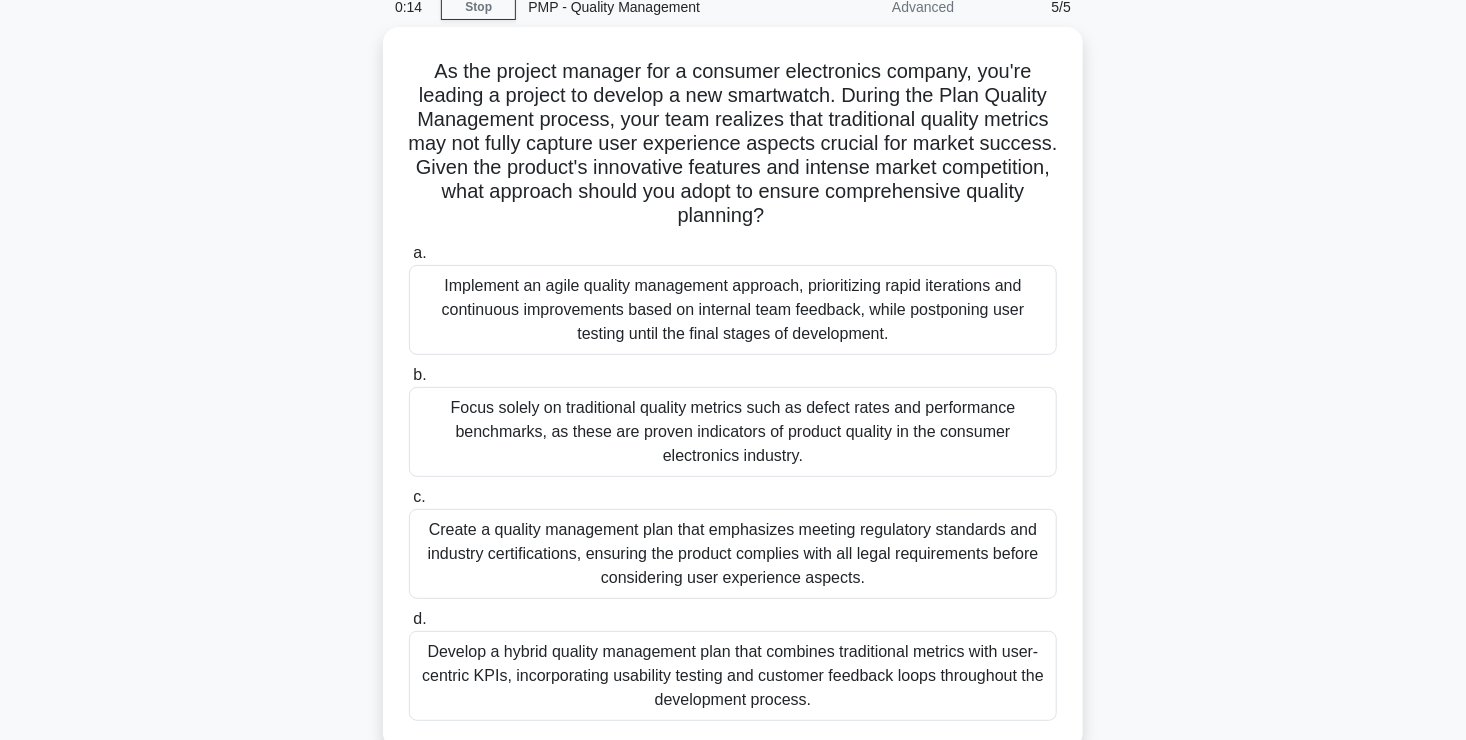scroll, scrollTop: 91, scrollLeft: 0, axis: vertical 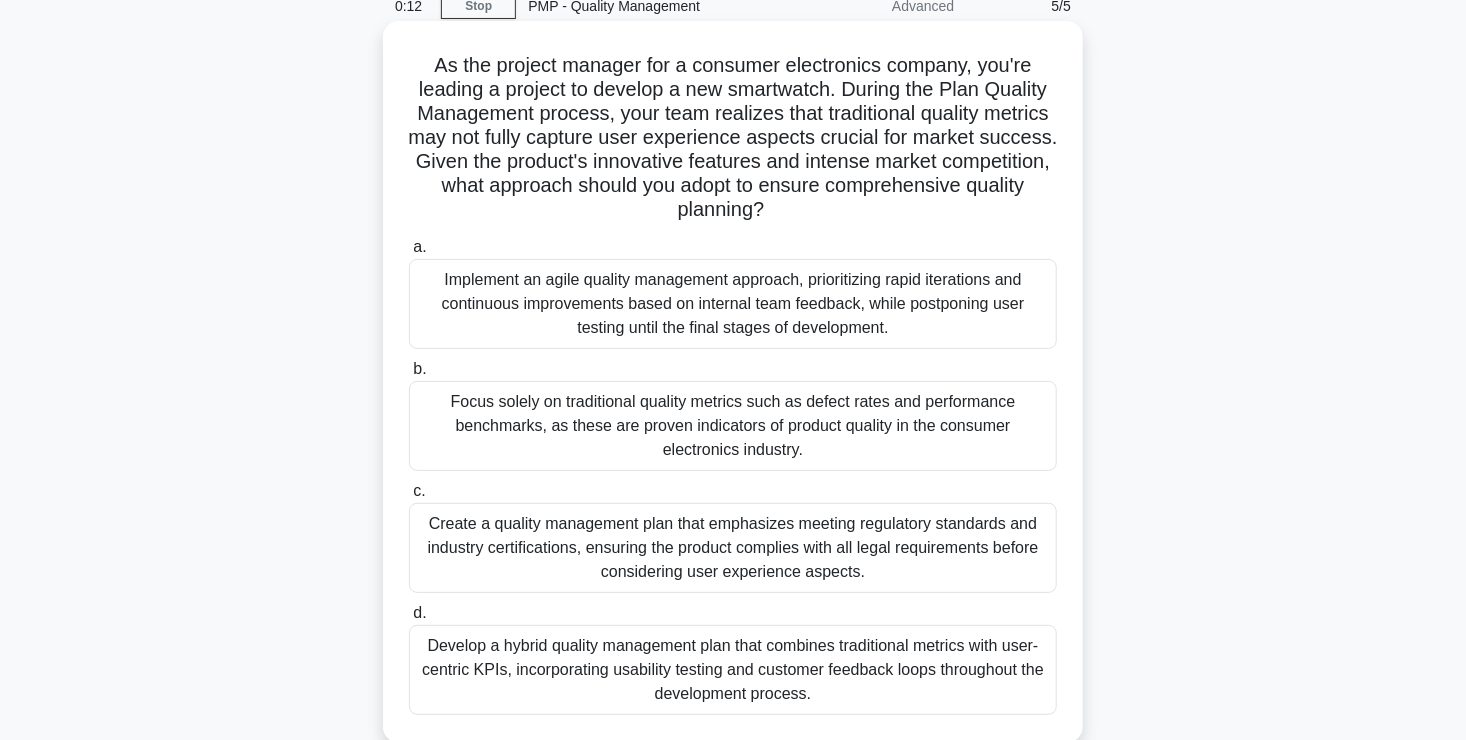 click on "Develop a hybrid quality management plan that combines traditional metrics with user-centric KPIs, incorporating usability testing and customer feedback loops throughout the development process." at bounding box center (733, 670) 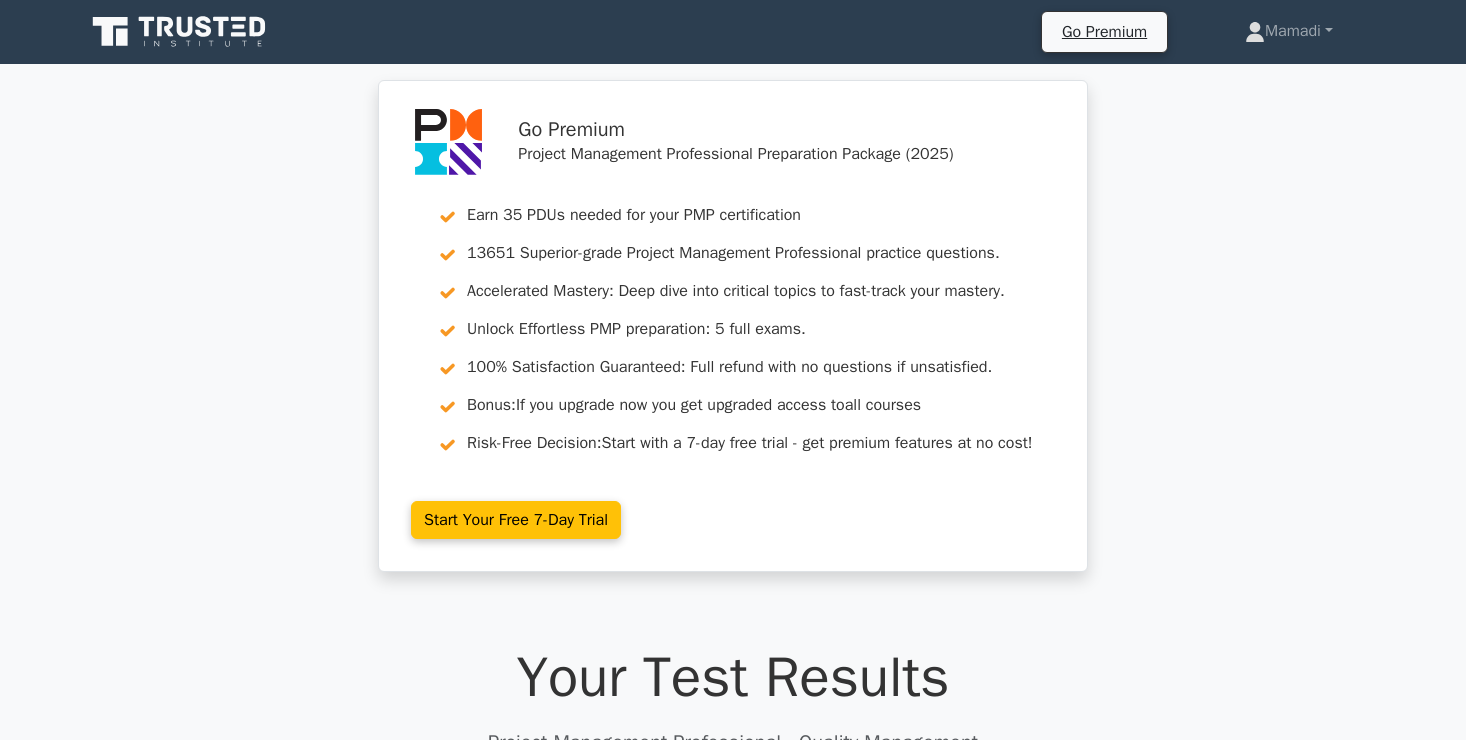 scroll, scrollTop: 0, scrollLeft: 0, axis: both 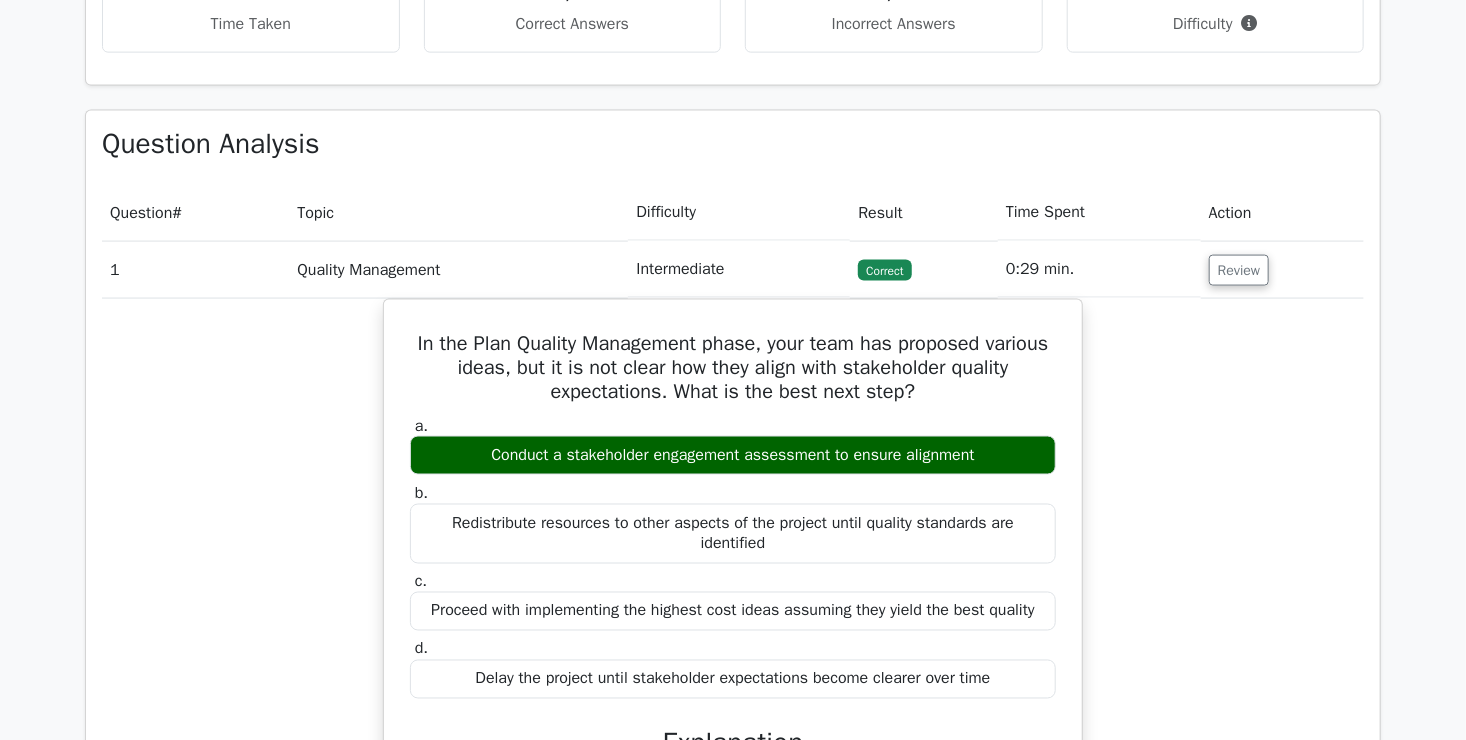click on "Delay the project until stakeholder expectations become clearer over time" at bounding box center [733, 679] 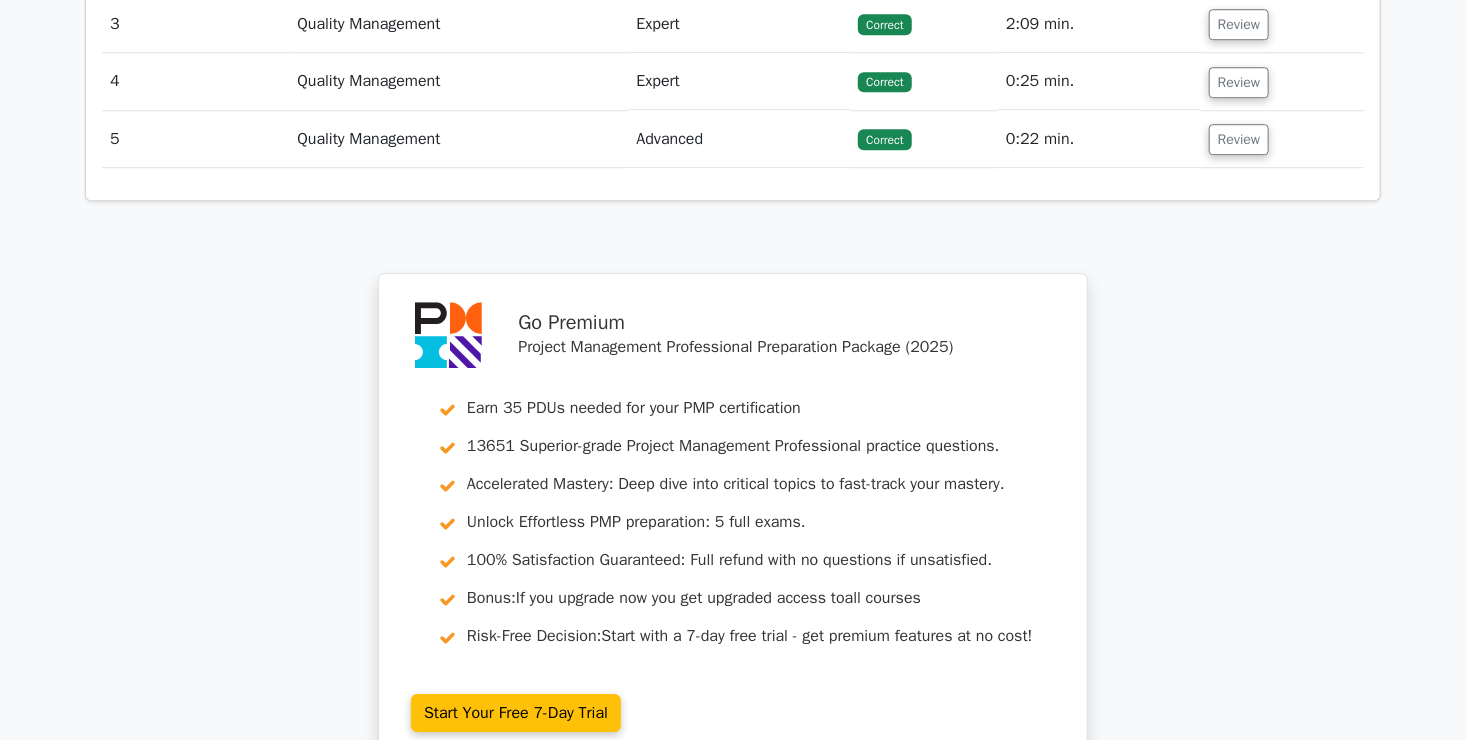 scroll, scrollTop: 3197, scrollLeft: 0, axis: vertical 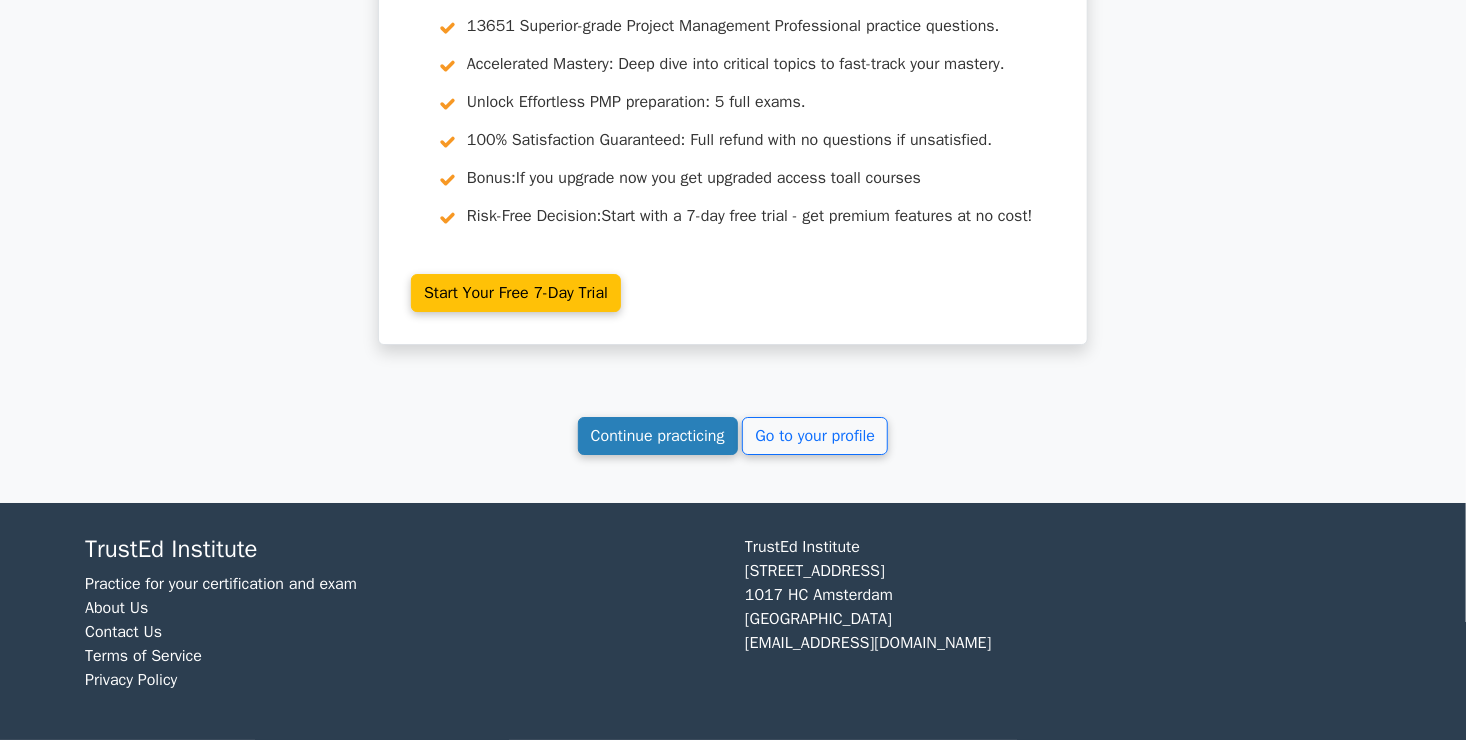click on "Continue practicing" at bounding box center (658, 436) 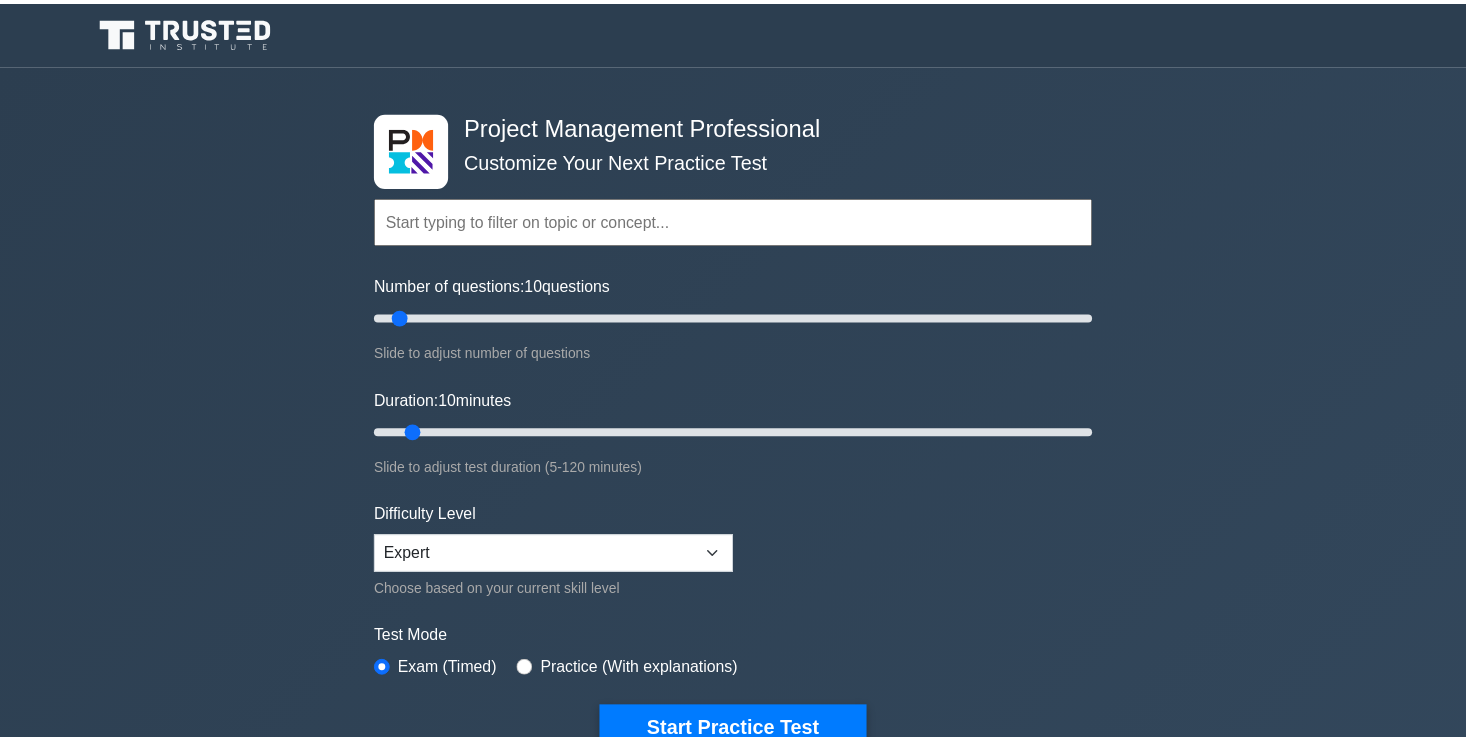 scroll, scrollTop: 0, scrollLeft: 0, axis: both 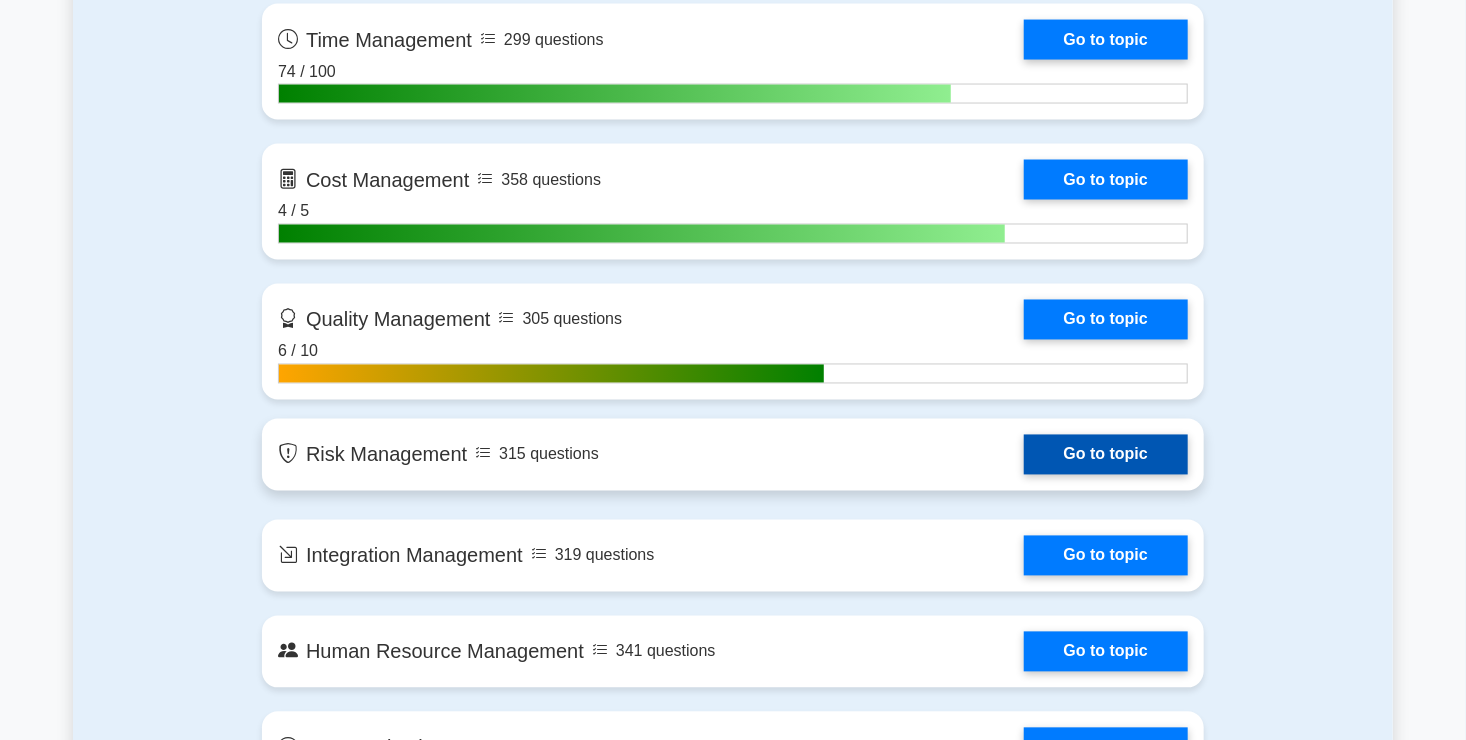 click on "Go to topic" at bounding box center [1106, 455] 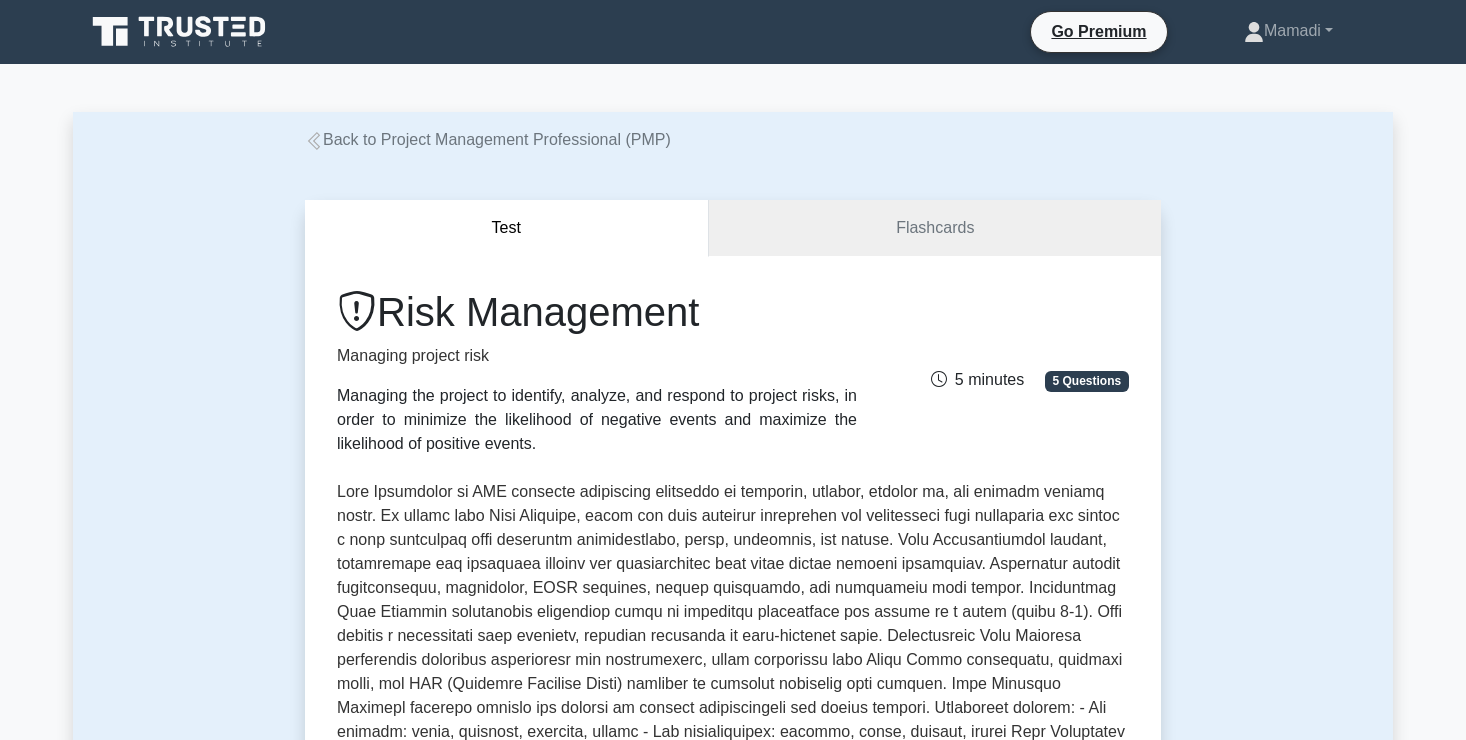 scroll, scrollTop: 0, scrollLeft: 0, axis: both 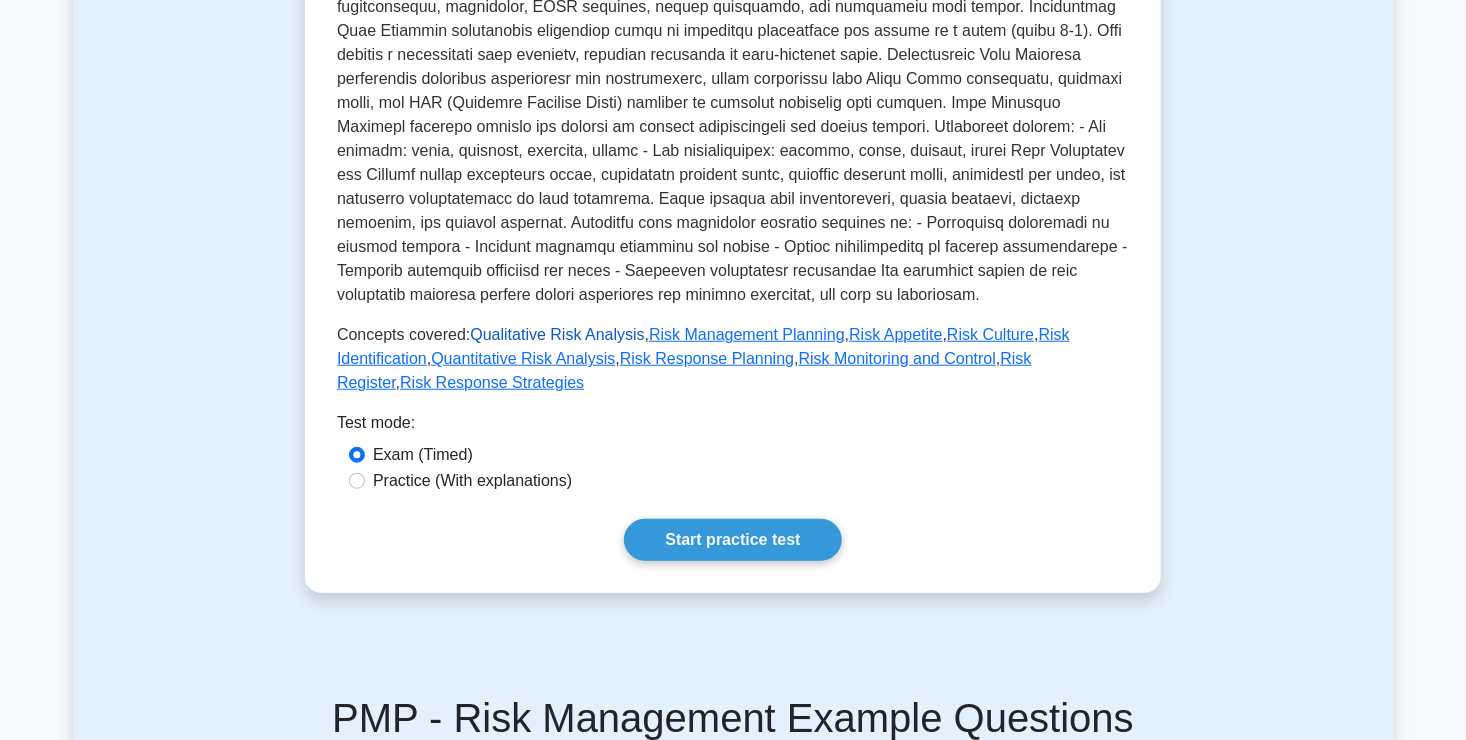 click on "Qualitative Risk Analysis" at bounding box center (557, 334) 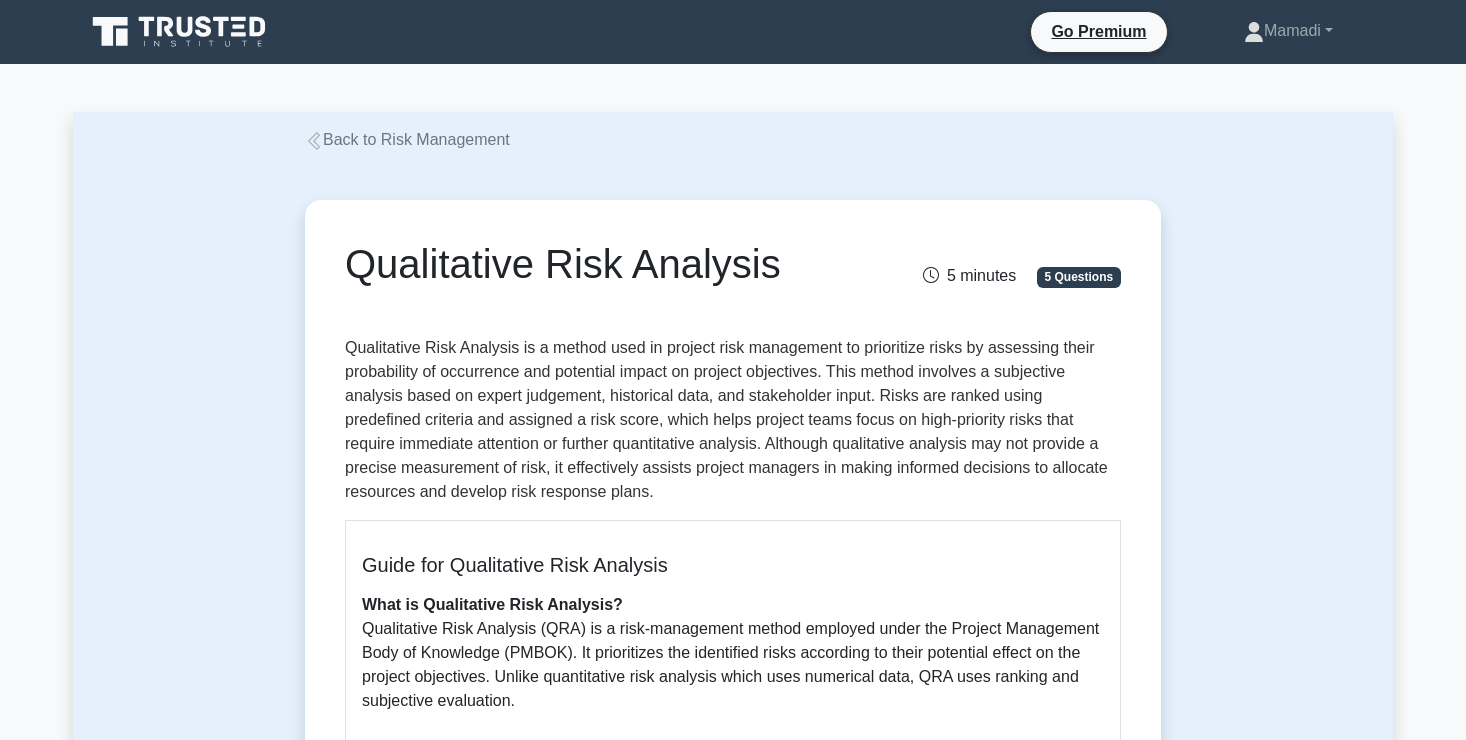 scroll, scrollTop: 0, scrollLeft: 0, axis: both 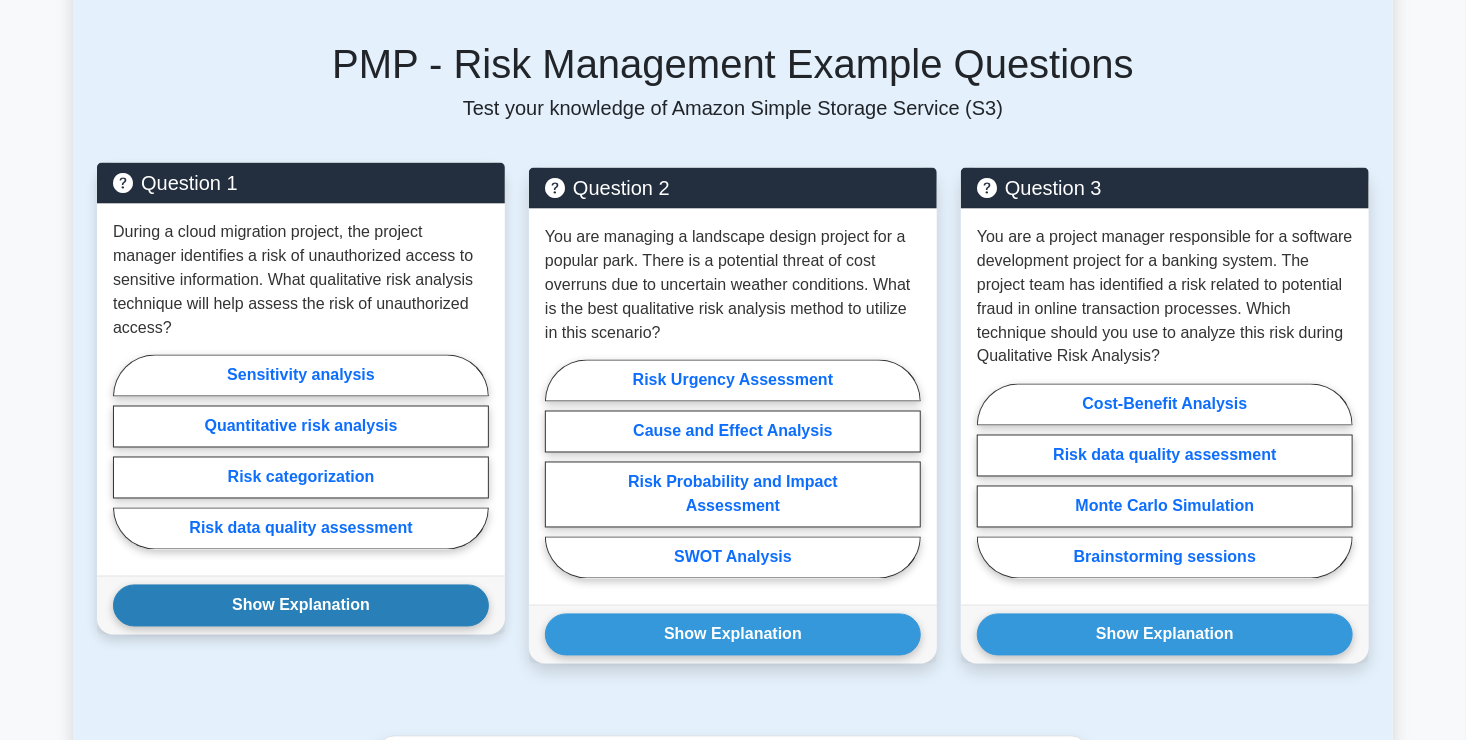 click on "Show Explanation" at bounding box center (301, 606) 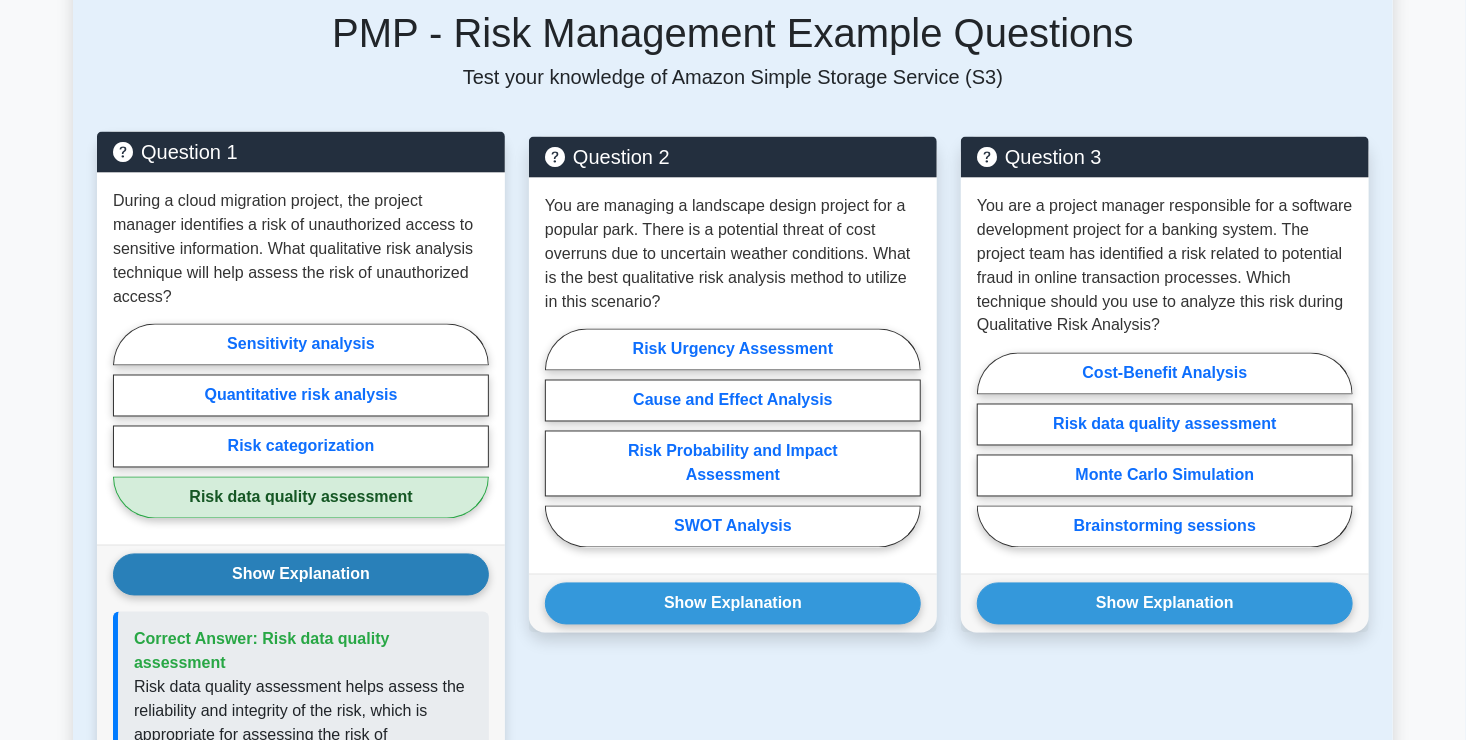 scroll, scrollTop: 1518, scrollLeft: 0, axis: vertical 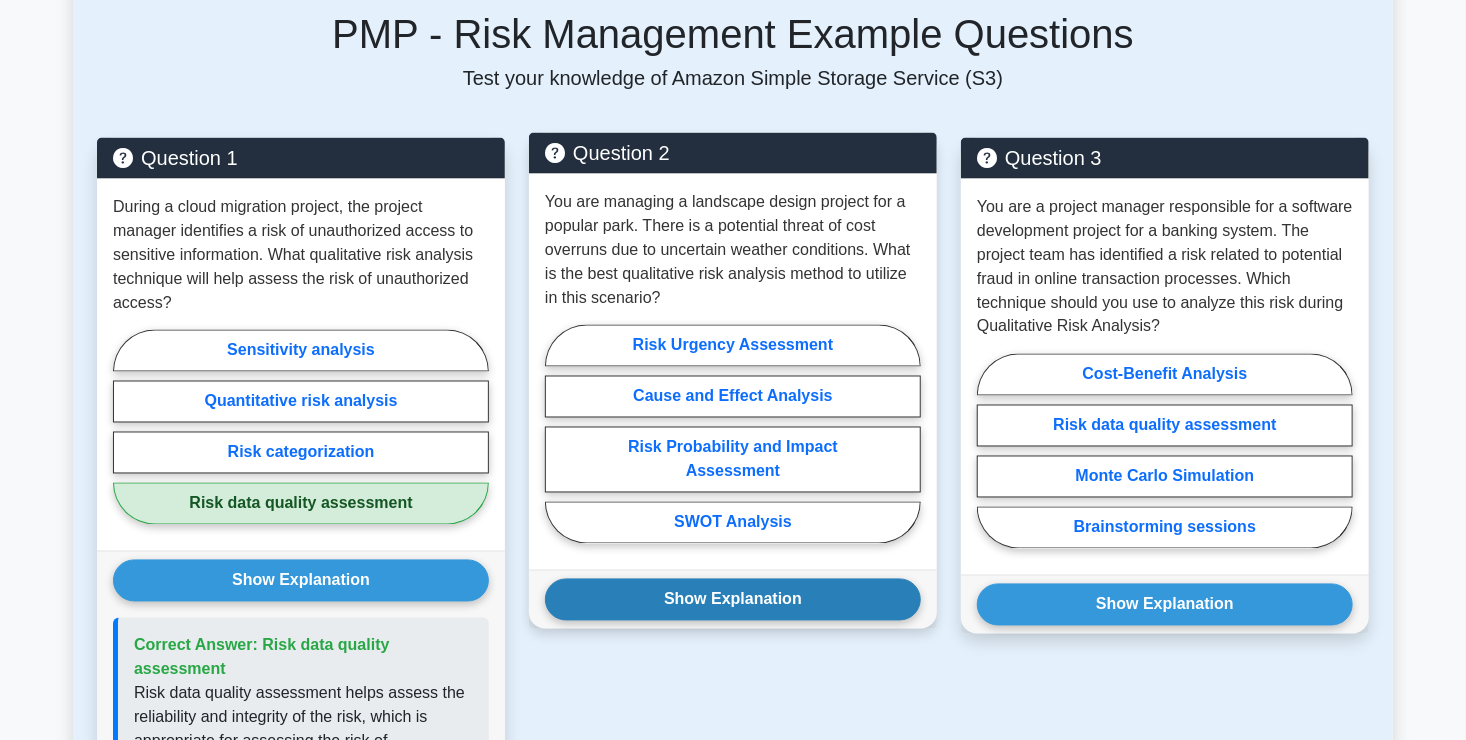 click on "Show Explanation" at bounding box center (733, 600) 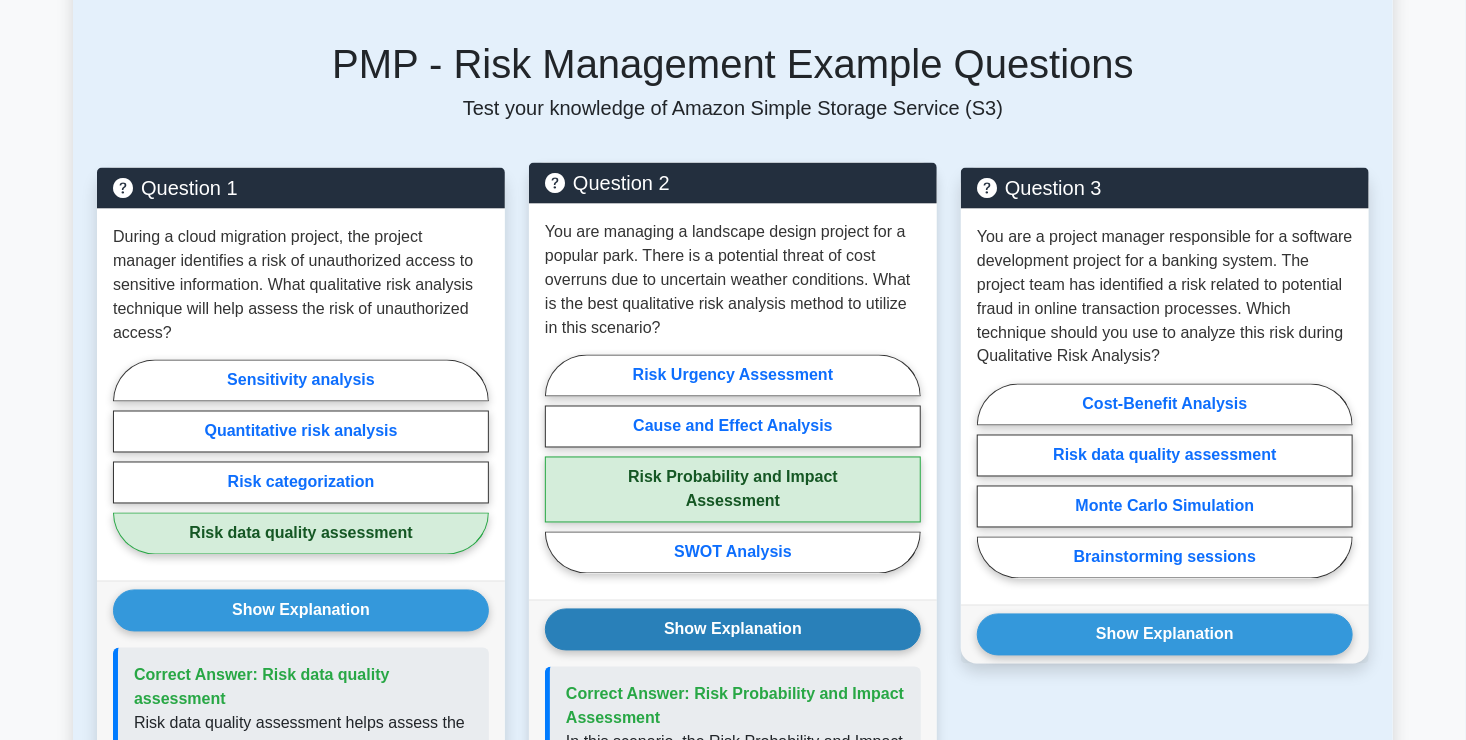 scroll, scrollTop: 1480, scrollLeft: 0, axis: vertical 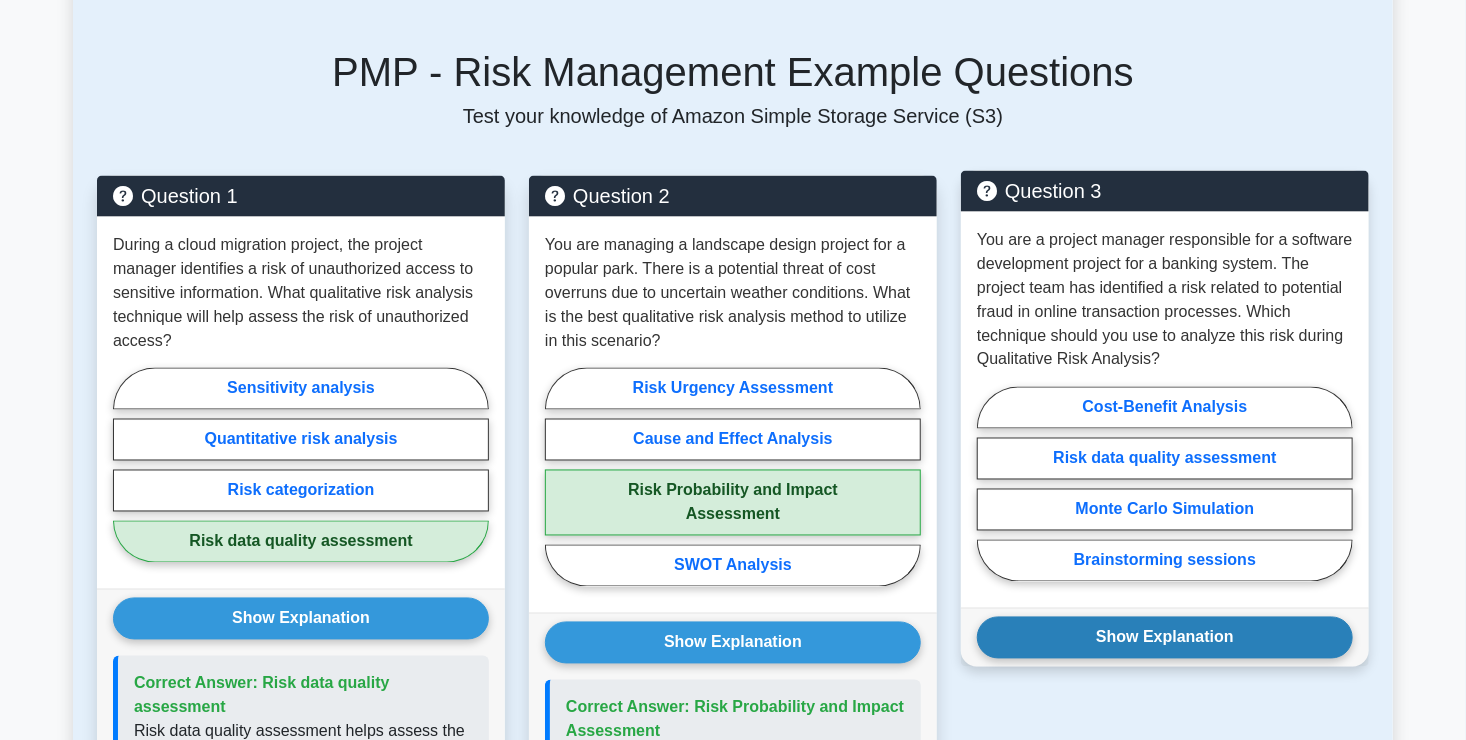 click on "Show Explanation" at bounding box center (1165, 638) 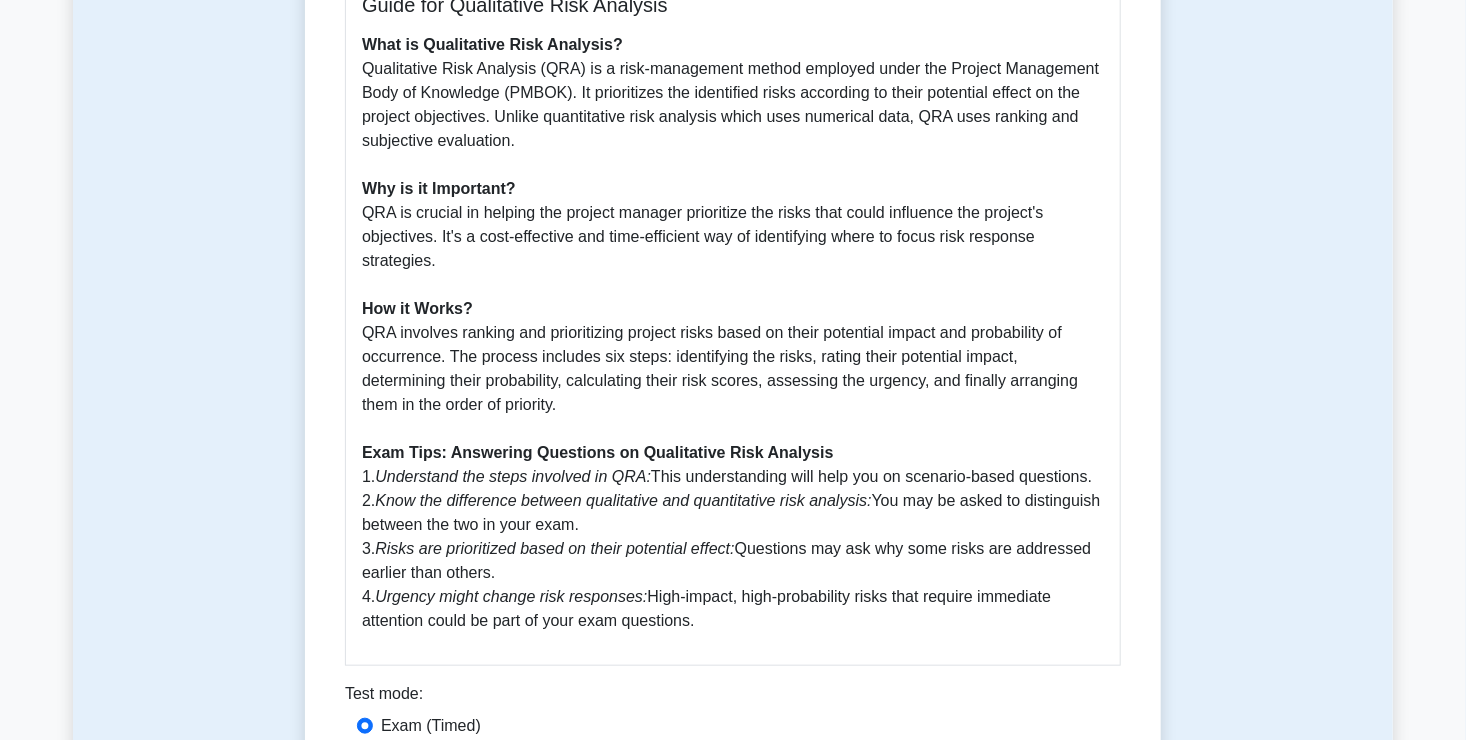 scroll, scrollTop: 0, scrollLeft: 0, axis: both 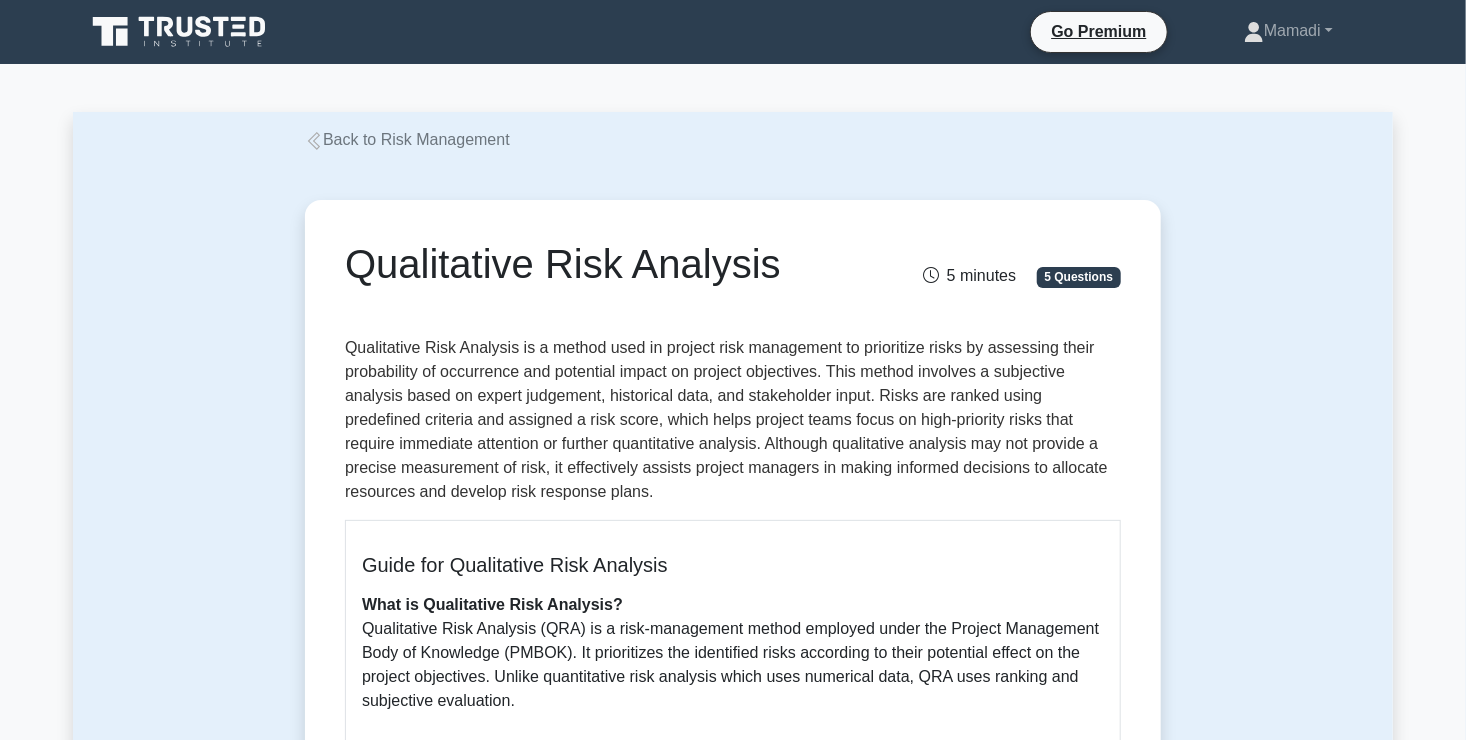 click on "Back to Risk Management" at bounding box center [407, 139] 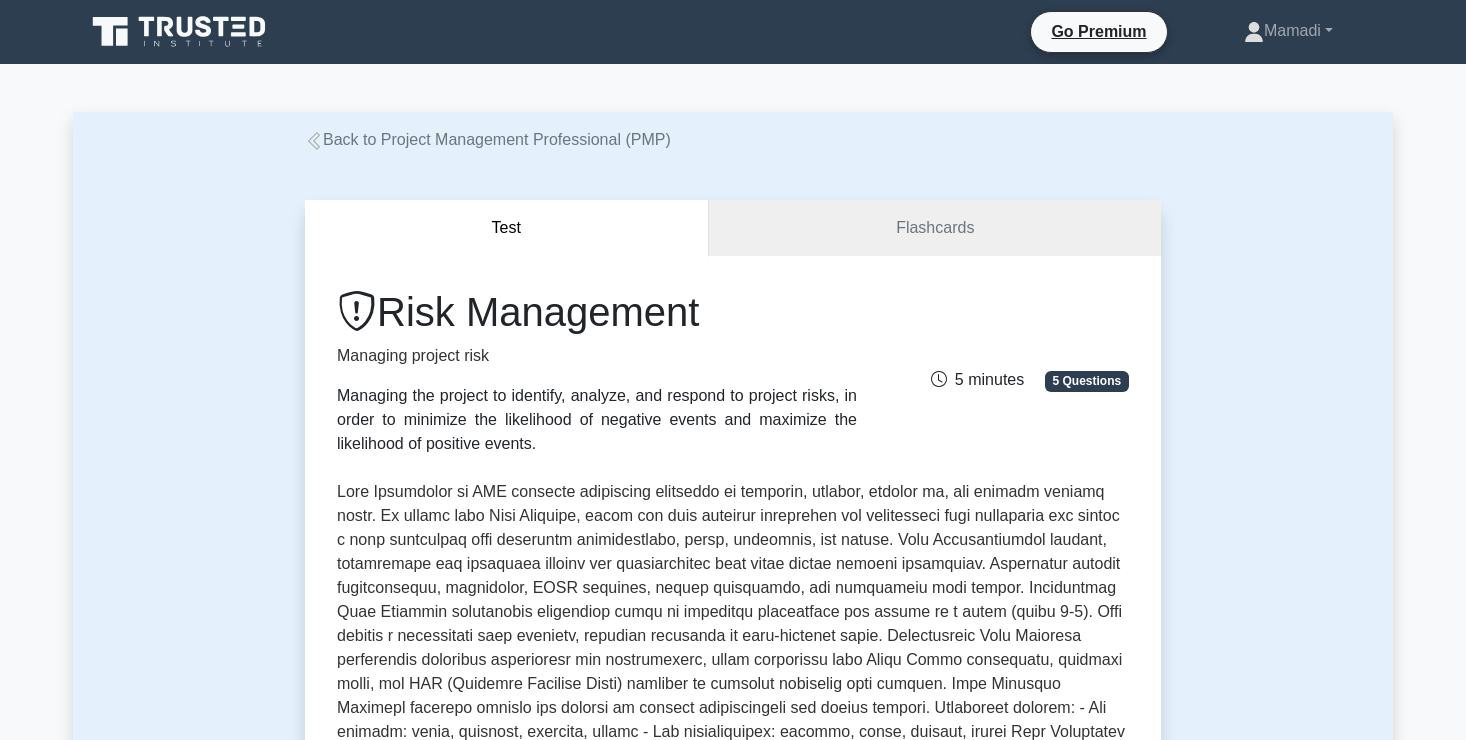scroll, scrollTop: 0, scrollLeft: 0, axis: both 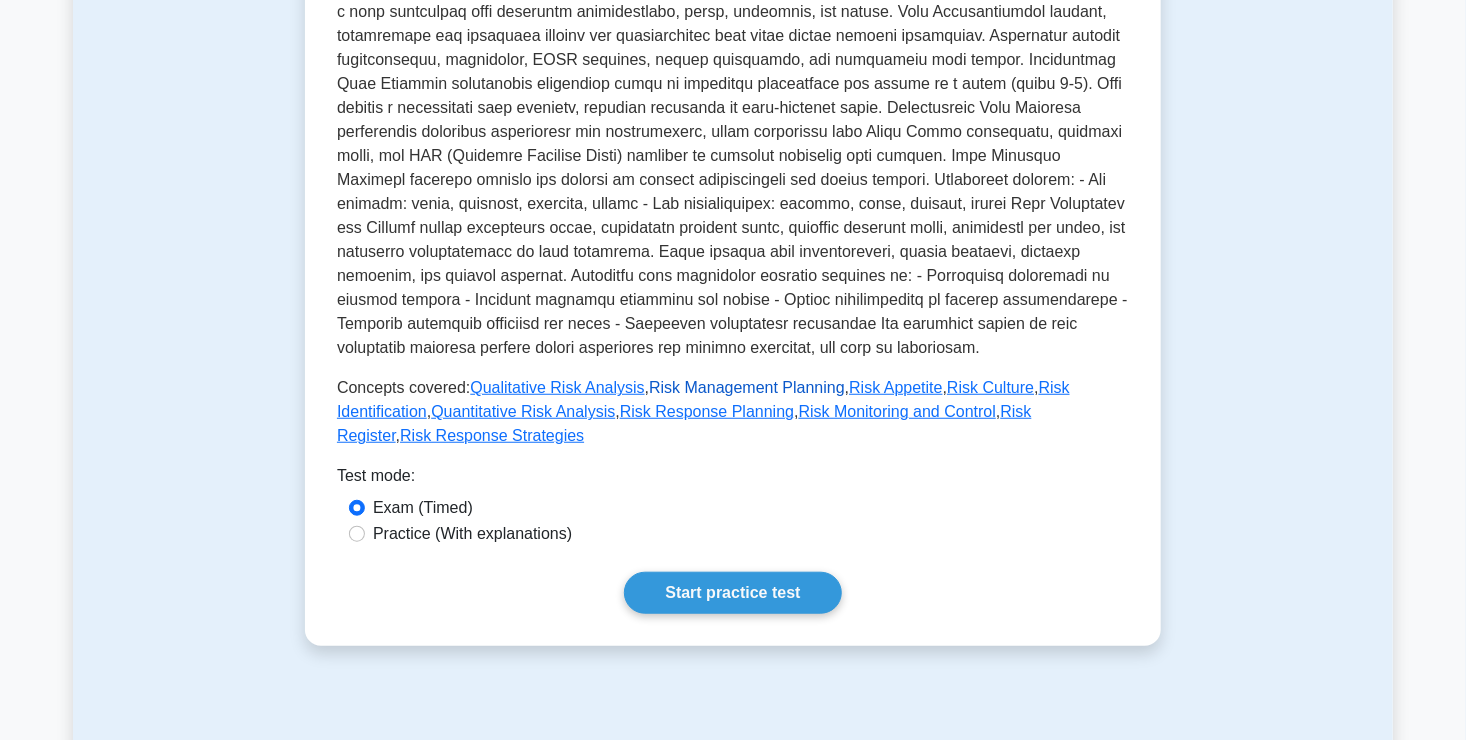 click on "Risk Management Planning" at bounding box center (747, 387) 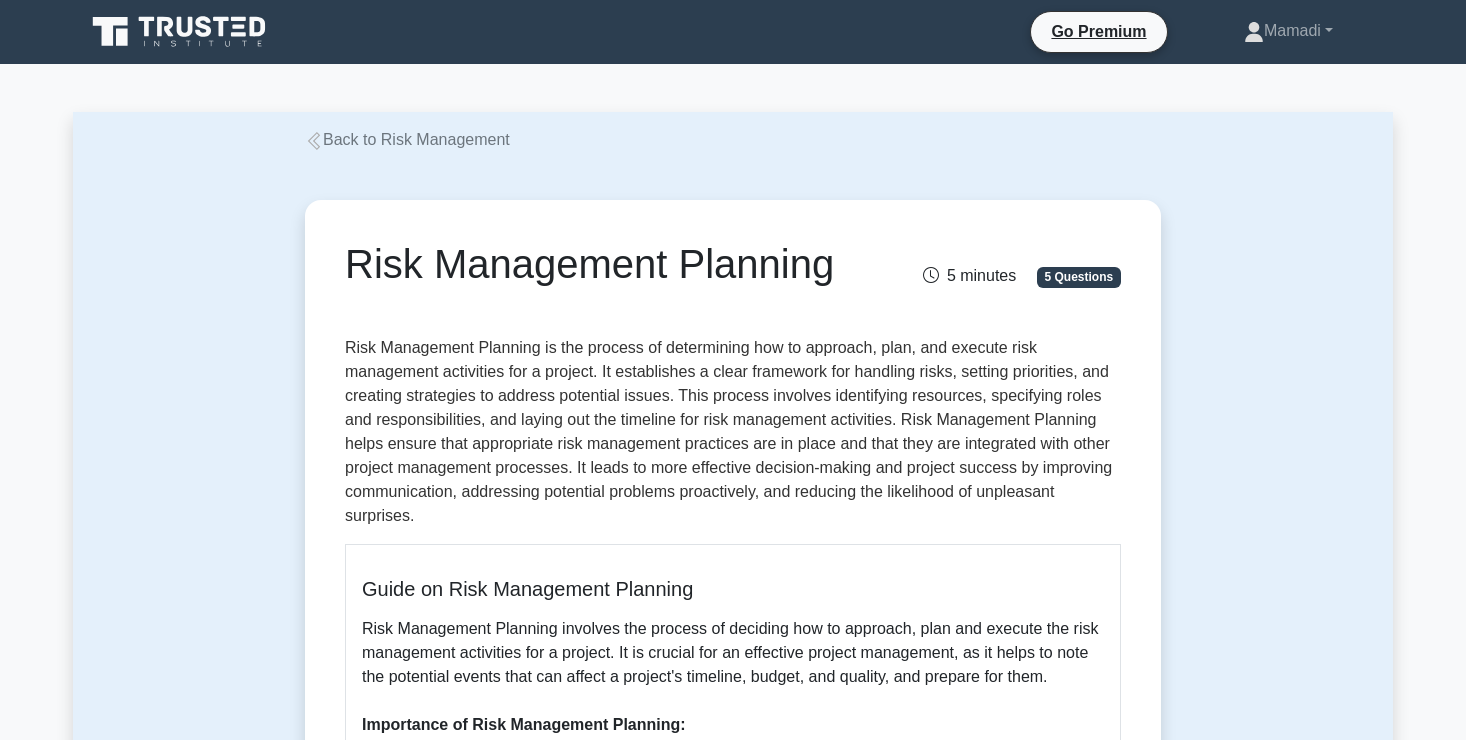 scroll, scrollTop: 0, scrollLeft: 0, axis: both 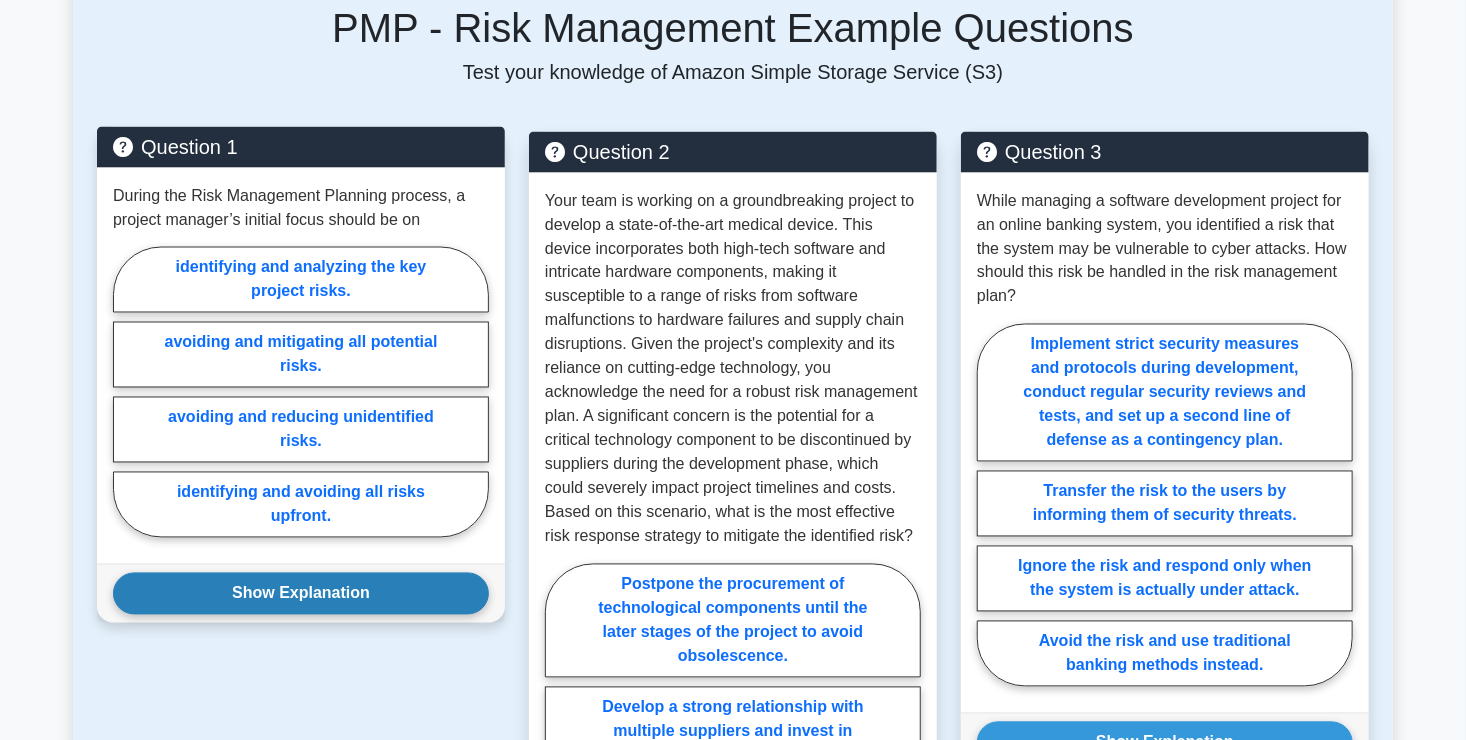 click on "Show Explanation" at bounding box center (301, 594) 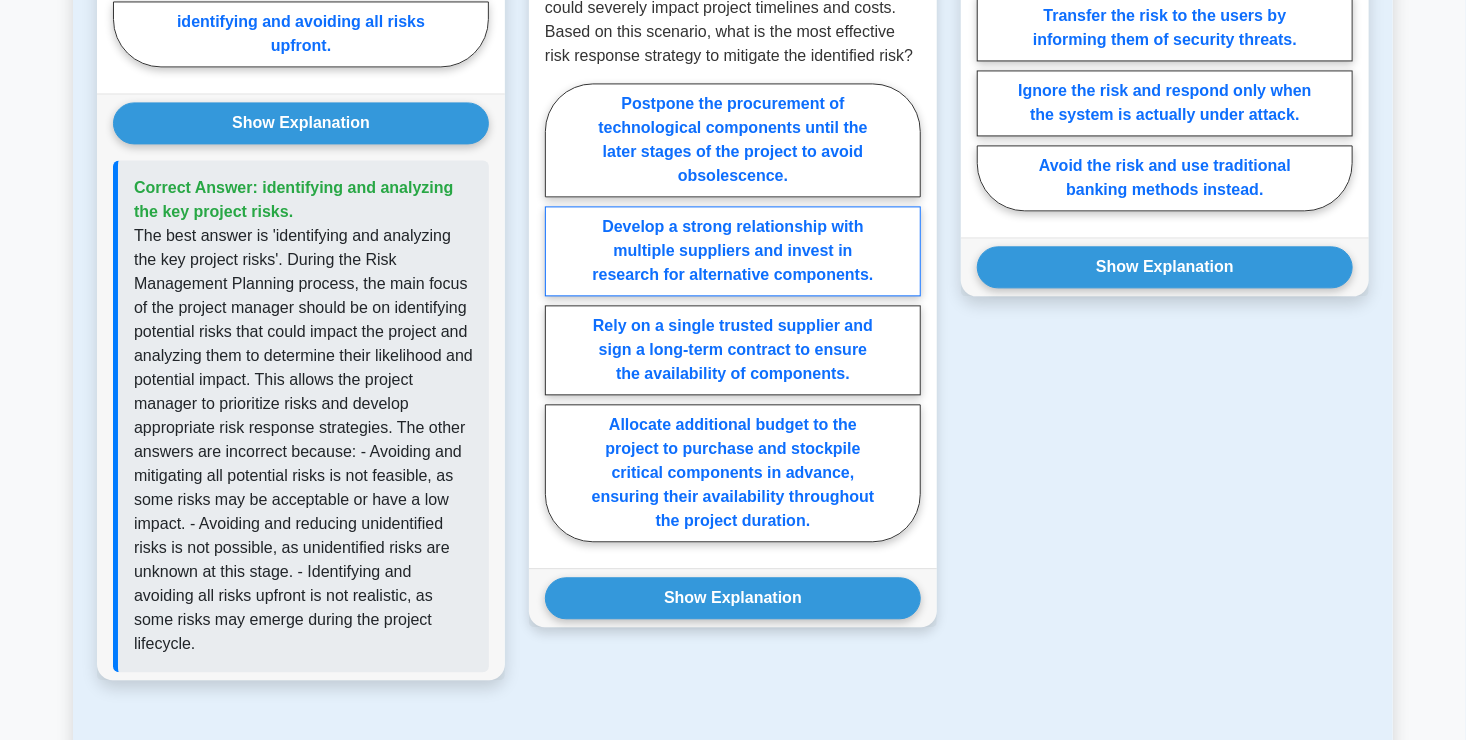 scroll, scrollTop: 2051, scrollLeft: 0, axis: vertical 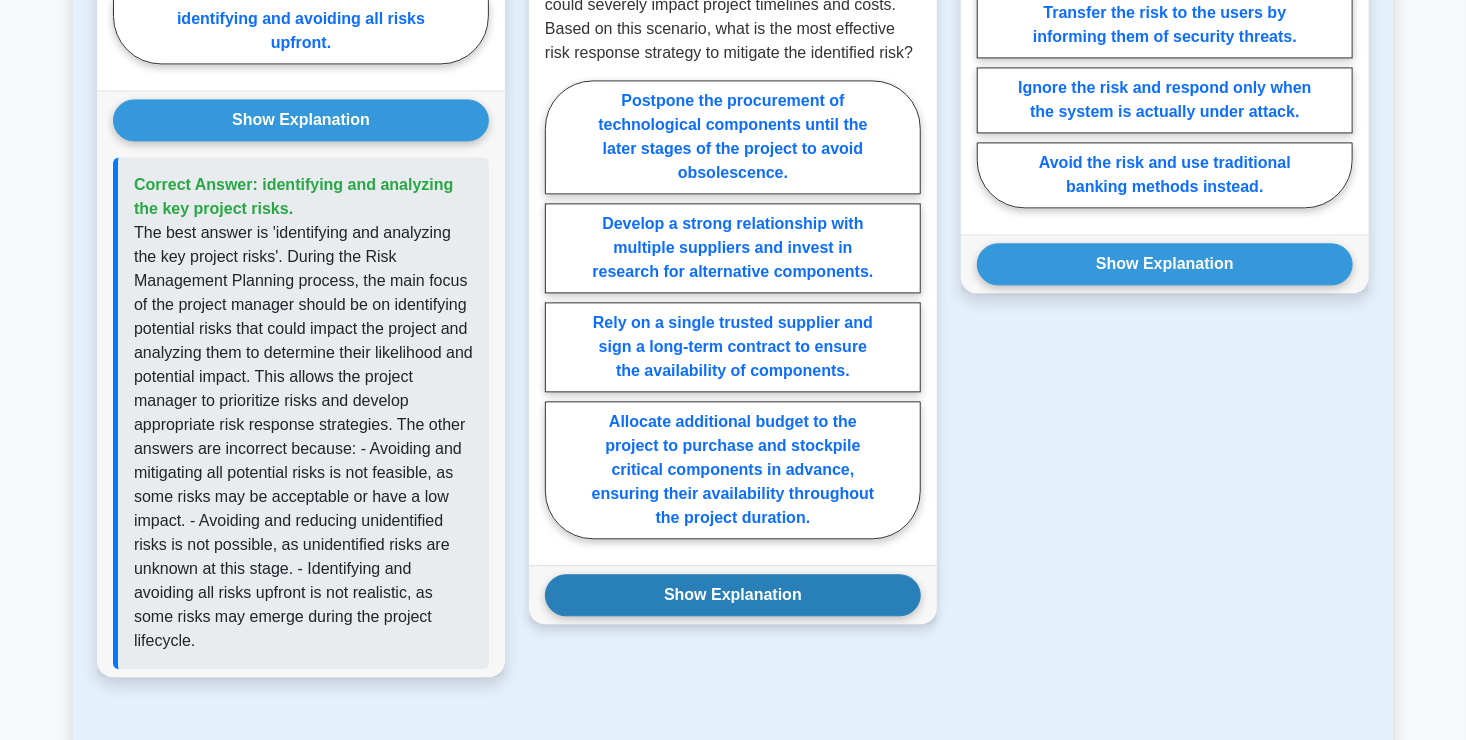 click on "Show Explanation" at bounding box center (733, 595) 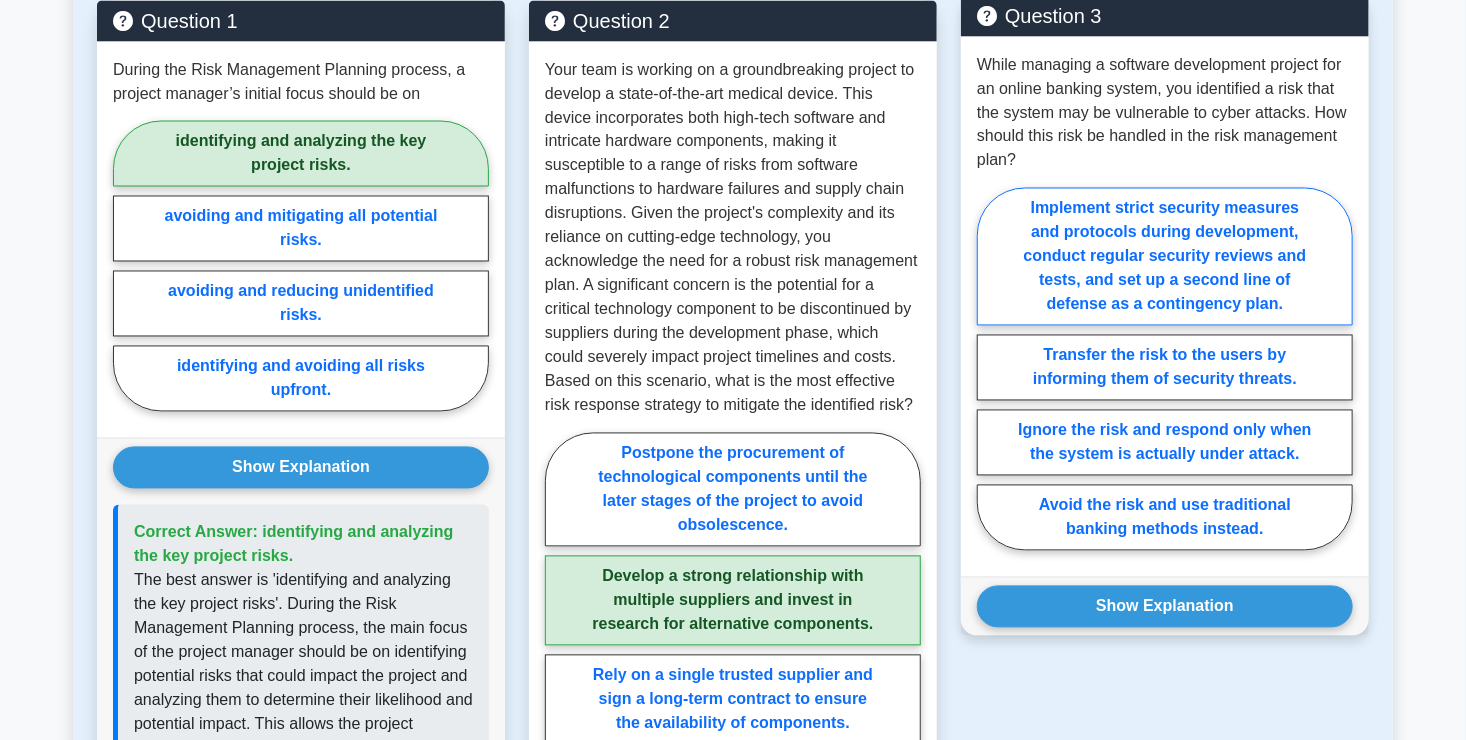 scroll, scrollTop: 1704, scrollLeft: 0, axis: vertical 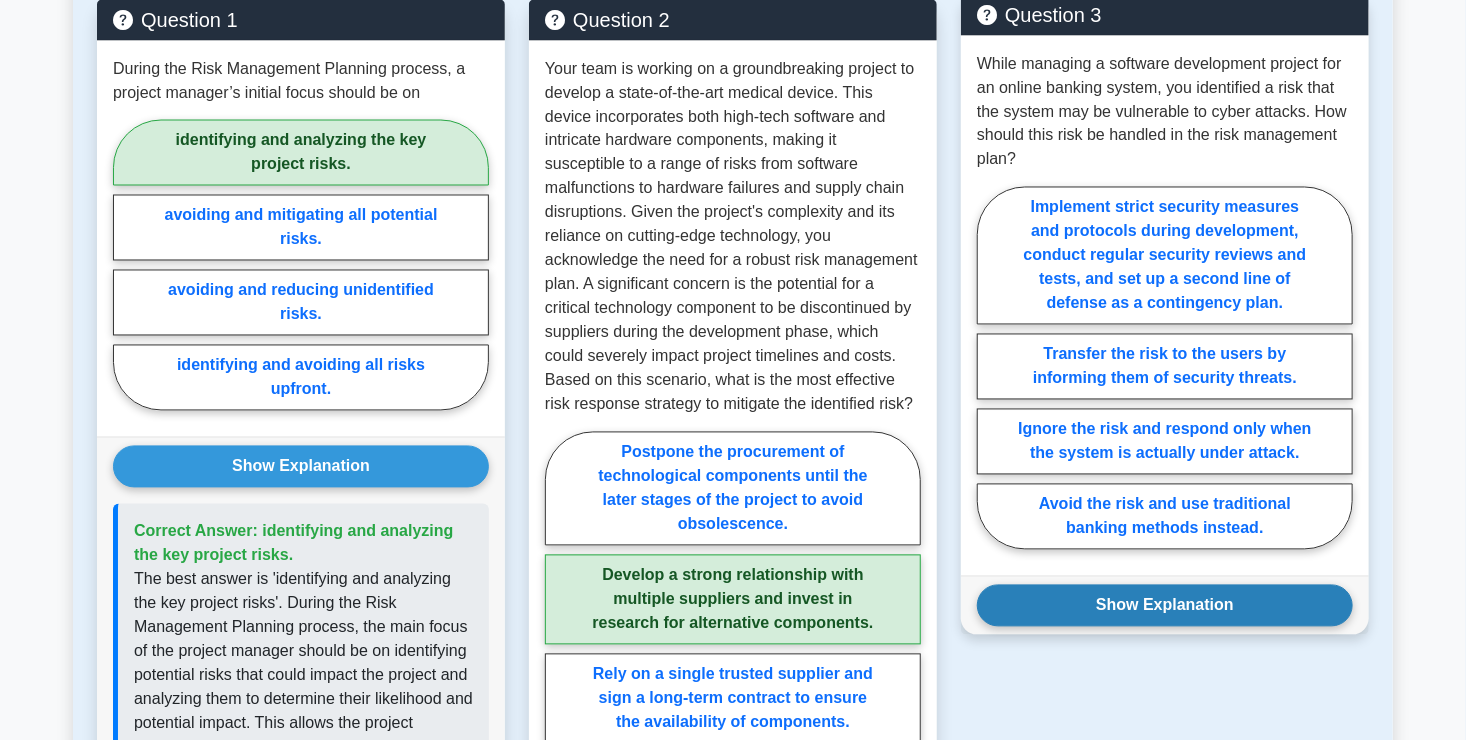click on "Show Explanation" at bounding box center (1165, 606) 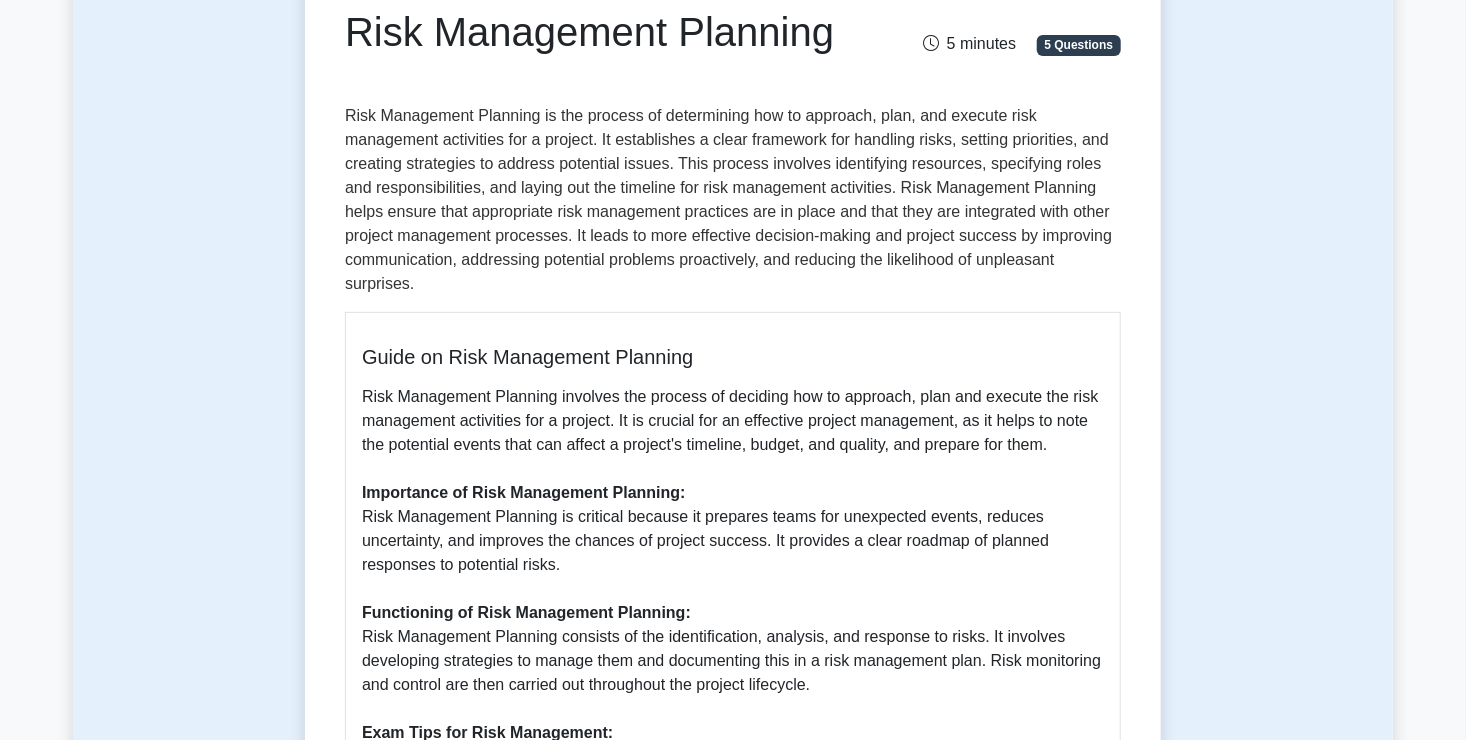 scroll, scrollTop: 0, scrollLeft: 0, axis: both 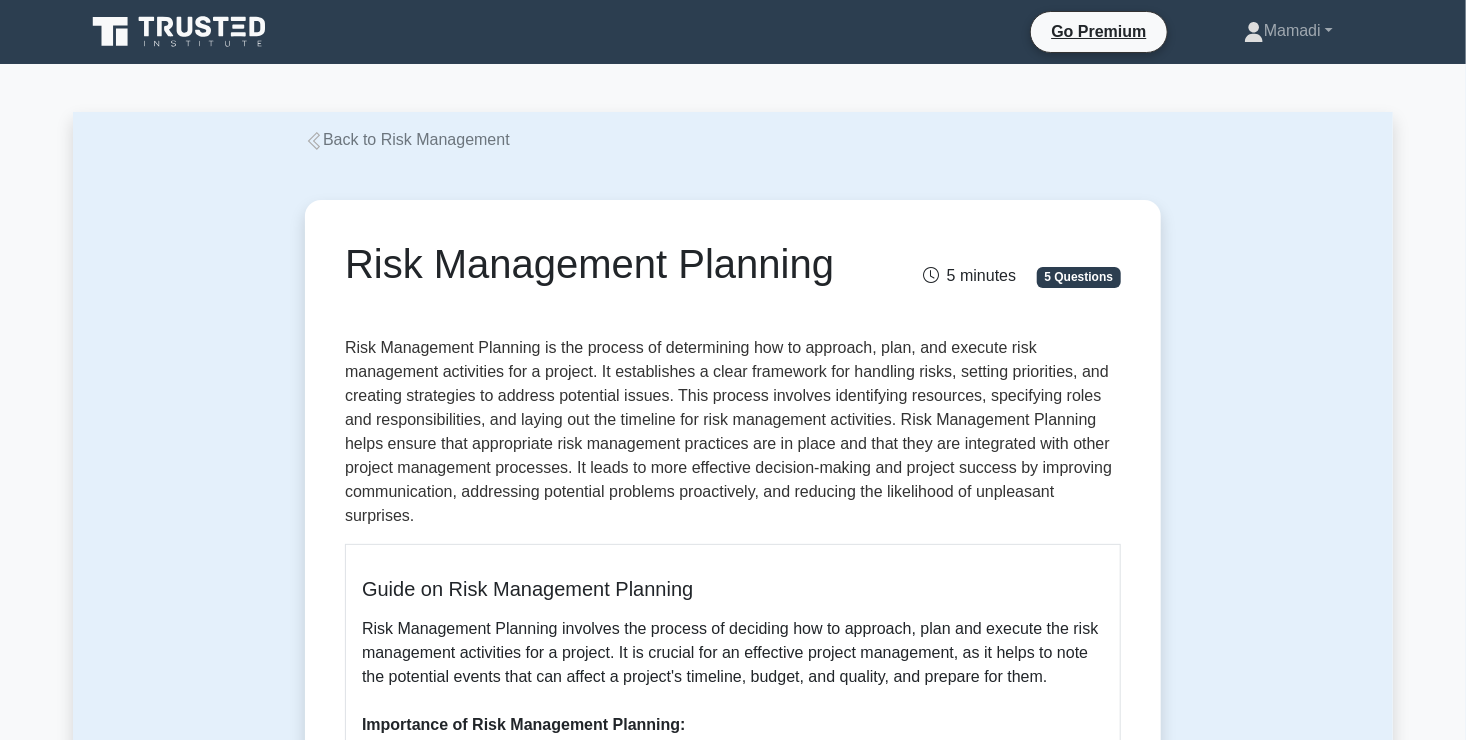 click on "Back to Risk Management" at bounding box center (407, 139) 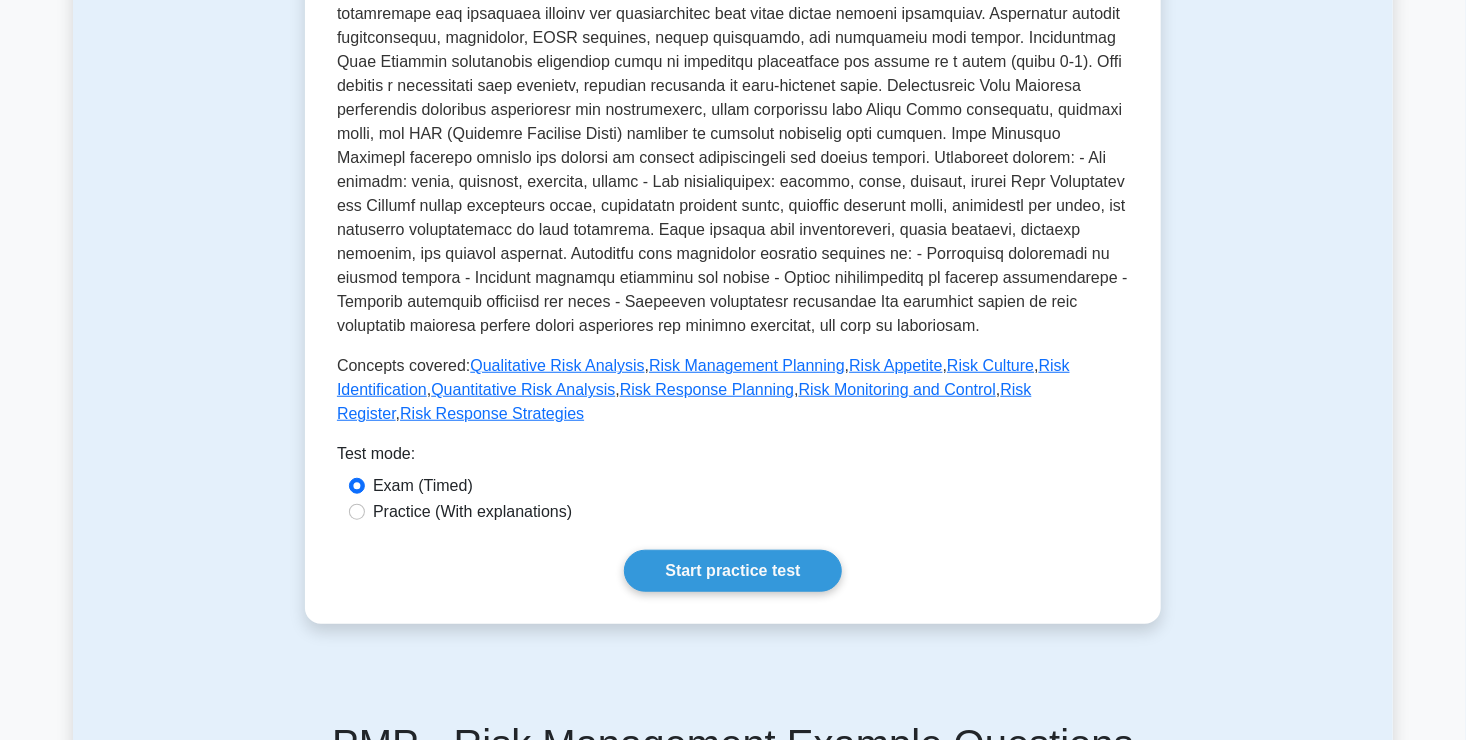 scroll, scrollTop: 0, scrollLeft: 0, axis: both 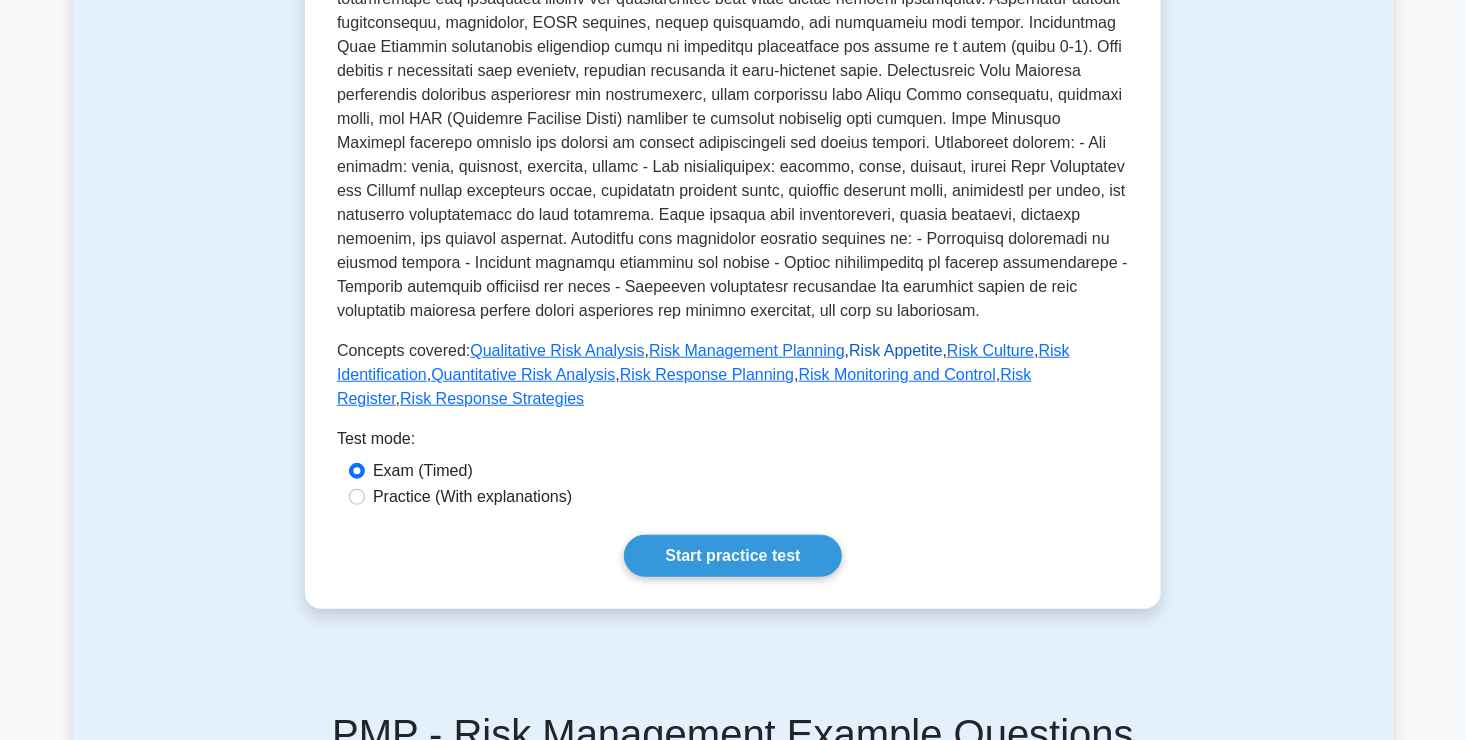 click on "Risk Appetite" at bounding box center [895, 350] 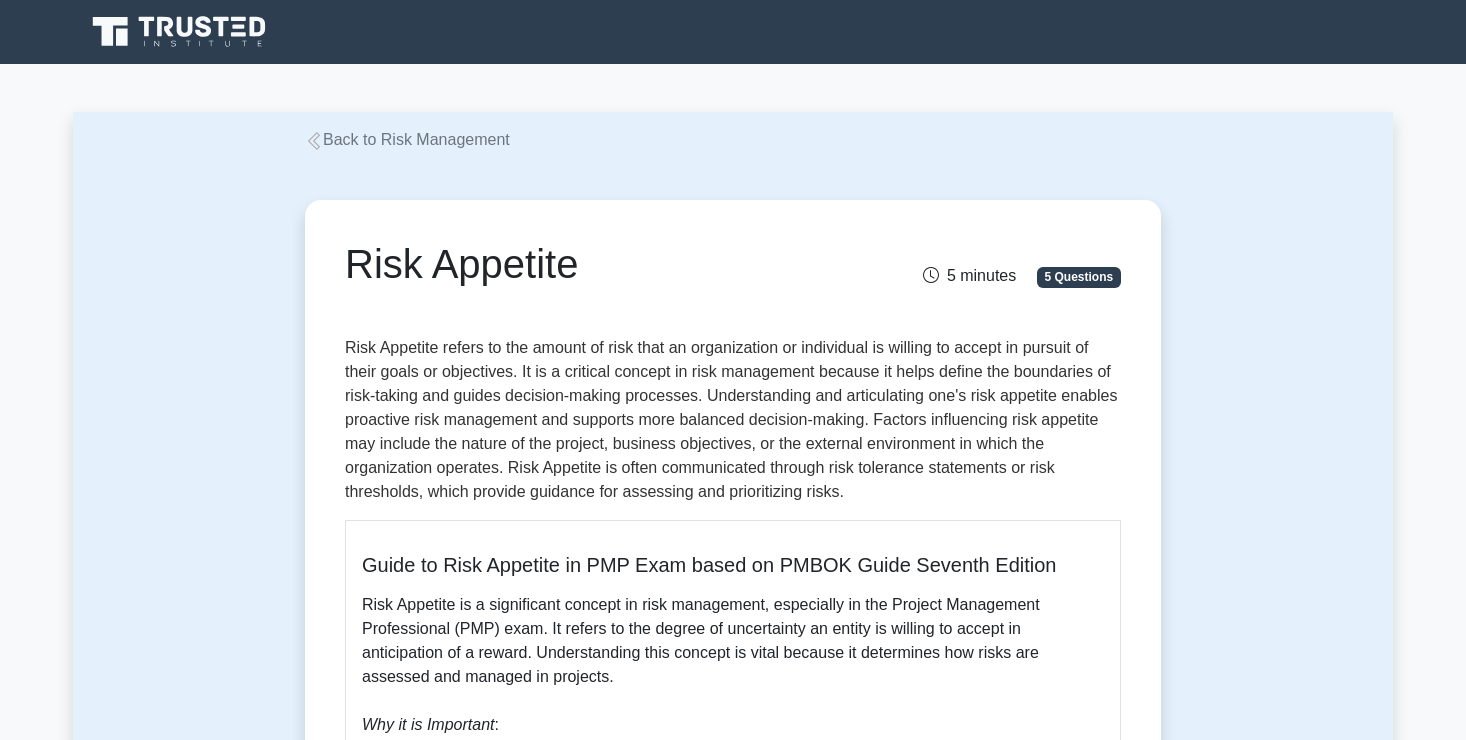 scroll, scrollTop: 0, scrollLeft: 0, axis: both 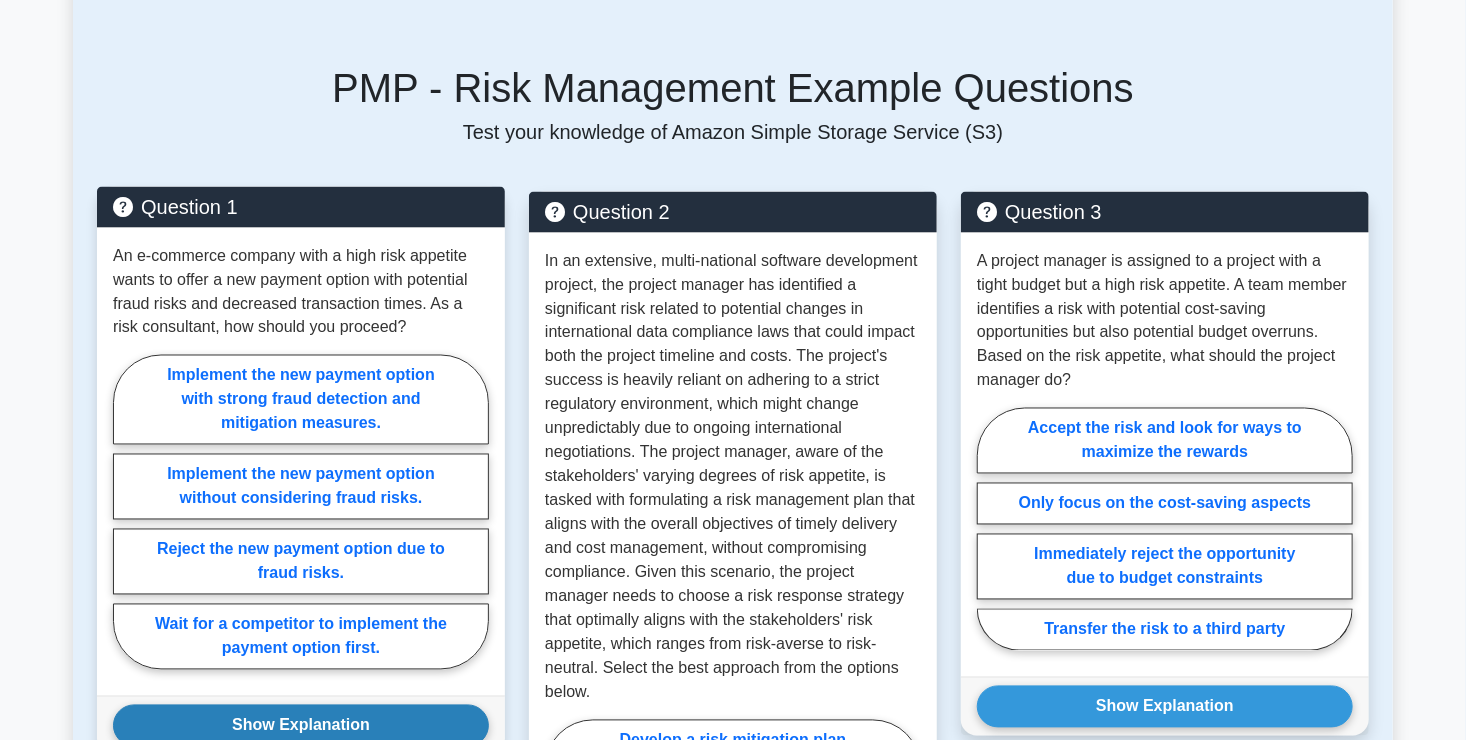 click on "Show Explanation" at bounding box center [301, 726] 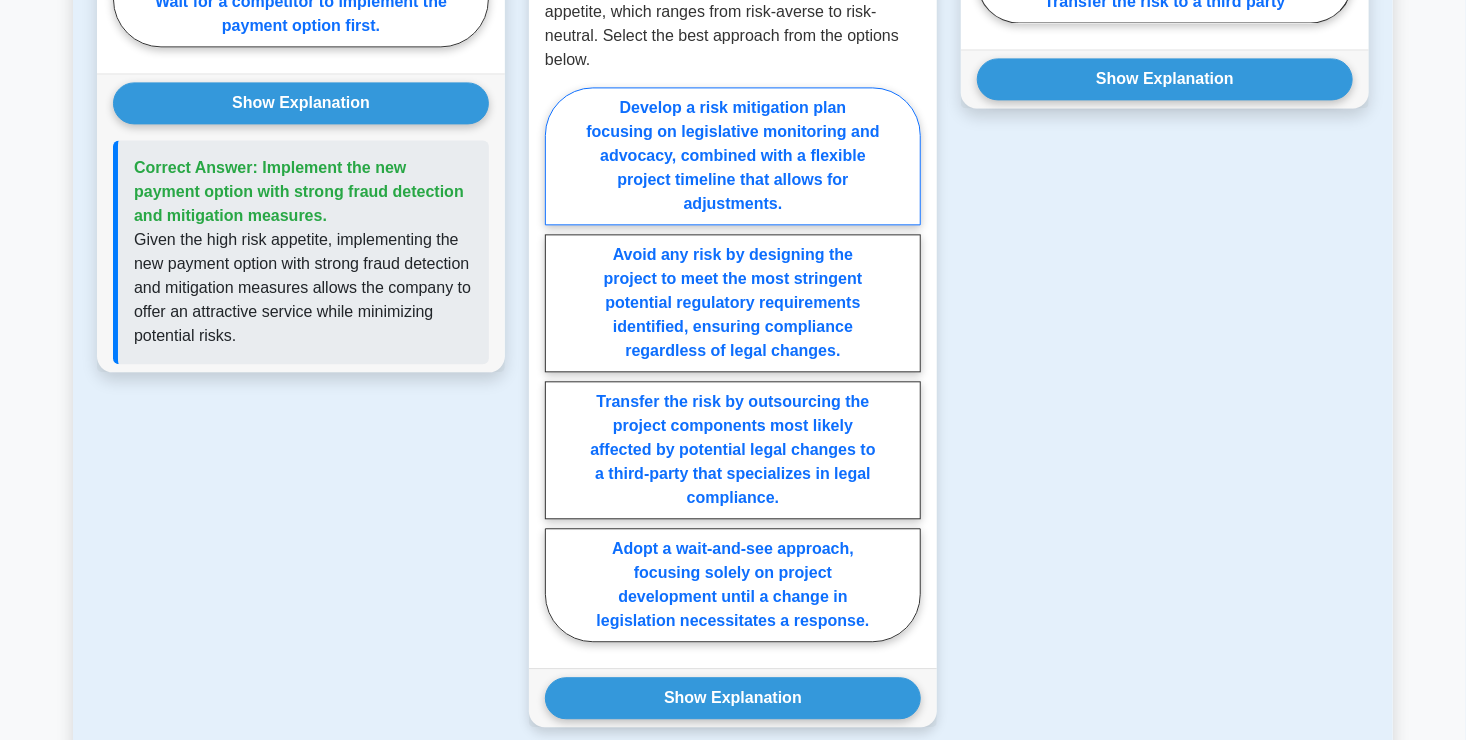 scroll, scrollTop: 2230, scrollLeft: 0, axis: vertical 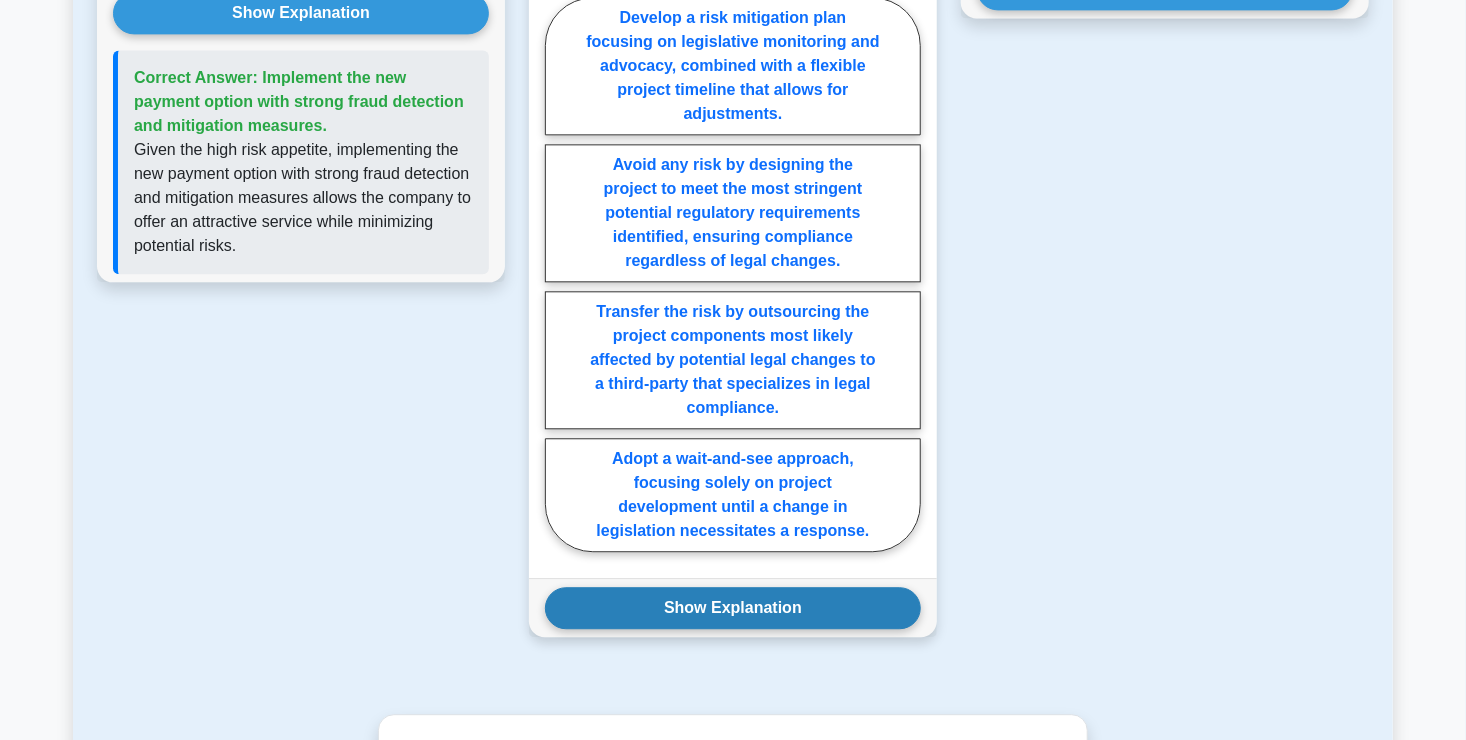 click on "Show Explanation" at bounding box center [733, 608] 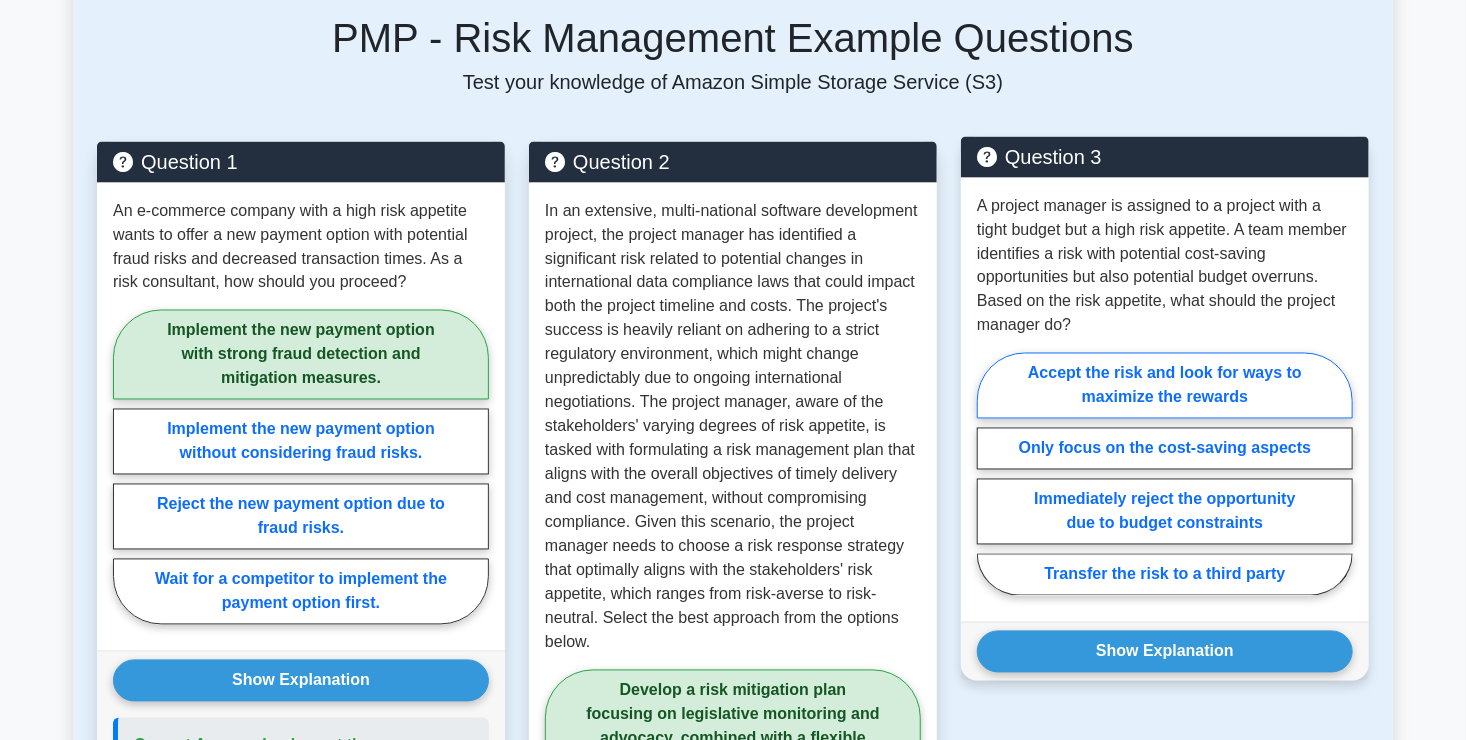 scroll, scrollTop: 1564, scrollLeft: 0, axis: vertical 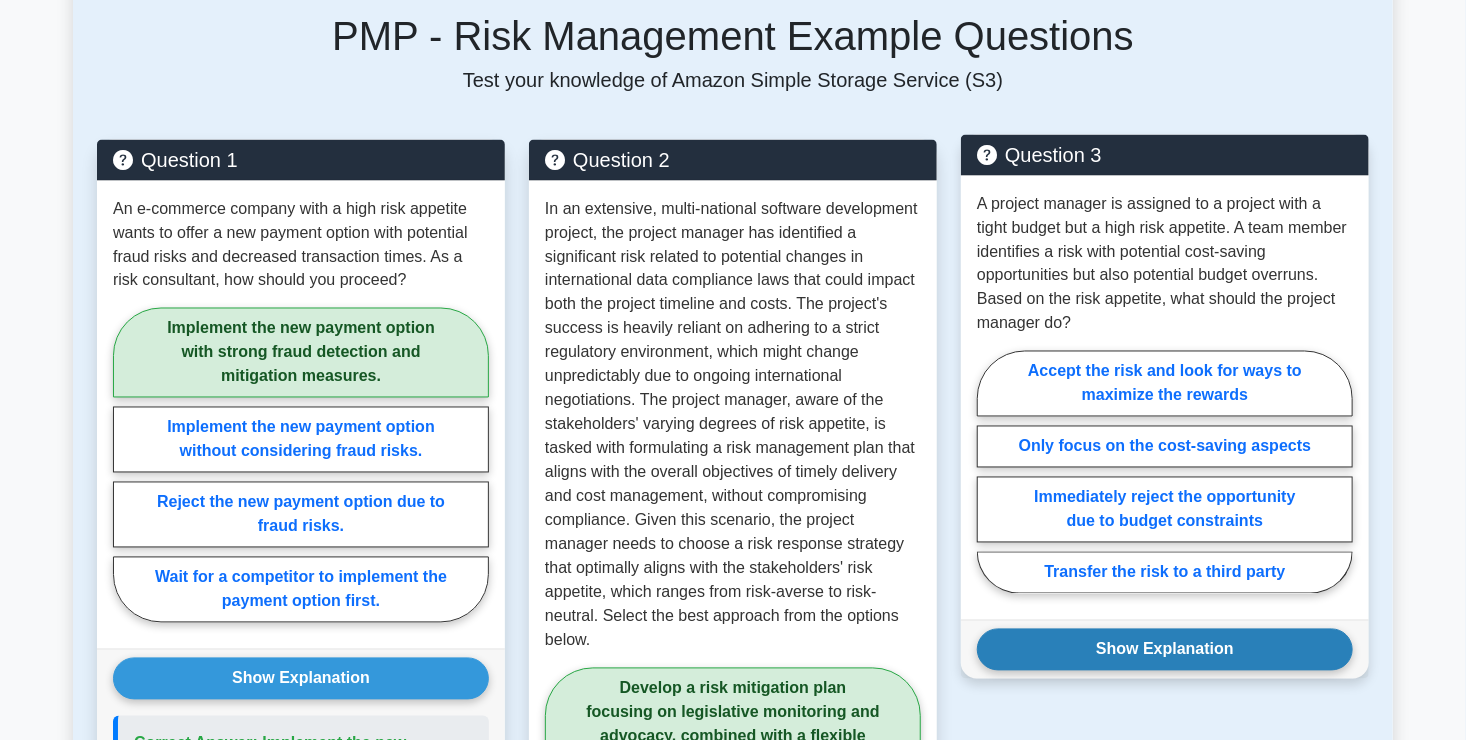 click on "Show Explanation" at bounding box center (1165, 650) 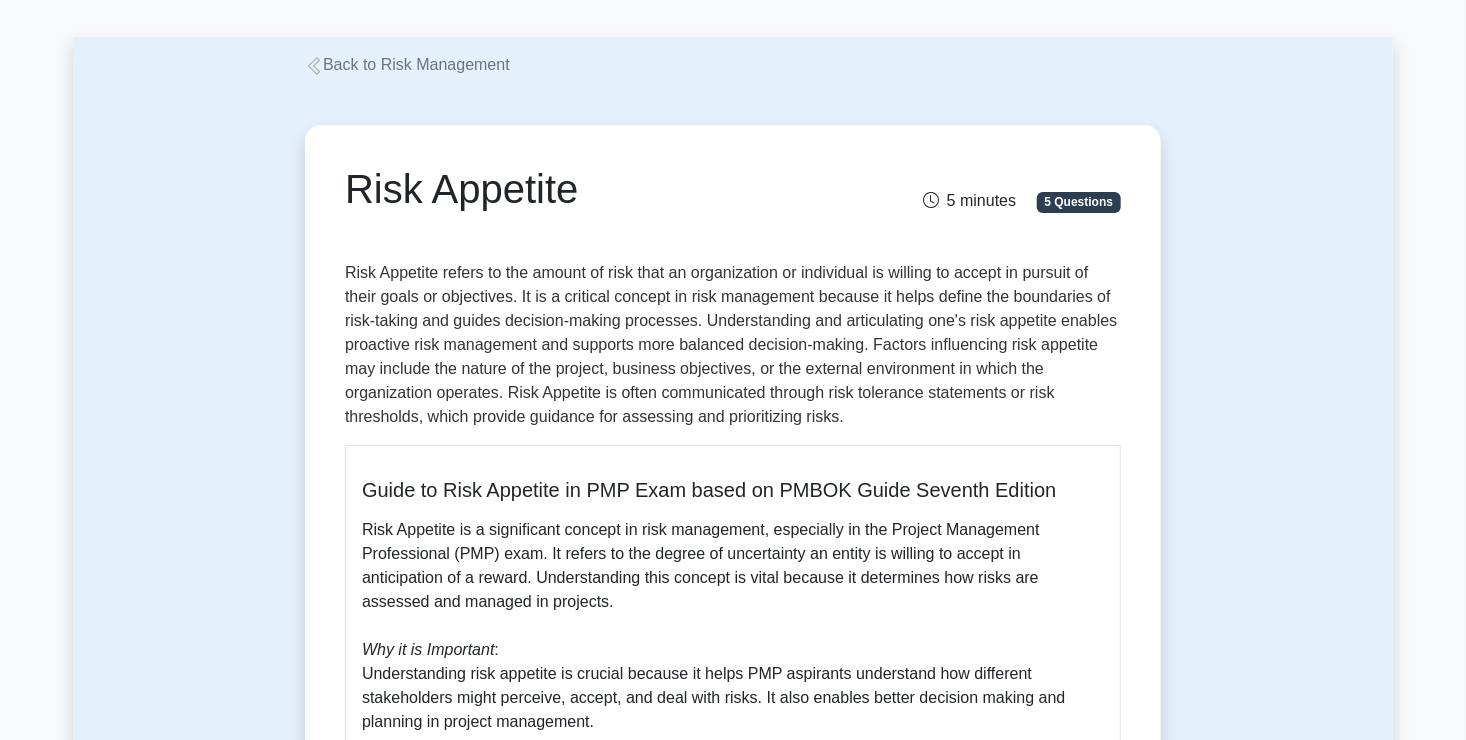 scroll, scrollTop: 0, scrollLeft: 0, axis: both 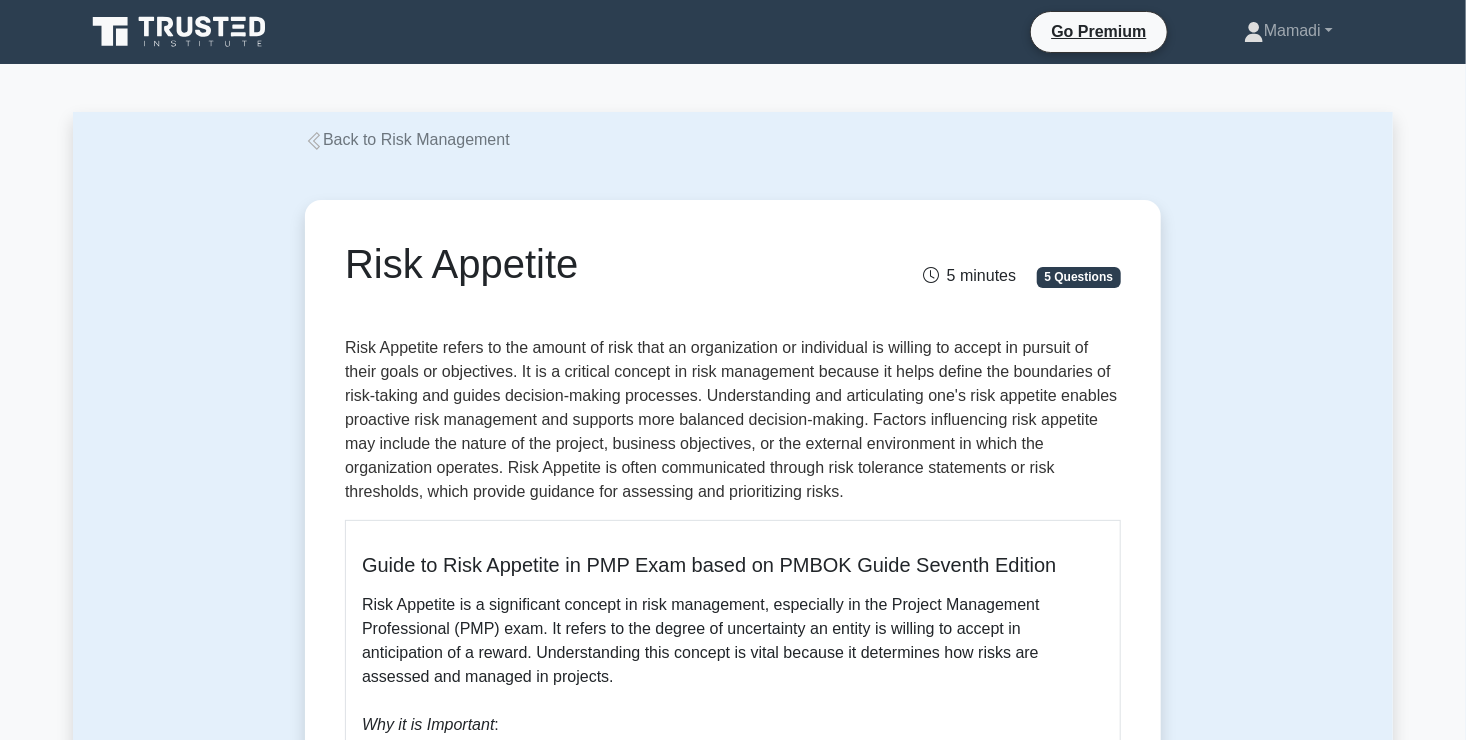 click on "Back to Risk Management" at bounding box center (407, 139) 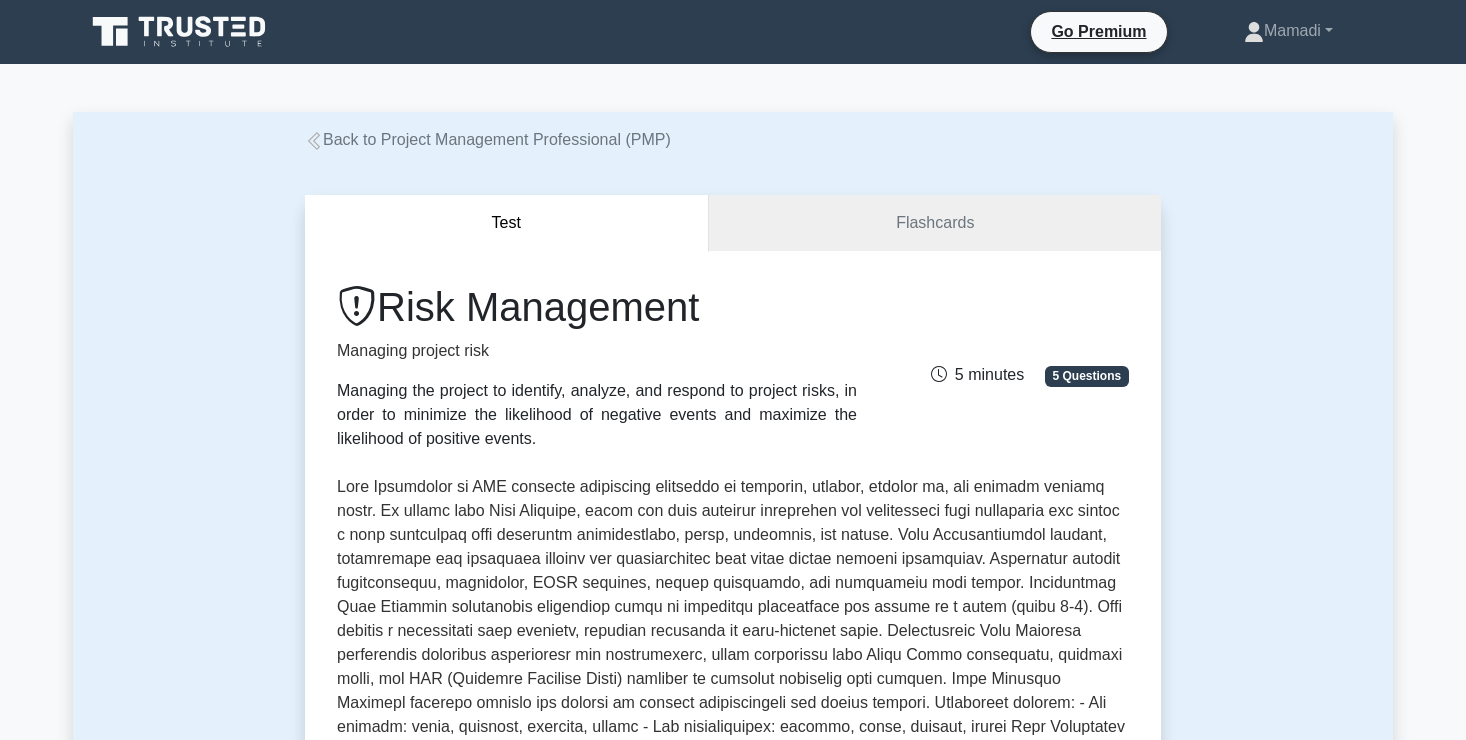 scroll, scrollTop: 0, scrollLeft: 0, axis: both 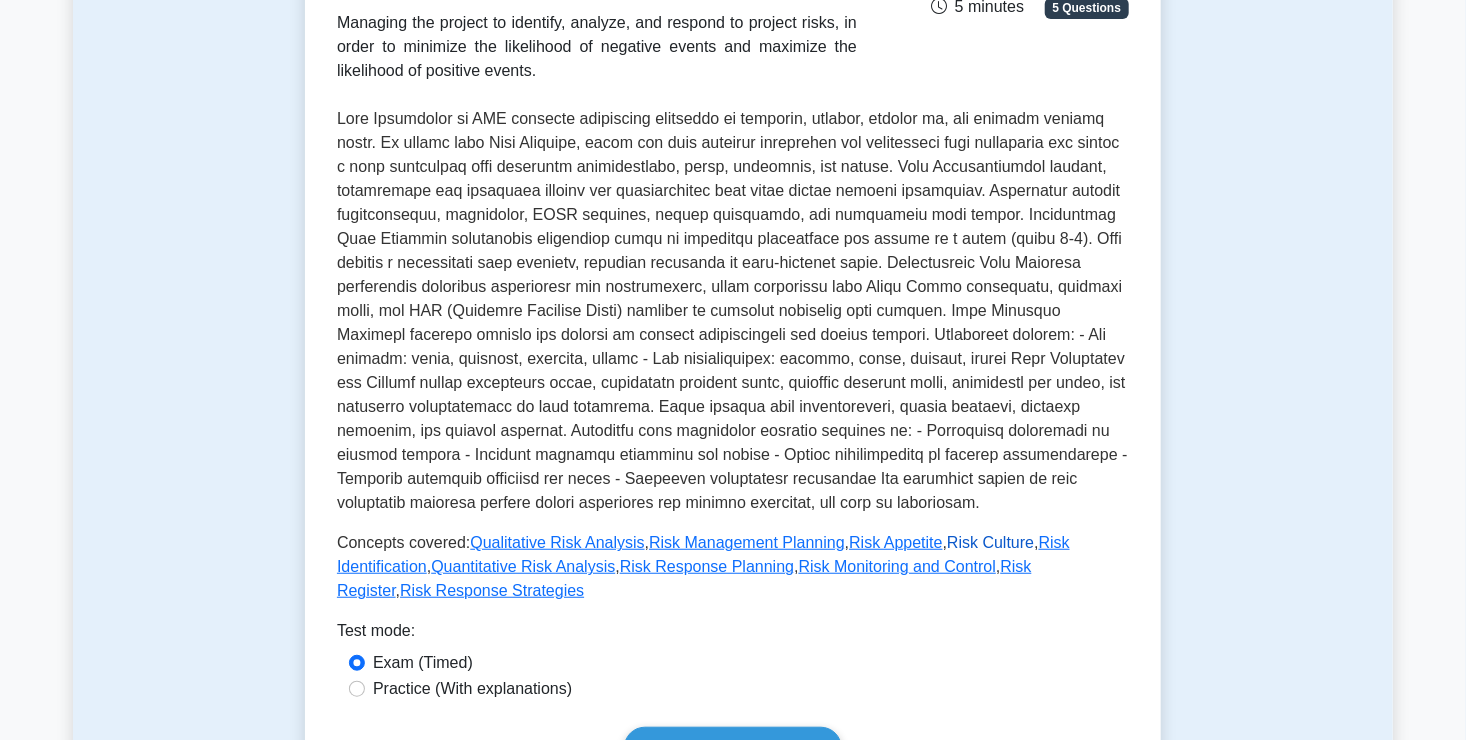 click on "Risk Culture" at bounding box center [990, 542] 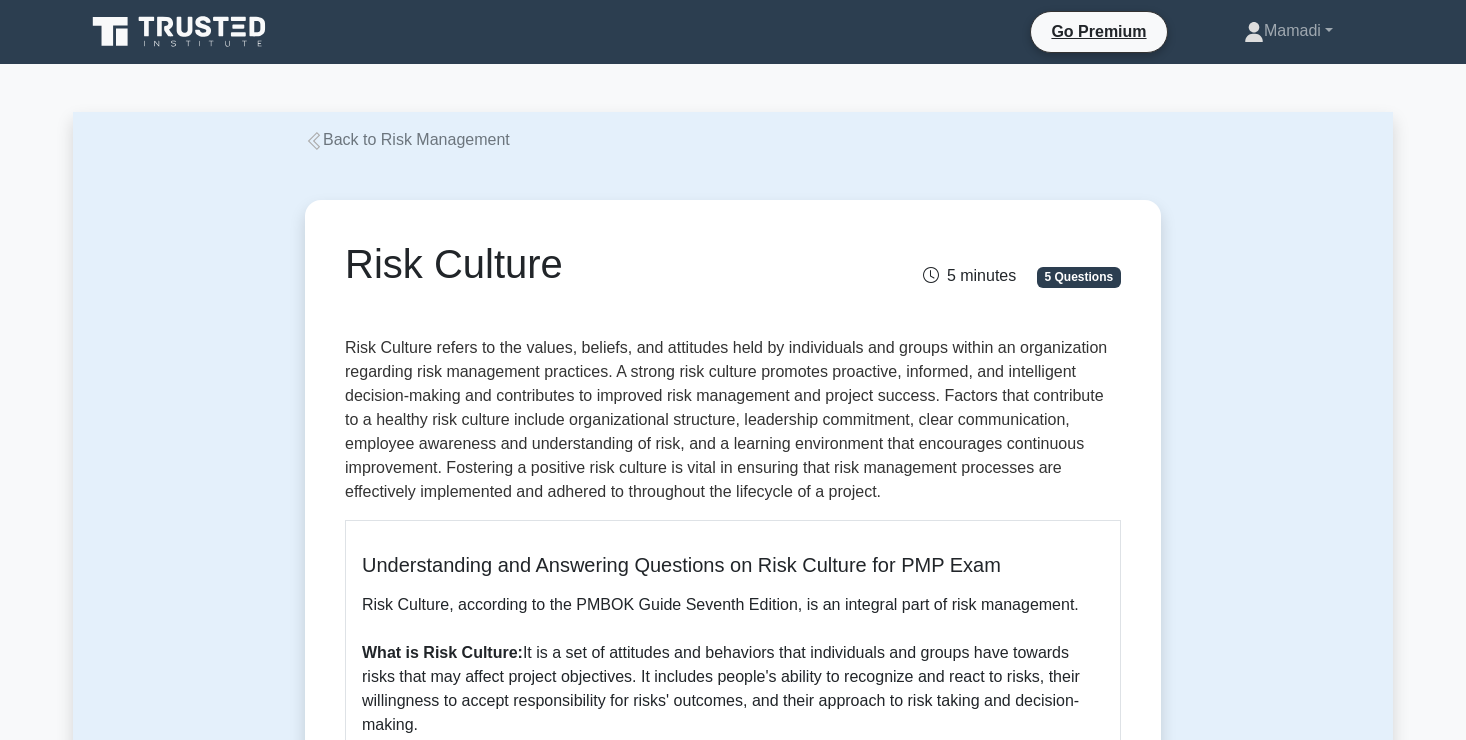 scroll, scrollTop: 0, scrollLeft: 0, axis: both 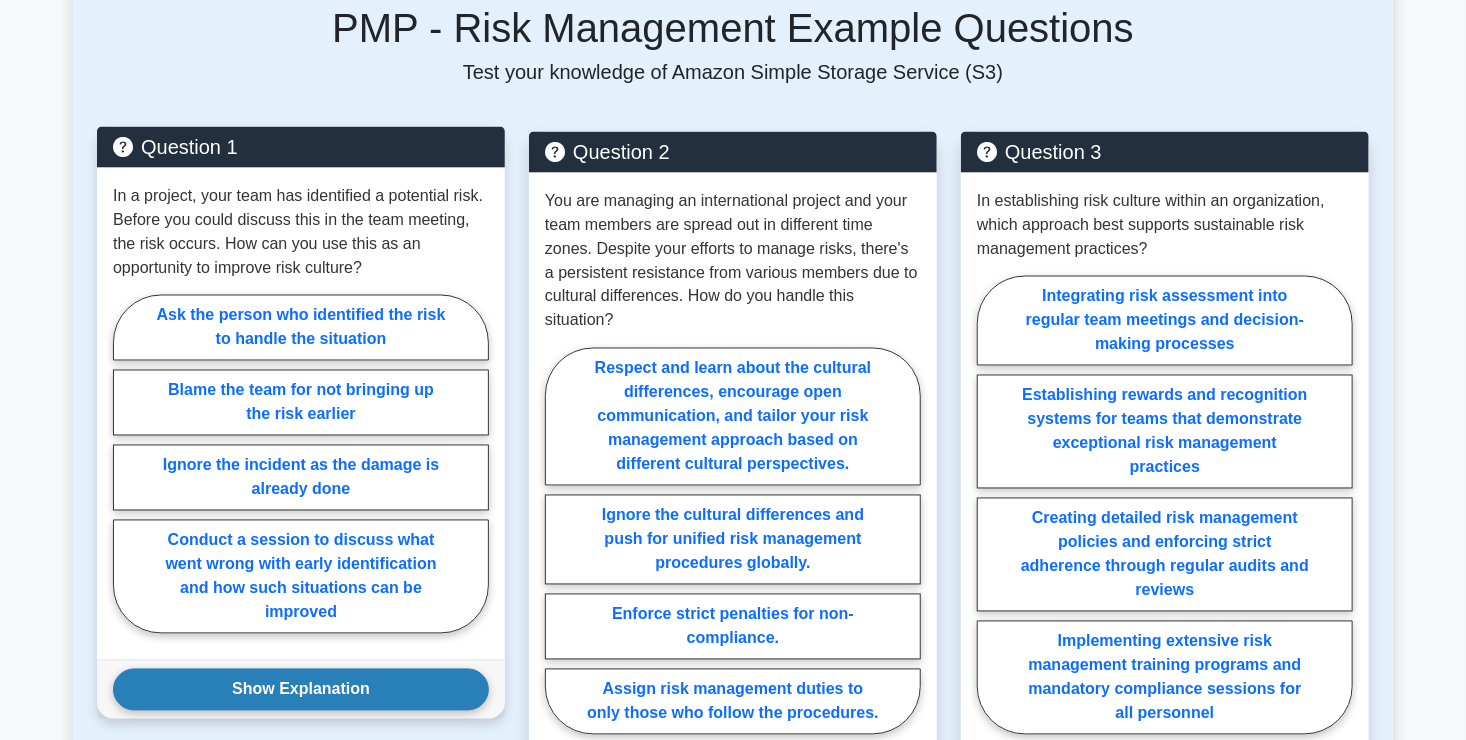 click on "Show Explanation" at bounding box center [301, 690] 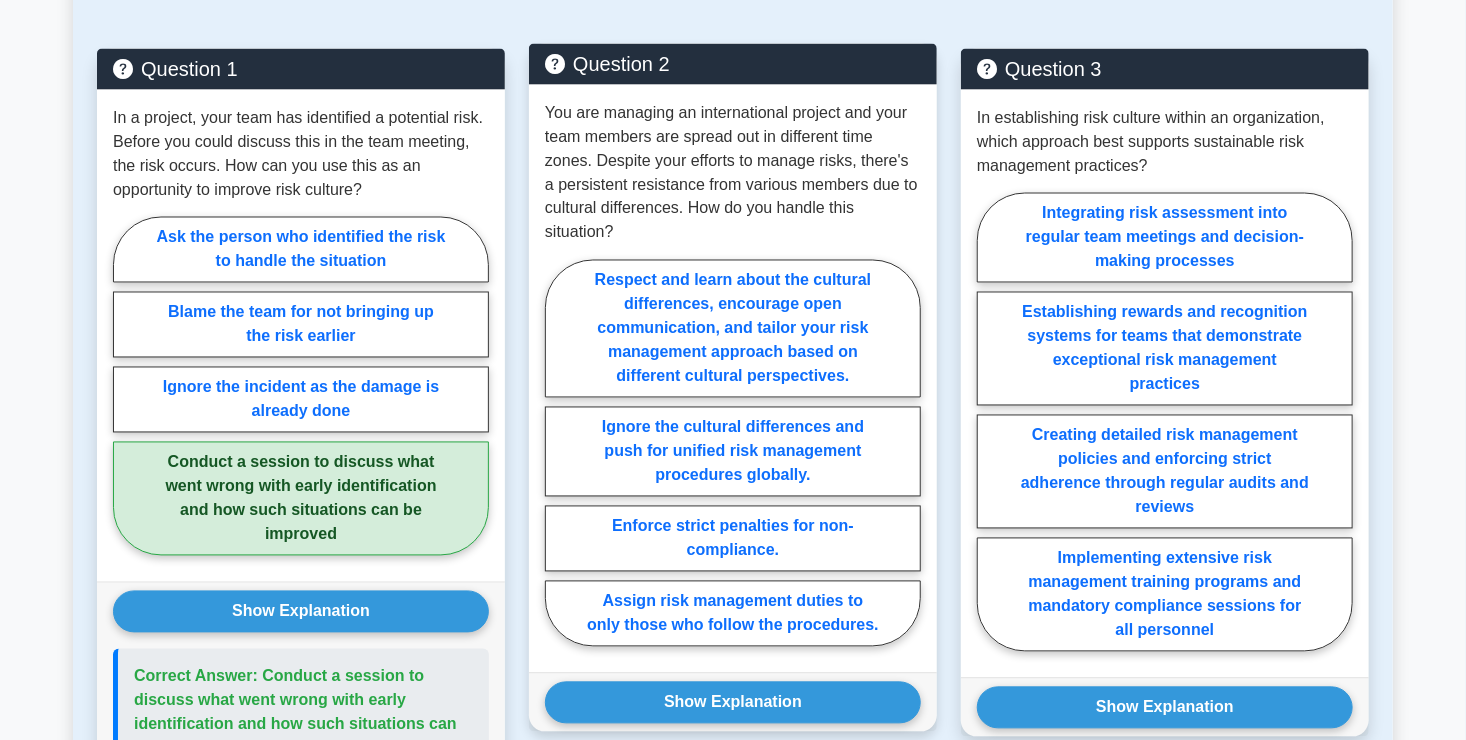 scroll, scrollTop: 1632, scrollLeft: 0, axis: vertical 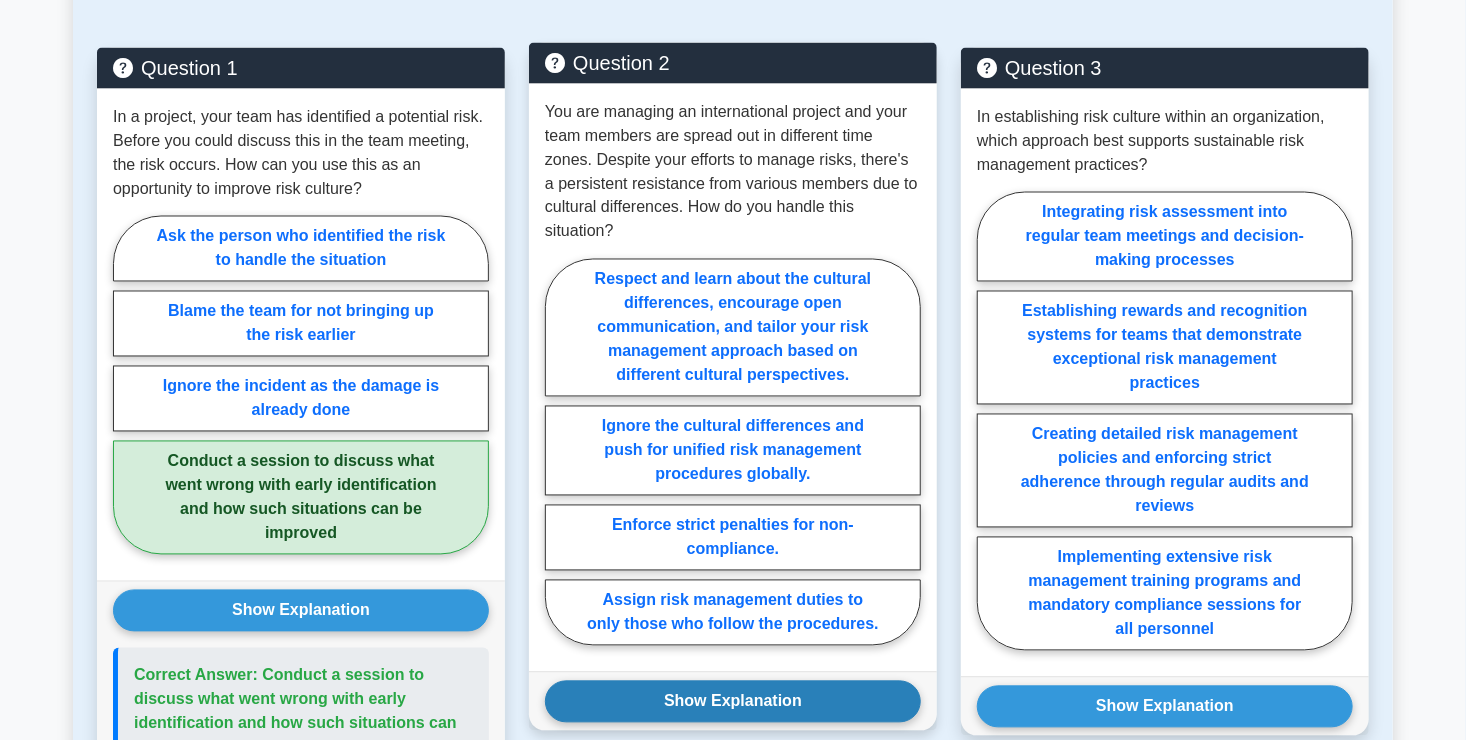 click on "Show Explanation" at bounding box center [733, 702] 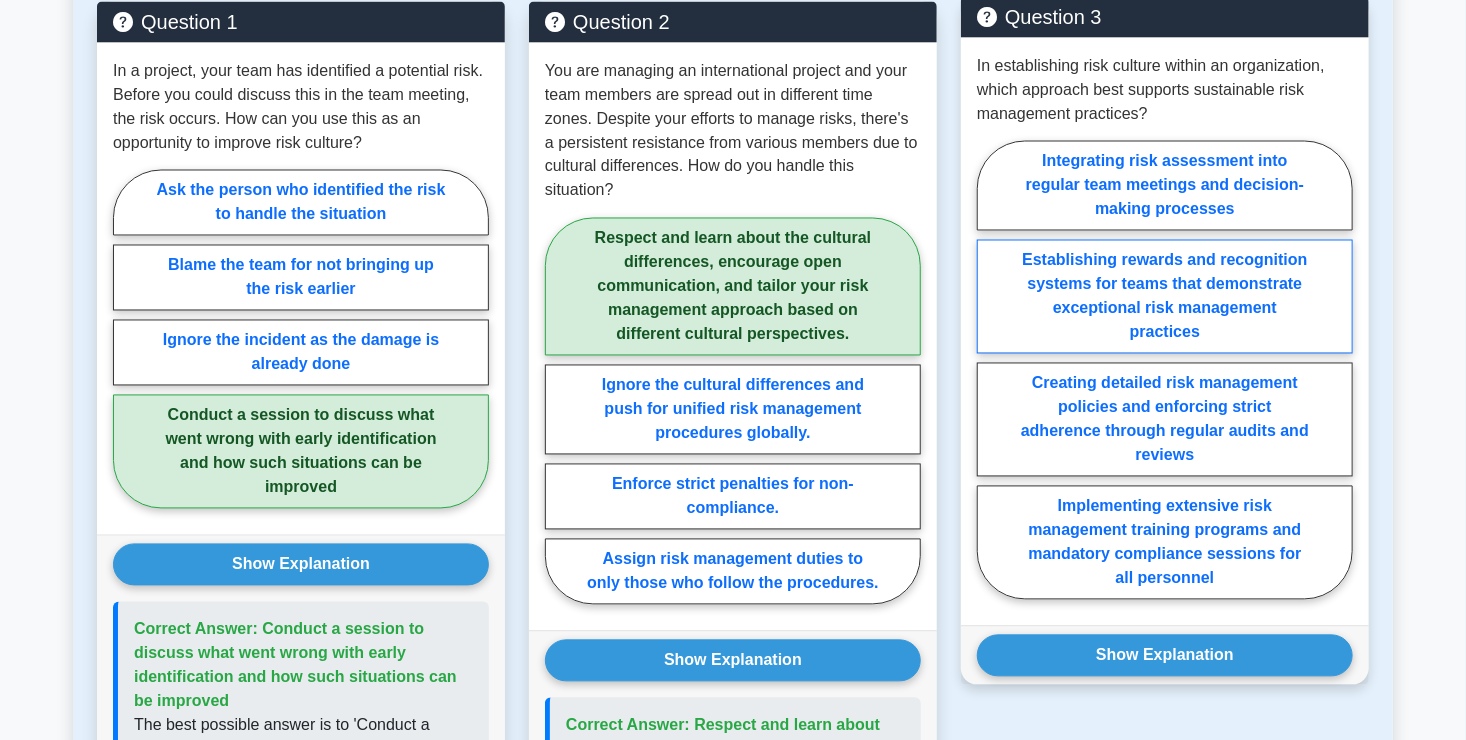 scroll, scrollTop: 1680, scrollLeft: 0, axis: vertical 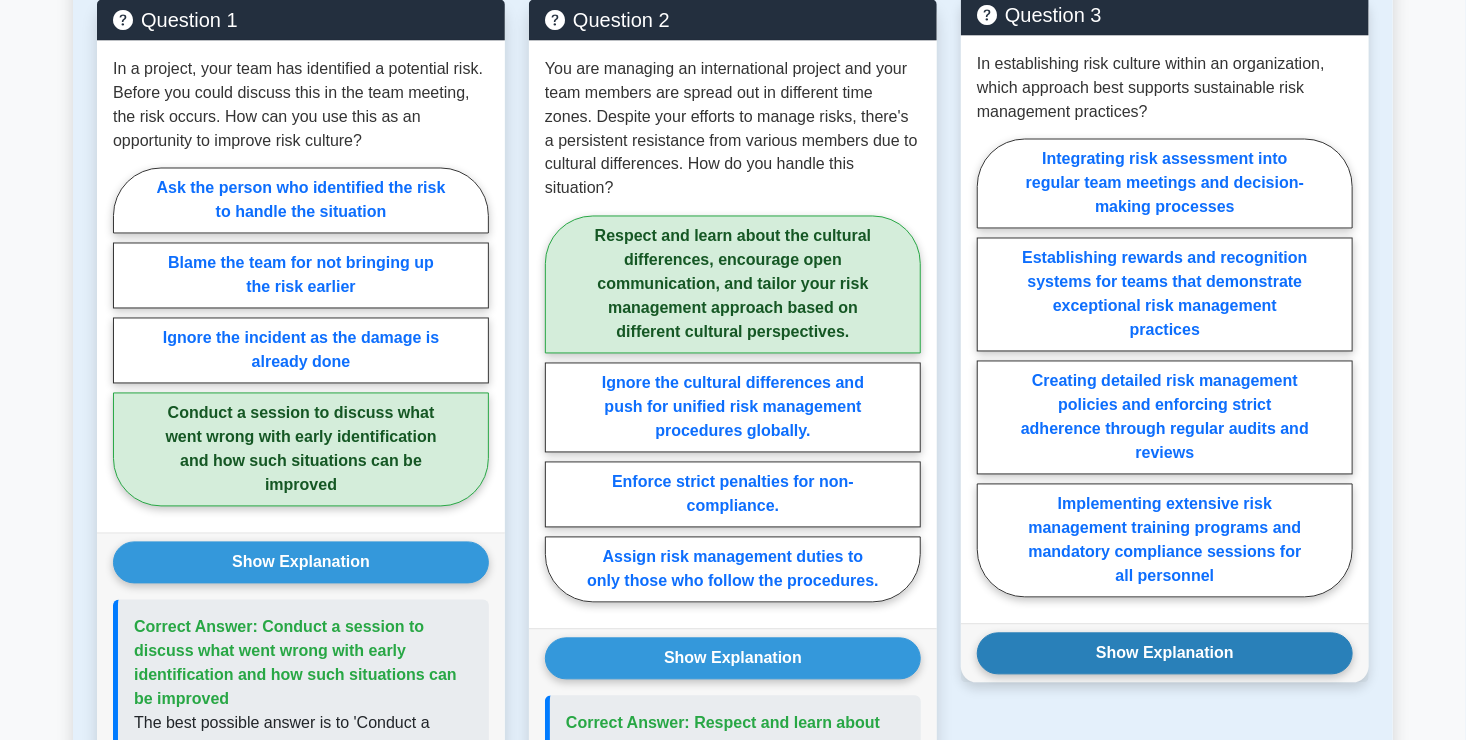 click on "Show Explanation" at bounding box center [1165, 654] 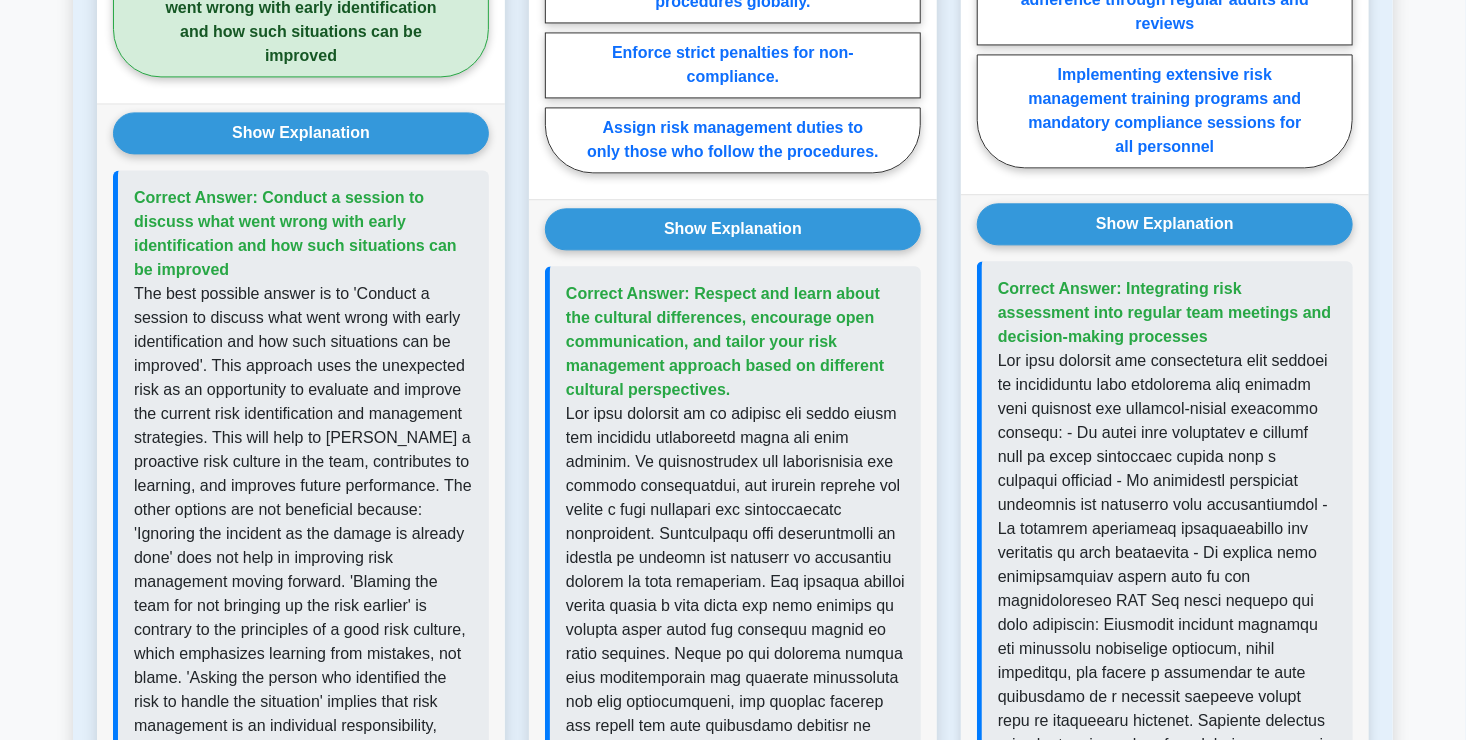 scroll, scrollTop: 2111, scrollLeft: 0, axis: vertical 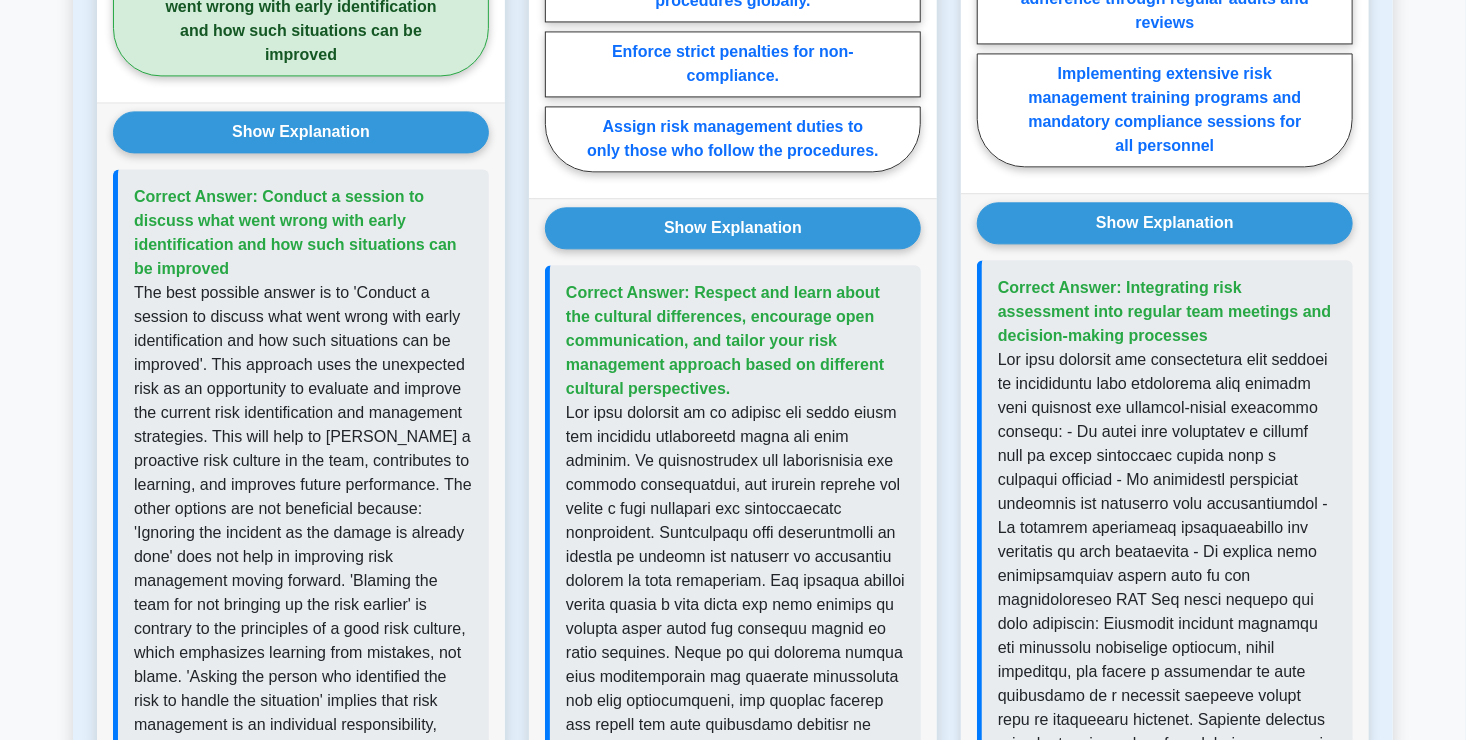 click at bounding box center (1167, 648) 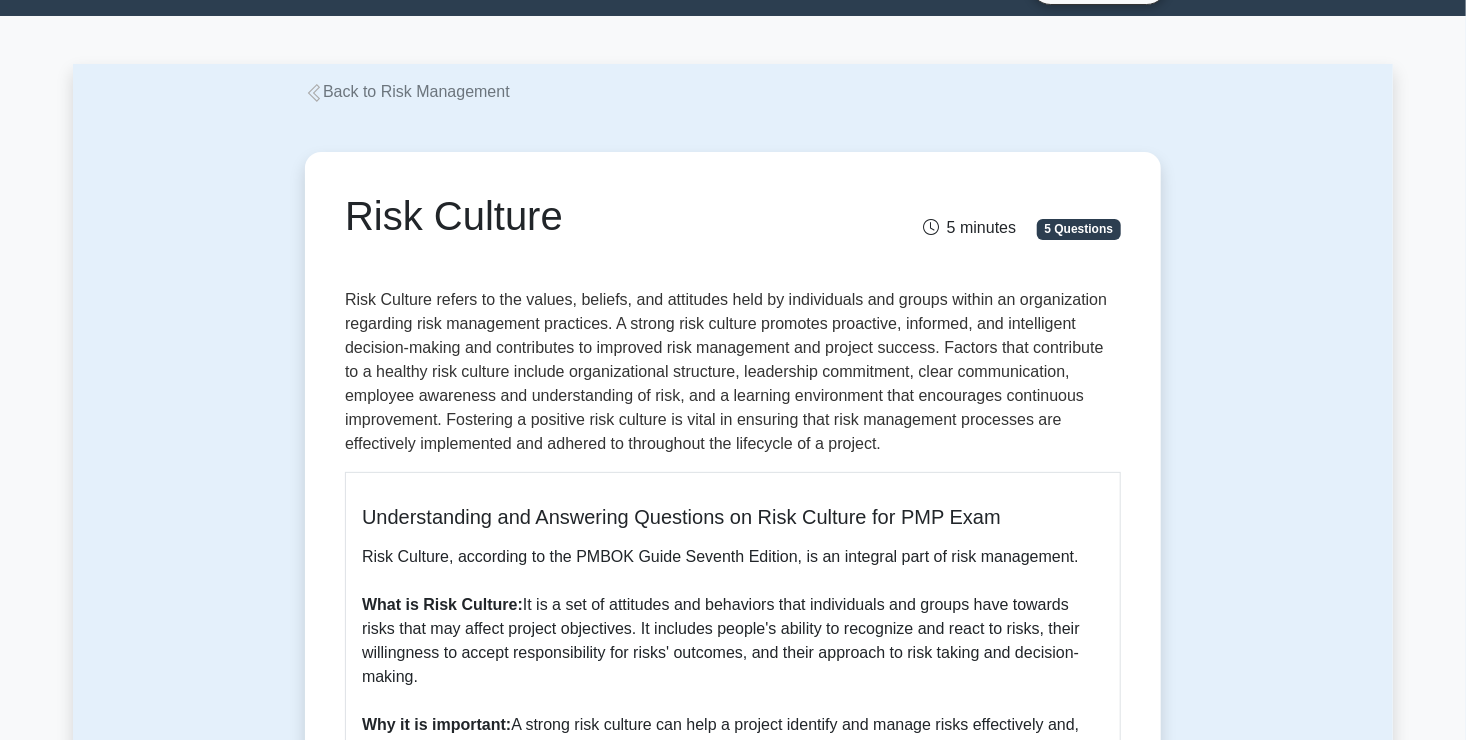 scroll, scrollTop: 0, scrollLeft: 0, axis: both 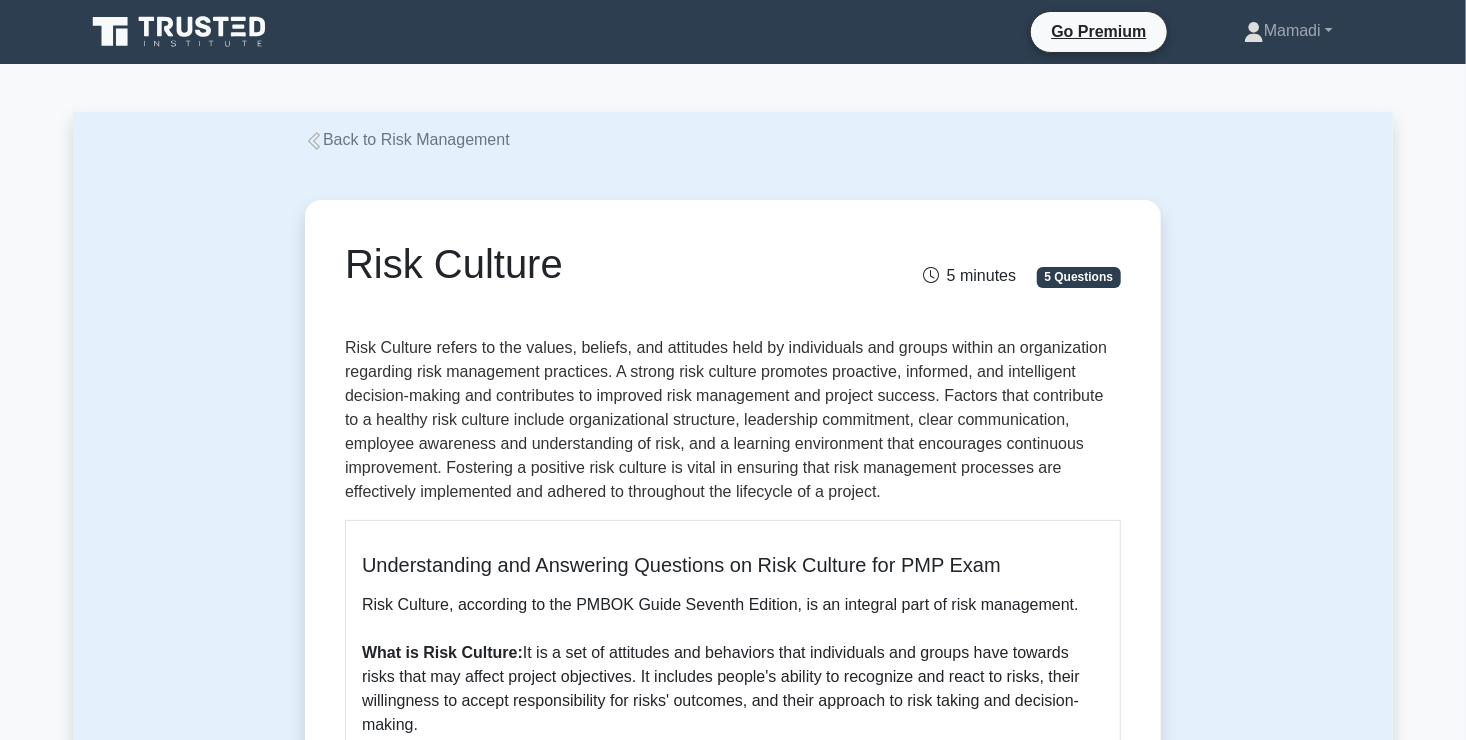 click on "Back to Risk Management" at bounding box center [407, 139] 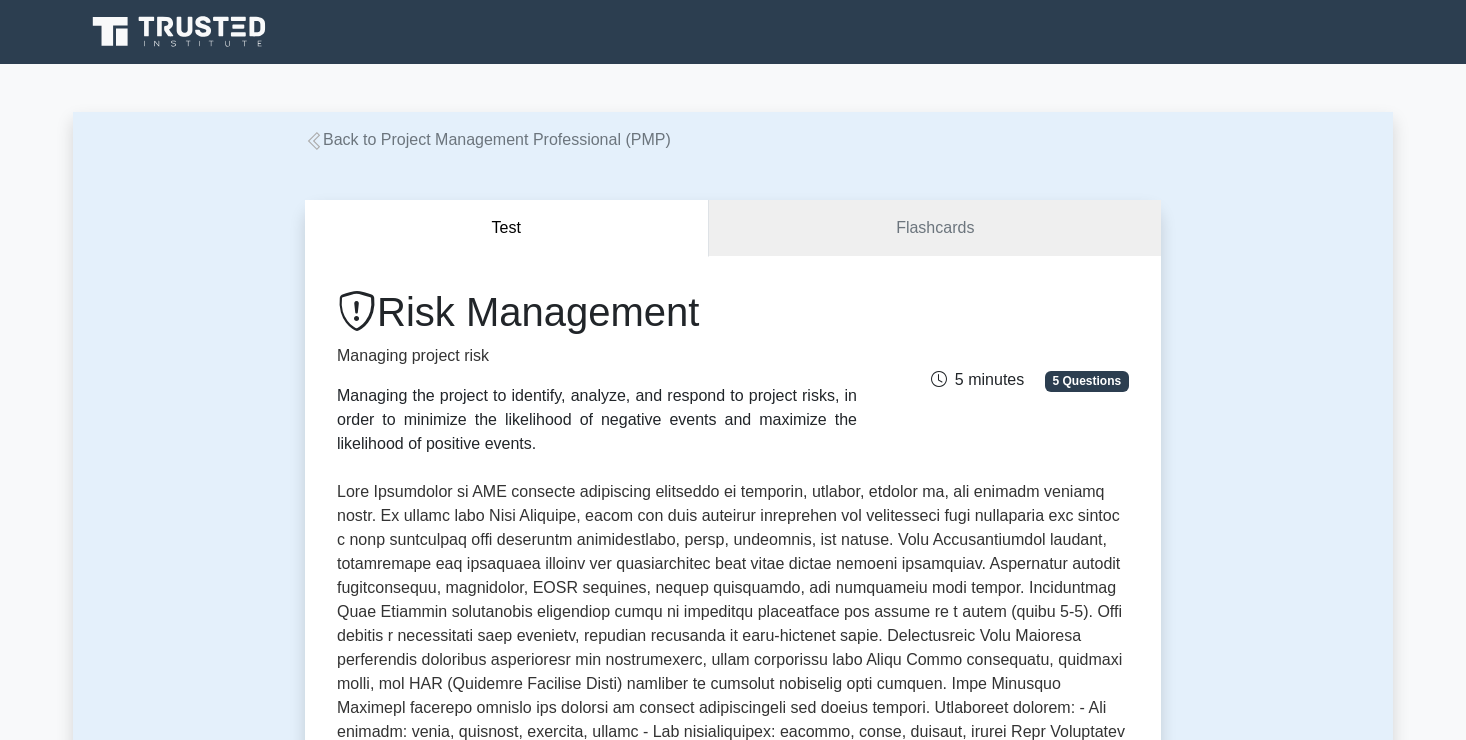 scroll, scrollTop: 0, scrollLeft: 0, axis: both 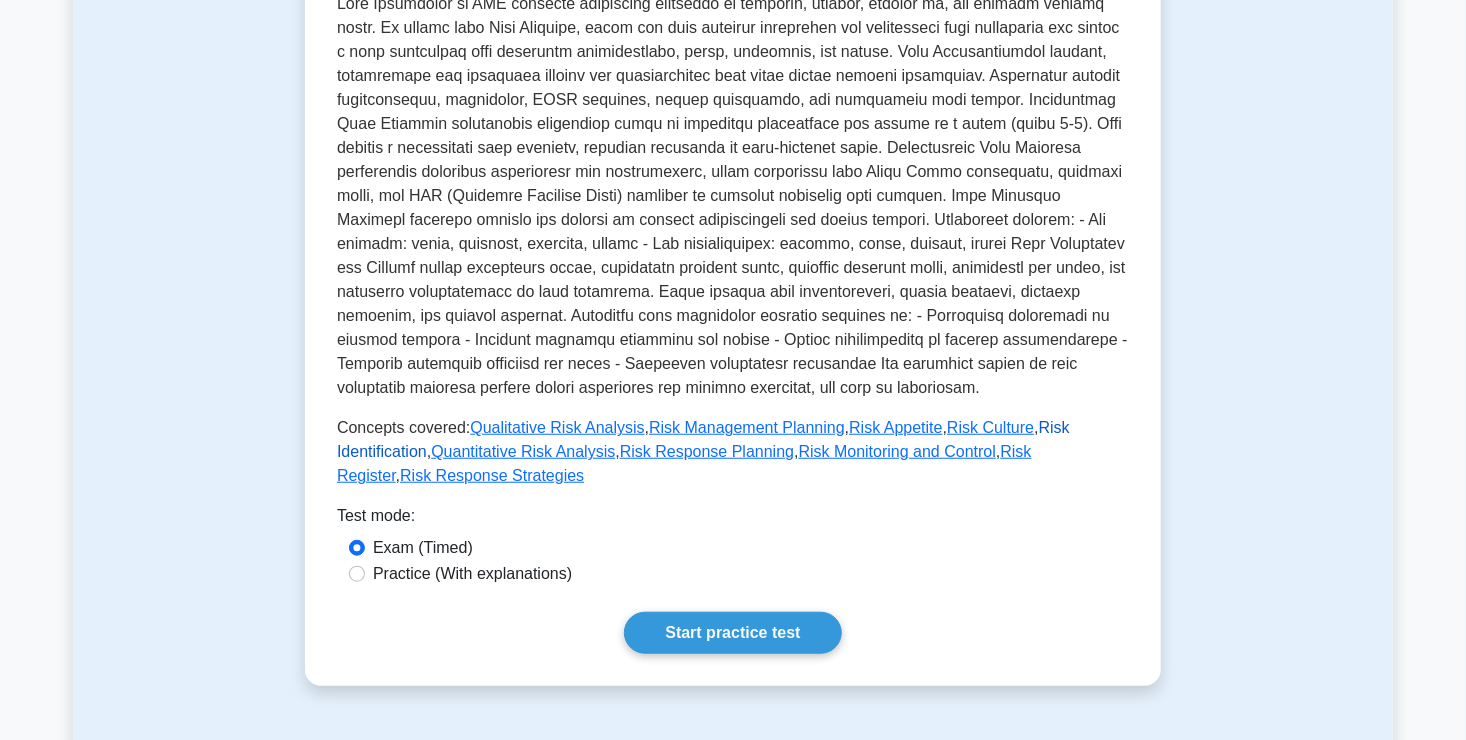 click on "Risk Identification" at bounding box center (703, 439) 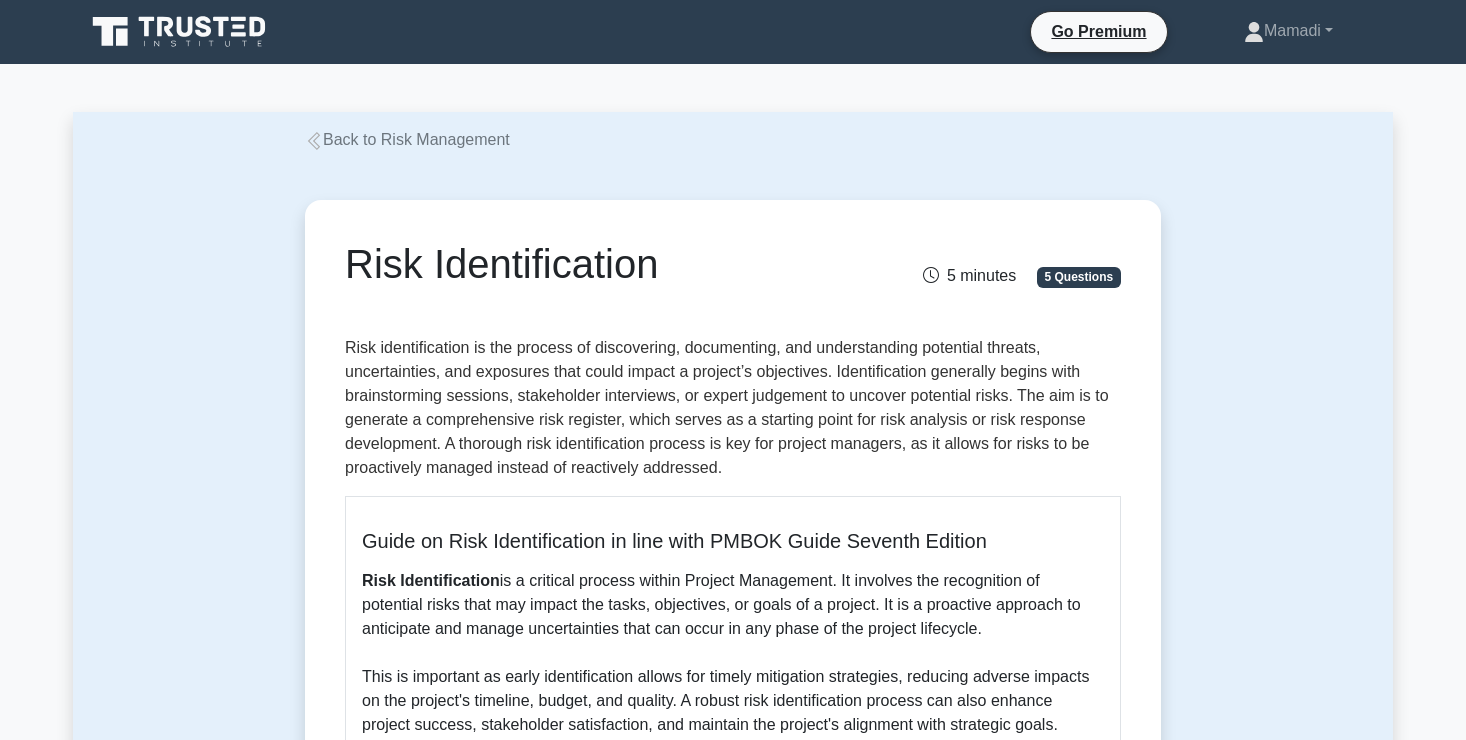 scroll, scrollTop: 0, scrollLeft: 0, axis: both 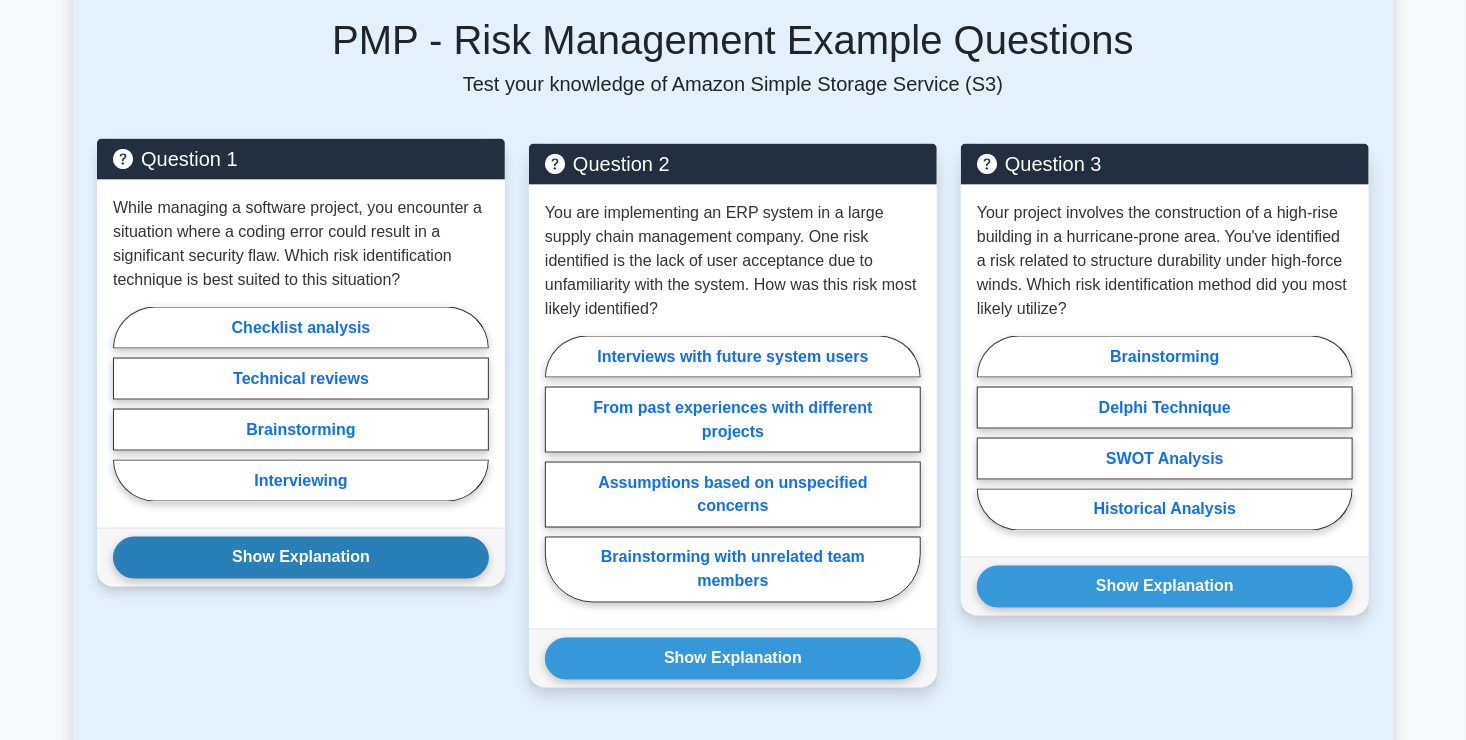 click on "Show Explanation" at bounding box center (301, 558) 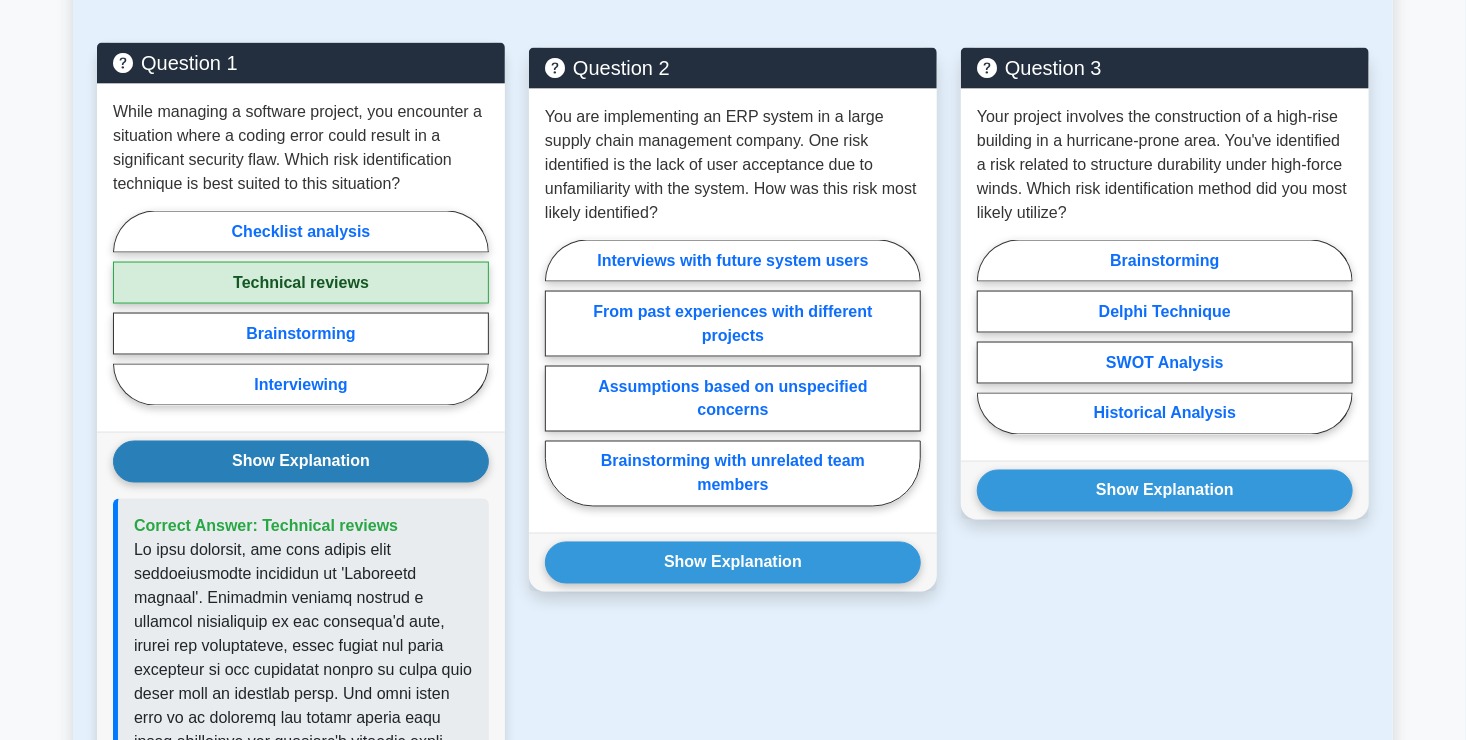 scroll, scrollTop: 1438, scrollLeft: 0, axis: vertical 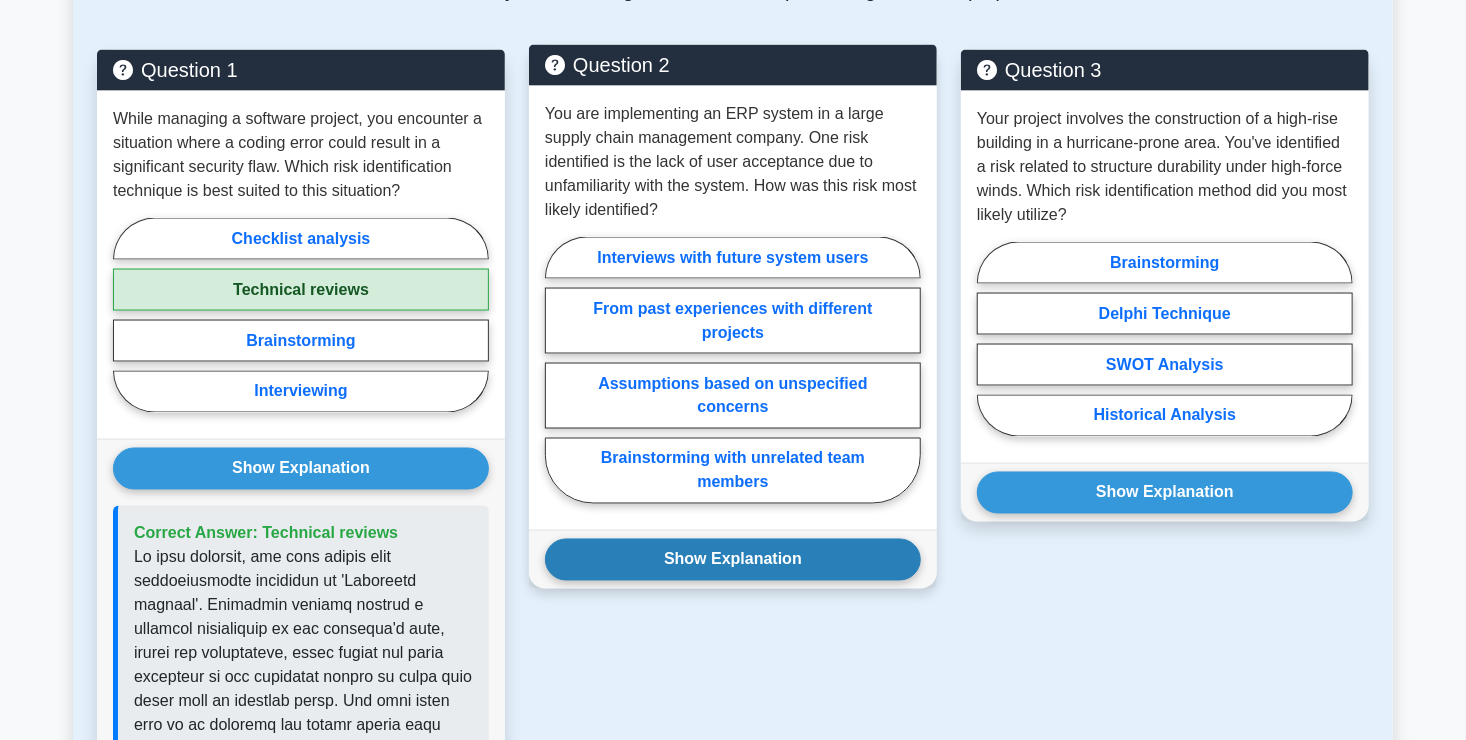 drag, startPoint x: 563, startPoint y: 581, endPoint x: 584, endPoint y: 568, distance: 24.698177 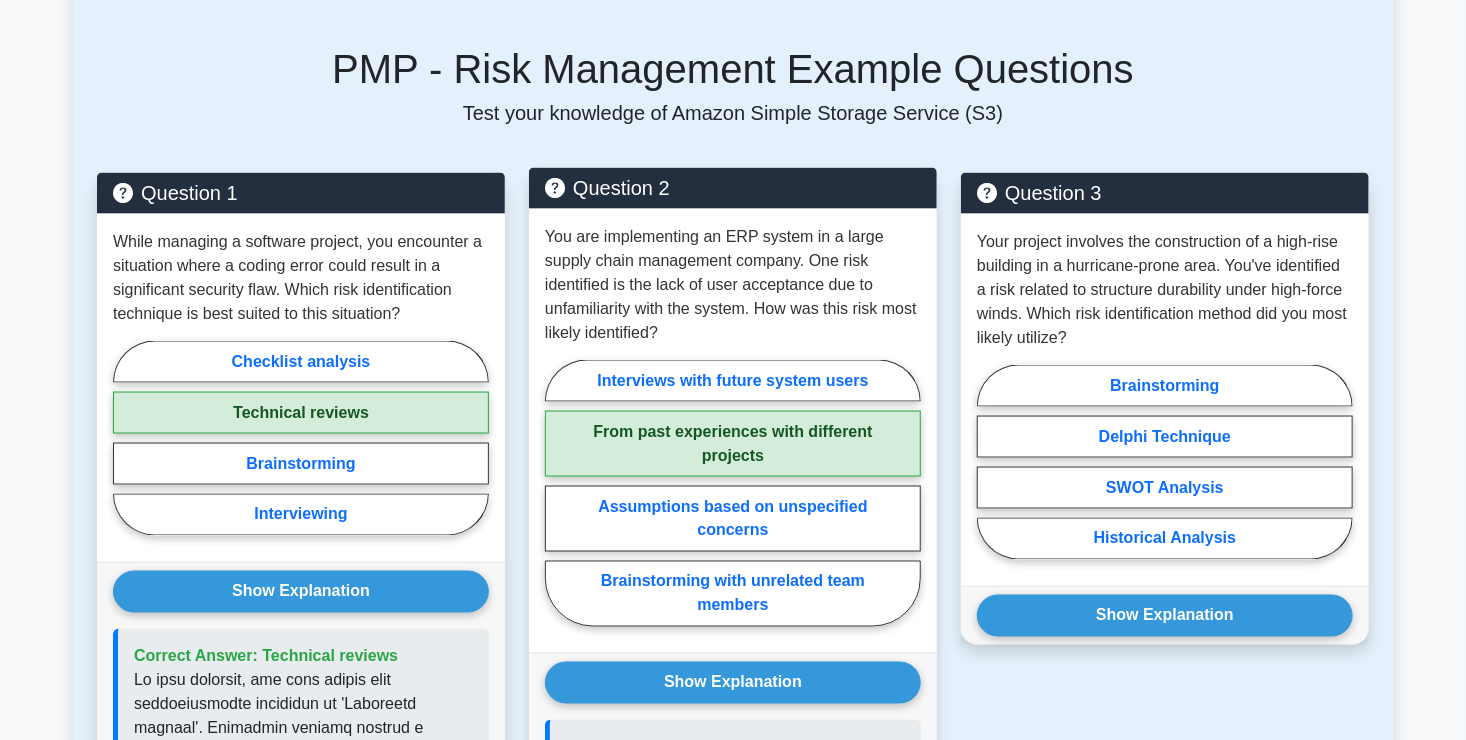 scroll, scrollTop: 1311, scrollLeft: 0, axis: vertical 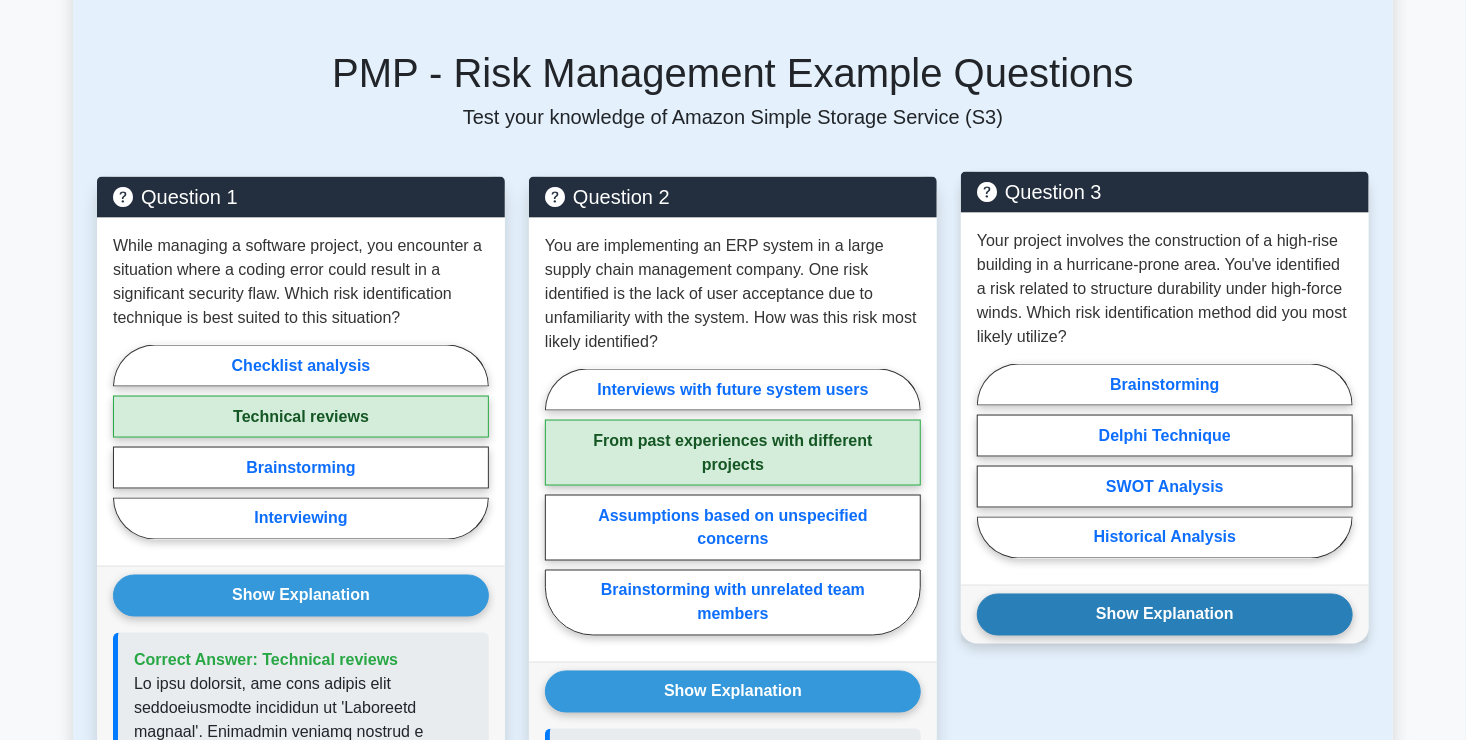 click on "Show Explanation" at bounding box center [1165, 615] 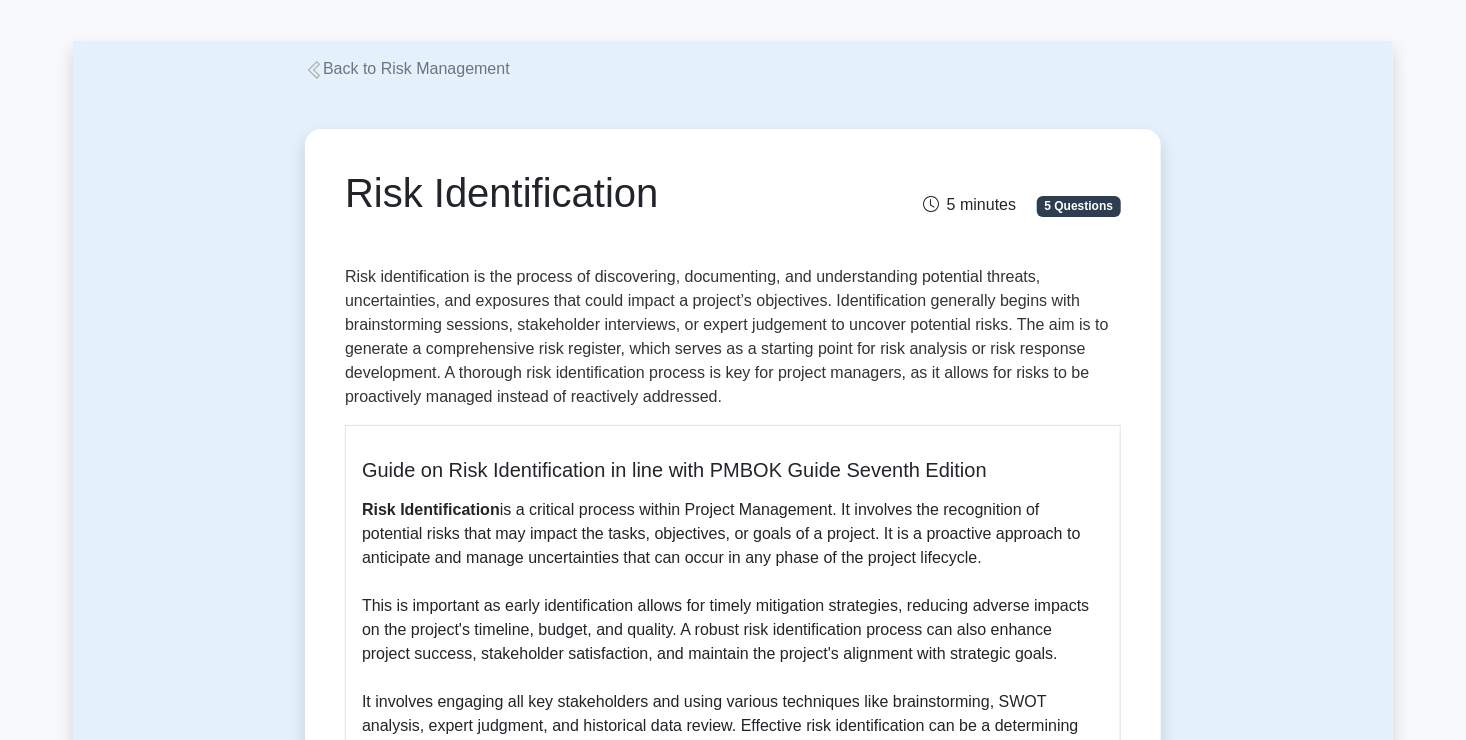 scroll, scrollTop: 0, scrollLeft: 0, axis: both 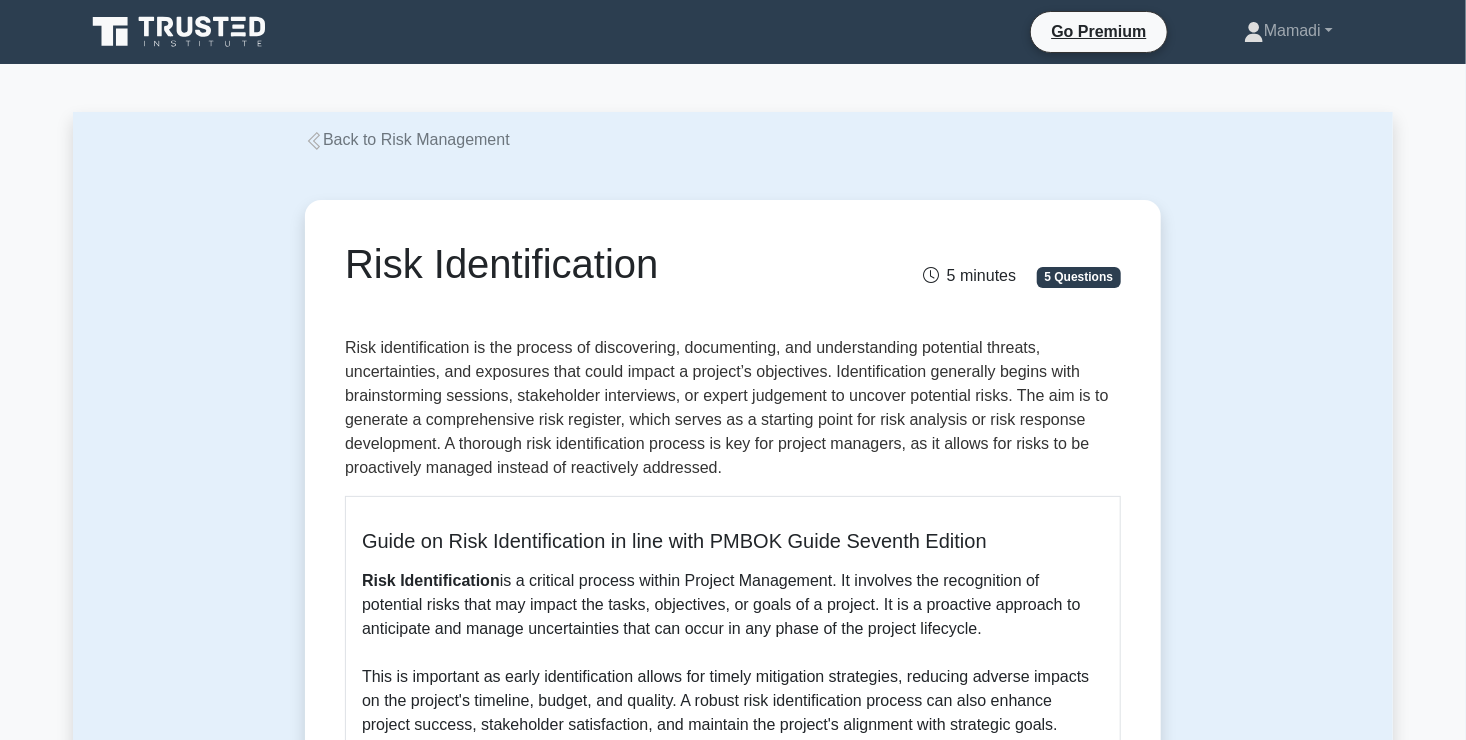 click on "Risk Identification
5 minutes
5 Questions
Guide on Risk Identification in line with PMBOK Guide Seventh Edition
Risk Identification It involves engaging all key stakeholders and using various techniques like brainstorming, SWOT analysis, expert judgment, and historical data review. Effective risk identification can be a determining factor of a project's success or failure.   Test mode:" at bounding box center [733, 732] 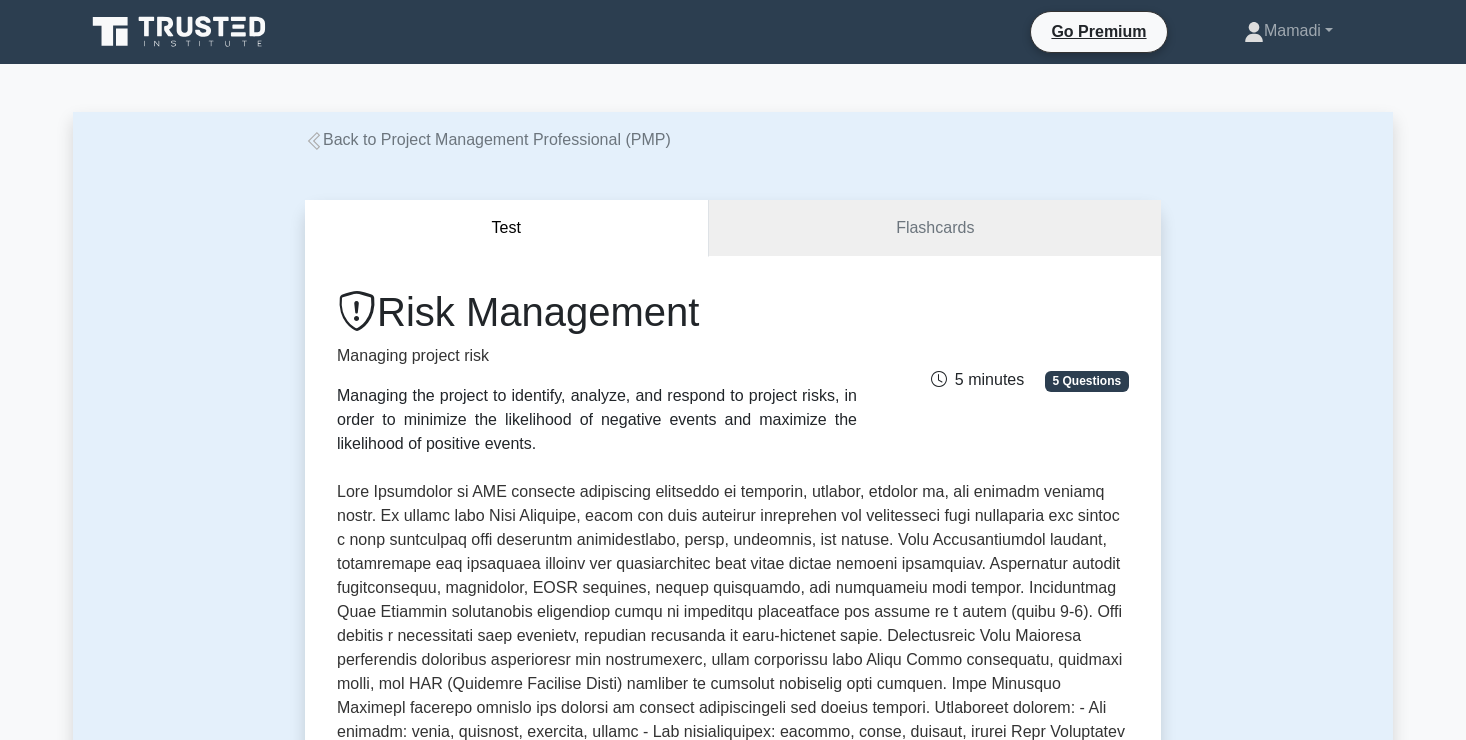 scroll, scrollTop: 0, scrollLeft: 0, axis: both 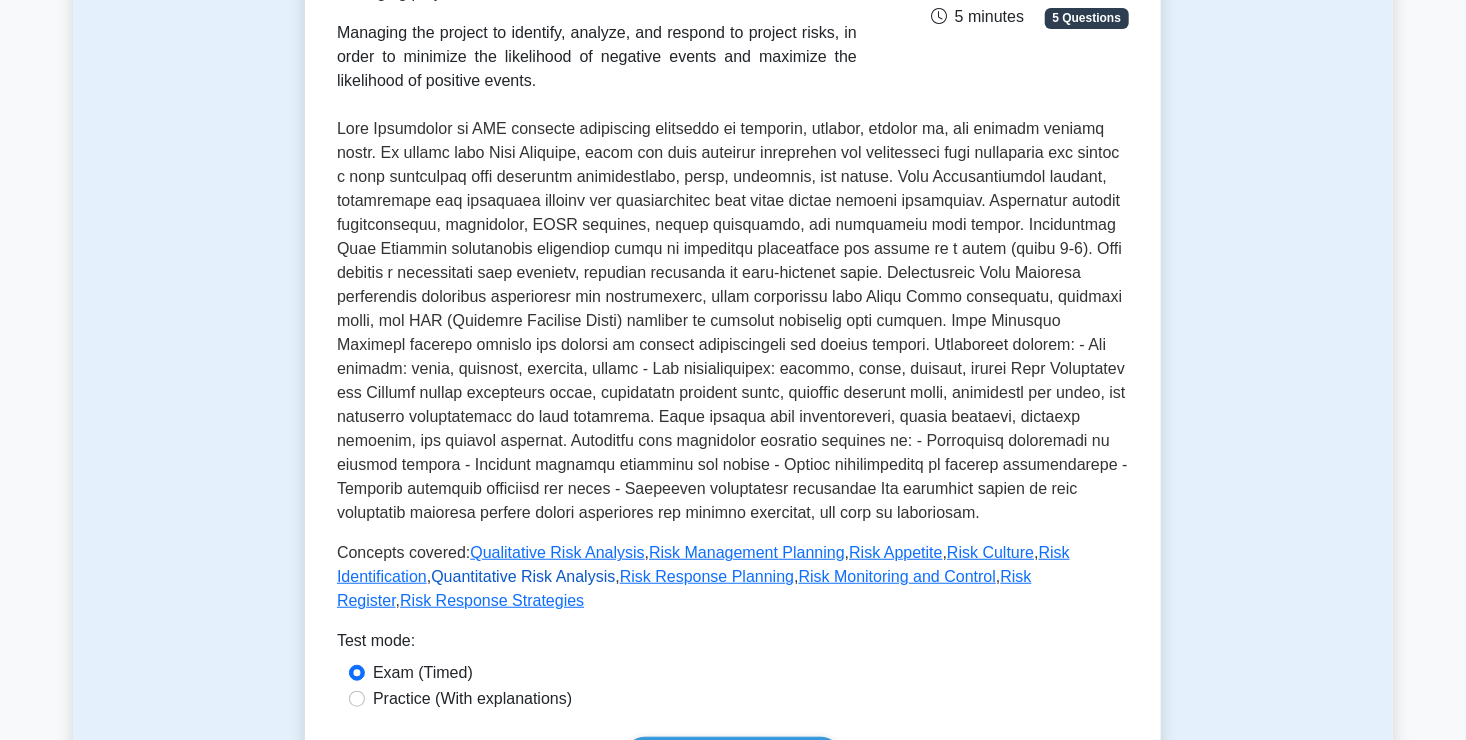 click on "Quantitative Risk Analysis" at bounding box center [523, 576] 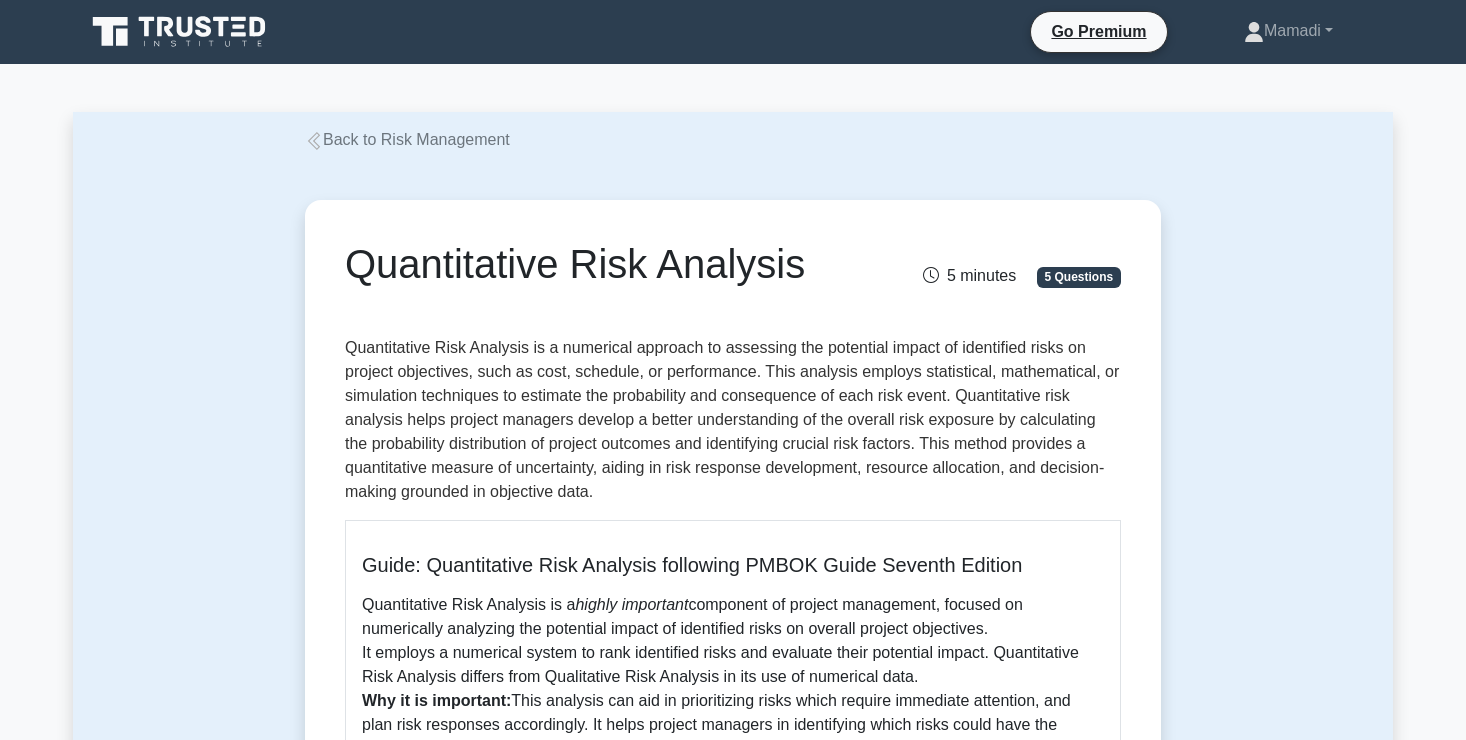 scroll, scrollTop: 0, scrollLeft: 0, axis: both 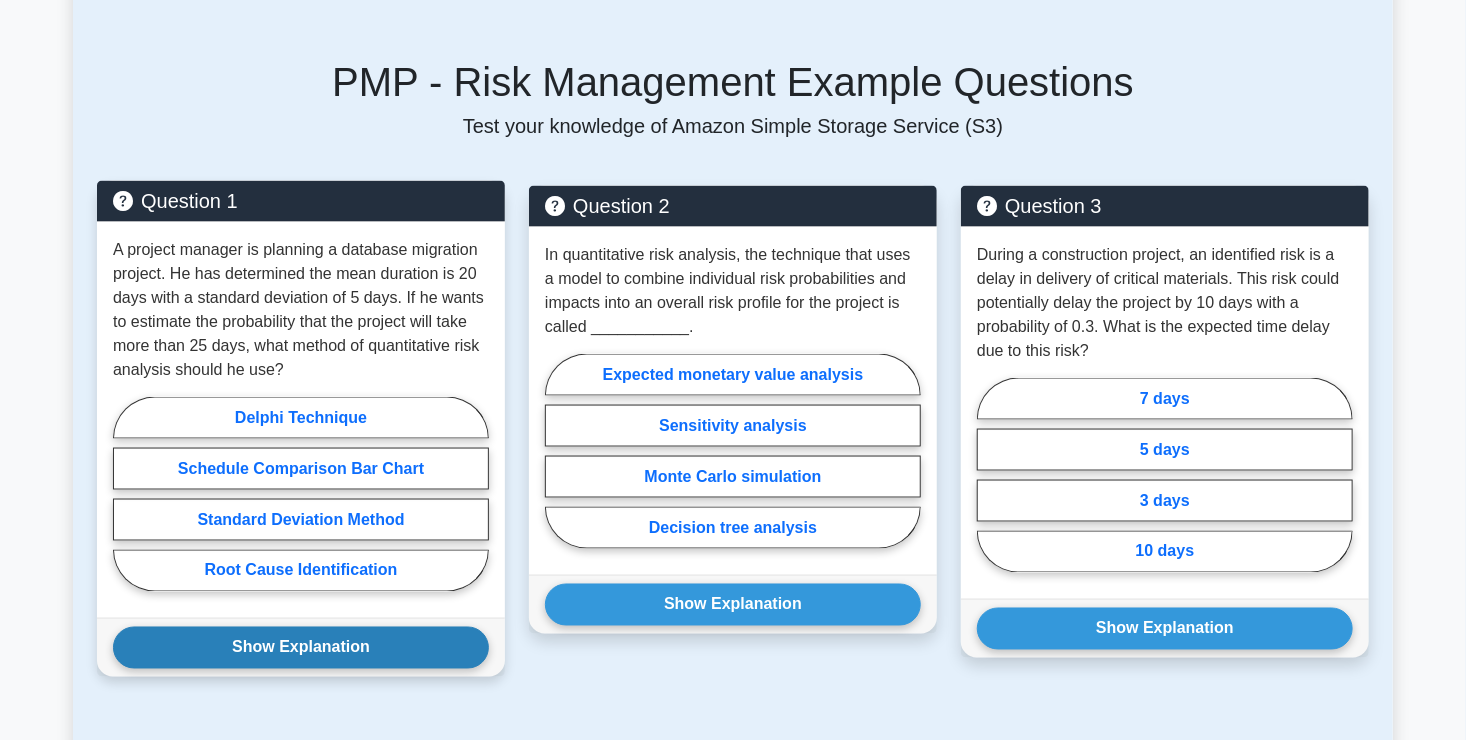 click on "Show Explanation" at bounding box center [301, 648] 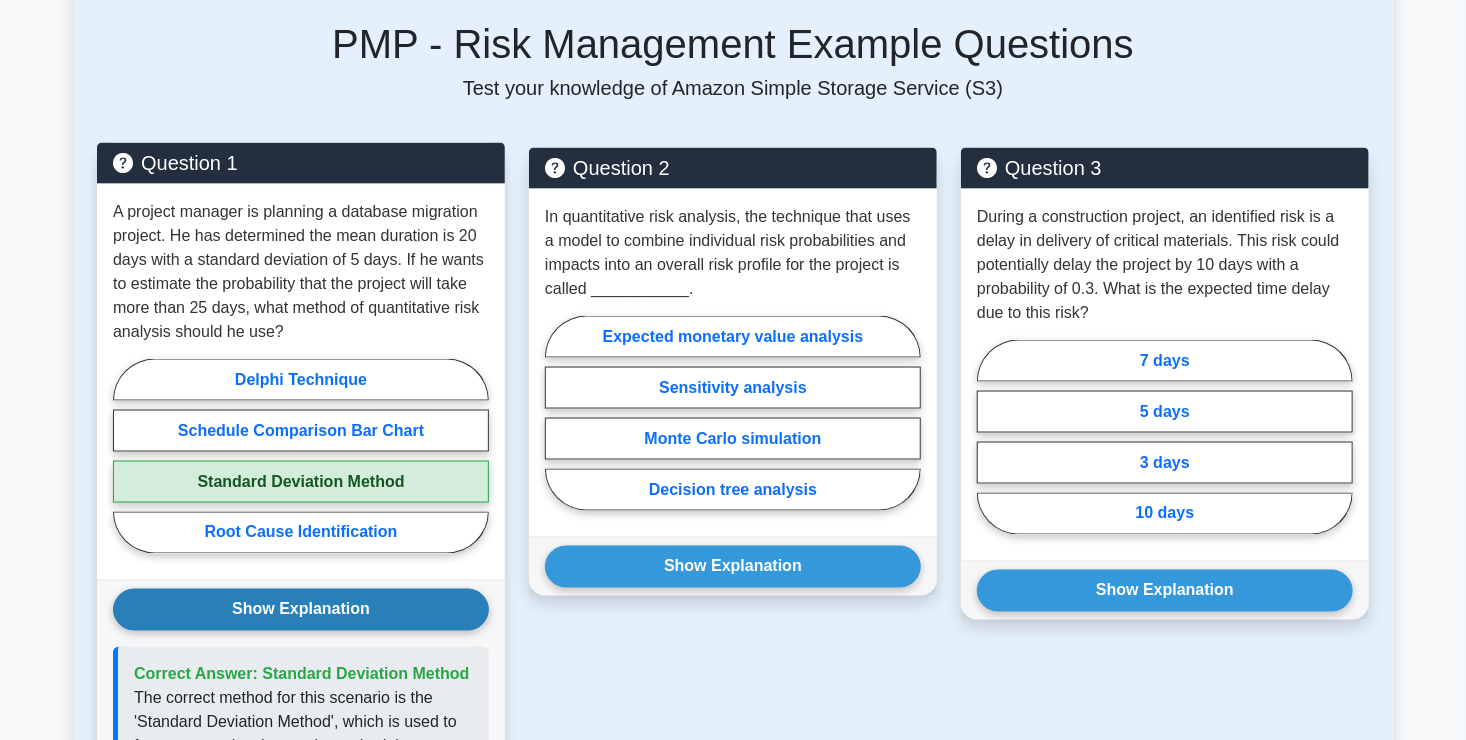 scroll, scrollTop: 1316, scrollLeft: 0, axis: vertical 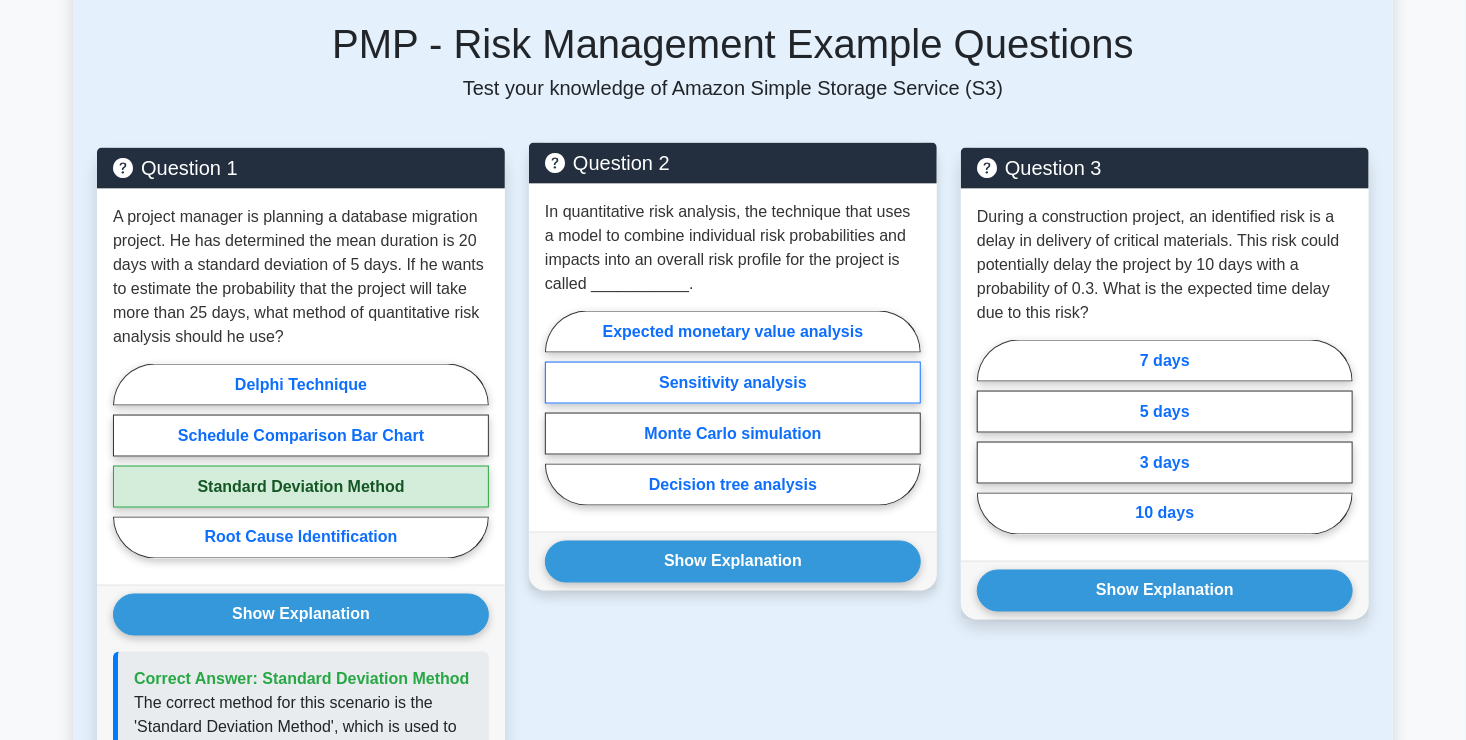 click on "Sensitivity analysis" at bounding box center [733, 383] 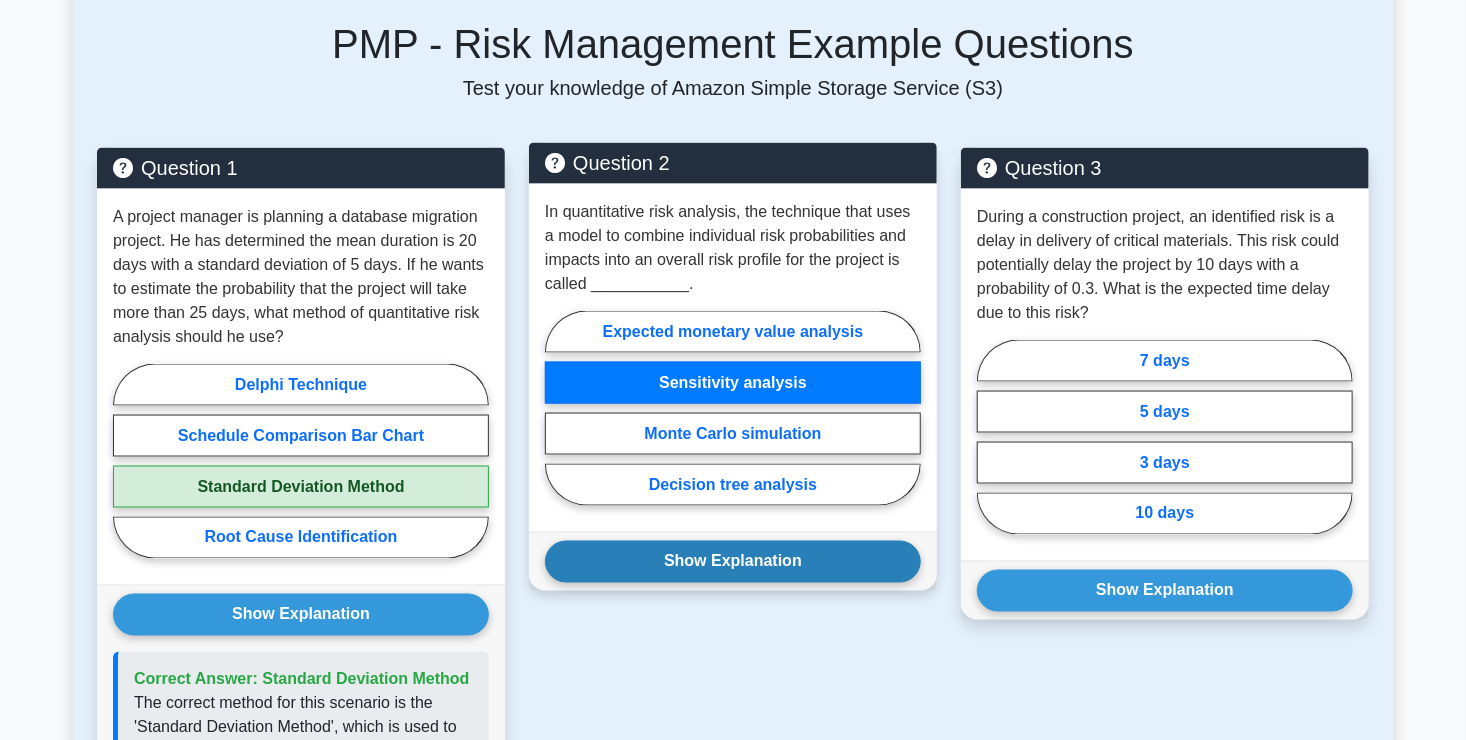 click on "Show Explanation" at bounding box center [733, 562] 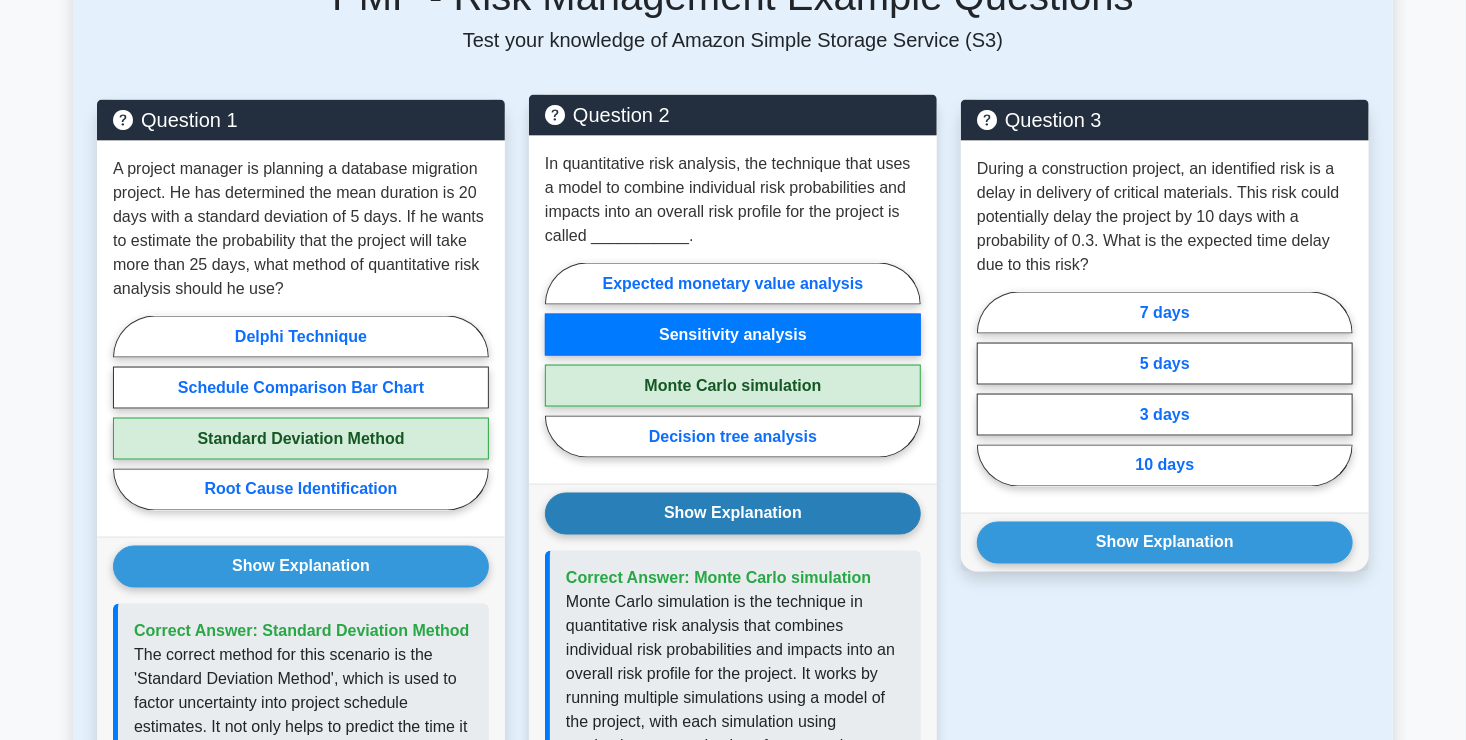 scroll, scrollTop: 1300, scrollLeft: 0, axis: vertical 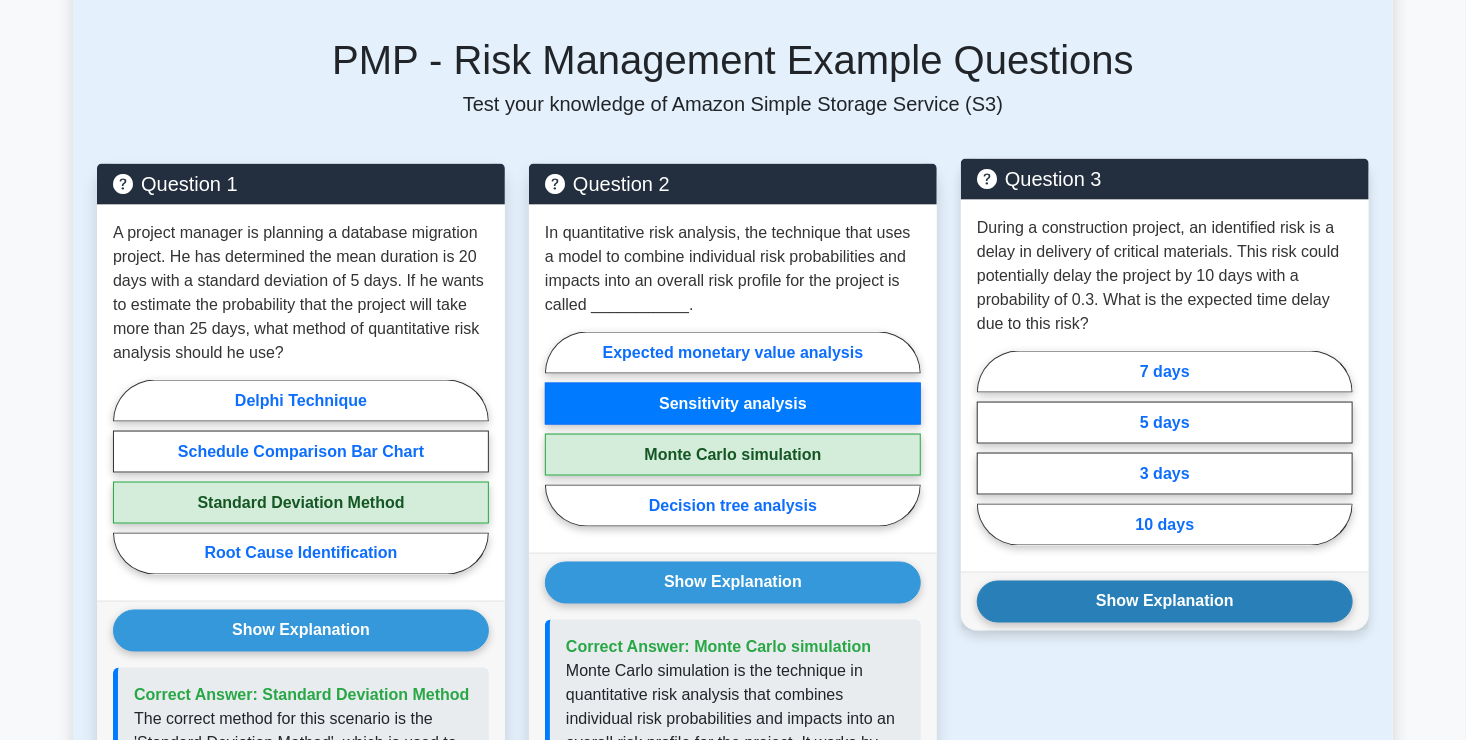 click on "Show Explanation" at bounding box center (1165, 602) 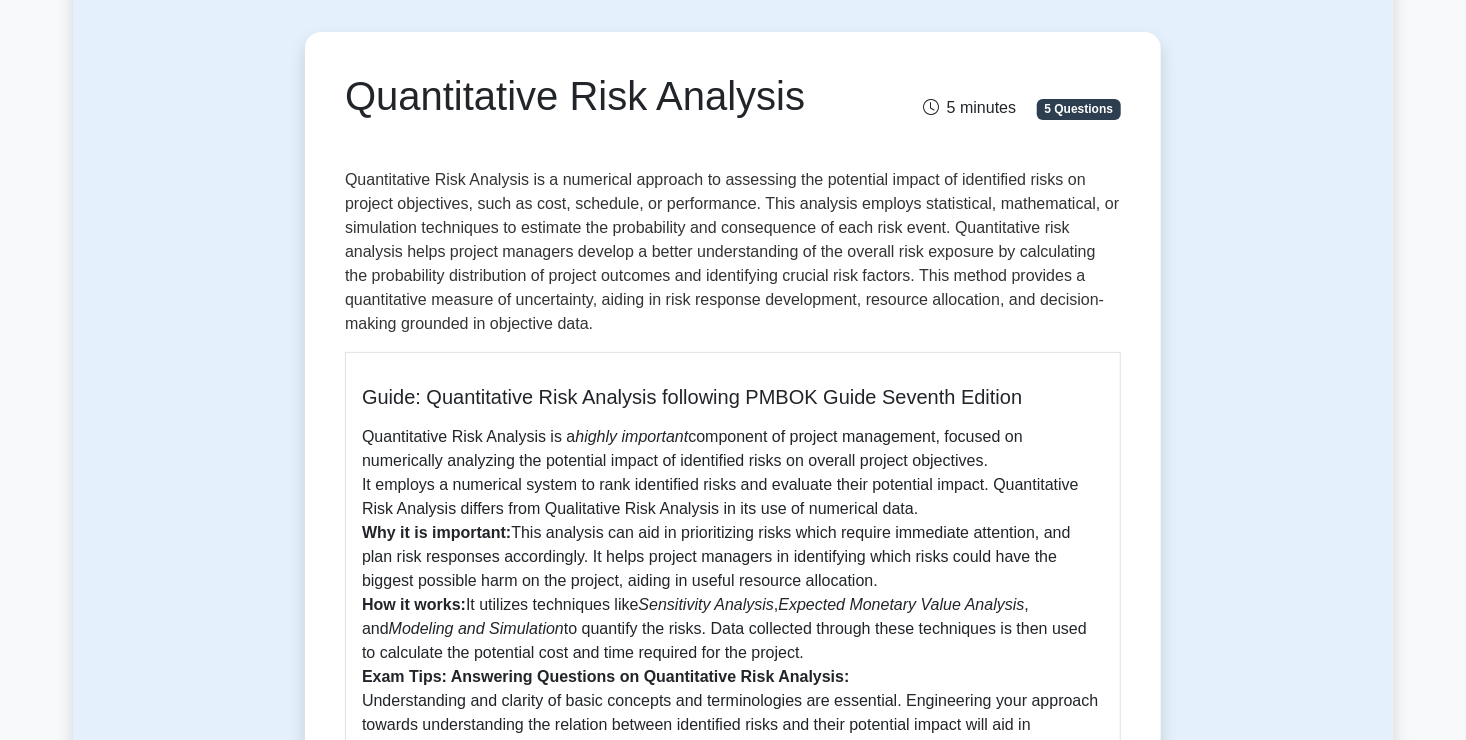 scroll, scrollTop: 0, scrollLeft: 0, axis: both 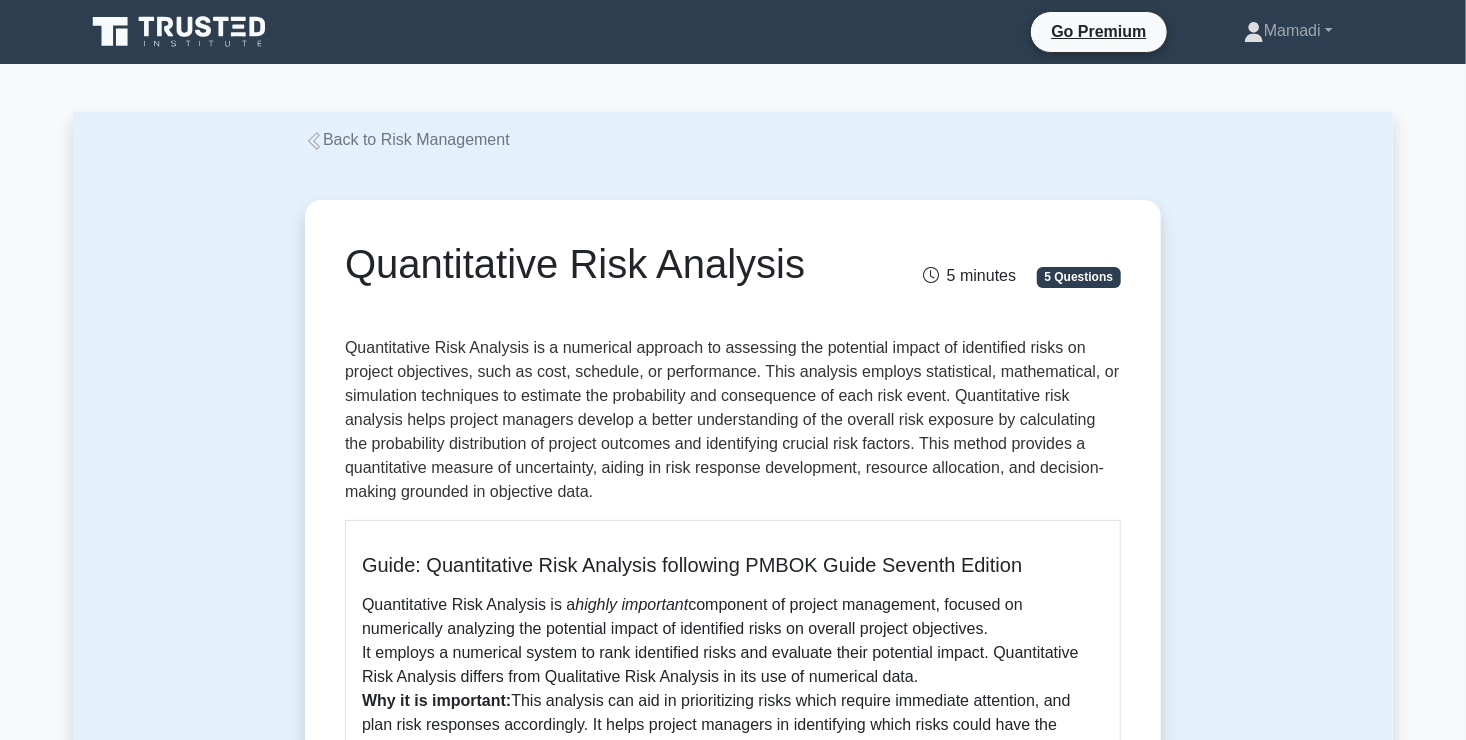 click on "Back to Risk Management" at bounding box center (407, 139) 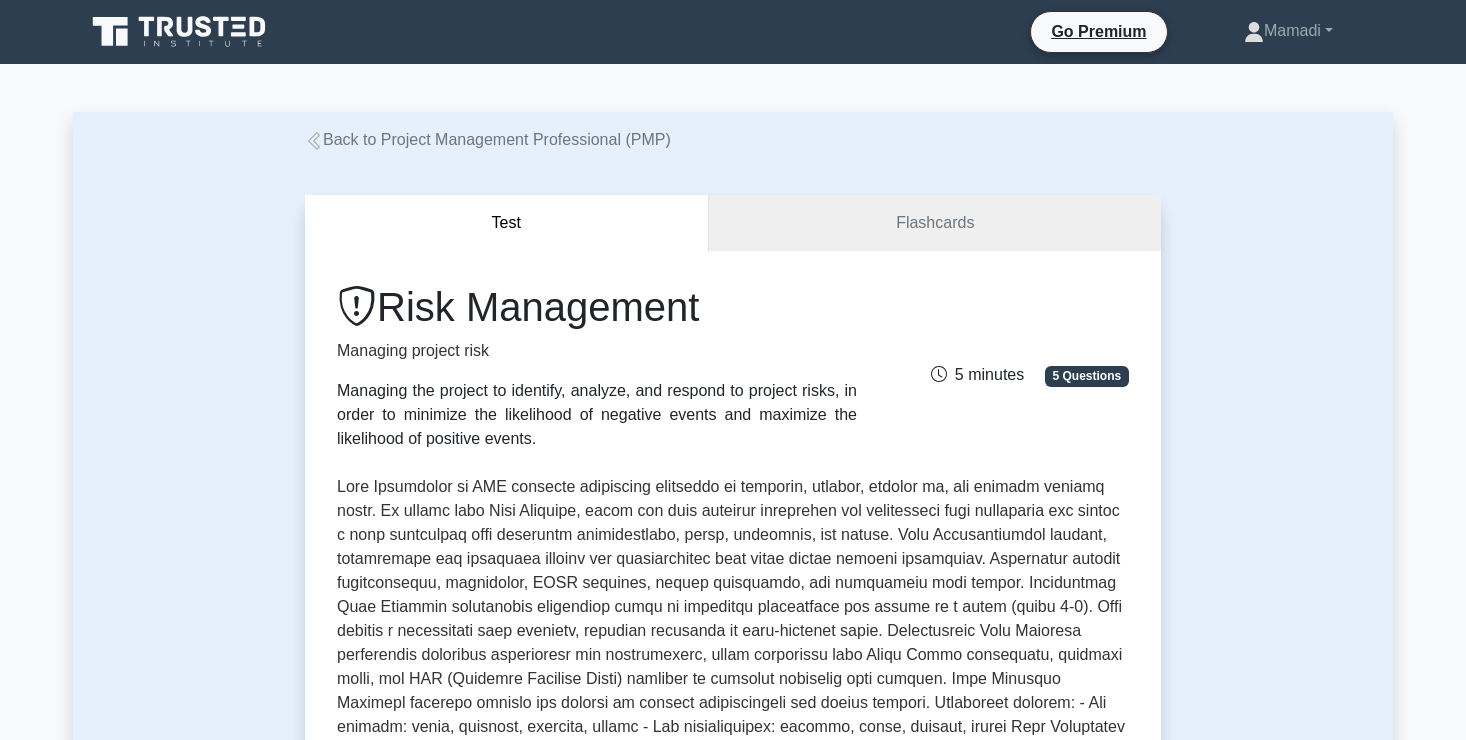 scroll, scrollTop: 0, scrollLeft: 0, axis: both 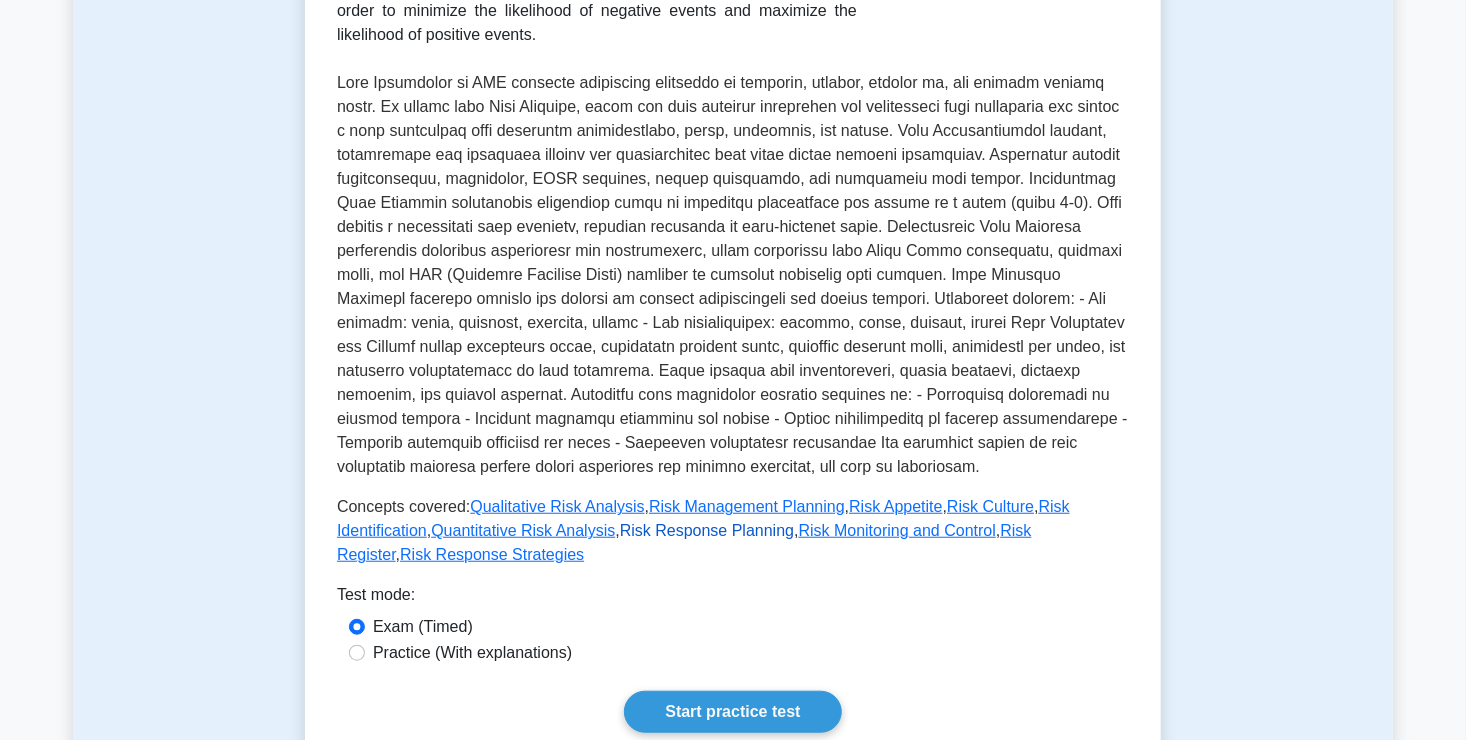 click on "Risk Response Planning" at bounding box center (707, 530) 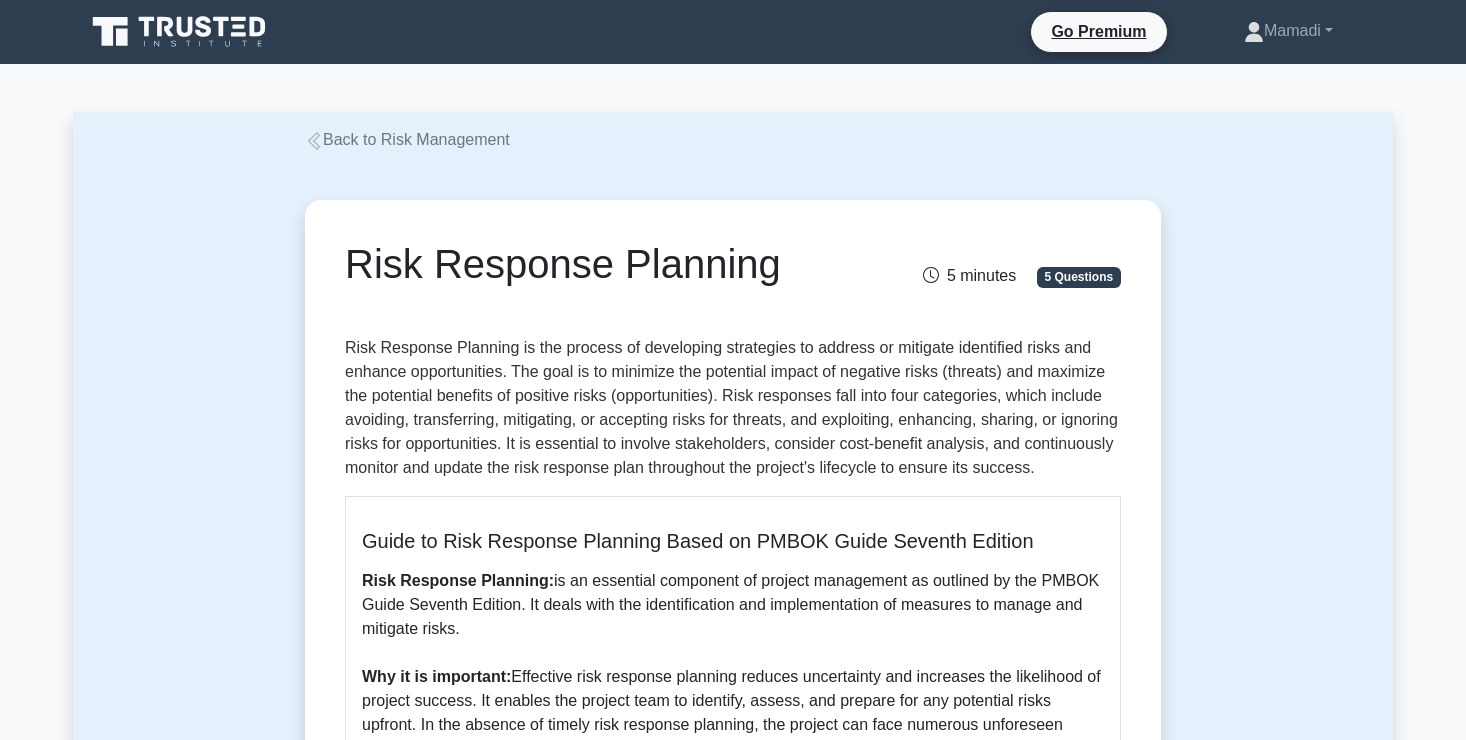 scroll, scrollTop: 0, scrollLeft: 0, axis: both 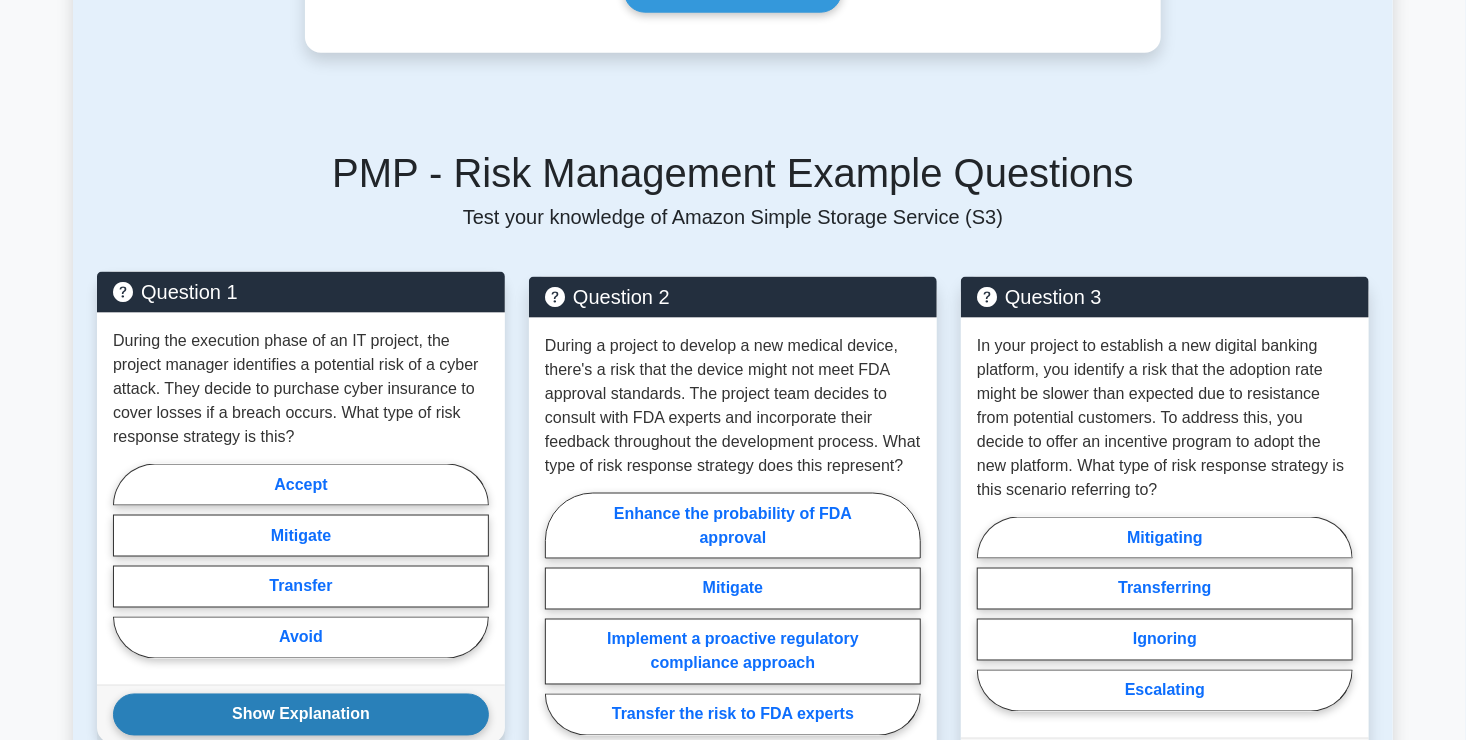 click on "Show Explanation" at bounding box center (301, 715) 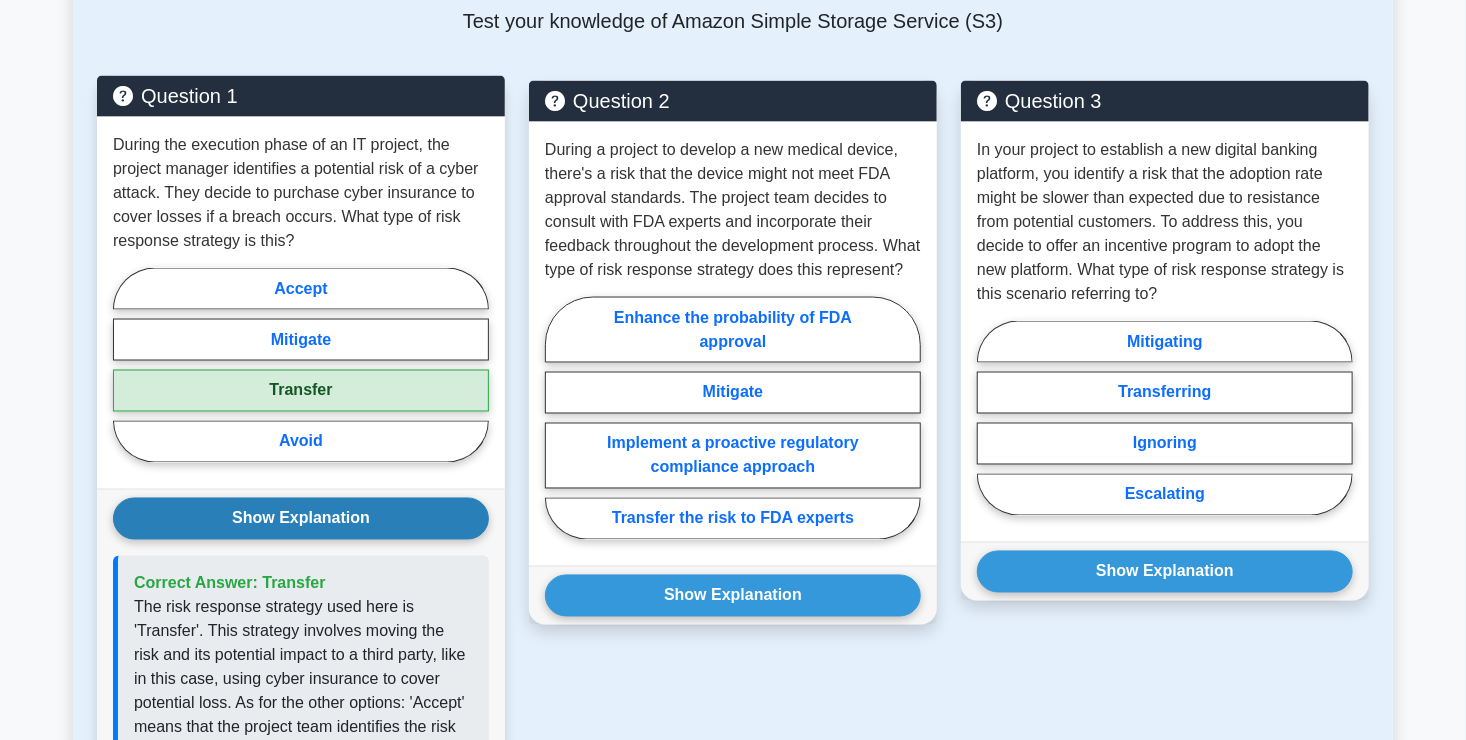 scroll, scrollTop: 1487, scrollLeft: 0, axis: vertical 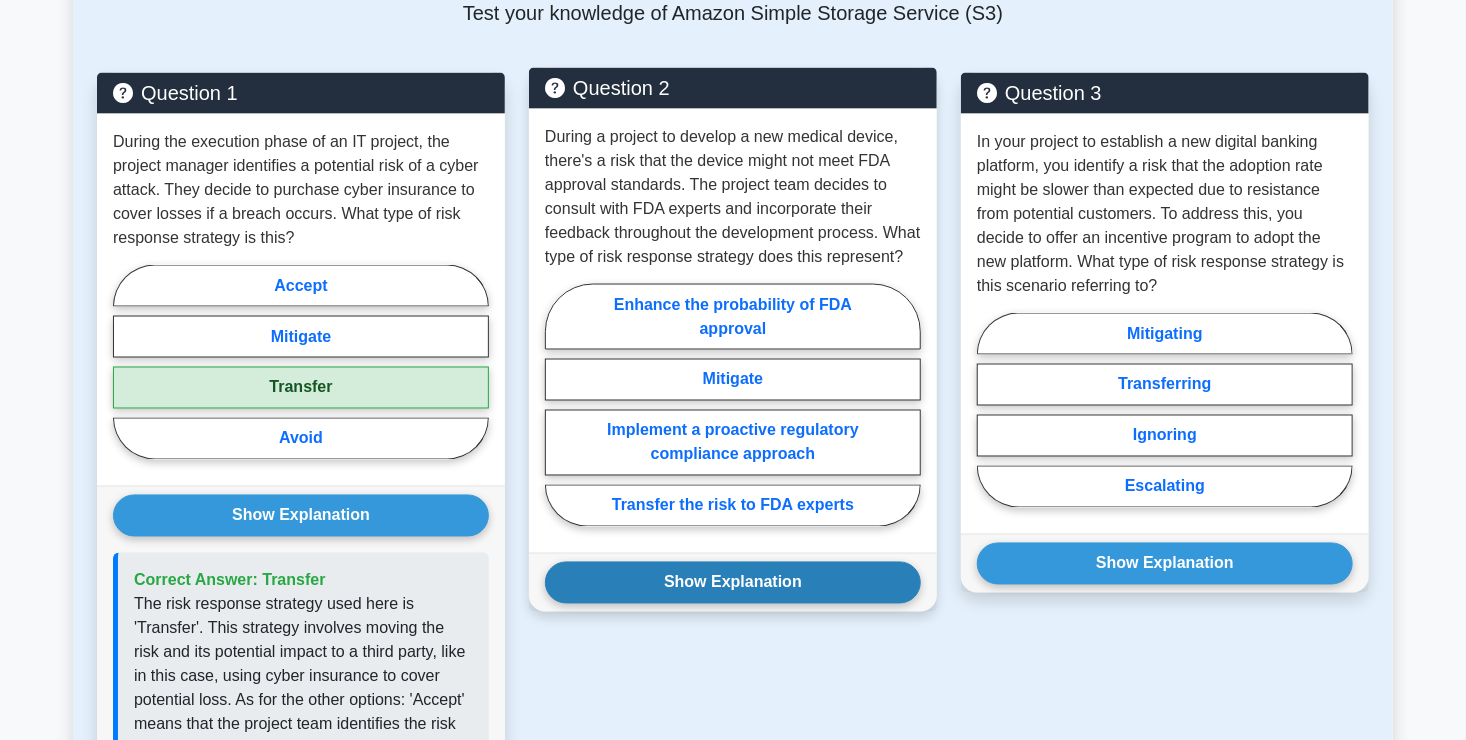 click on "Show Explanation" at bounding box center [733, 583] 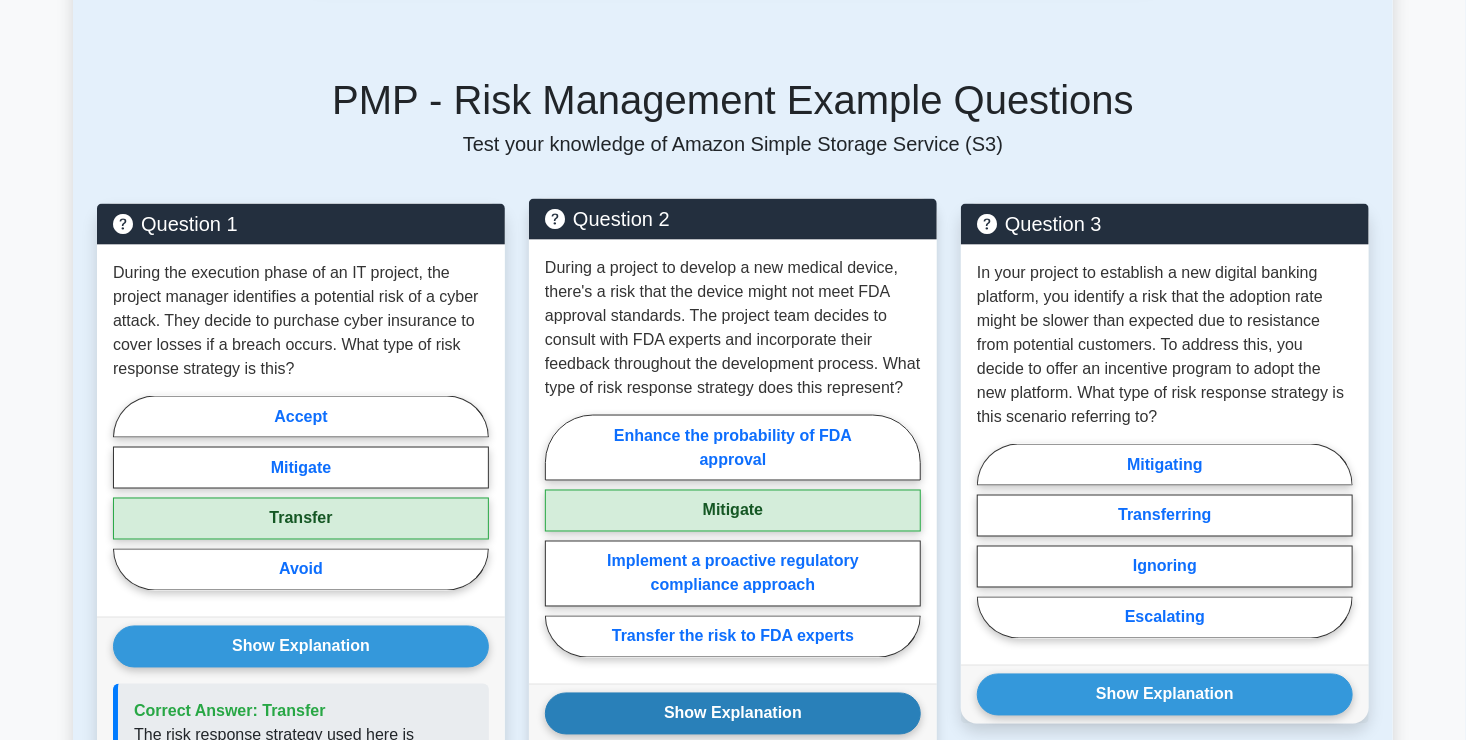 scroll, scrollTop: 1354, scrollLeft: 0, axis: vertical 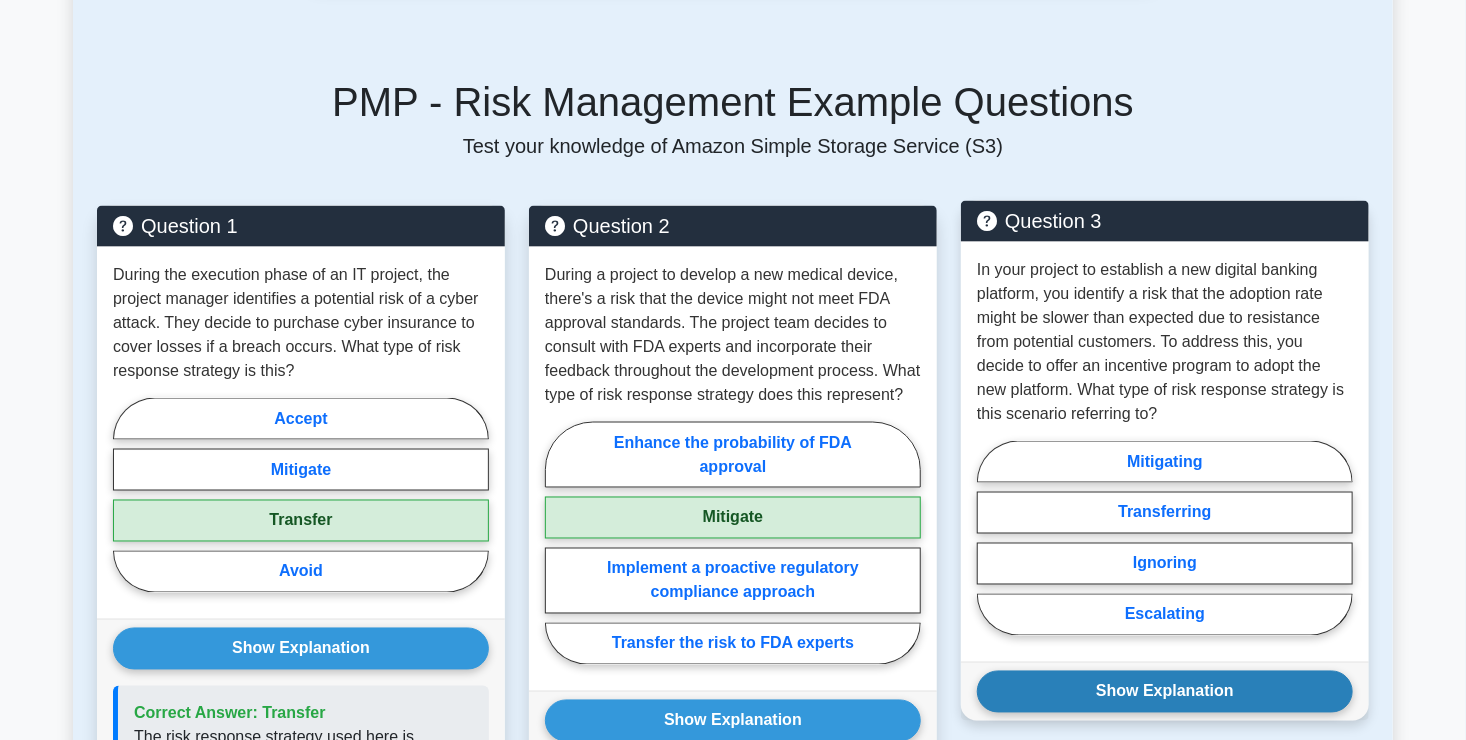 click on "Show Explanation" at bounding box center [1165, 692] 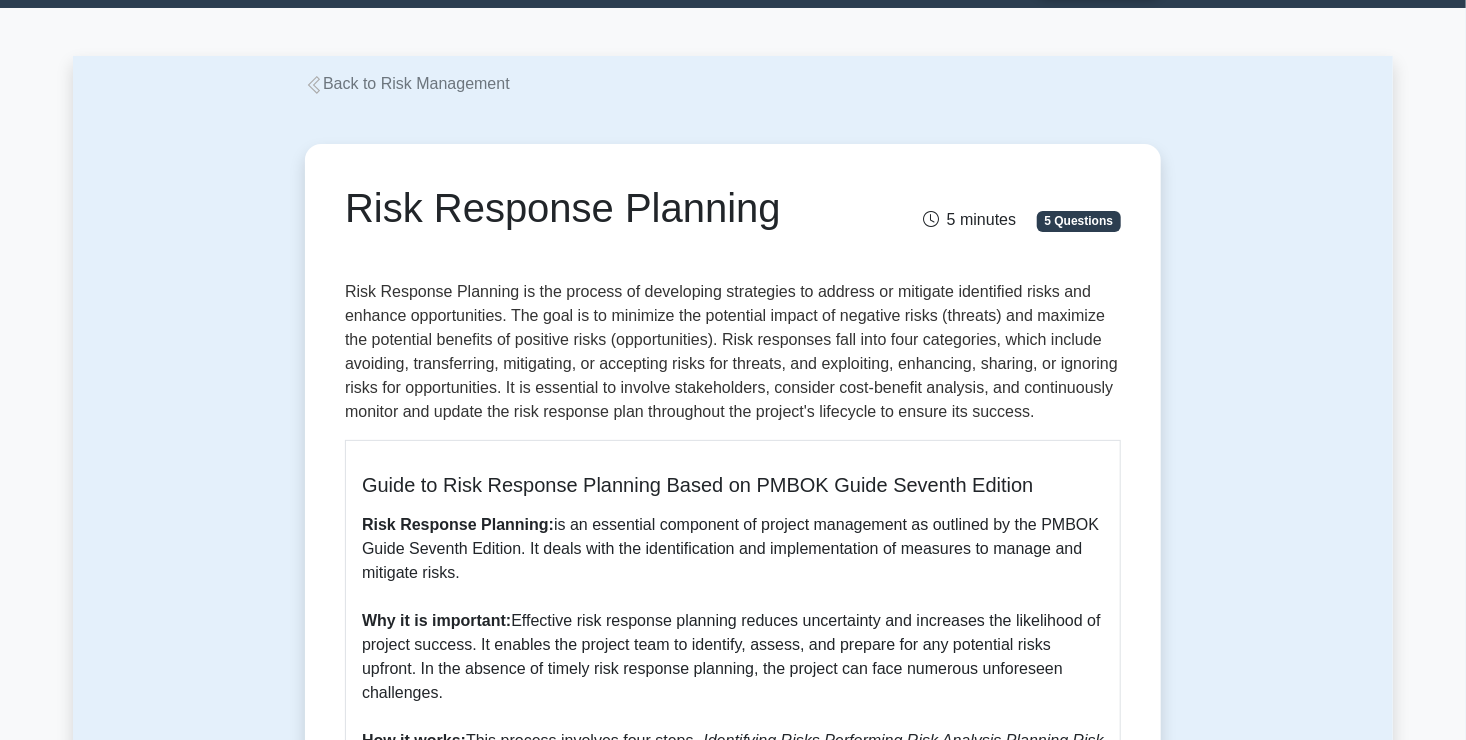 scroll, scrollTop: 0, scrollLeft: 0, axis: both 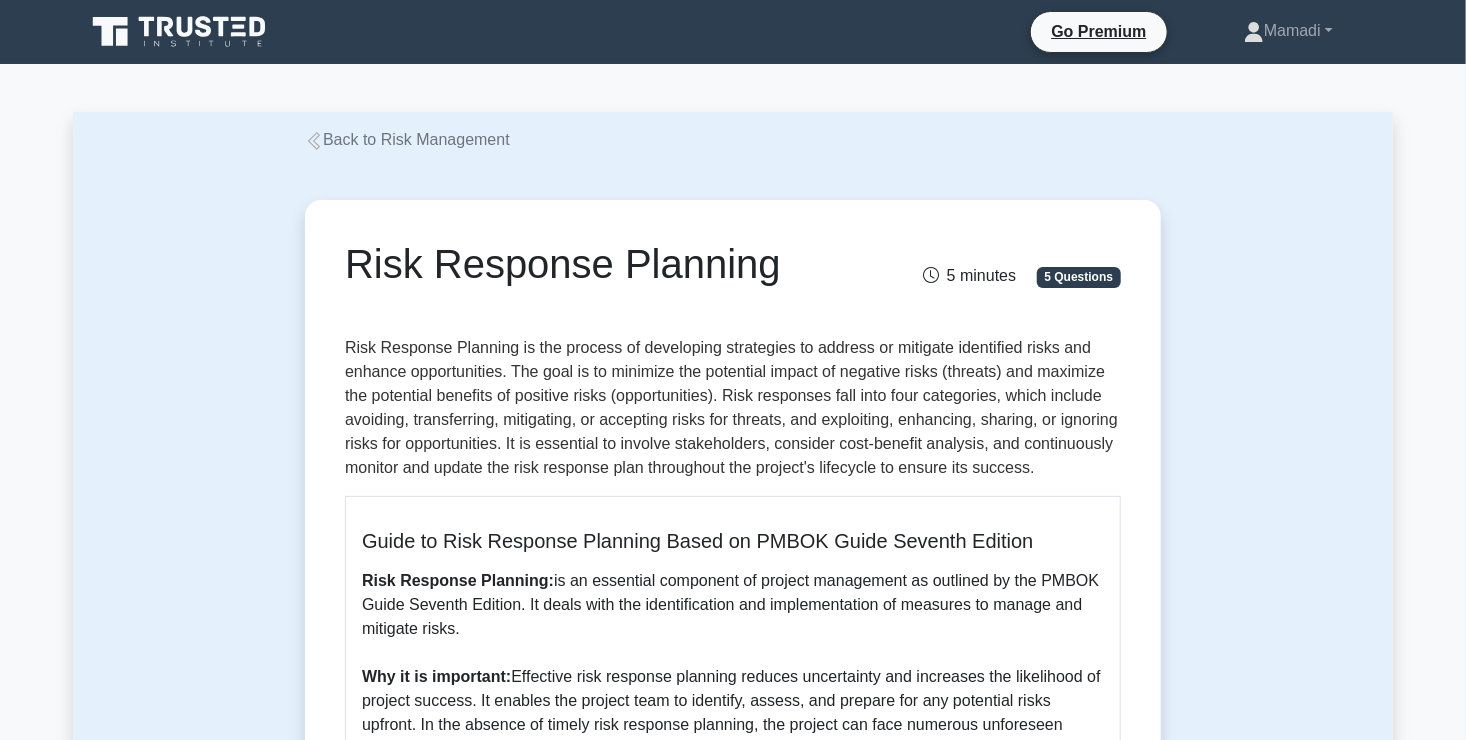 click on "Back to Risk Management" at bounding box center (407, 139) 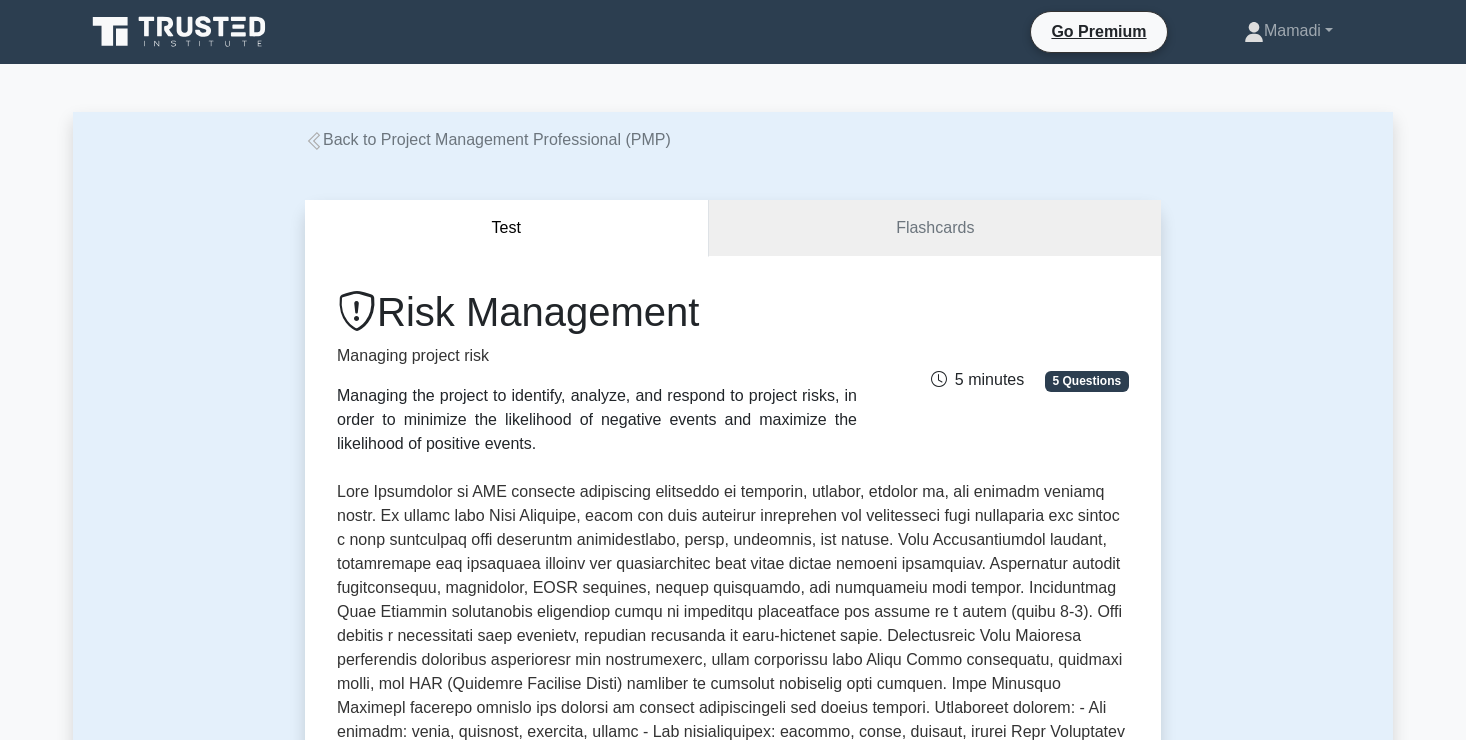 scroll, scrollTop: 0, scrollLeft: 0, axis: both 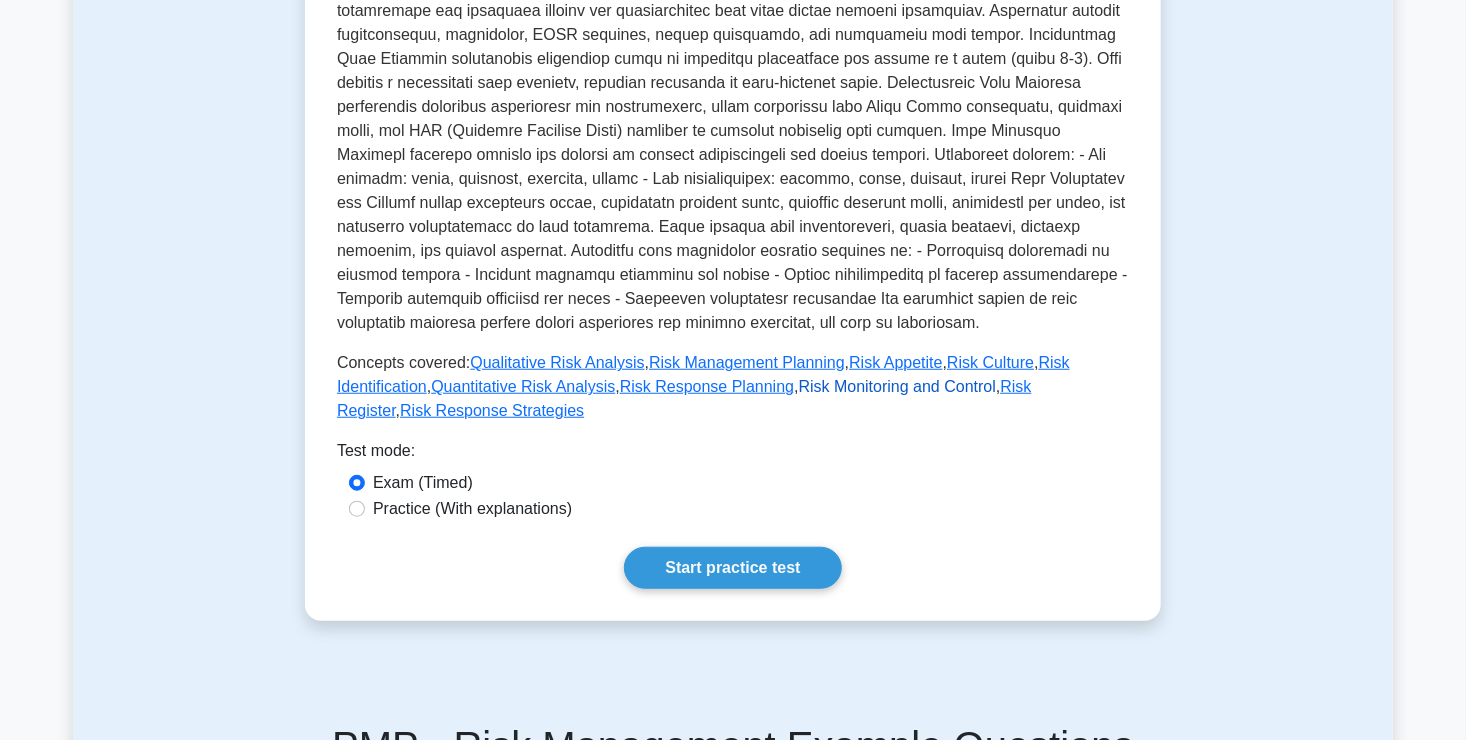 click on "Risk Monitoring and Control" at bounding box center [897, 386] 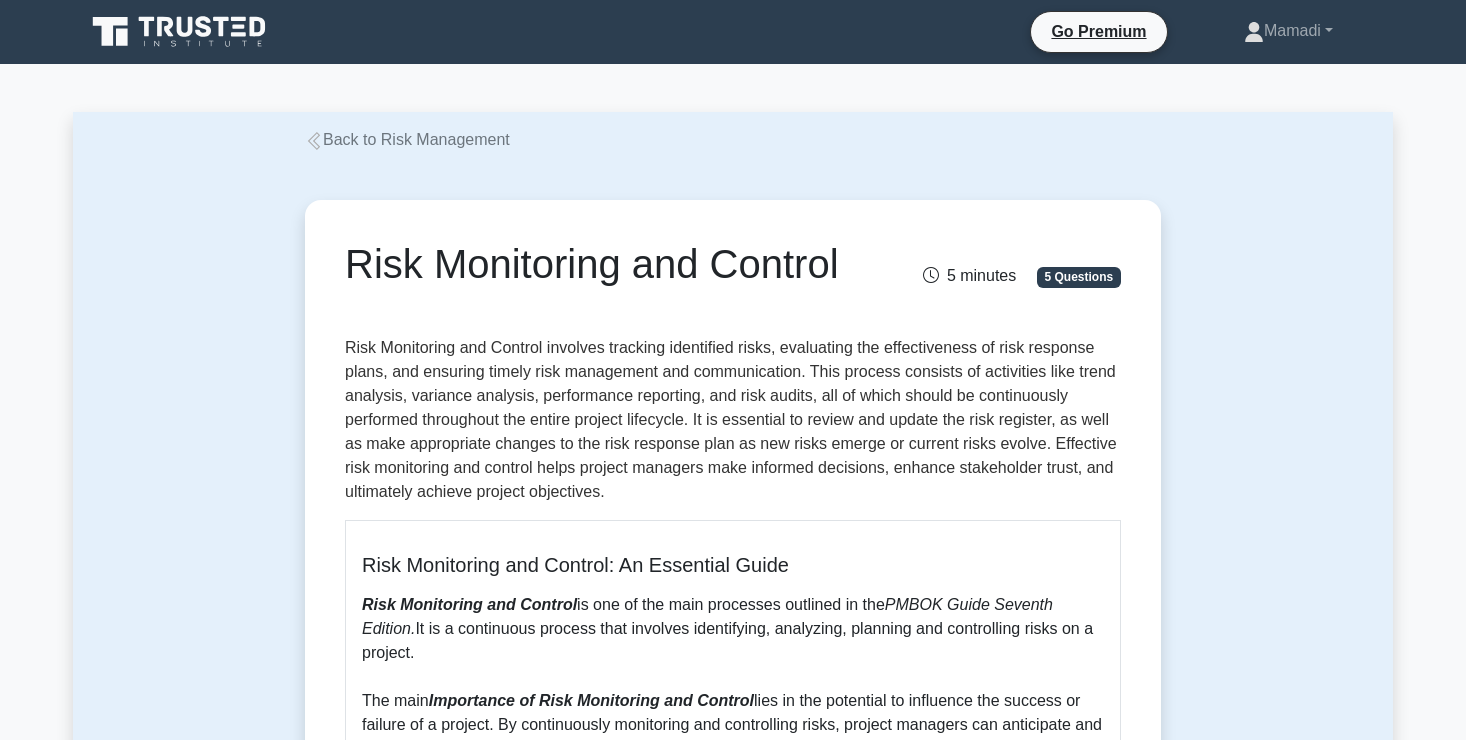 scroll, scrollTop: 0, scrollLeft: 0, axis: both 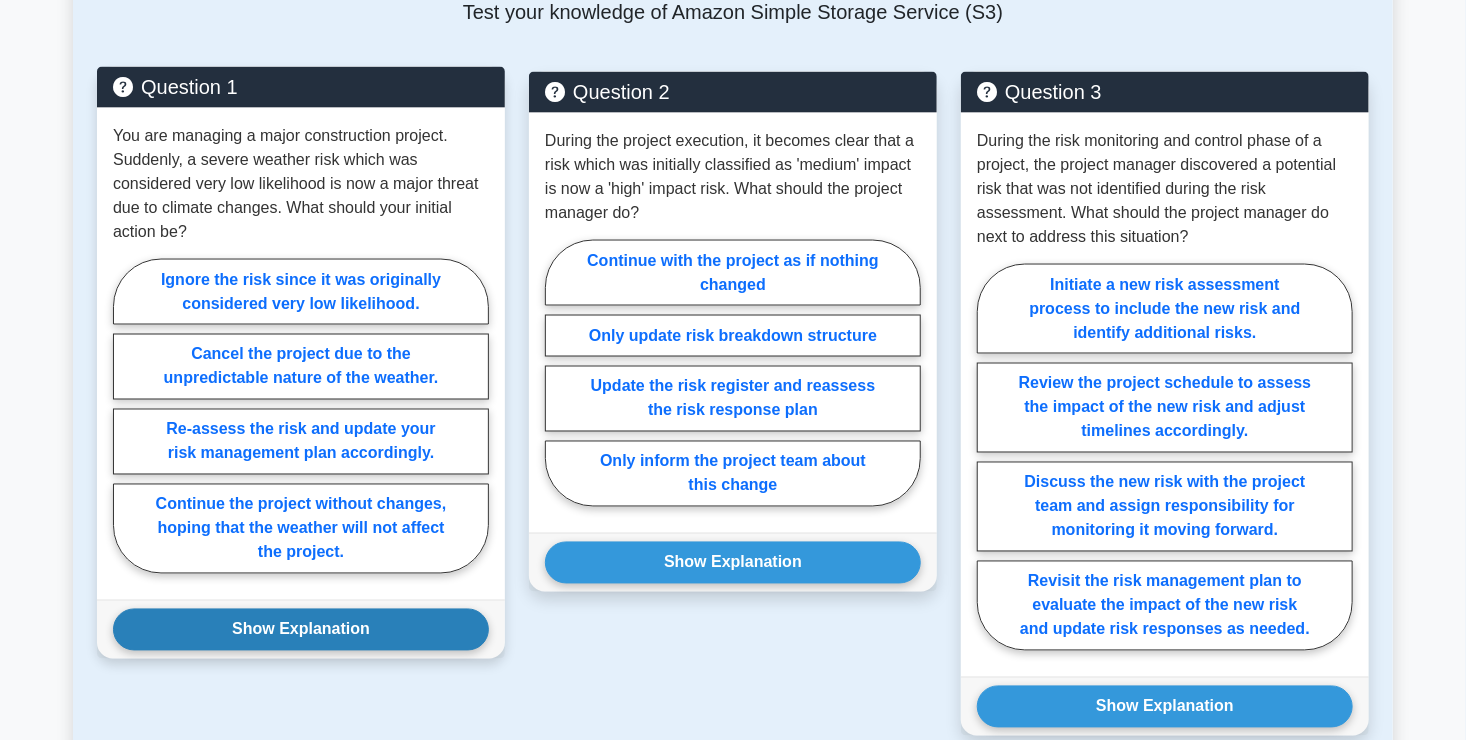 click on "Show Explanation" at bounding box center [301, 630] 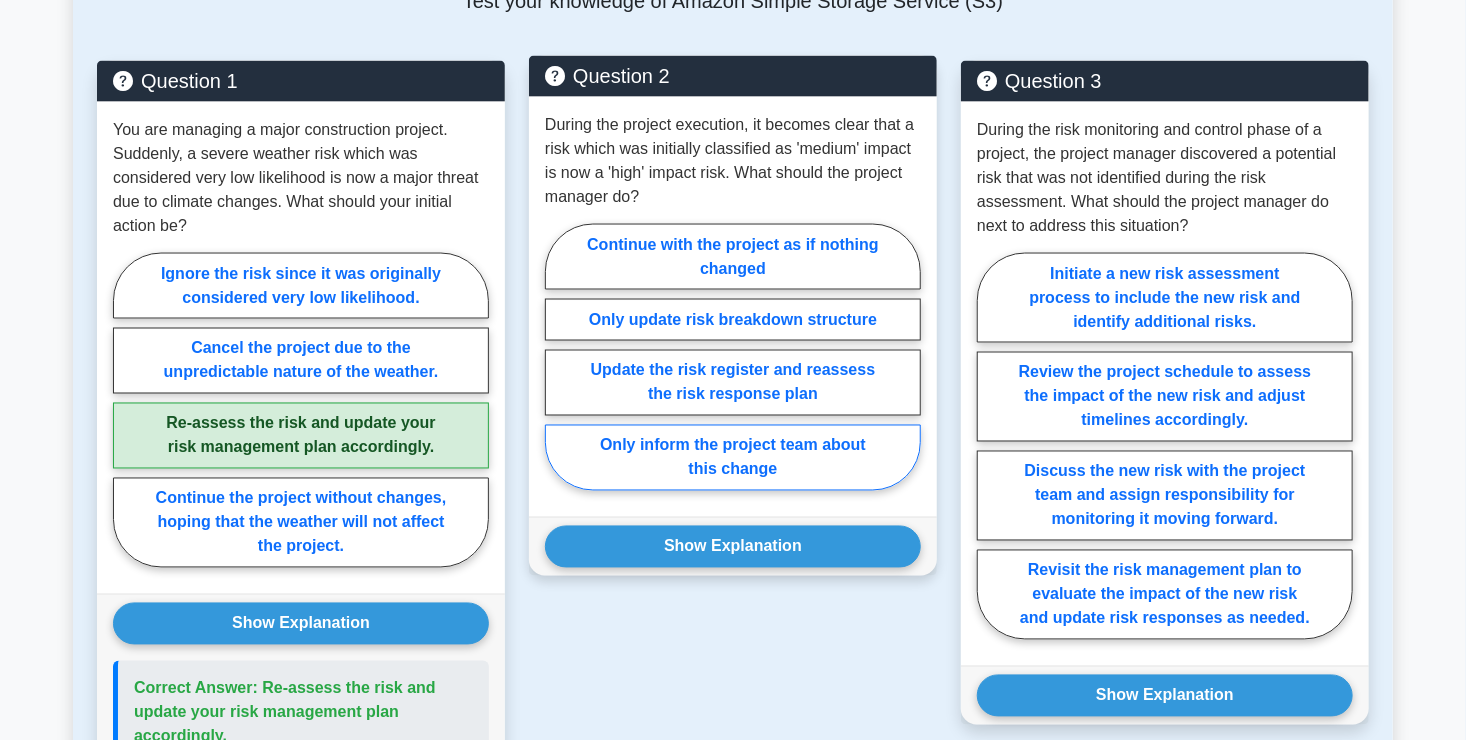 scroll, scrollTop: 1502, scrollLeft: 0, axis: vertical 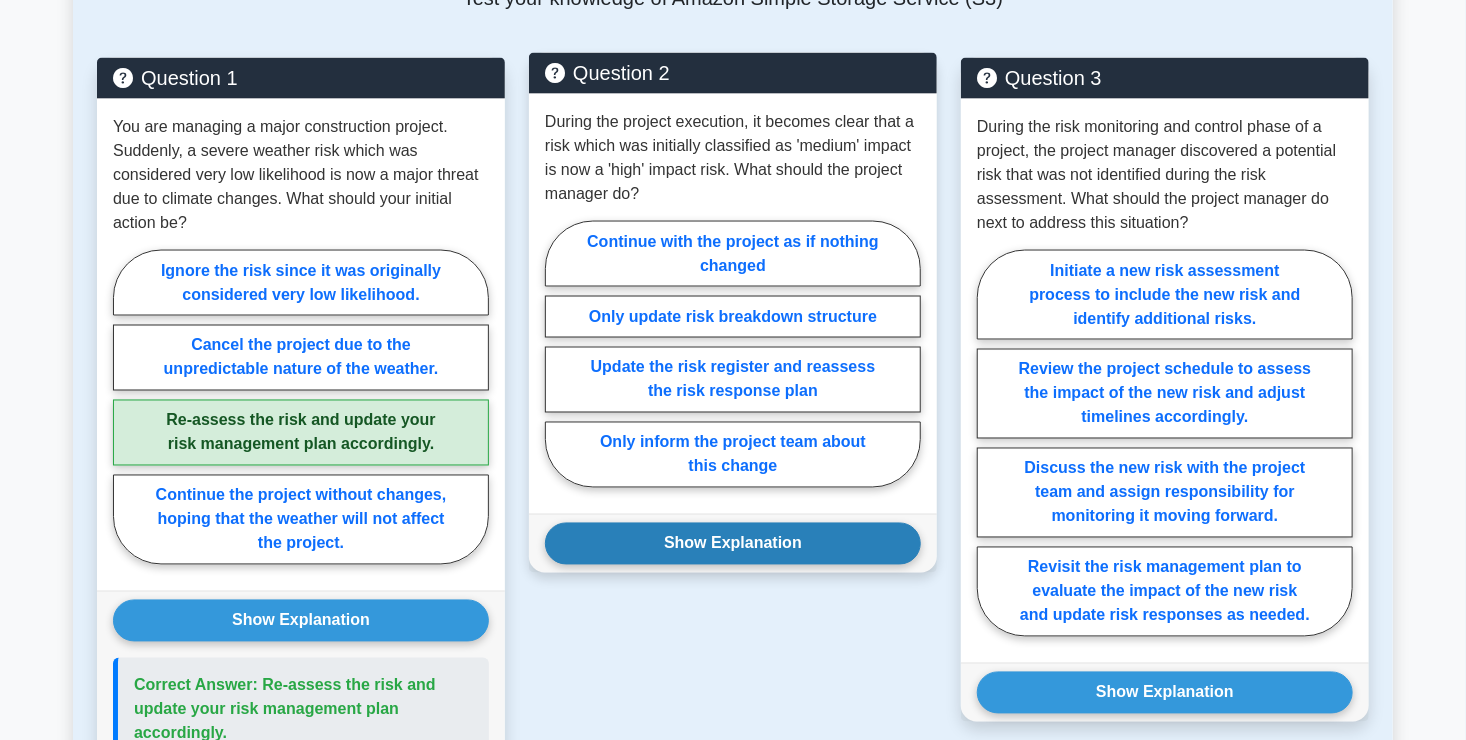 click on "Show Explanation" at bounding box center [733, 544] 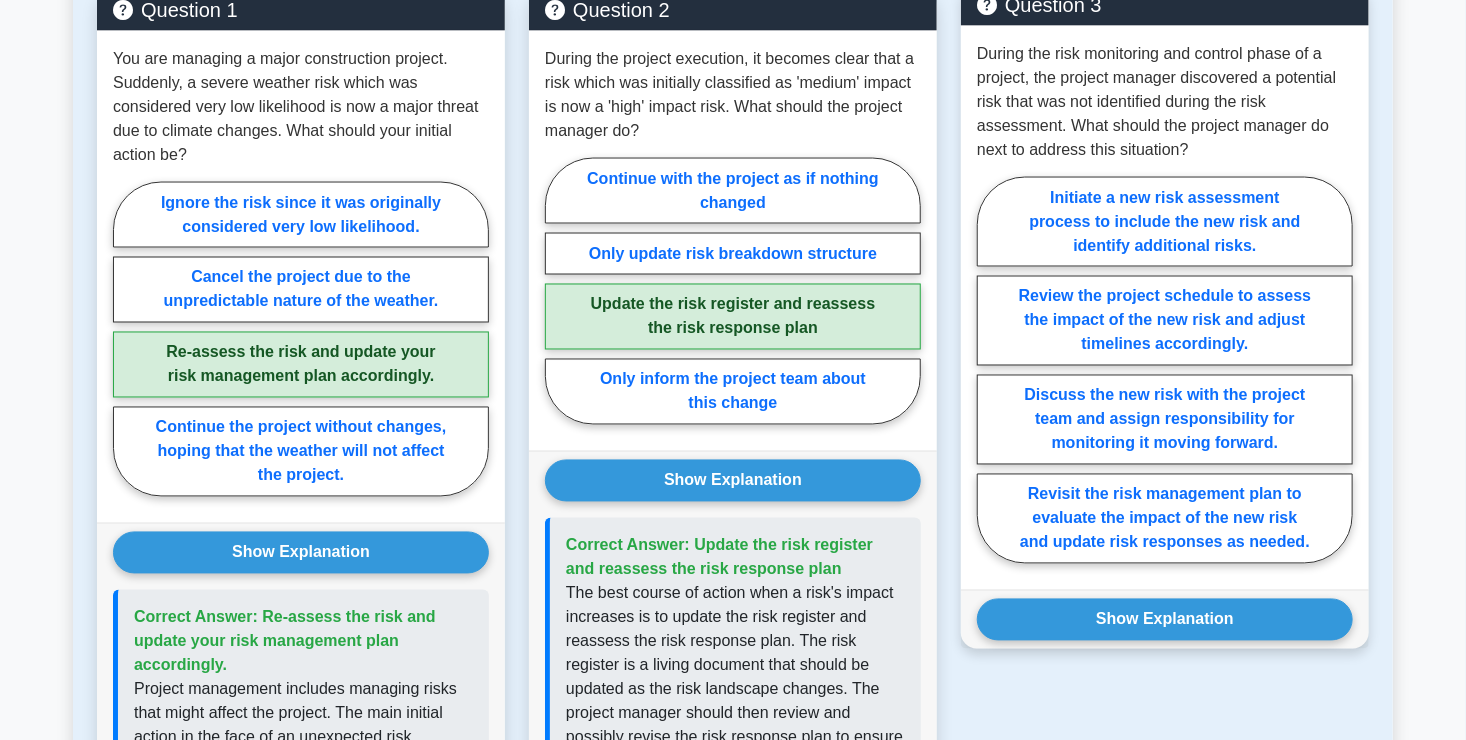 scroll, scrollTop: 1590, scrollLeft: 0, axis: vertical 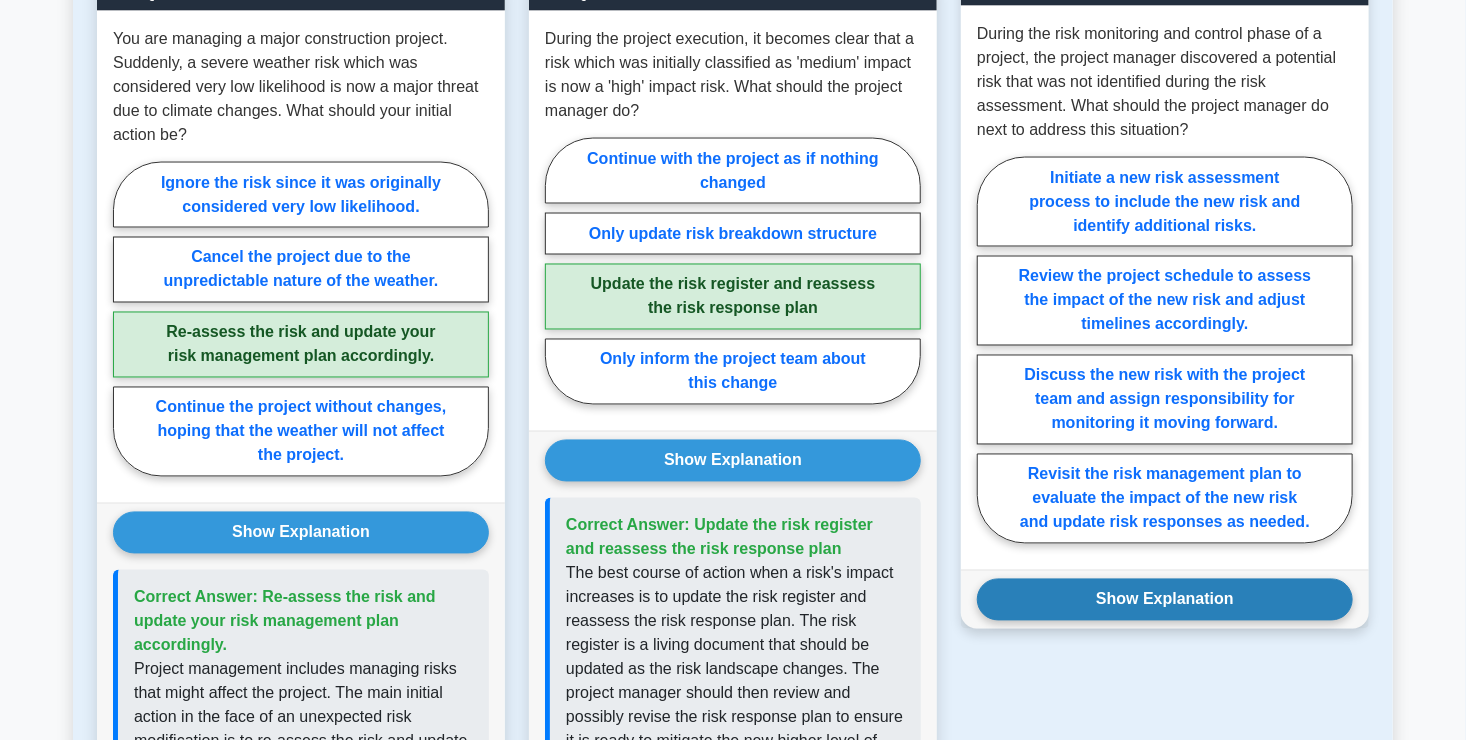 click on "Show Explanation" at bounding box center (1165, 600) 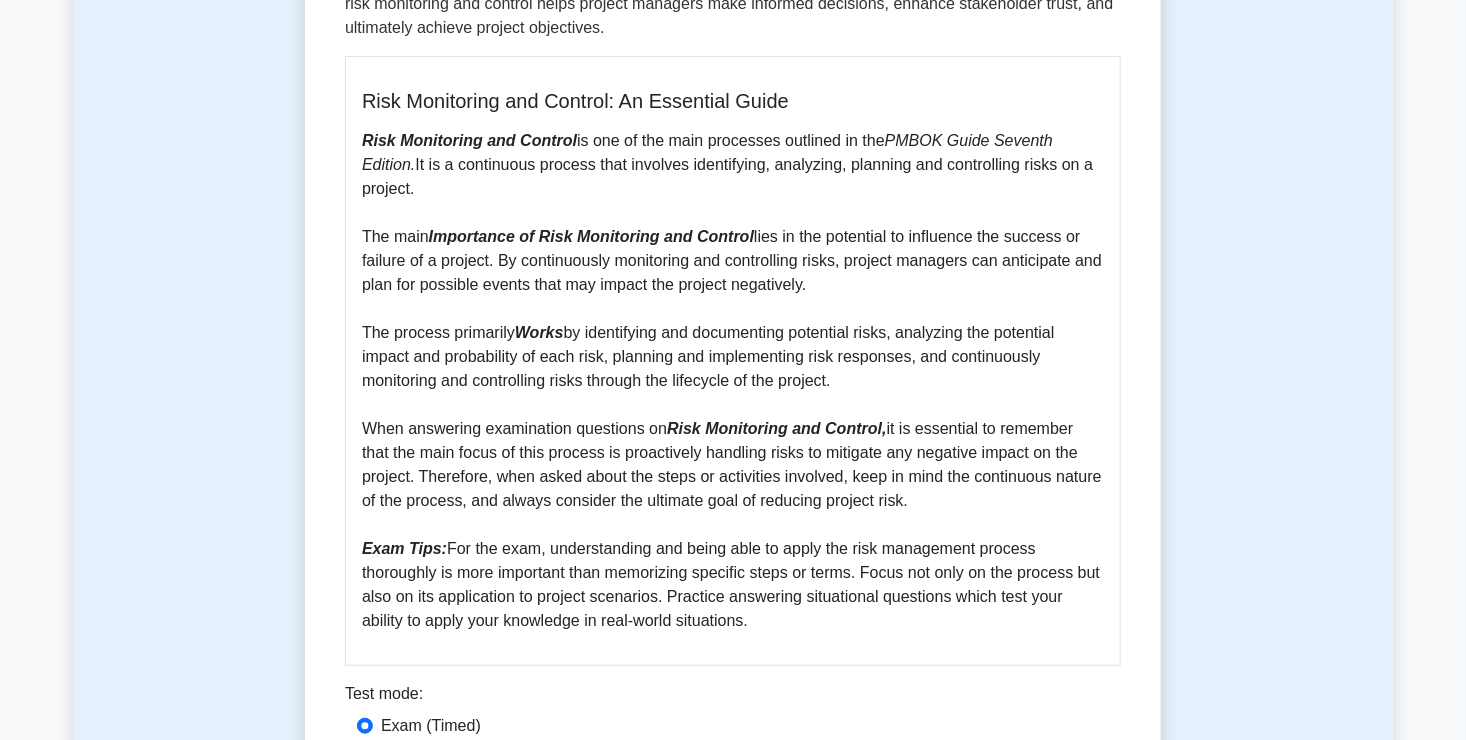 scroll, scrollTop: 0, scrollLeft: 0, axis: both 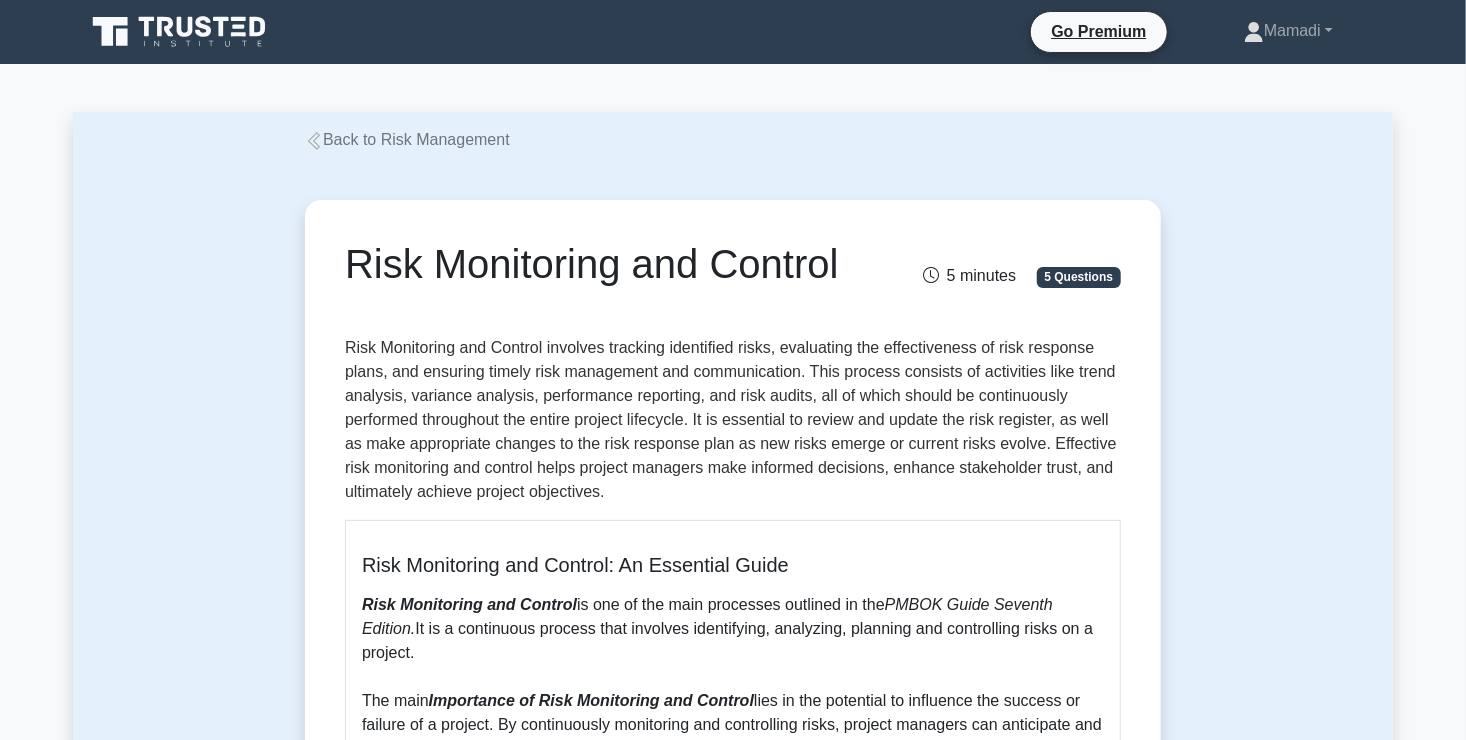 click on "Back to Risk Management" at bounding box center [407, 139] 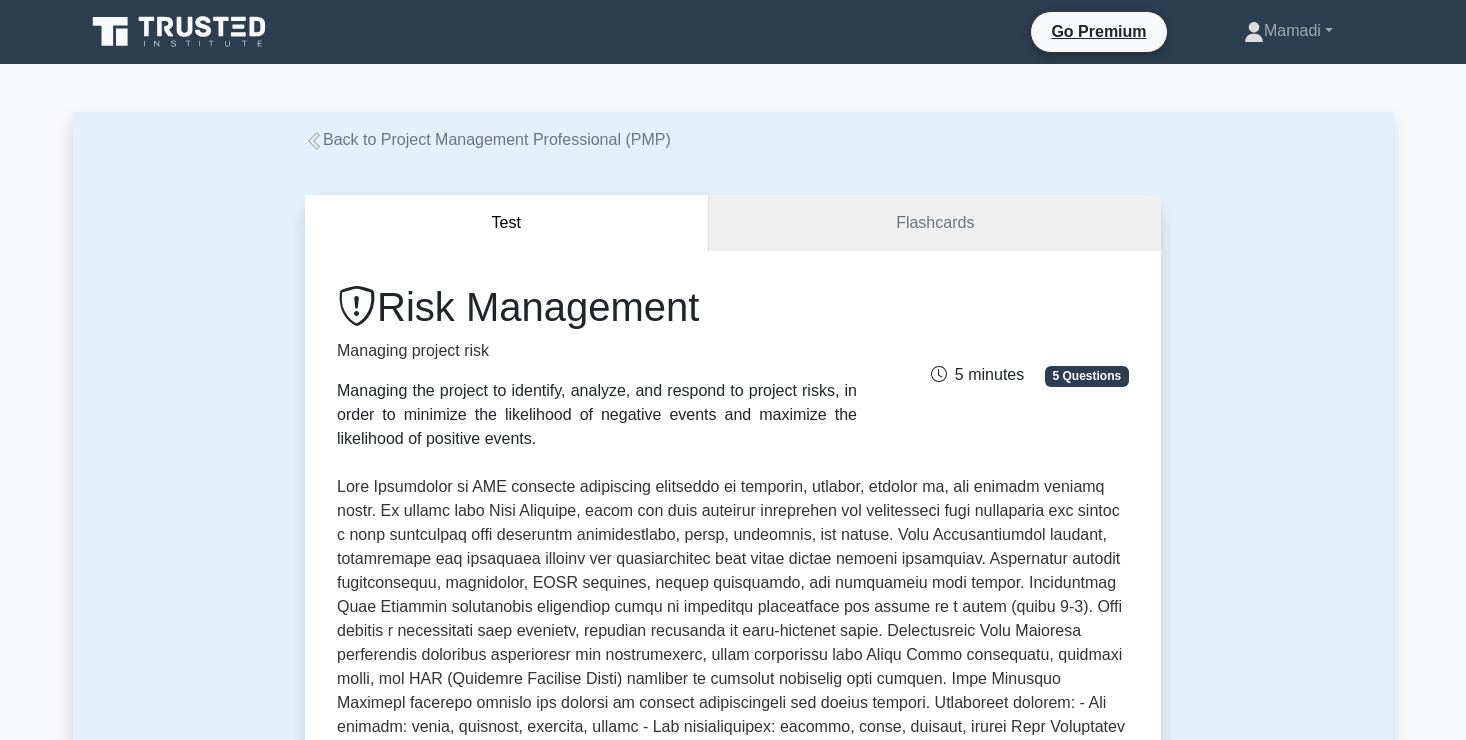 scroll, scrollTop: 0, scrollLeft: 0, axis: both 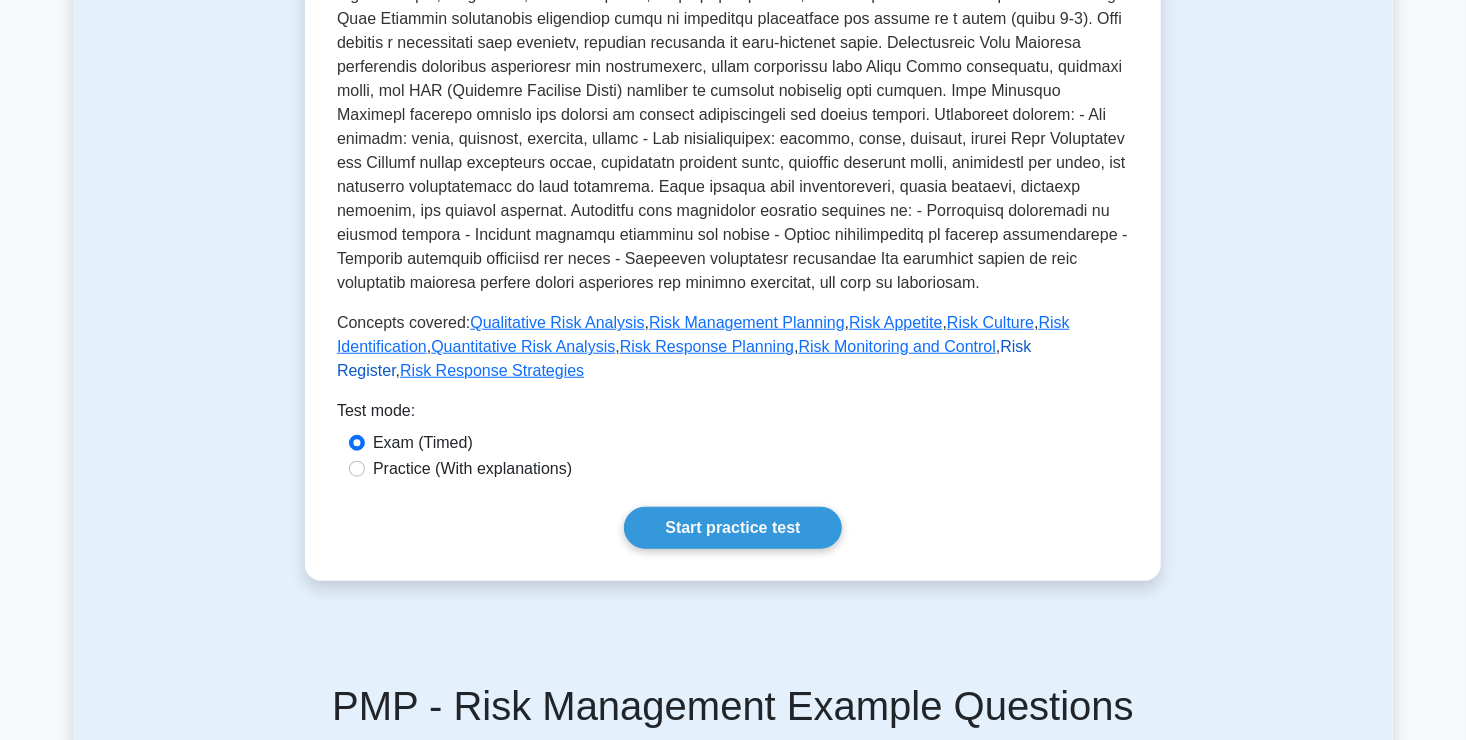 click on "Risk Register" at bounding box center [684, 358] 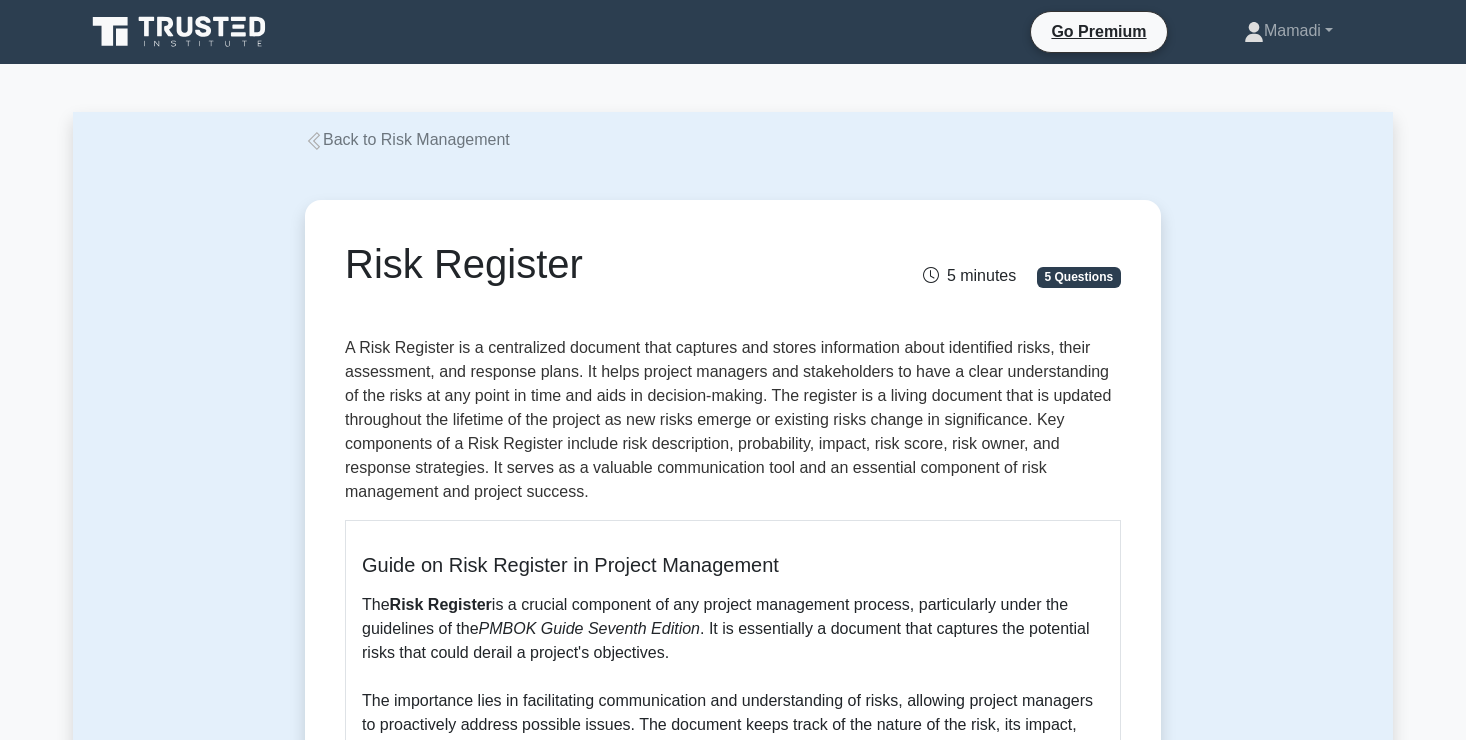 scroll, scrollTop: 0, scrollLeft: 0, axis: both 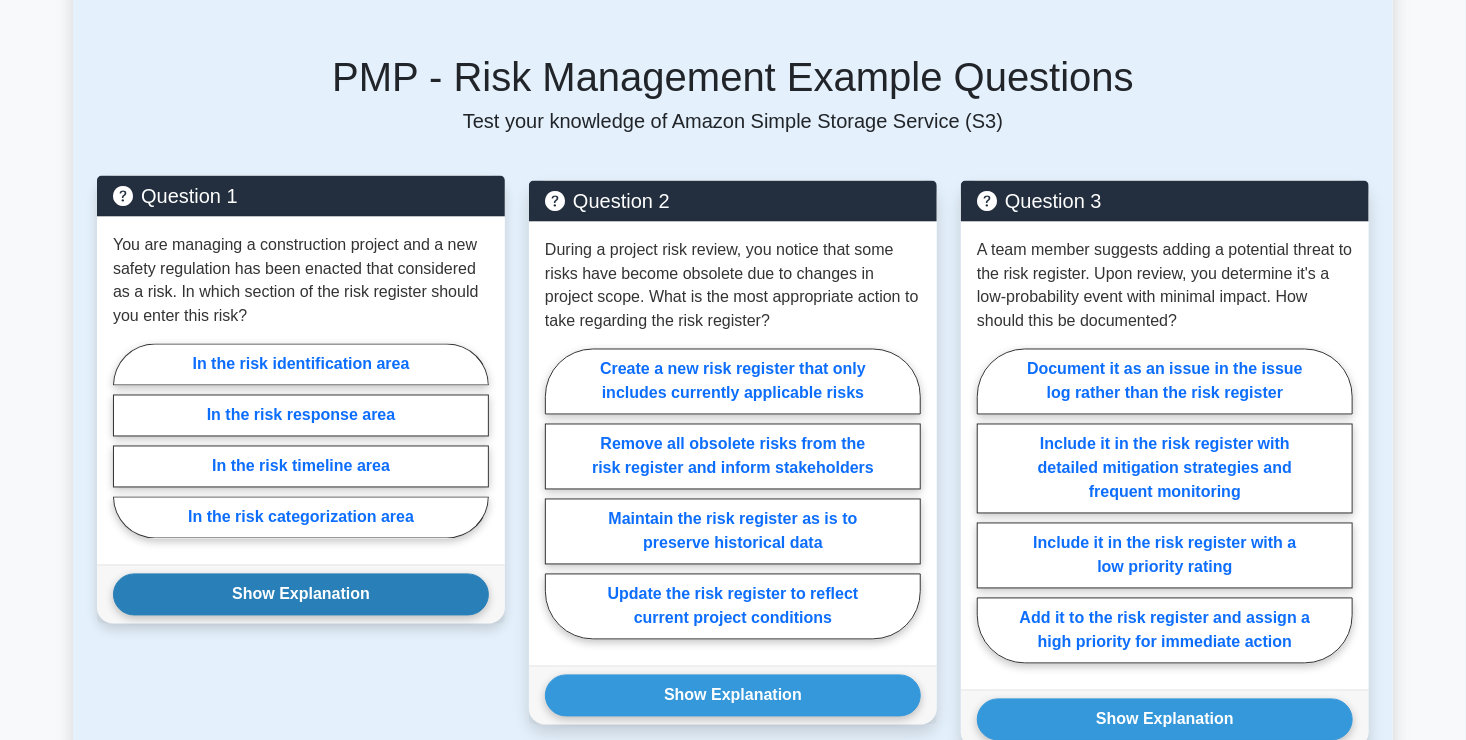 click on "Show Explanation" at bounding box center (301, 595) 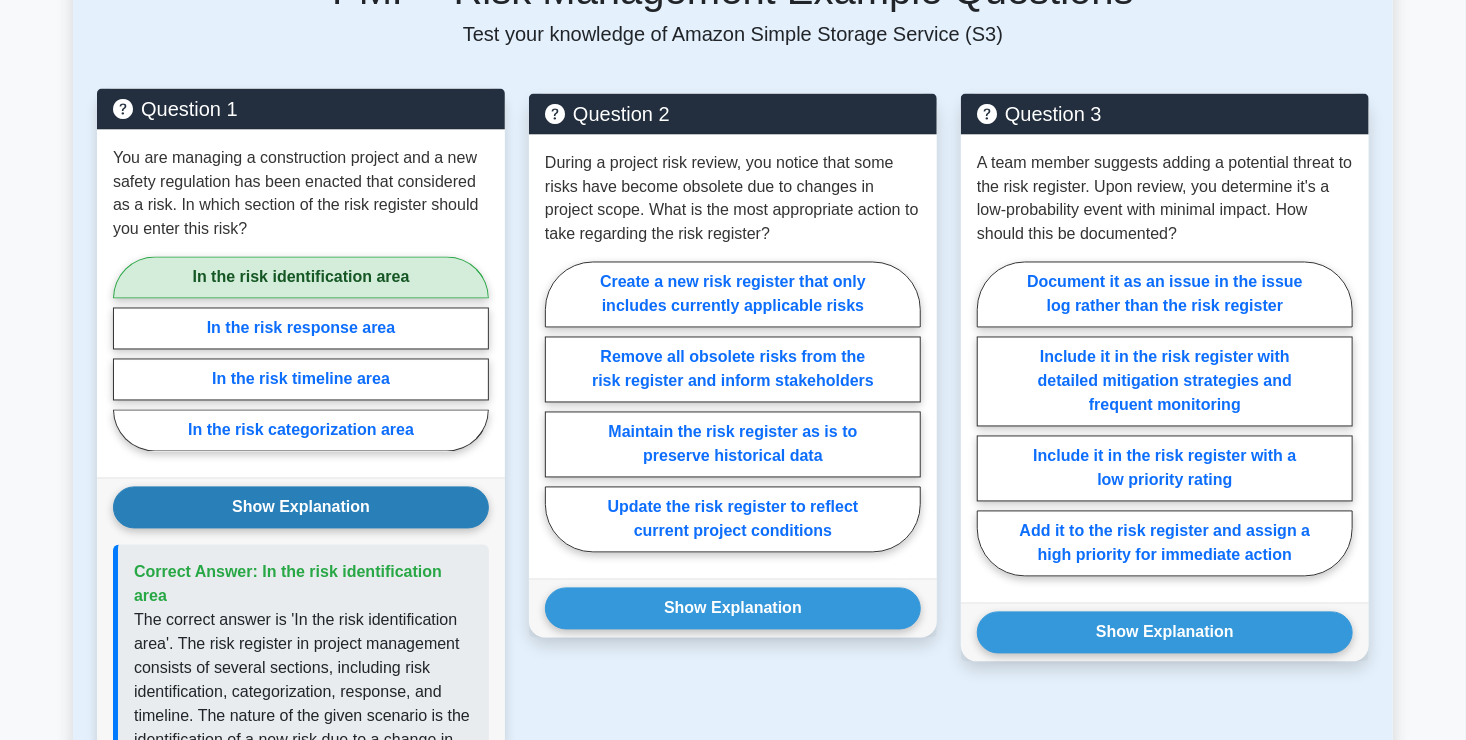 scroll, scrollTop: 1656, scrollLeft: 0, axis: vertical 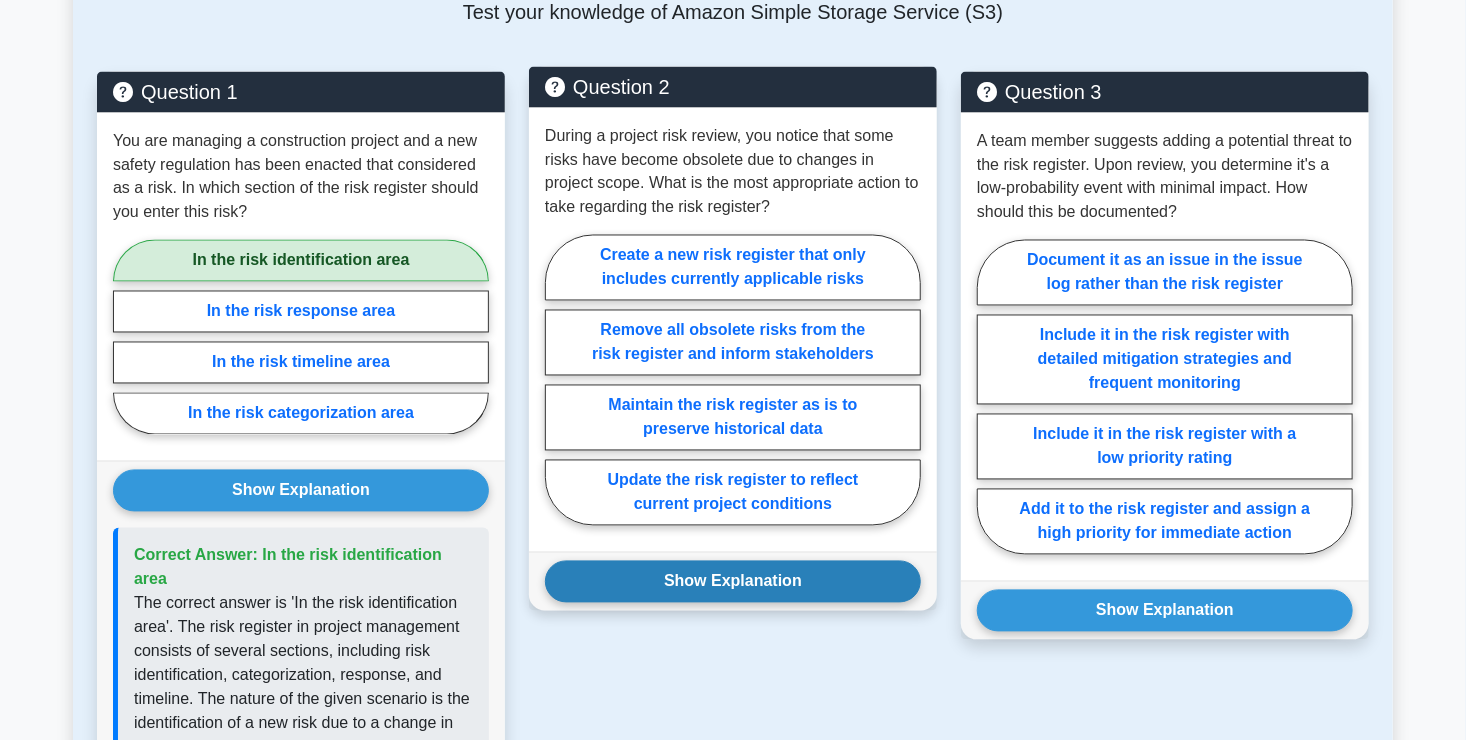 click on "Show Explanation" at bounding box center (733, 582) 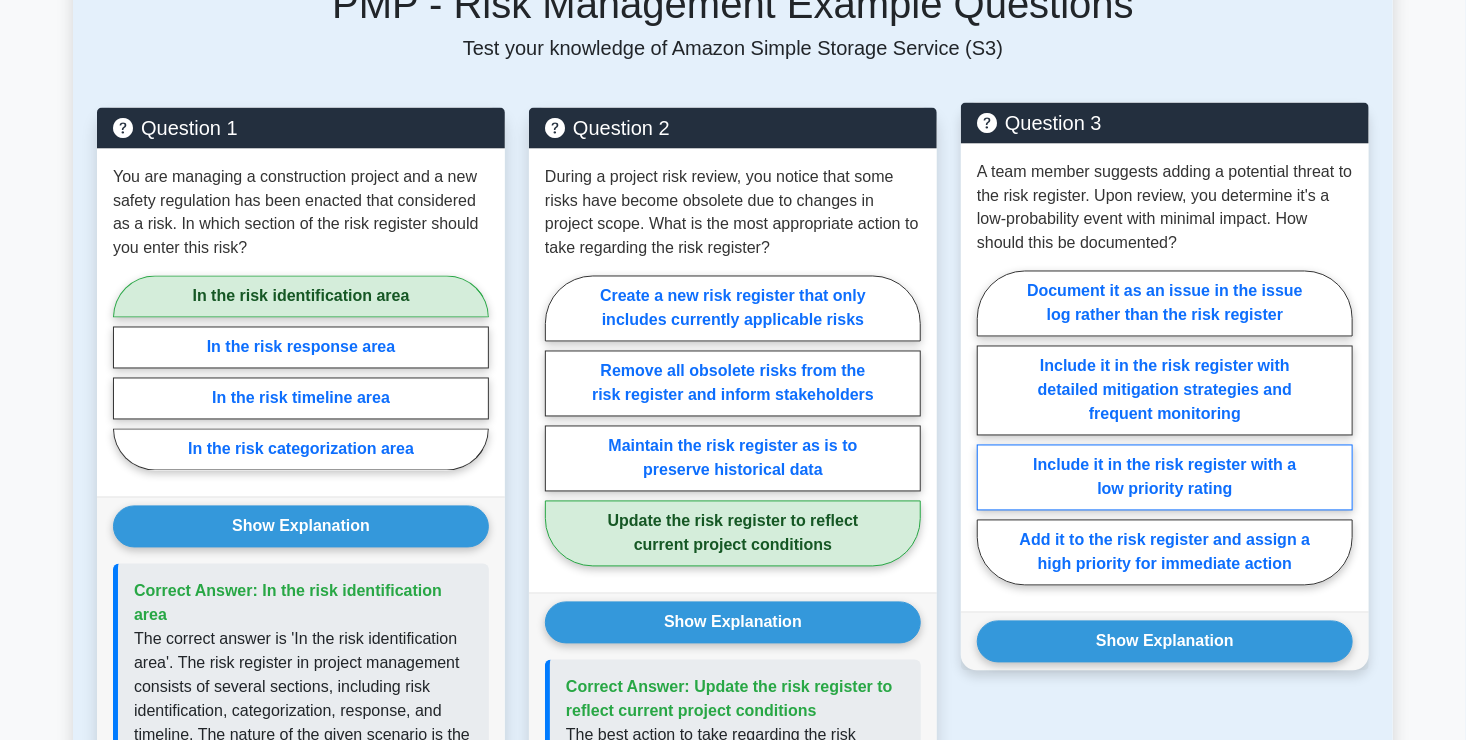scroll, scrollTop: 1622, scrollLeft: 0, axis: vertical 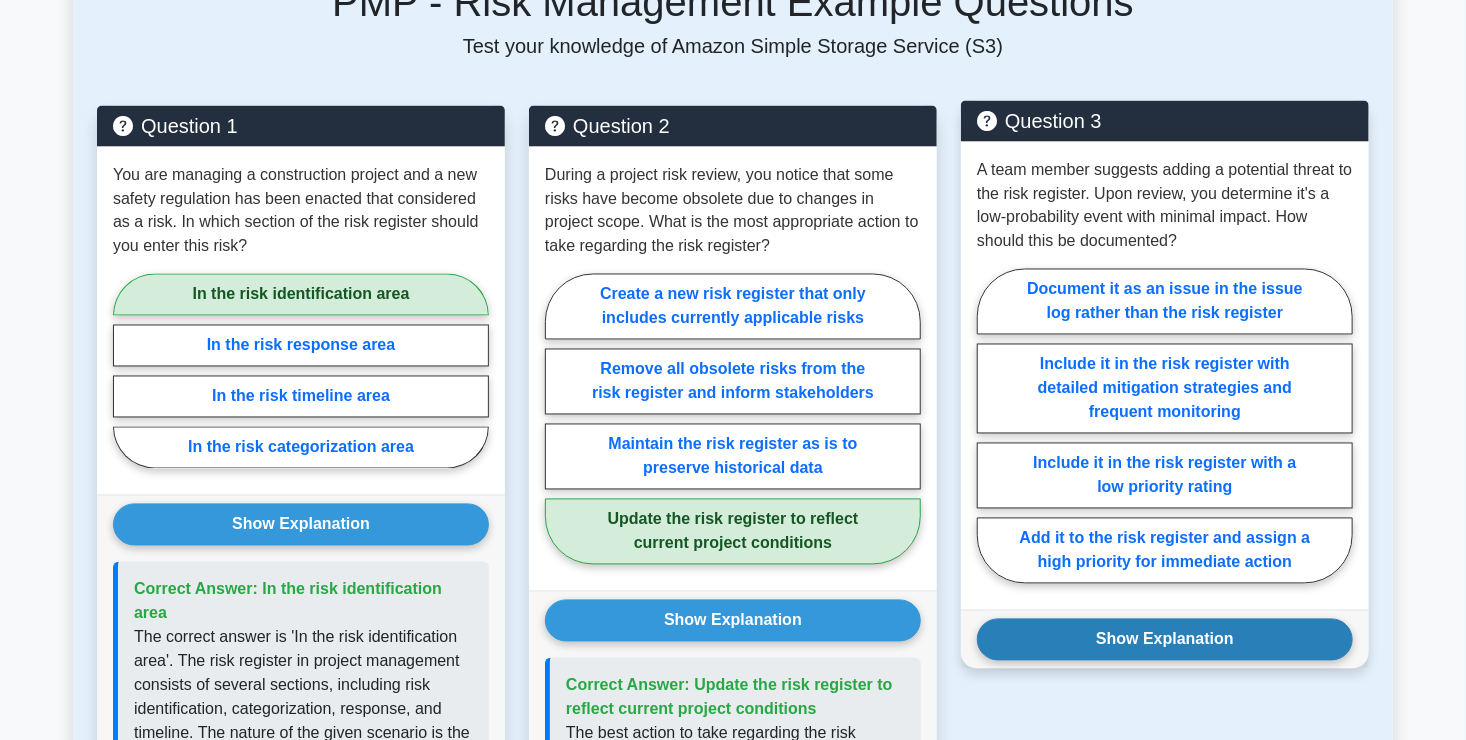 click on "Show Explanation" at bounding box center [1165, 640] 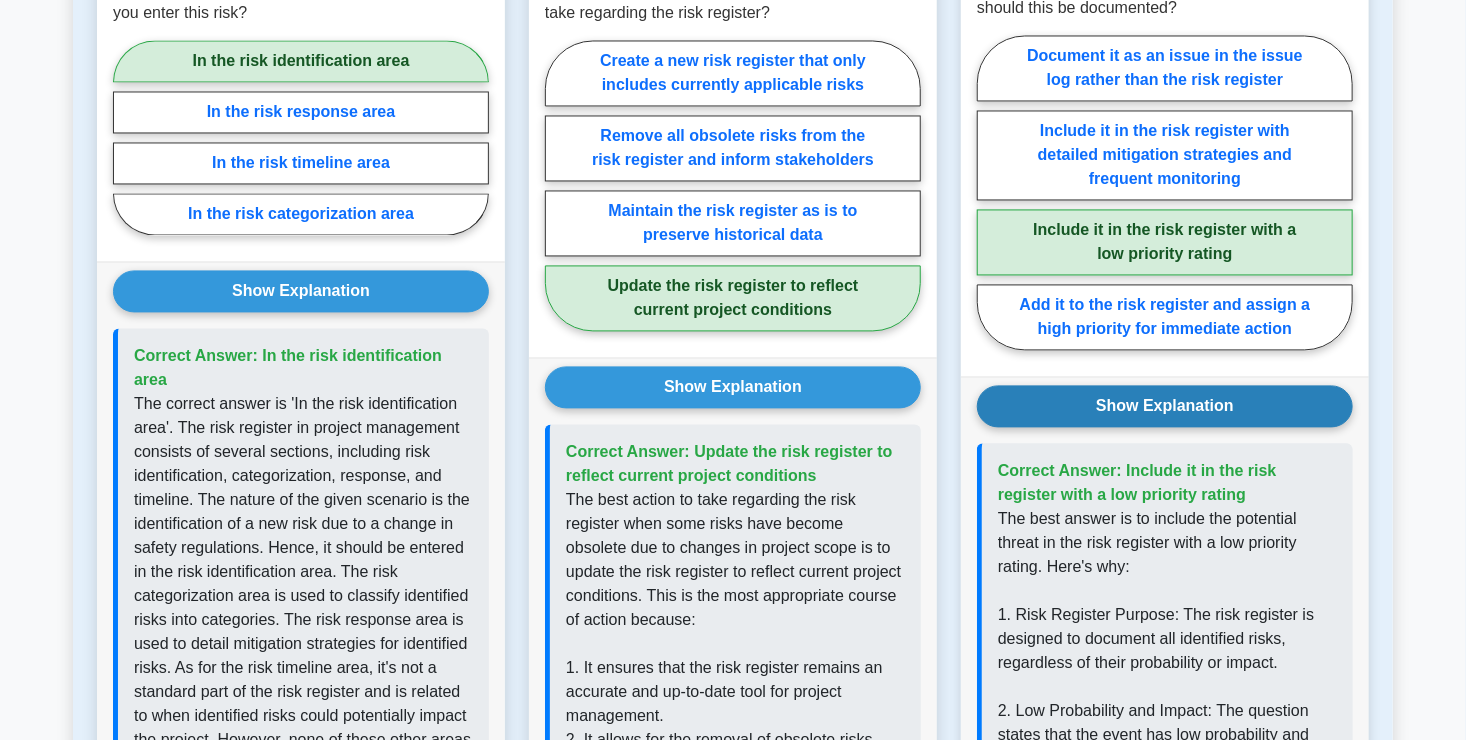 scroll, scrollTop: 1760, scrollLeft: 0, axis: vertical 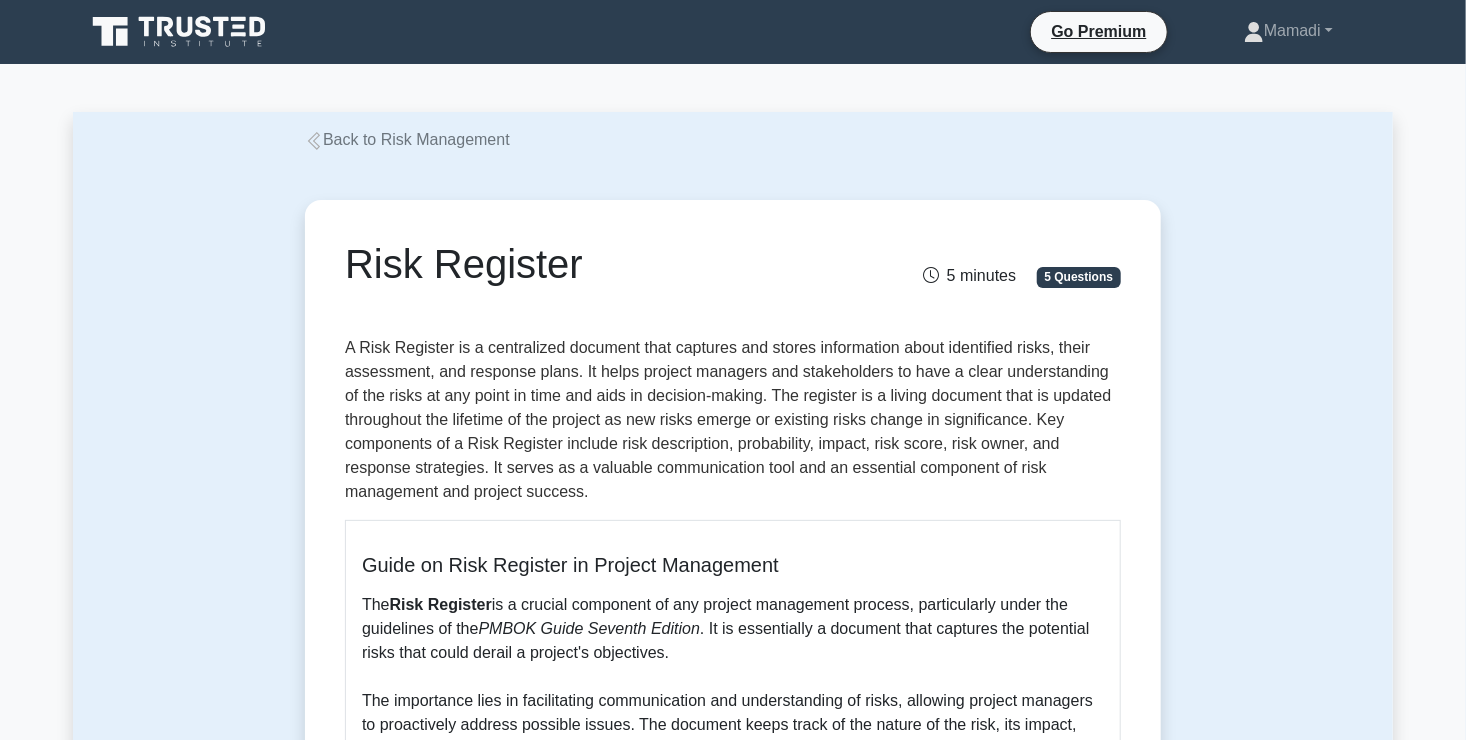 click on "Back to Risk Management" at bounding box center (407, 139) 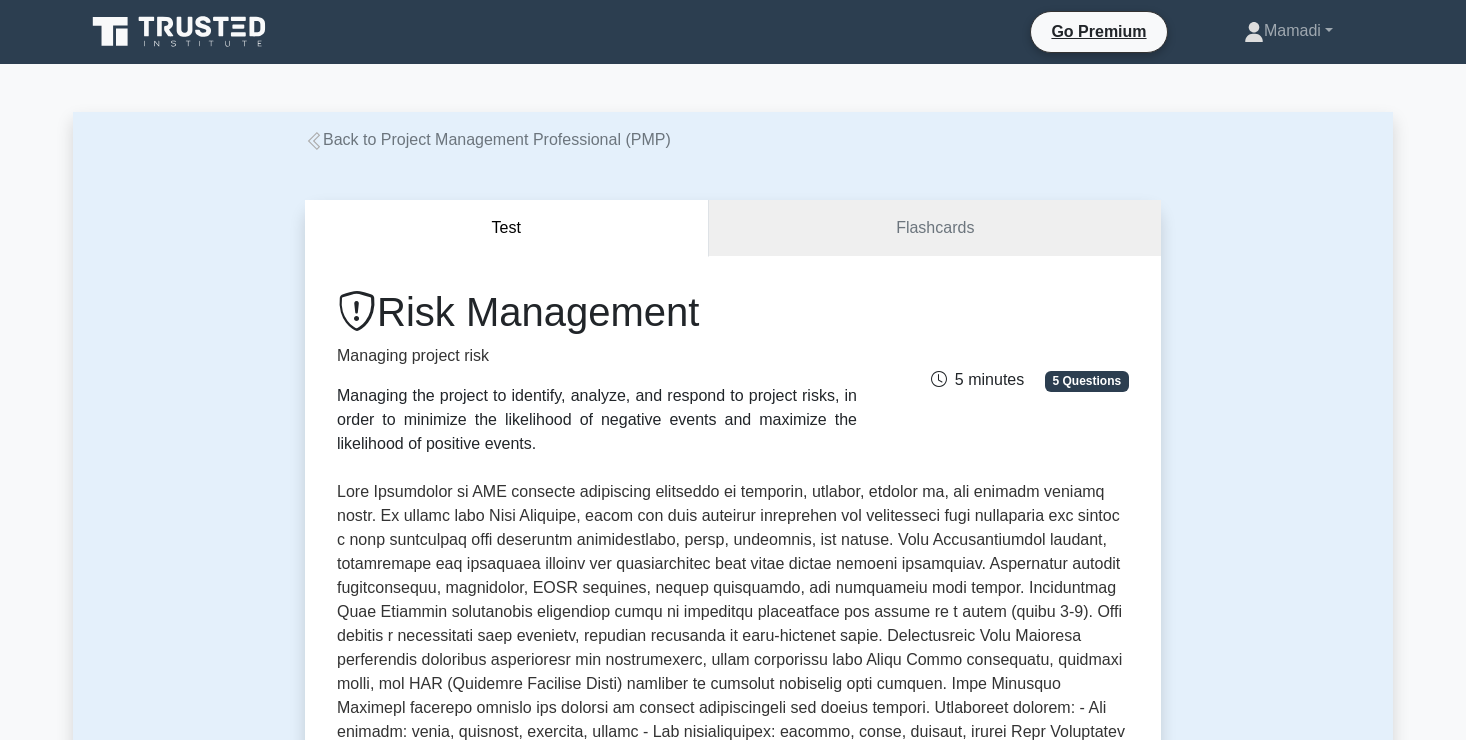 scroll, scrollTop: 0, scrollLeft: 0, axis: both 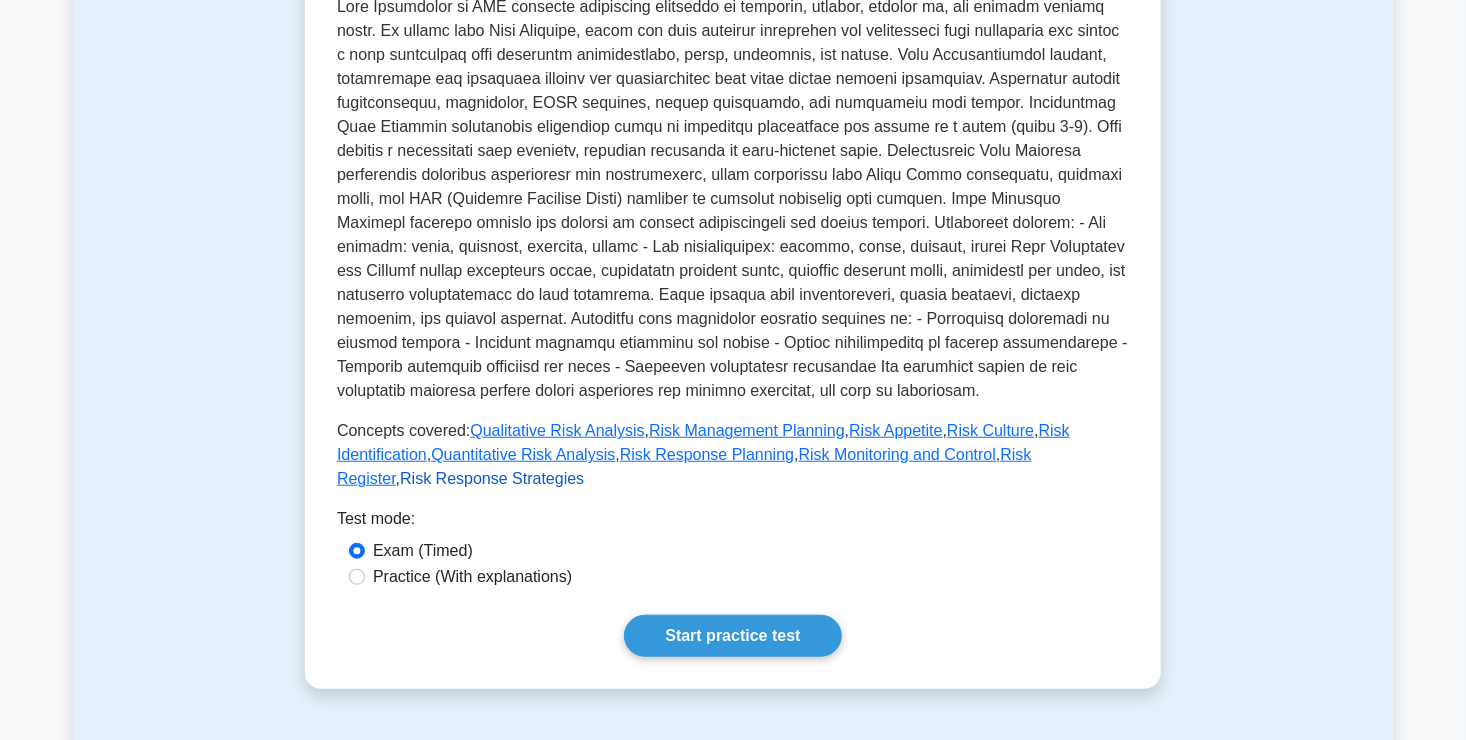 click on "Risk Response Strategies" at bounding box center [492, 478] 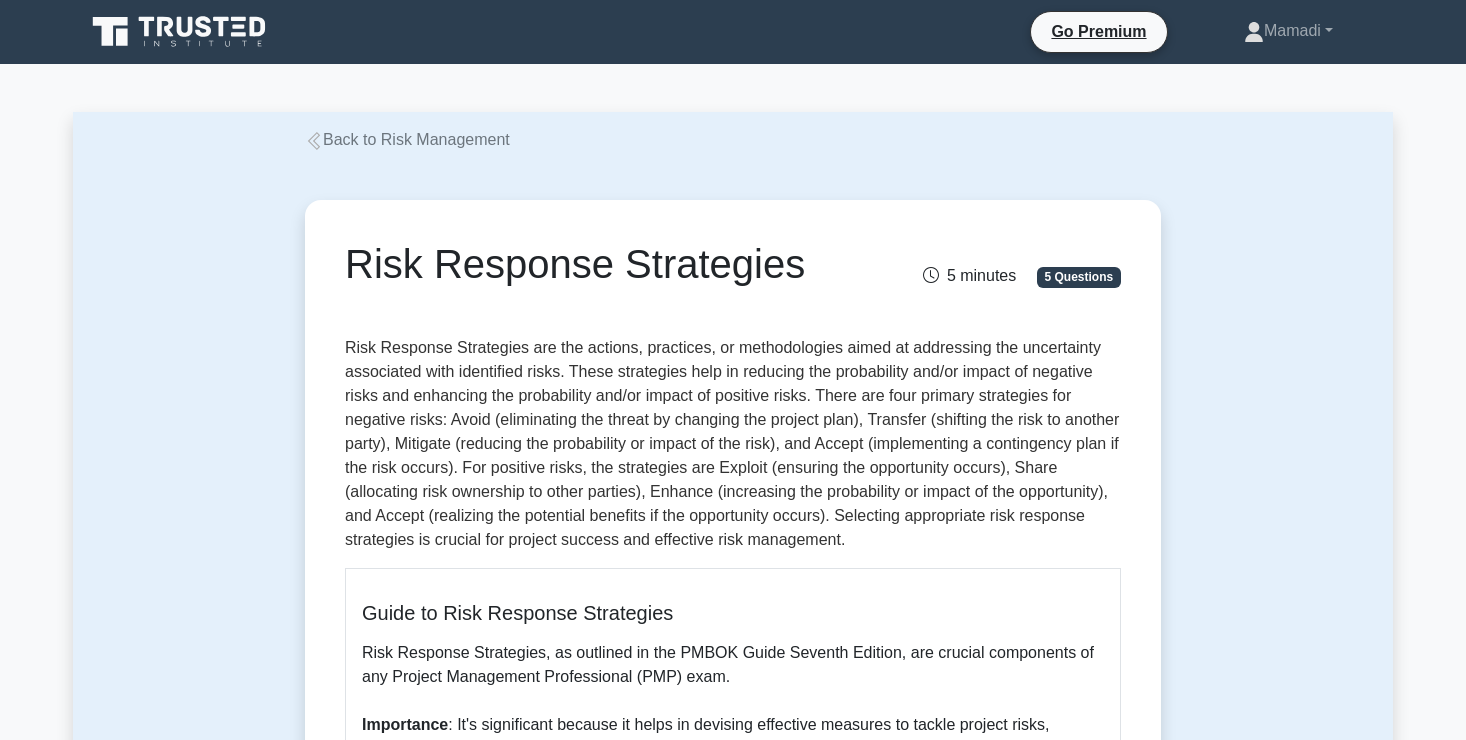 scroll, scrollTop: 0, scrollLeft: 0, axis: both 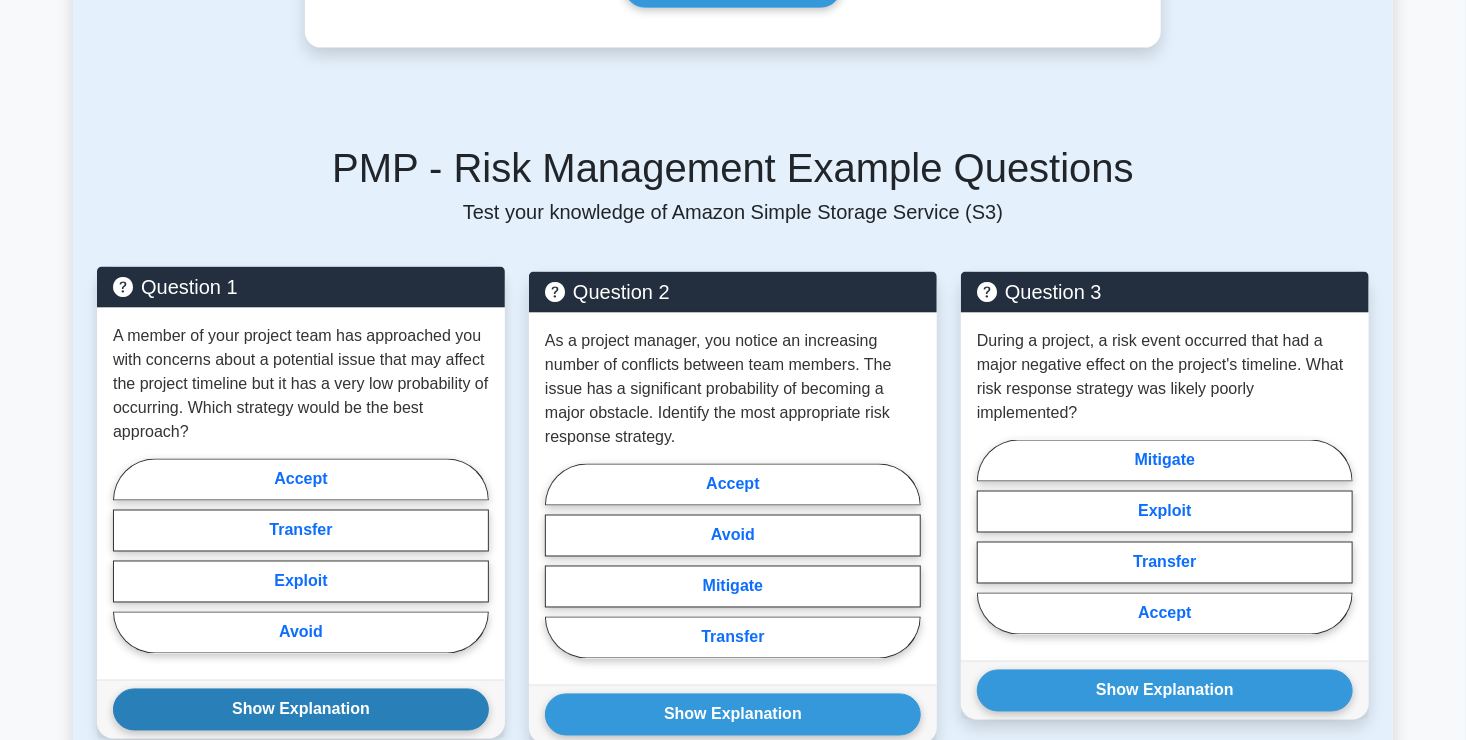 click on "Show Explanation" at bounding box center [301, 710] 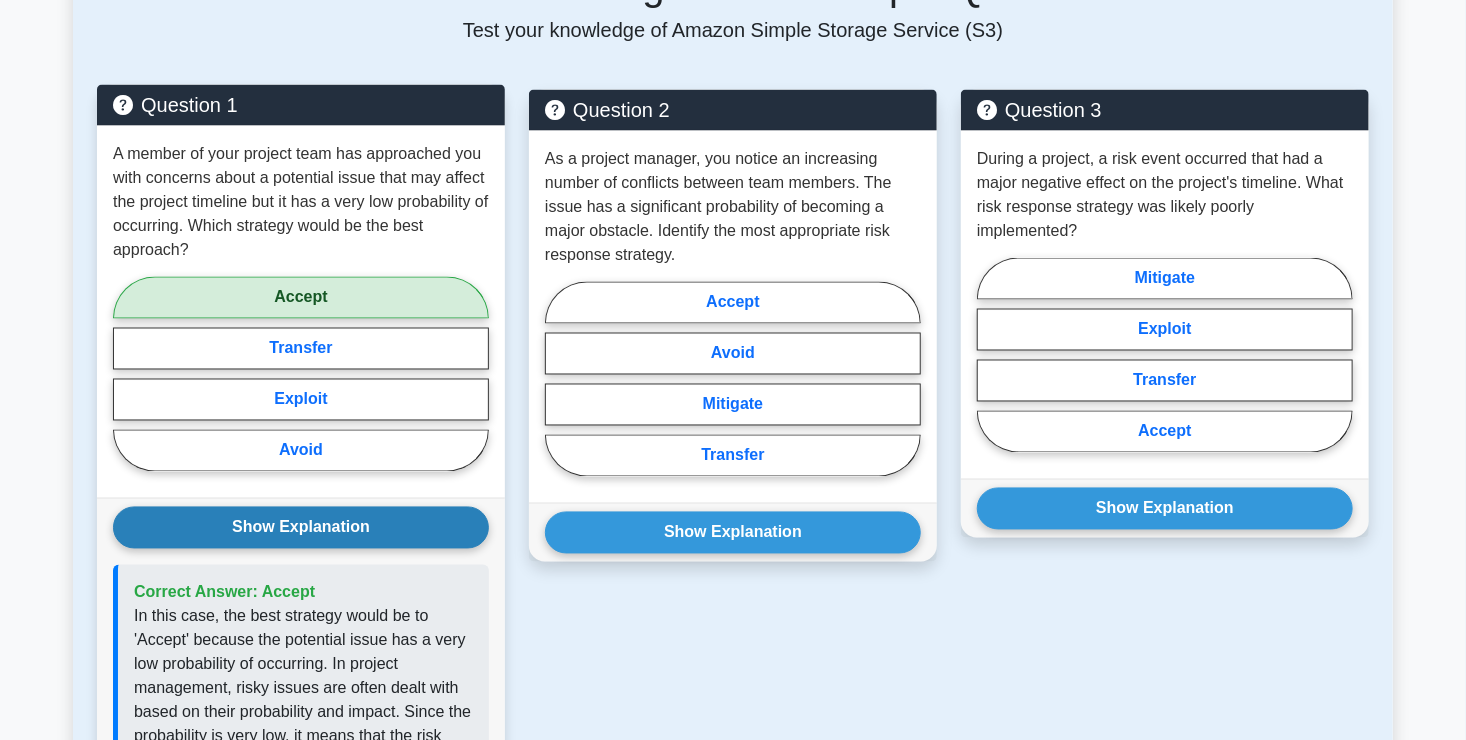 scroll, scrollTop: 1512, scrollLeft: 0, axis: vertical 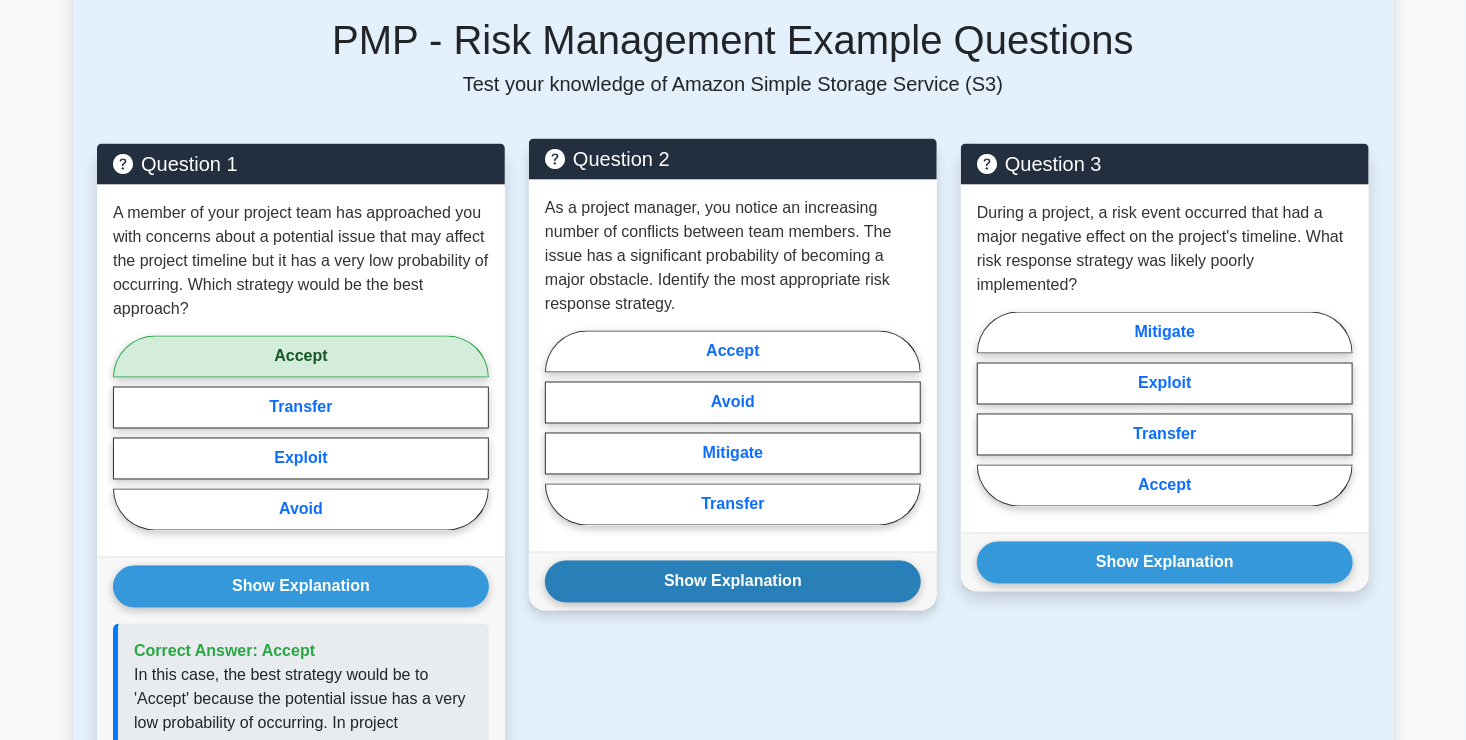 click on "Show Explanation" at bounding box center [733, 582] 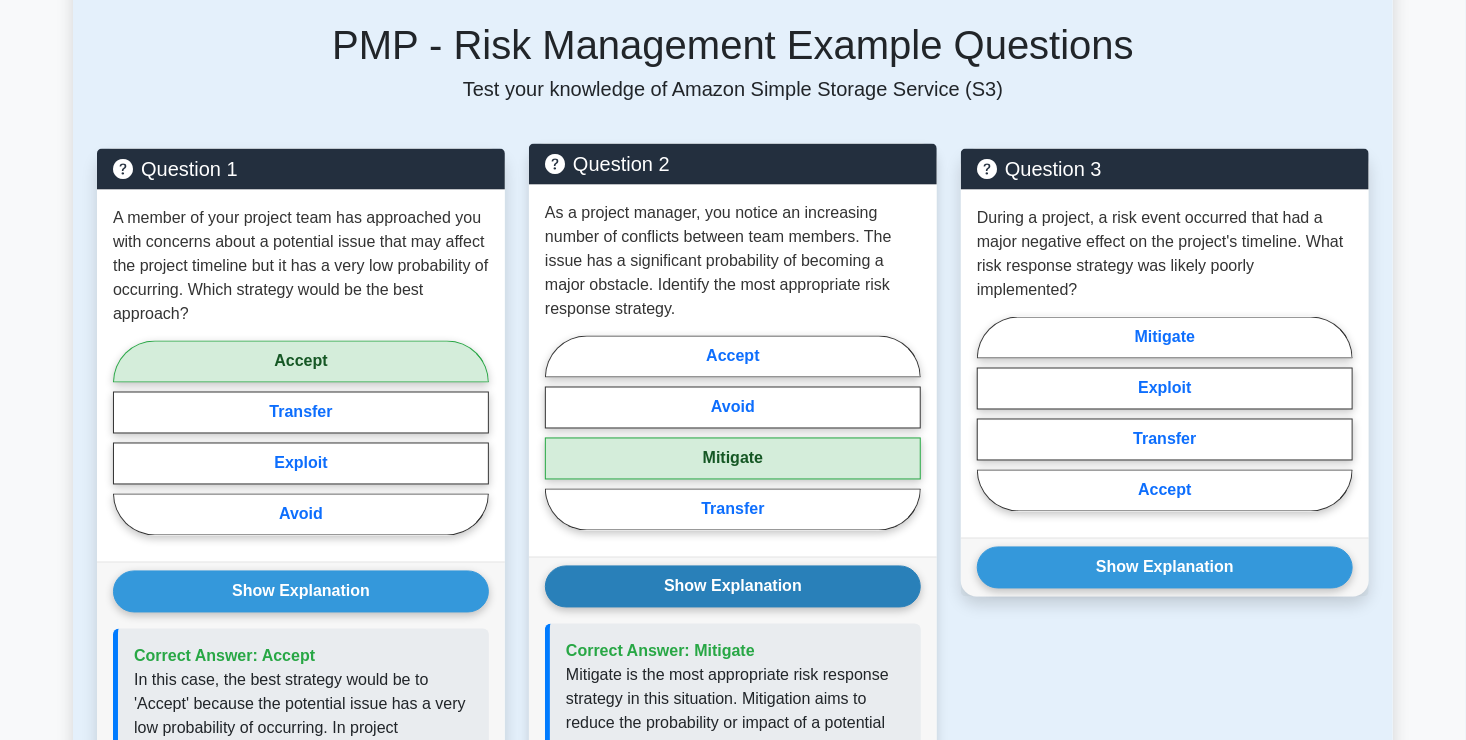 scroll, scrollTop: 1511, scrollLeft: 0, axis: vertical 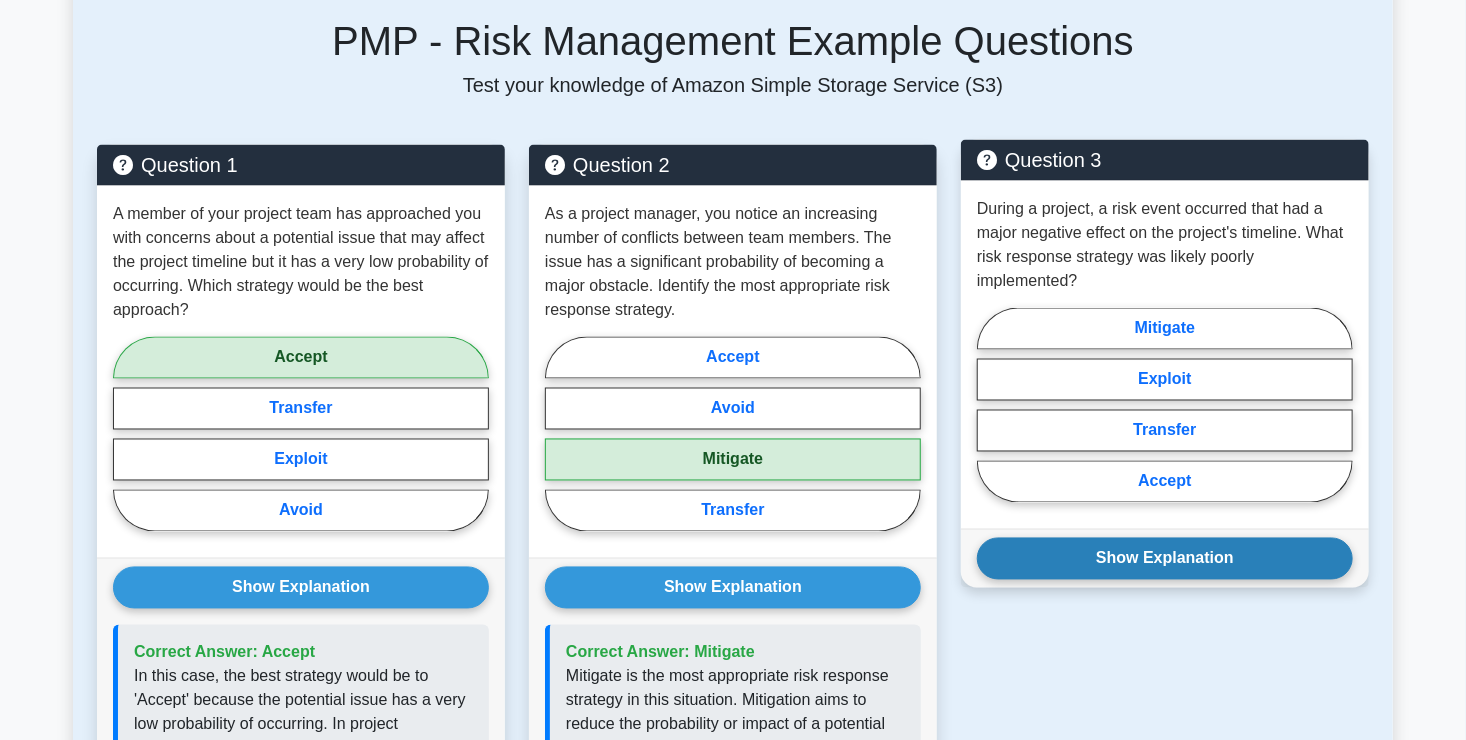 click on "Show Explanation" at bounding box center [1165, 559] 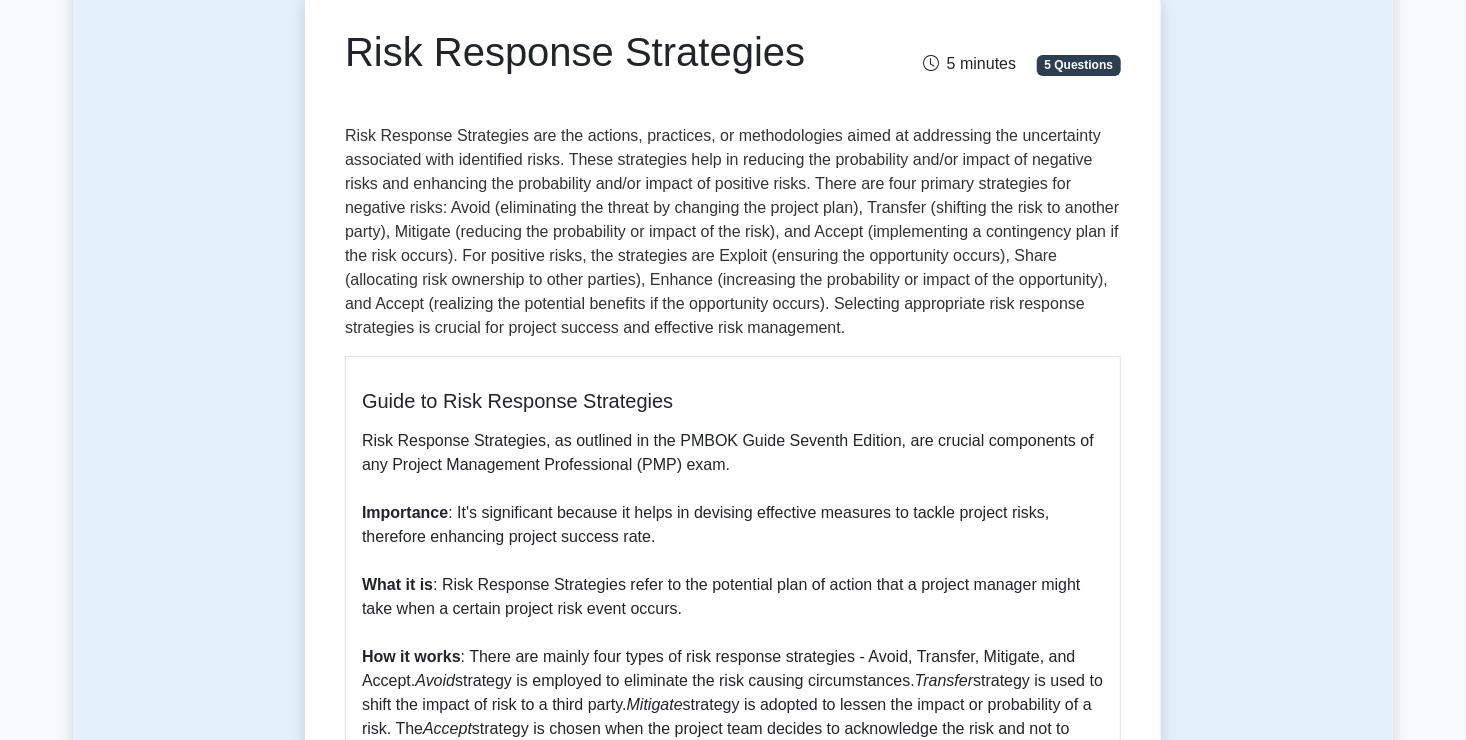 scroll, scrollTop: 0, scrollLeft: 0, axis: both 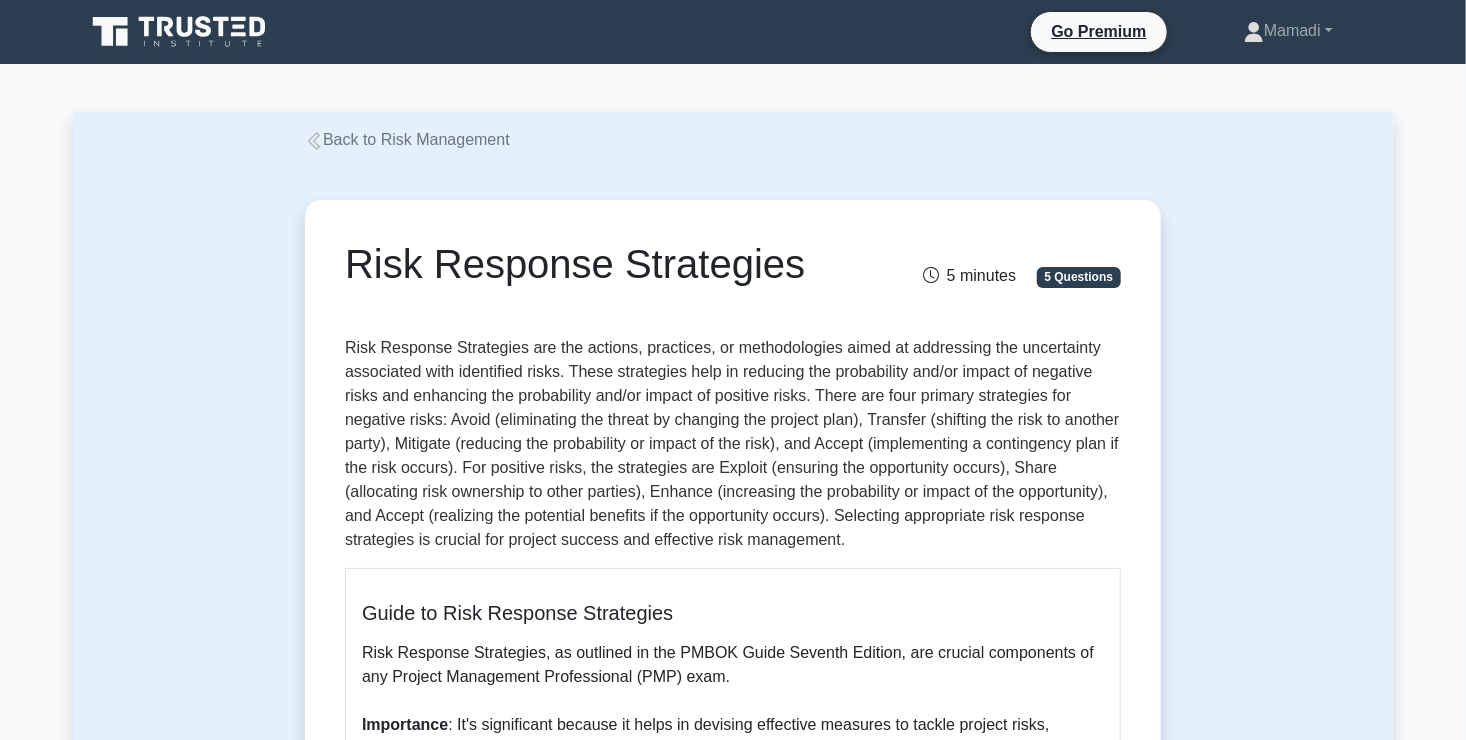 click on "Back to Risk Management" at bounding box center [407, 139] 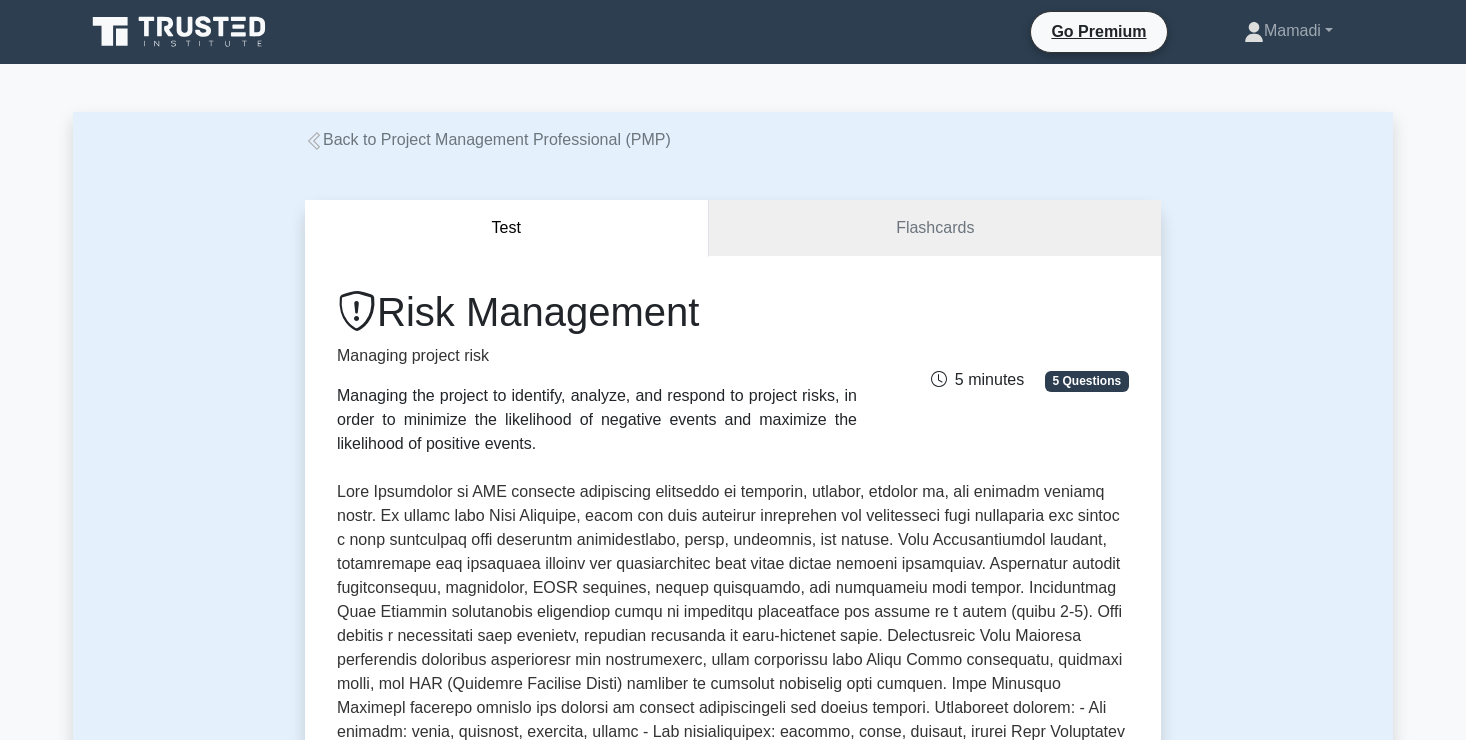 scroll, scrollTop: 354, scrollLeft: 0, axis: vertical 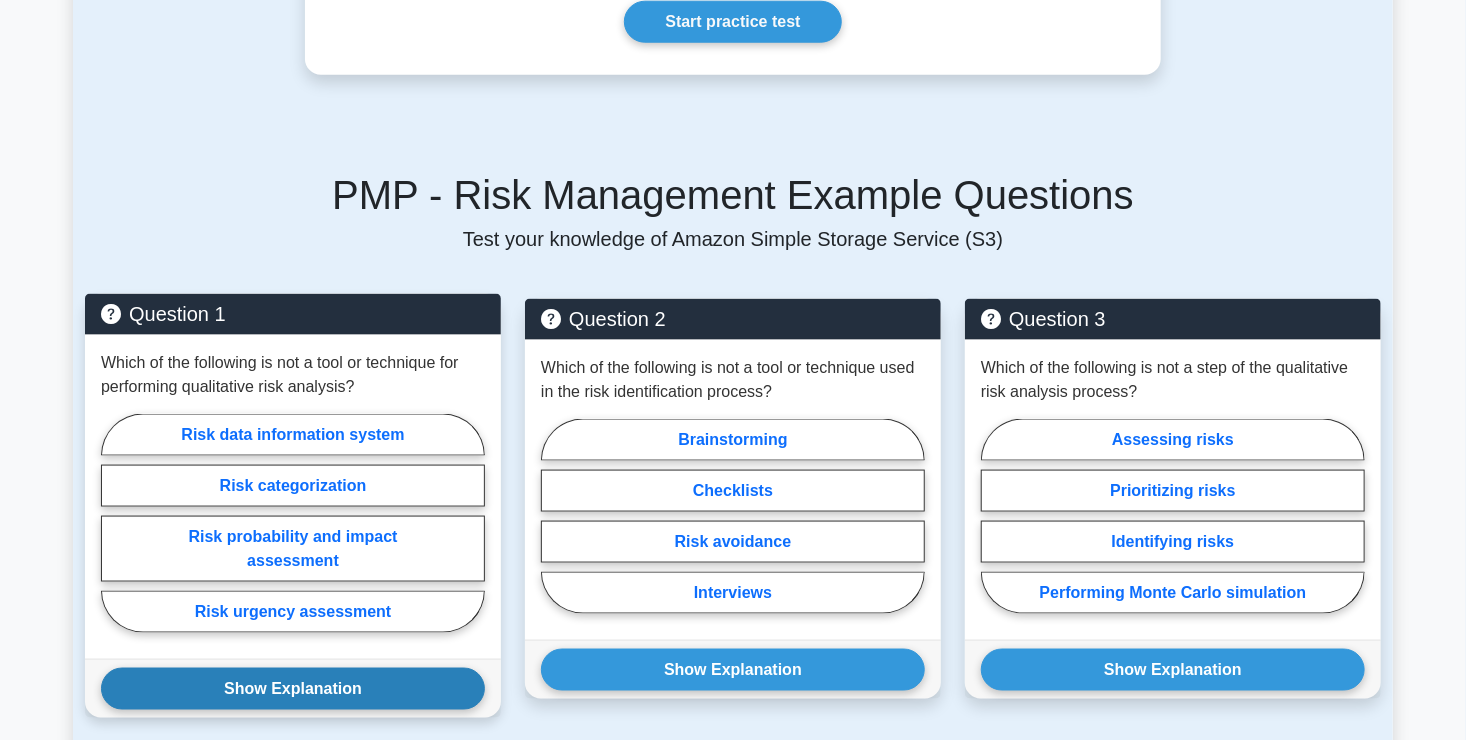 click on "Show Explanation" at bounding box center (293, 689) 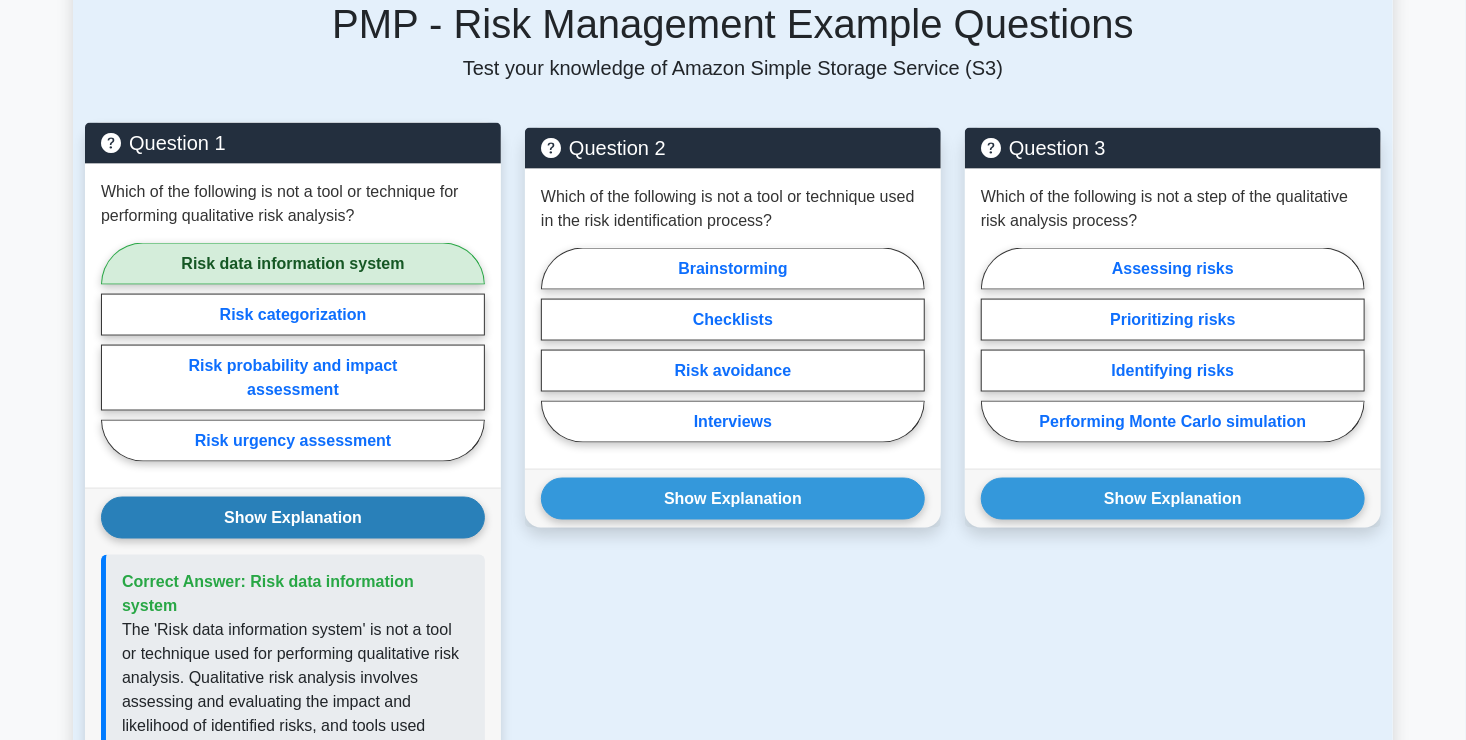 scroll, scrollTop: 1267, scrollLeft: 0, axis: vertical 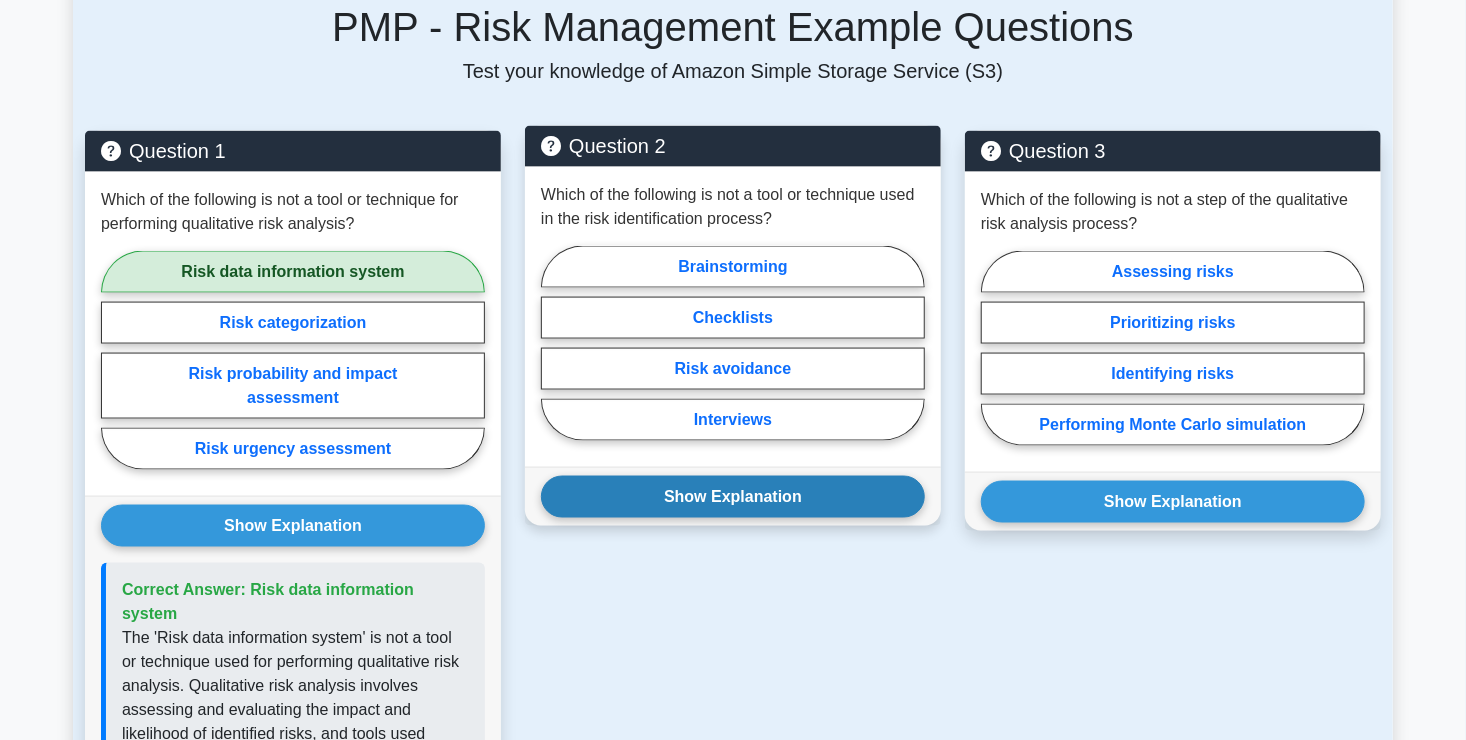 click on "Show Explanation" at bounding box center [733, 497] 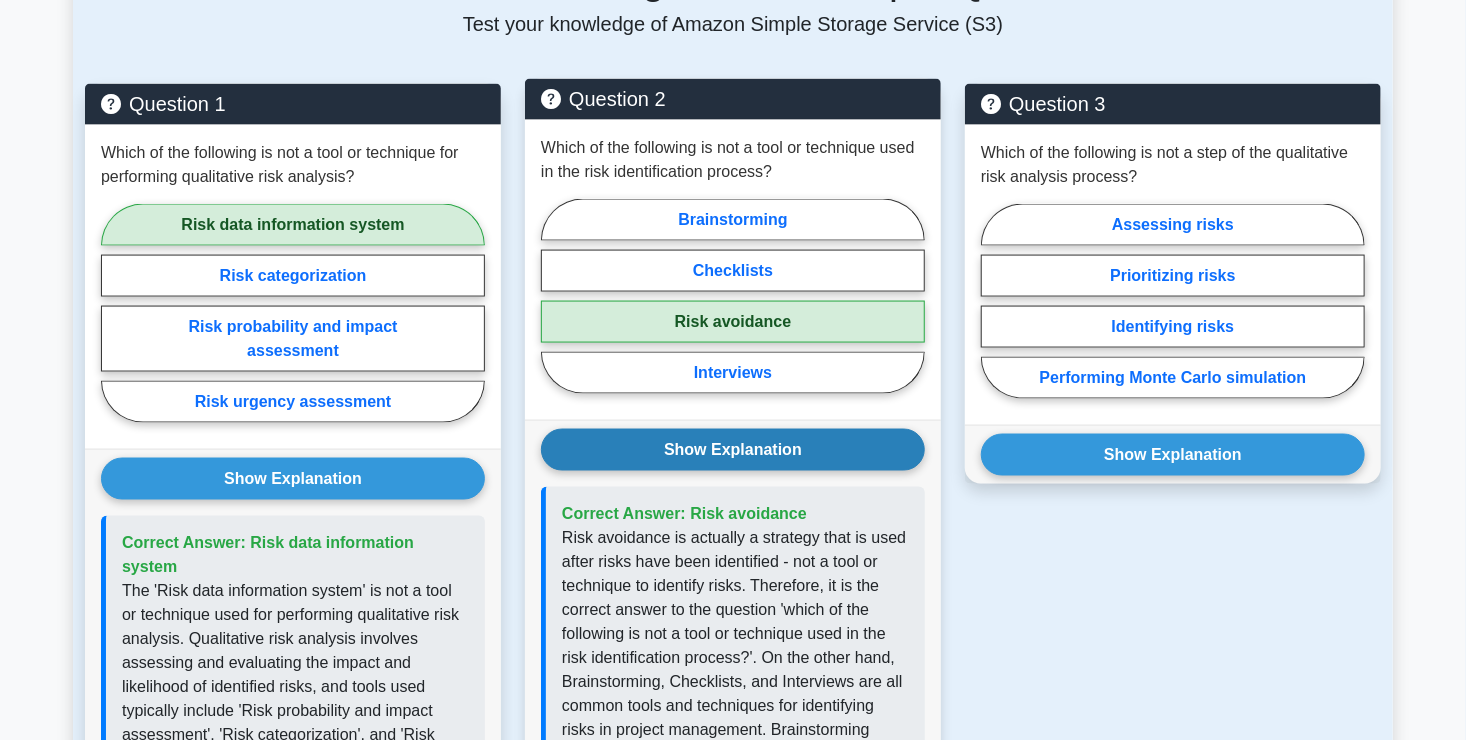 scroll, scrollTop: 1315, scrollLeft: 0, axis: vertical 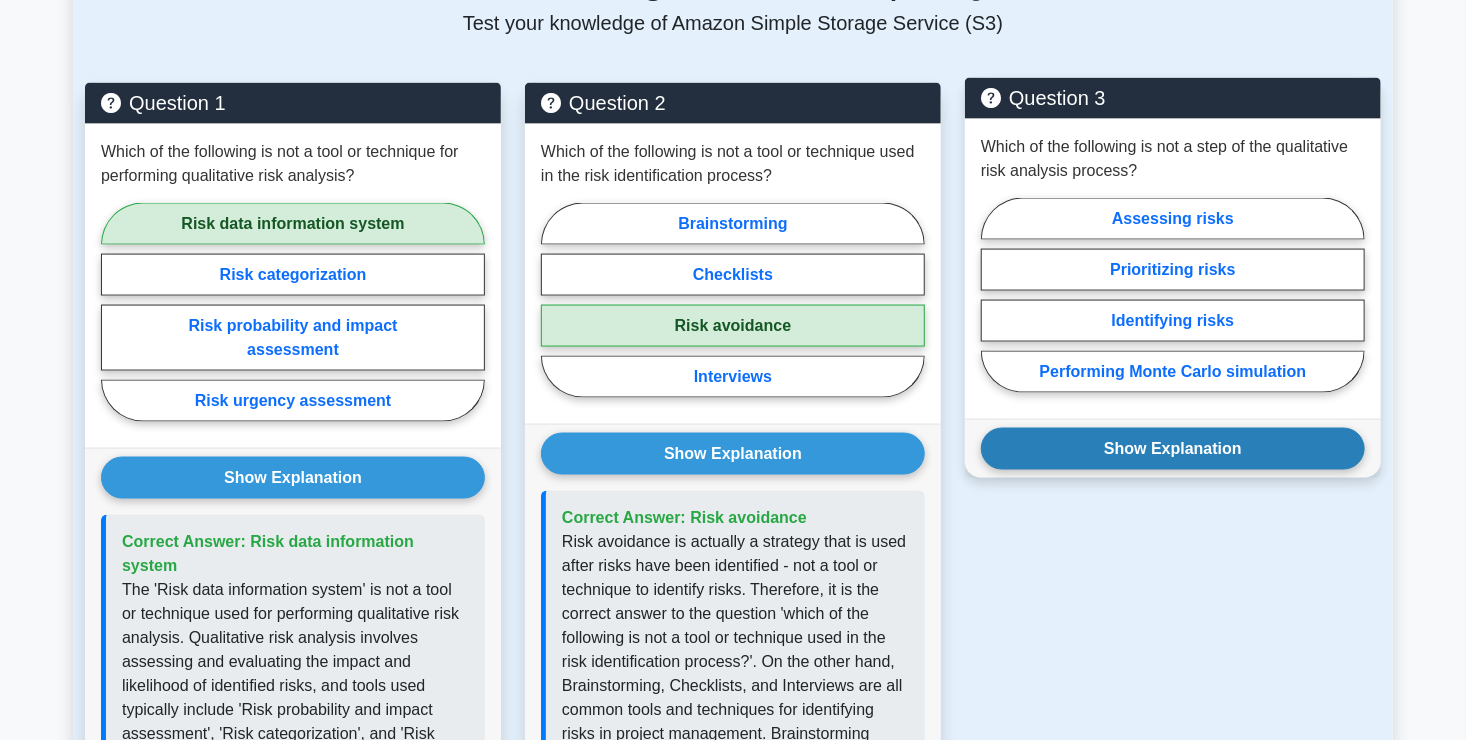 click on "Show Explanation" at bounding box center [1173, 449] 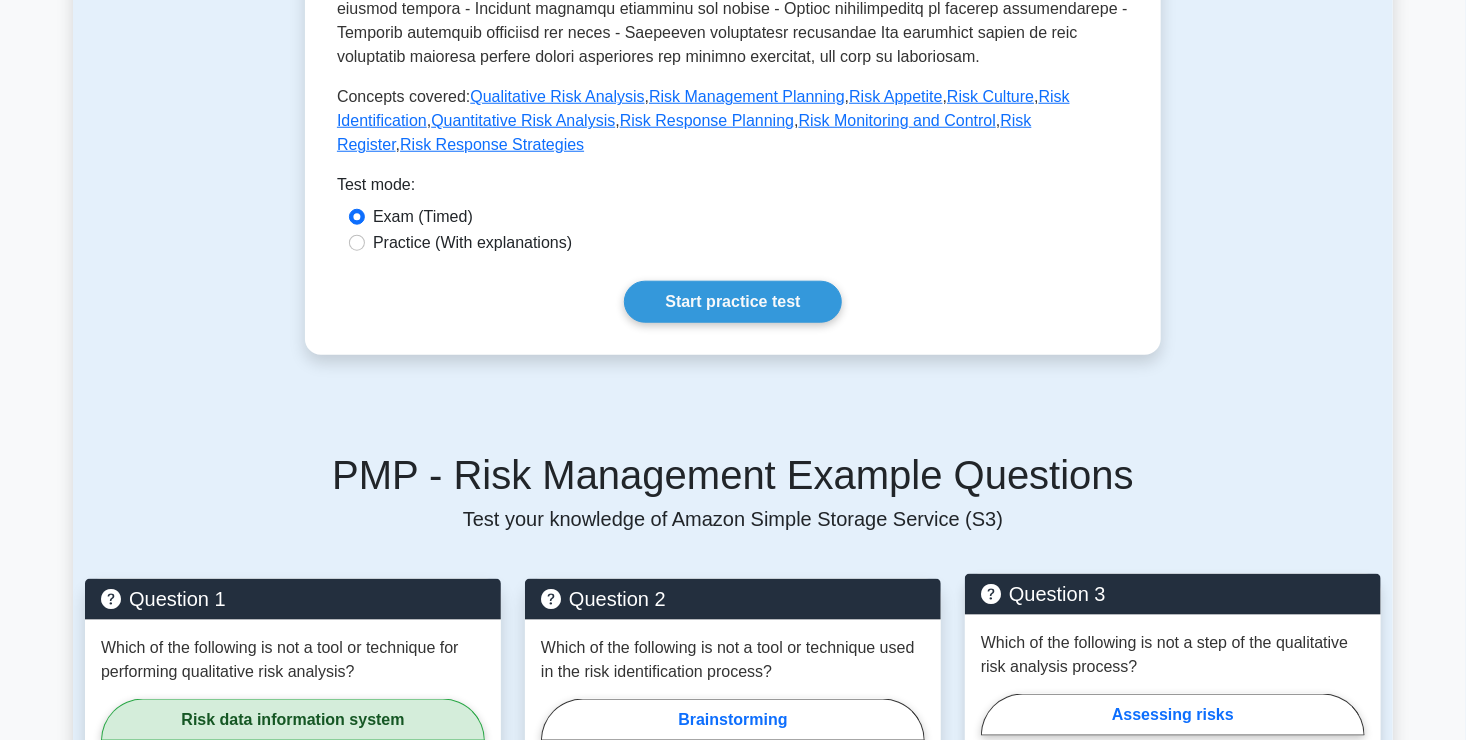 scroll, scrollTop: 816, scrollLeft: 0, axis: vertical 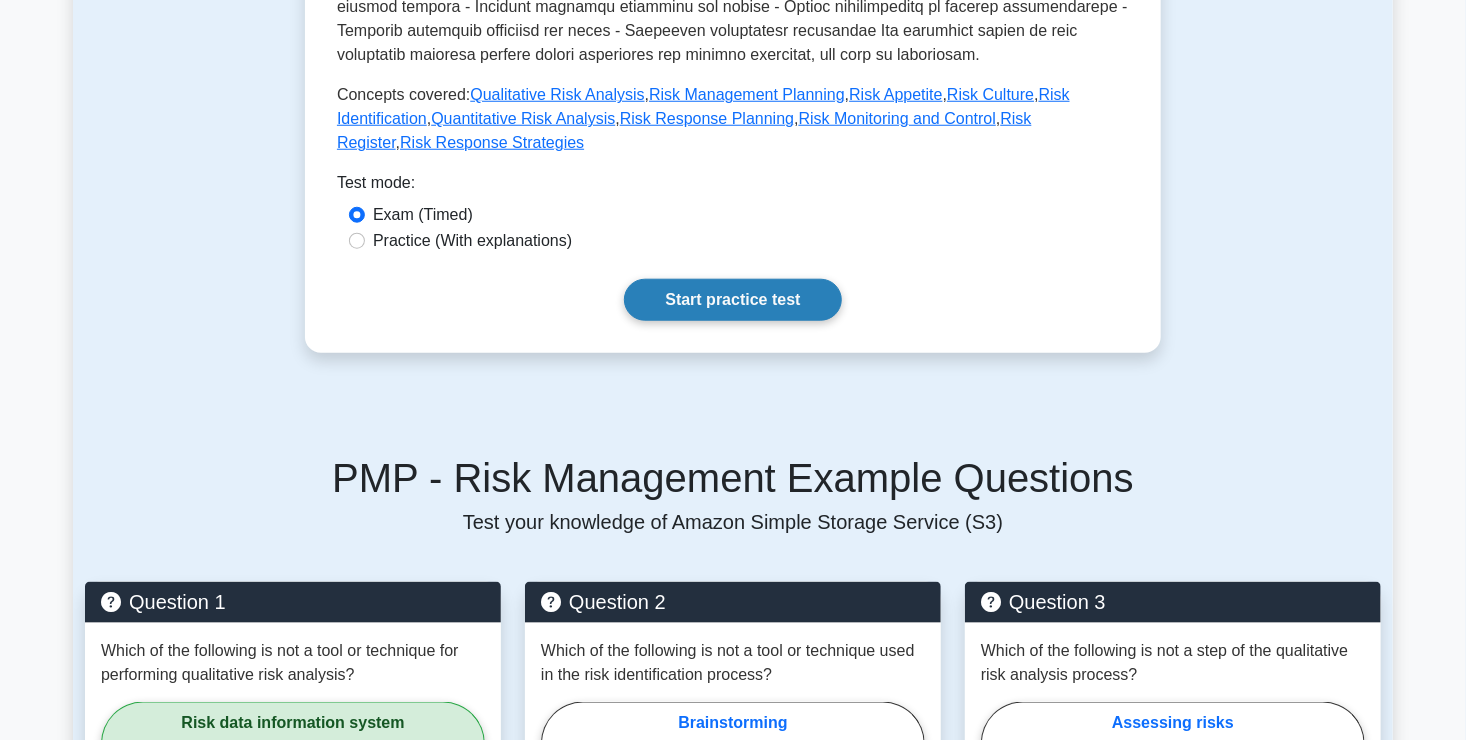 click on "Start practice test" at bounding box center (732, 300) 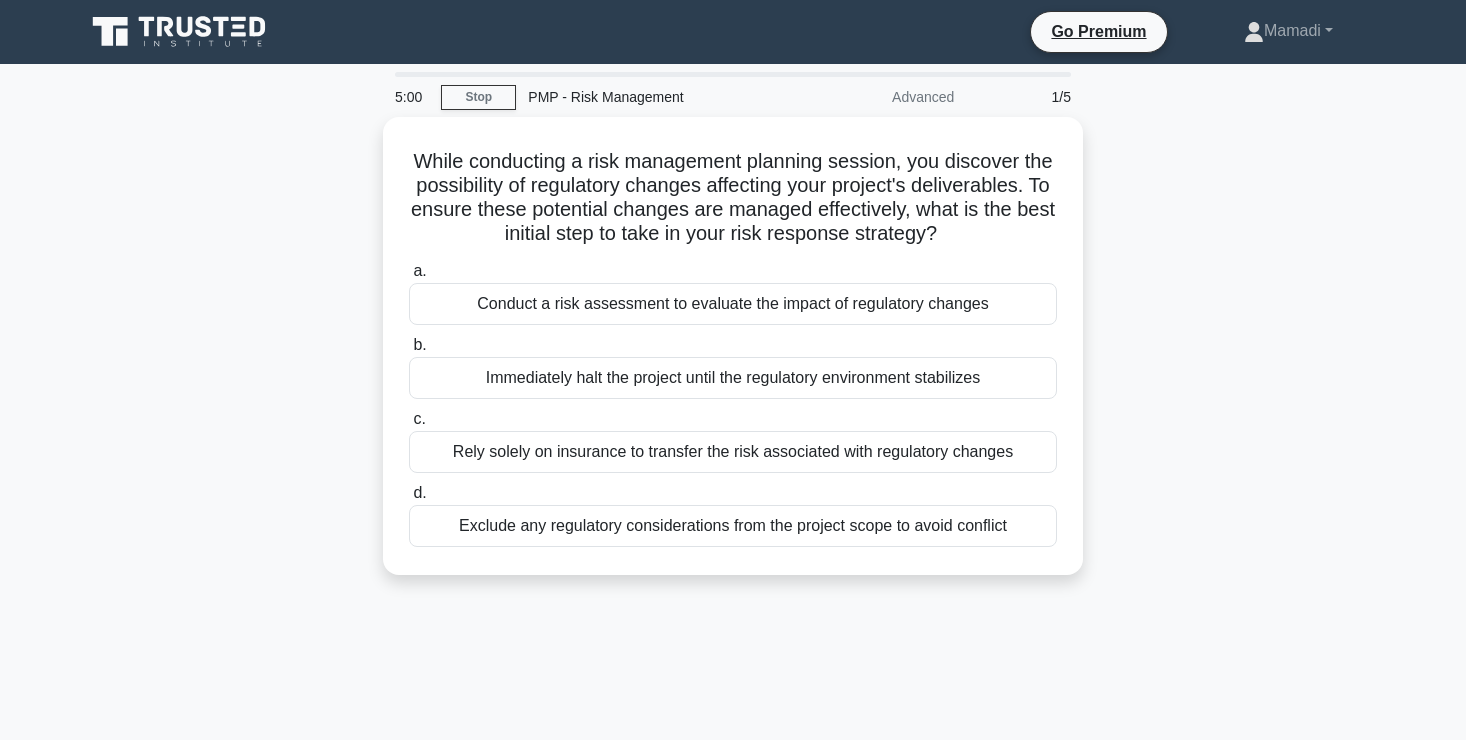 scroll, scrollTop: 0, scrollLeft: 0, axis: both 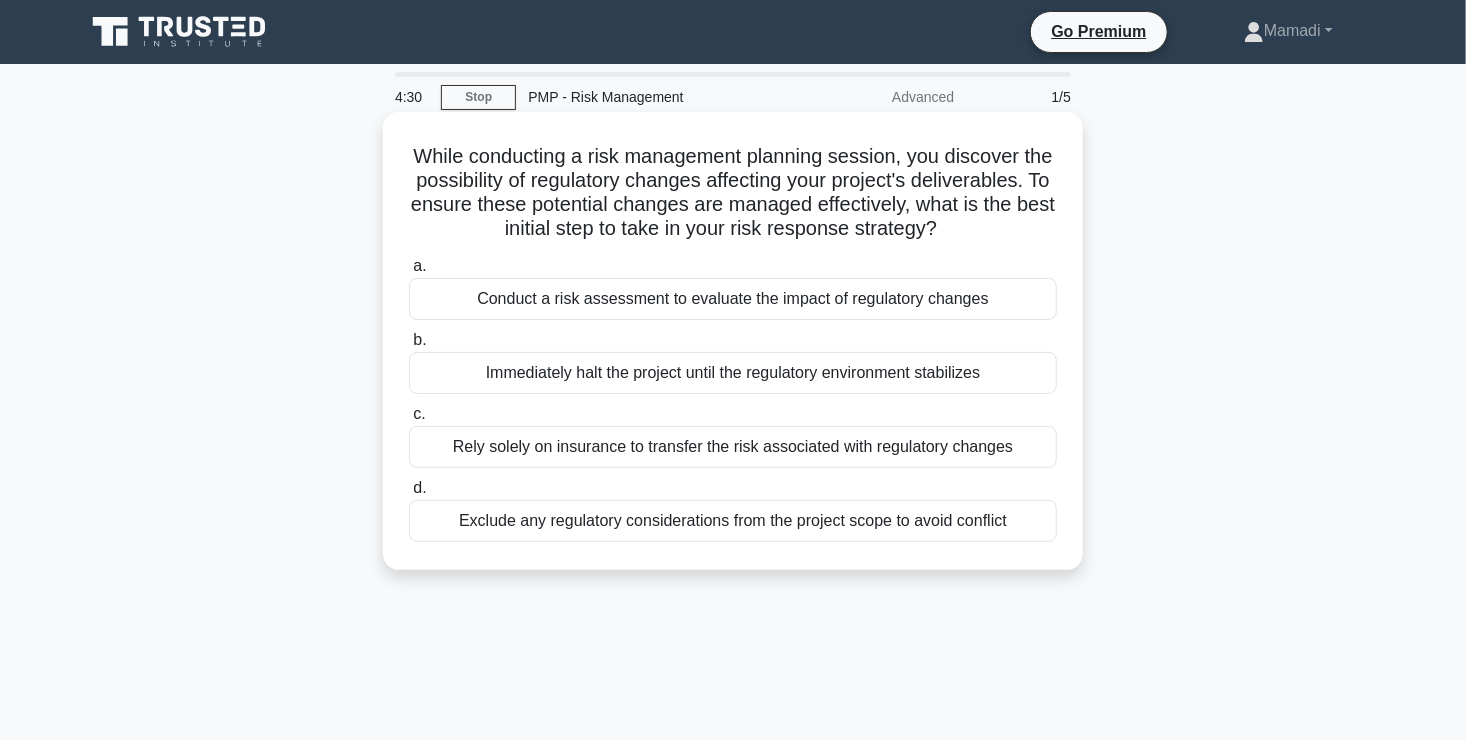 click on "Conduct a risk assessment to evaluate the impact of regulatory changes" at bounding box center [733, 299] 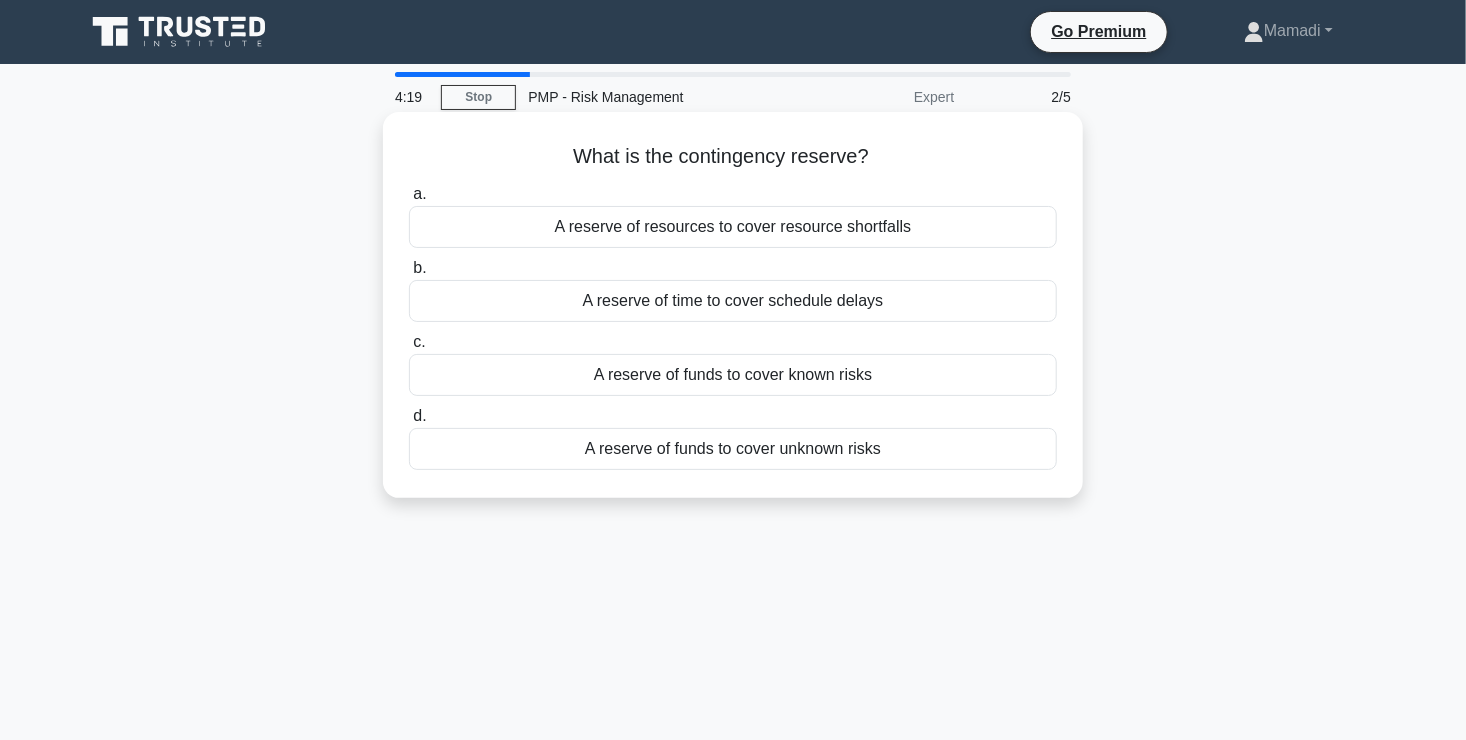 click on "A reserve of funds to cover known risks" at bounding box center (733, 375) 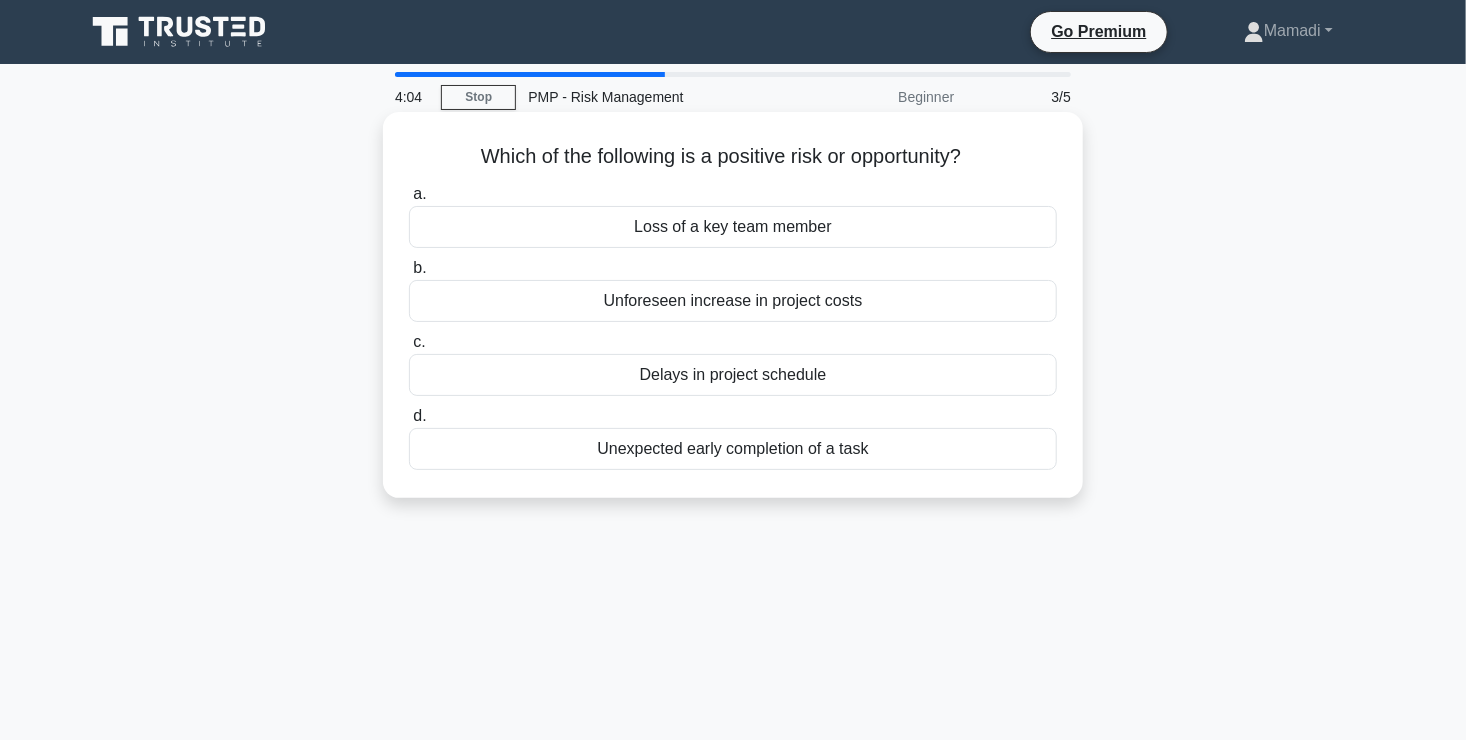 click on "Unexpected early completion of a task" at bounding box center [733, 449] 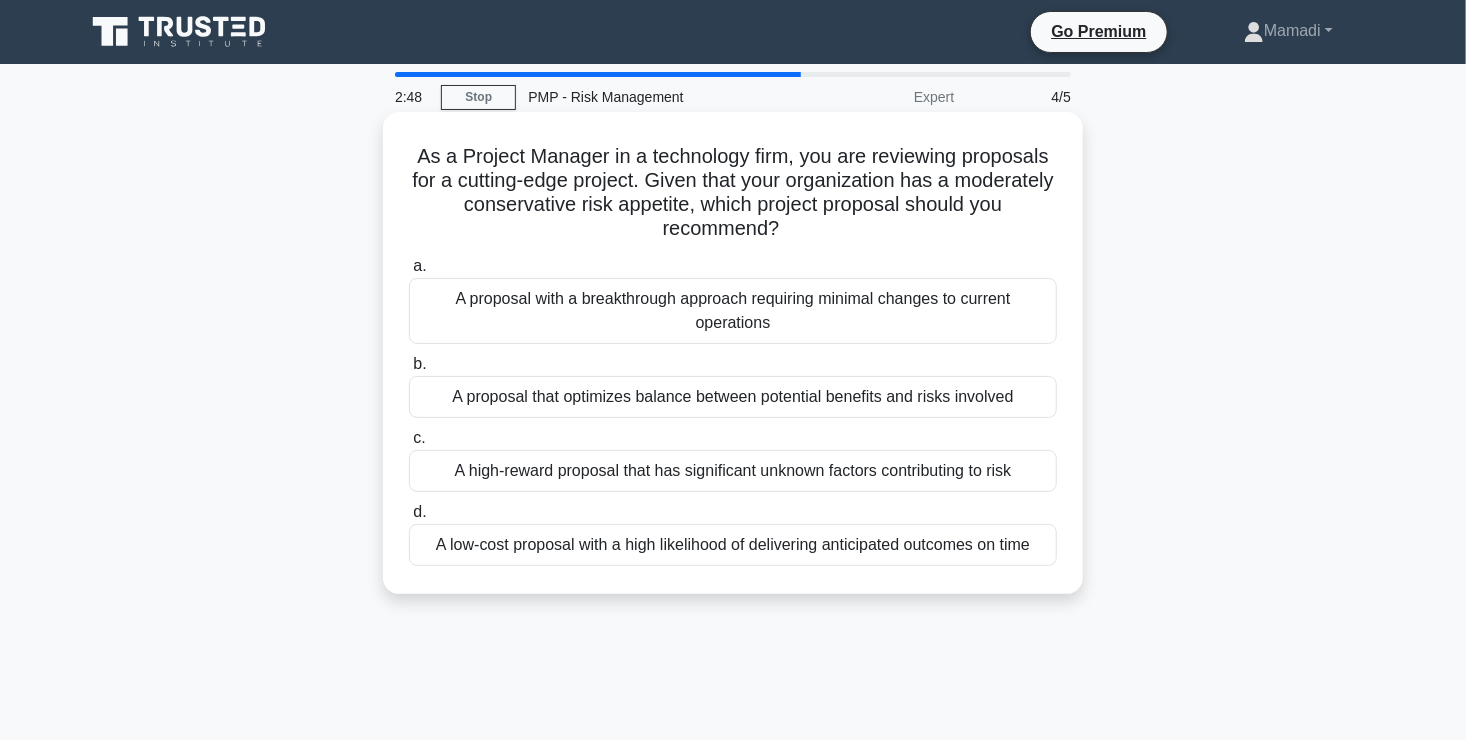 click on "A proposal that optimizes balance between potential benefits and risks involved" at bounding box center (733, 397) 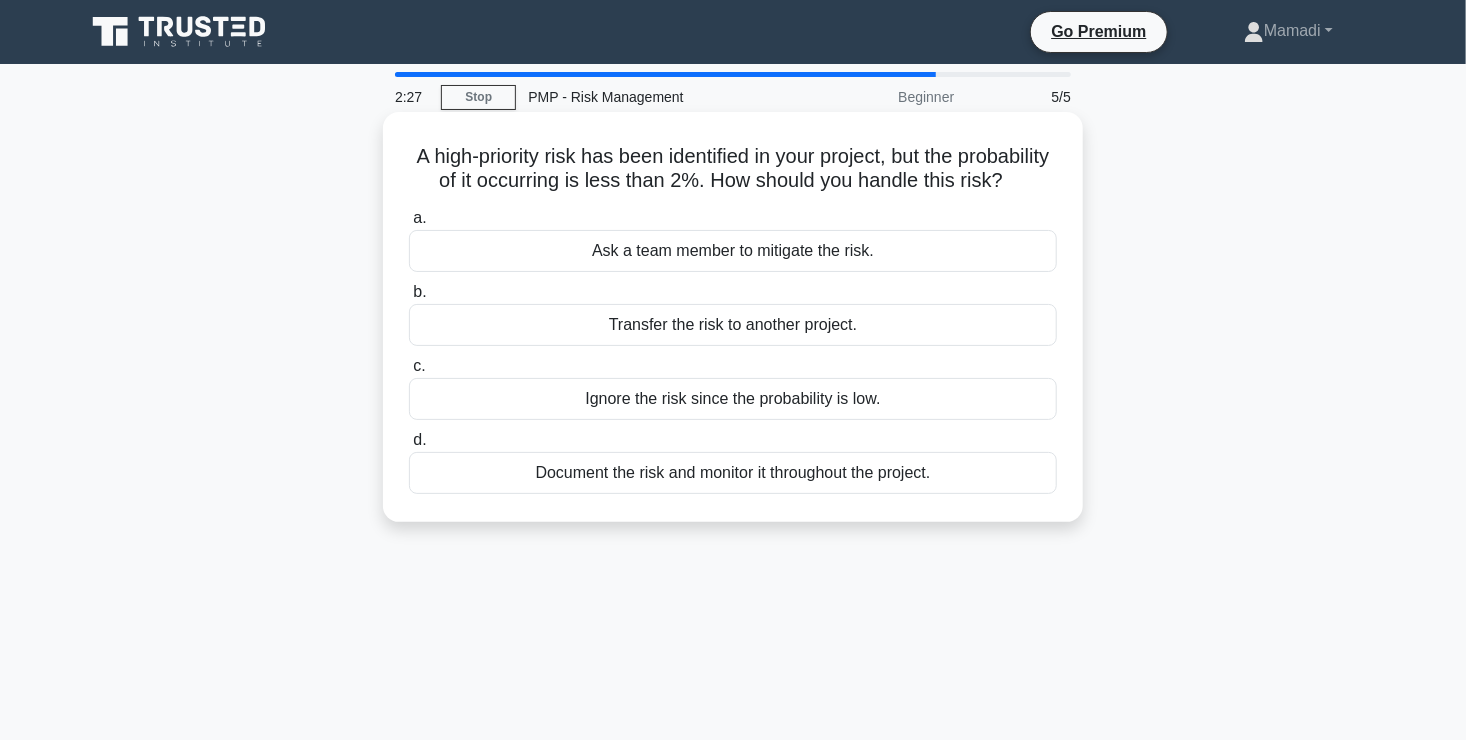 click on "Ignore the risk since the probability is low." at bounding box center [733, 399] 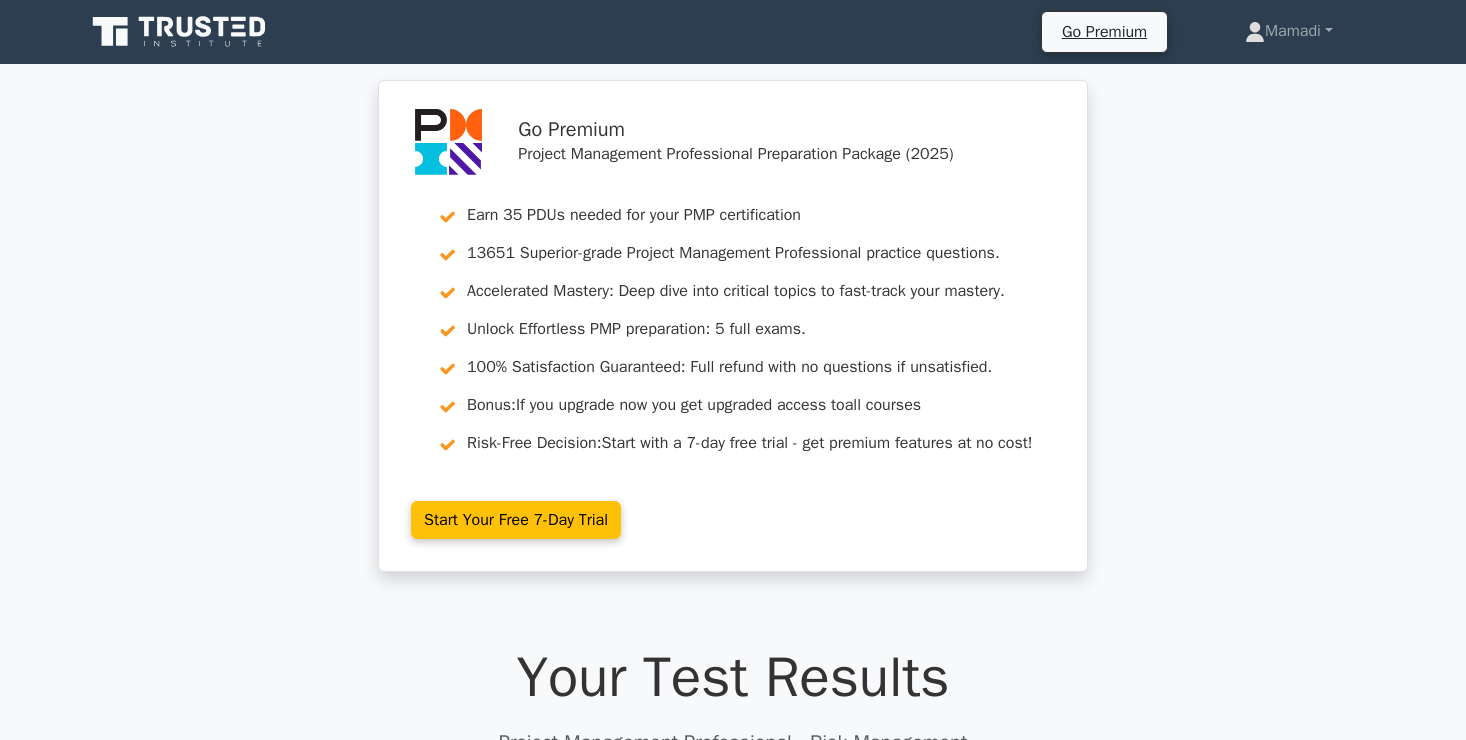 scroll, scrollTop: 0, scrollLeft: 0, axis: both 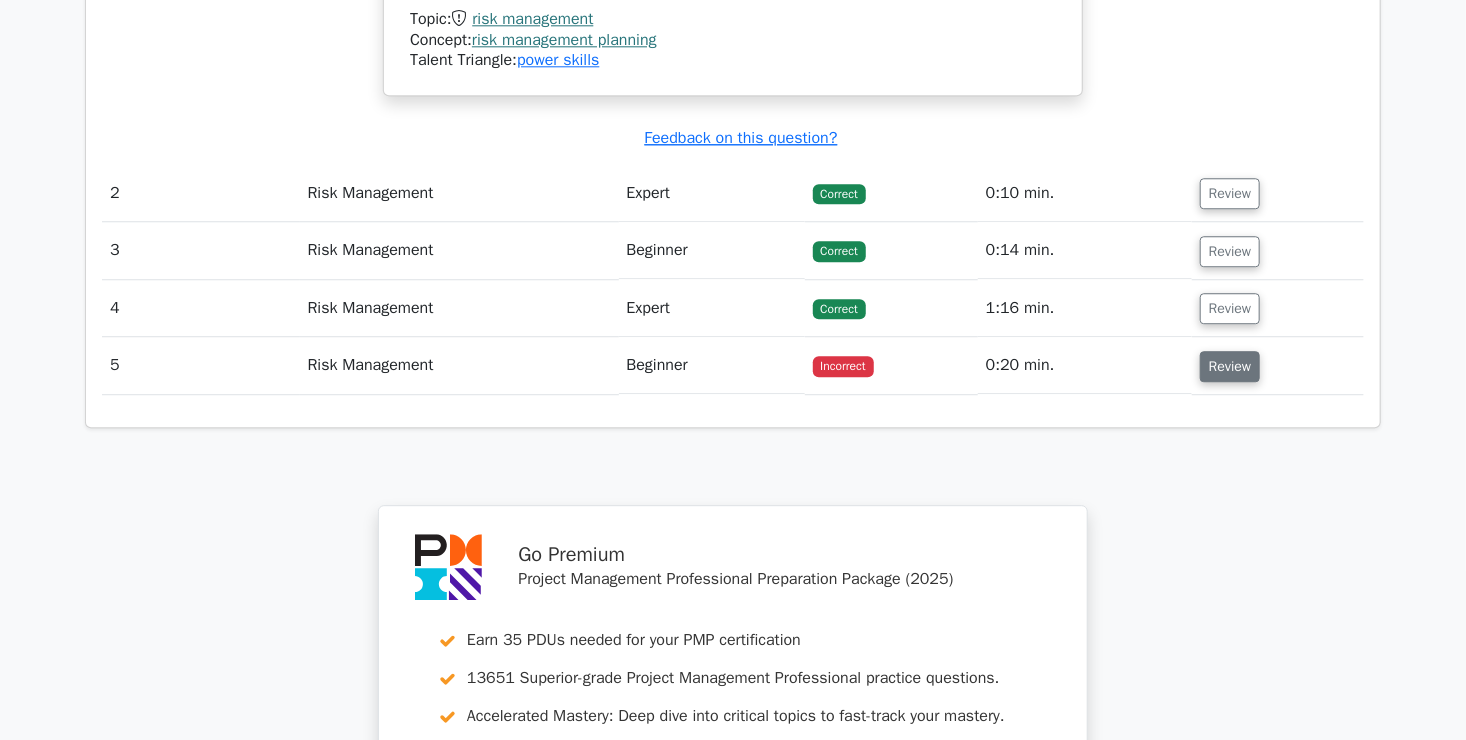 click on "Review" at bounding box center (1230, 366) 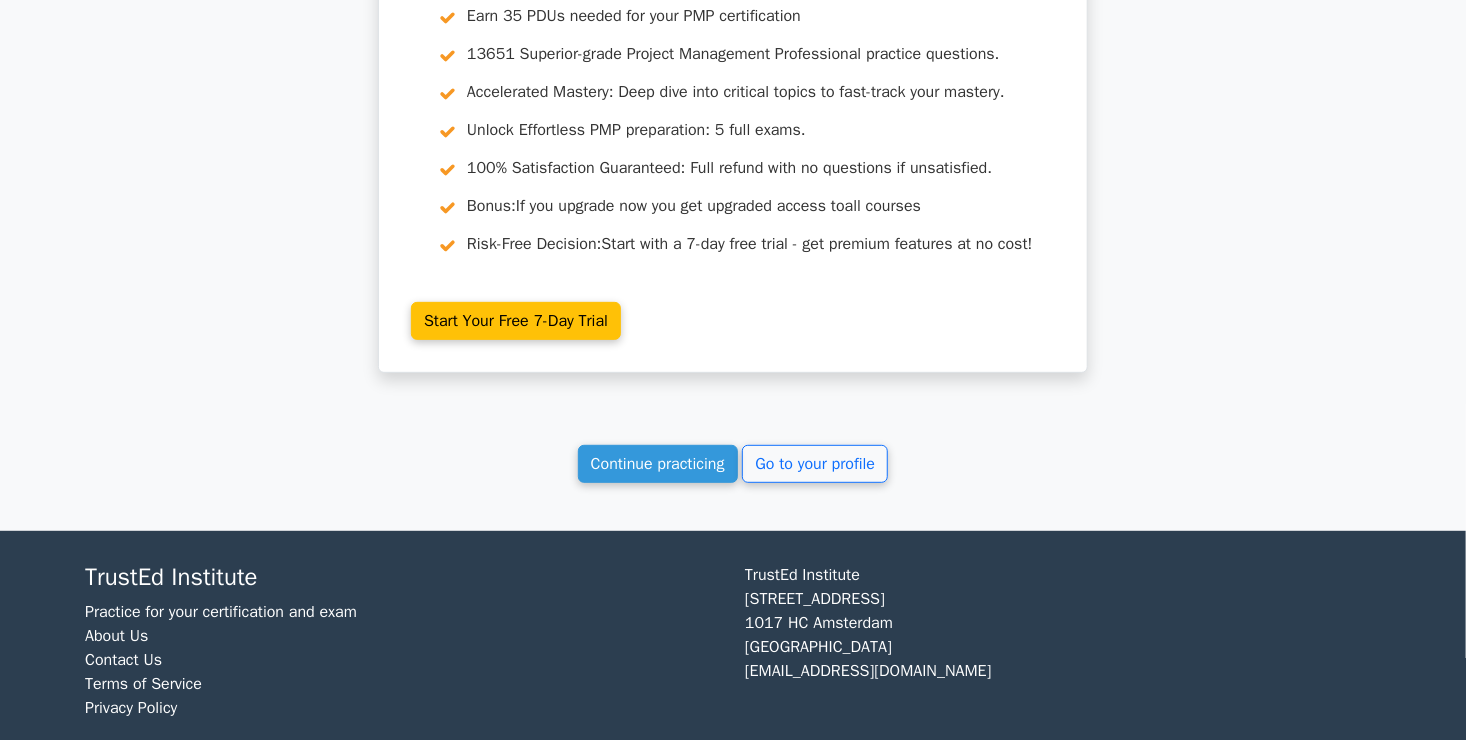 scroll, scrollTop: 3918, scrollLeft: 0, axis: vertical 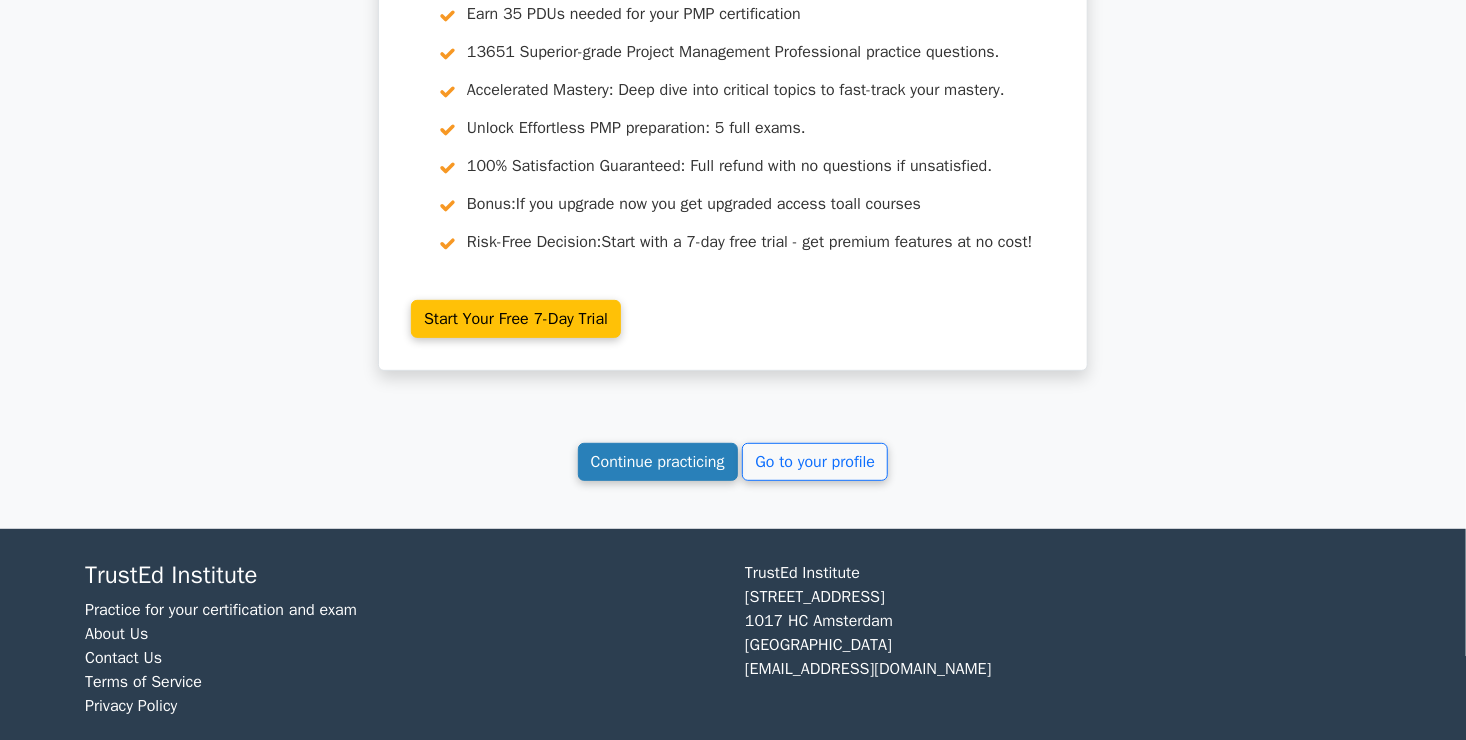 click on "Continue practicing" at bounding box center (658, 462) 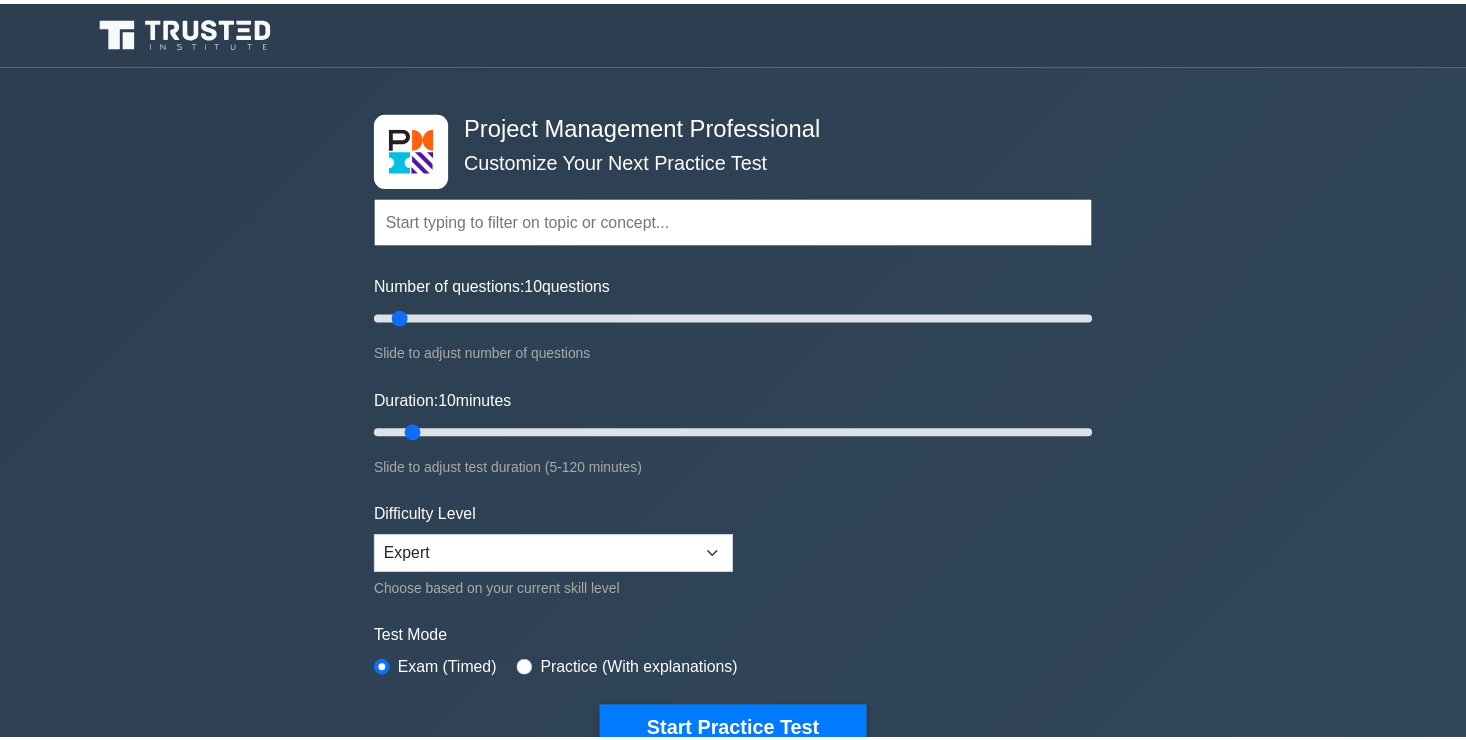 scroll, scrollTop: 0, scrollLeft: 0, axis: both 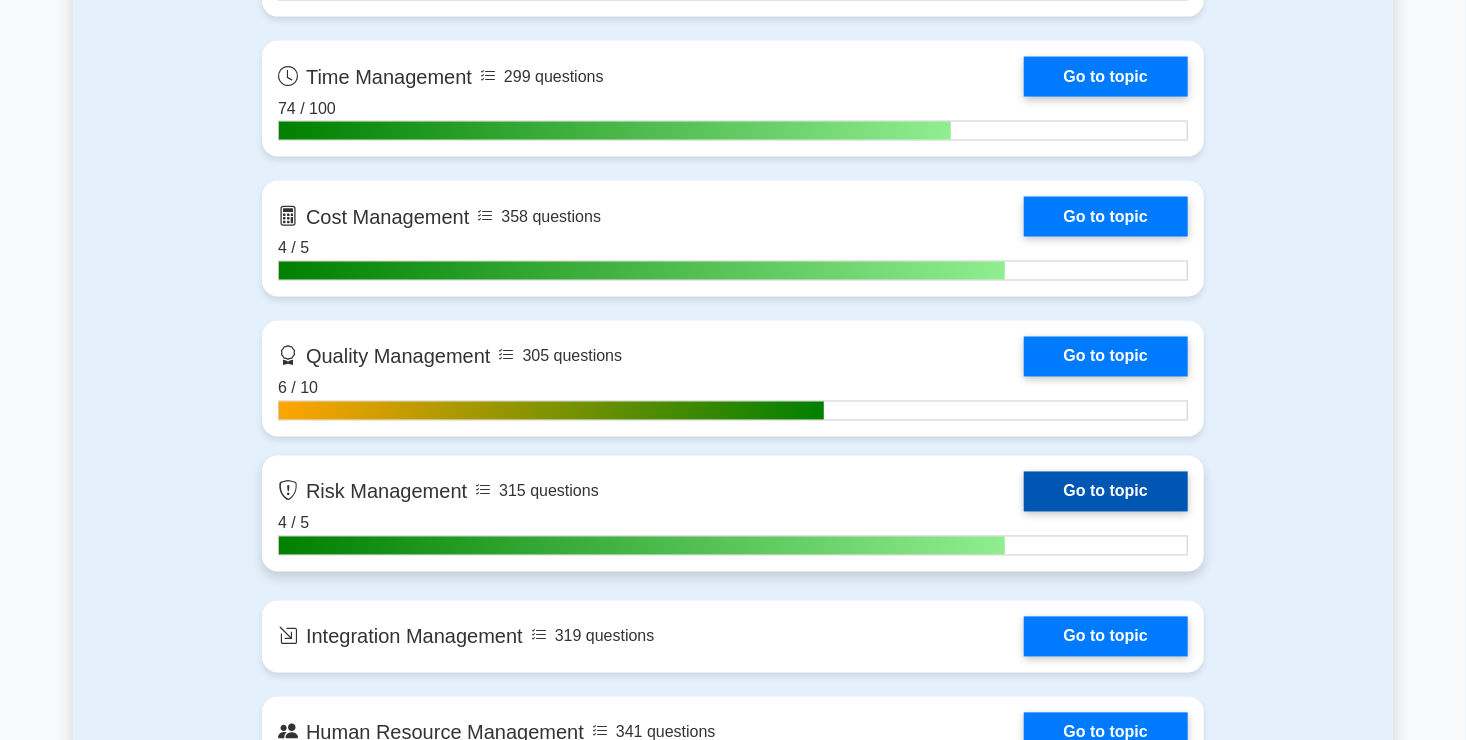 click on "Go to topic" at bounding box center [1106, 492] 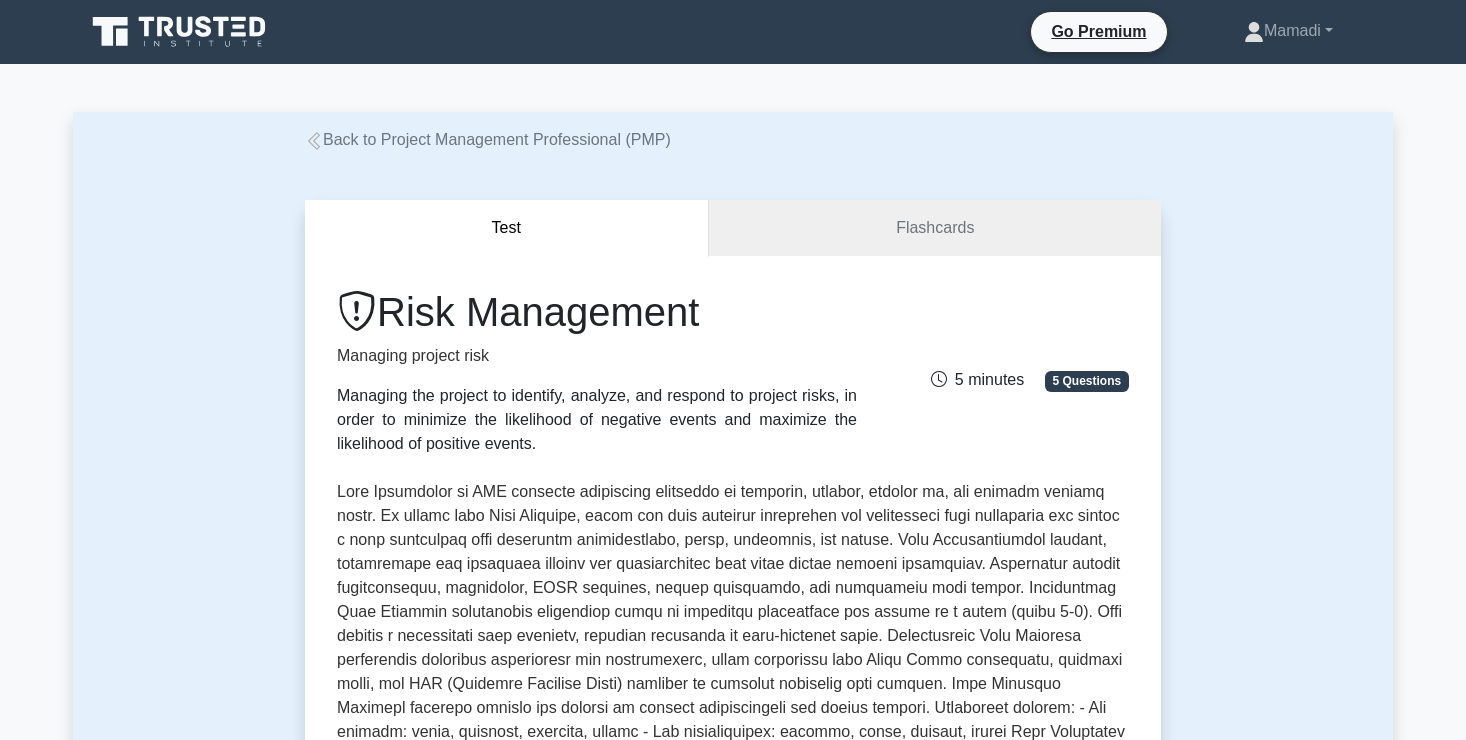 scroll, scrollTop: 431, scrollLeft: 0, axis: vertical 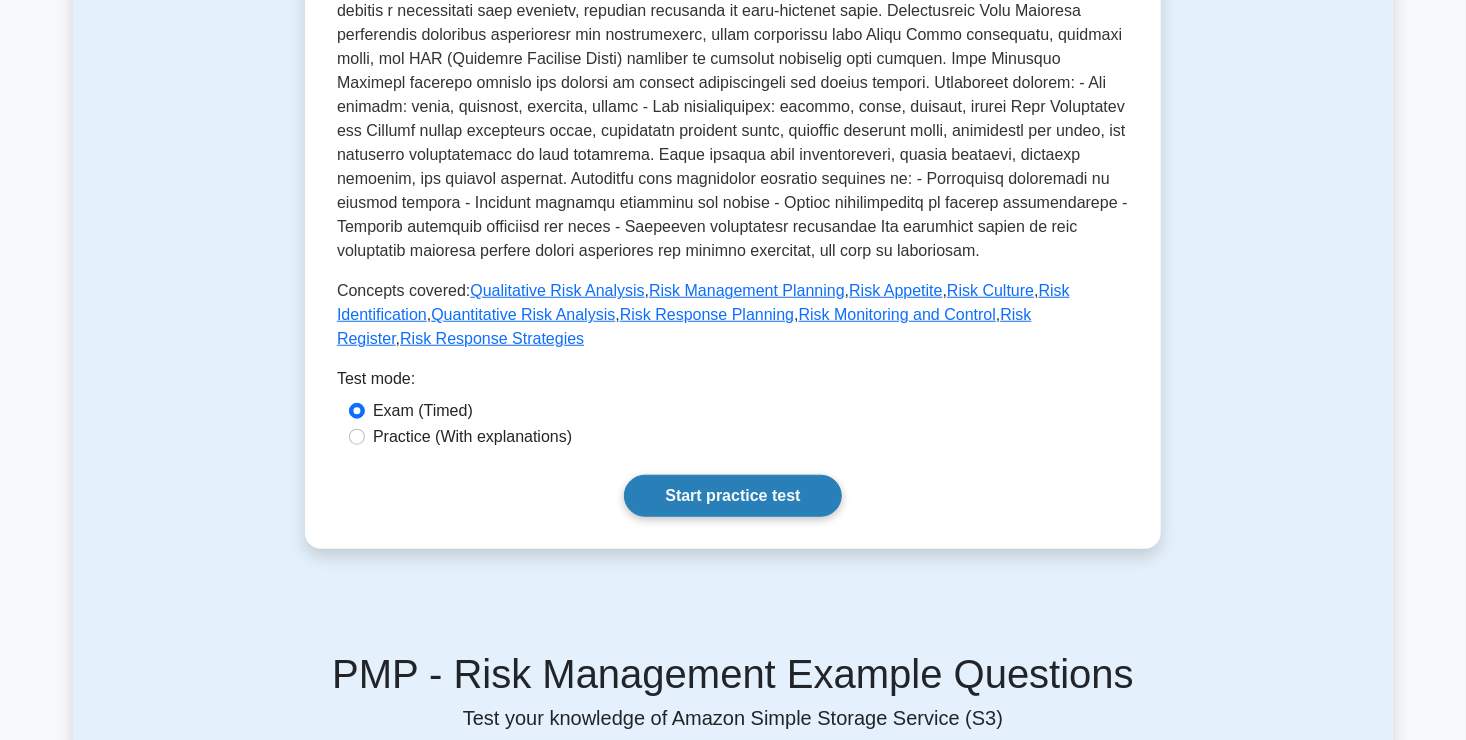 click on "Start practice test" at bounding box center [732, 496] 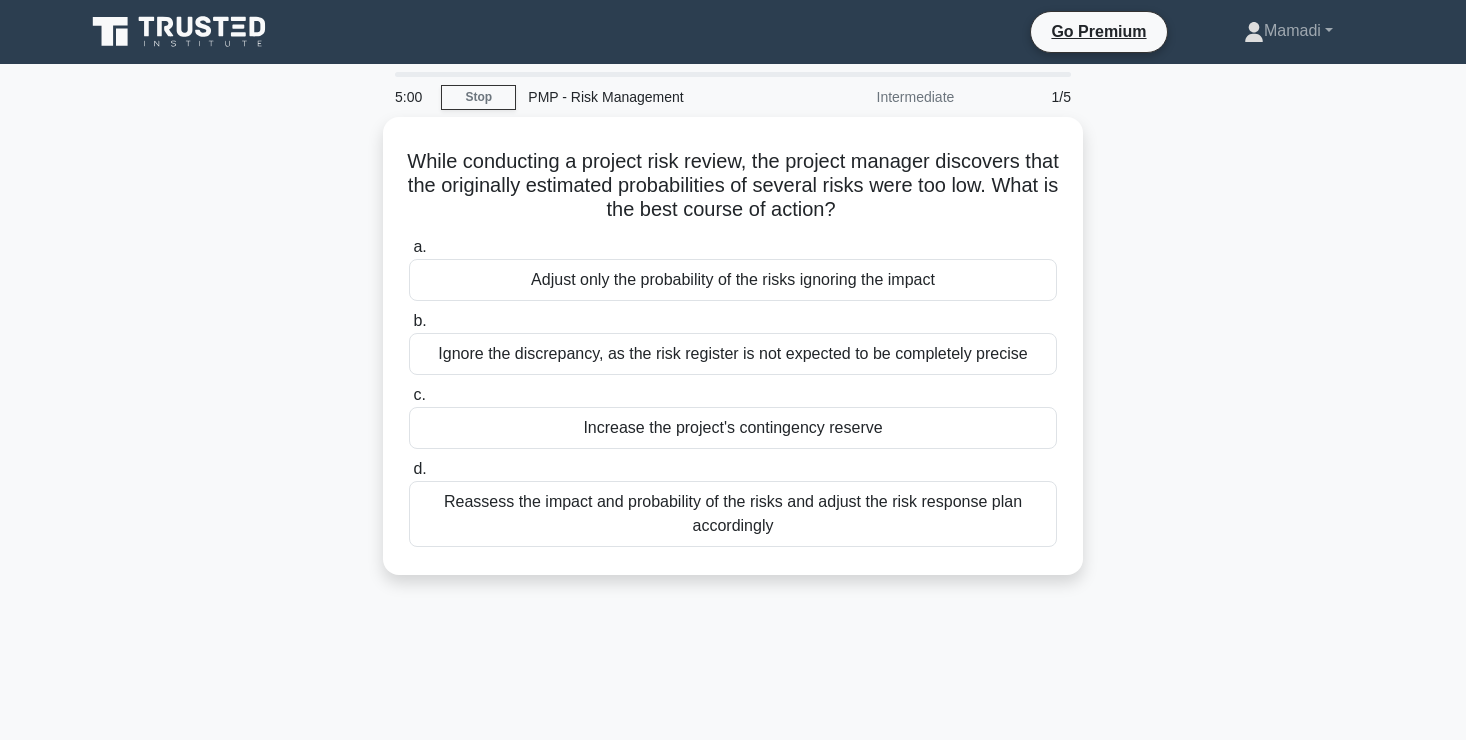 scroll, scrollTop: 0, scrollLeft: 0, axis: both 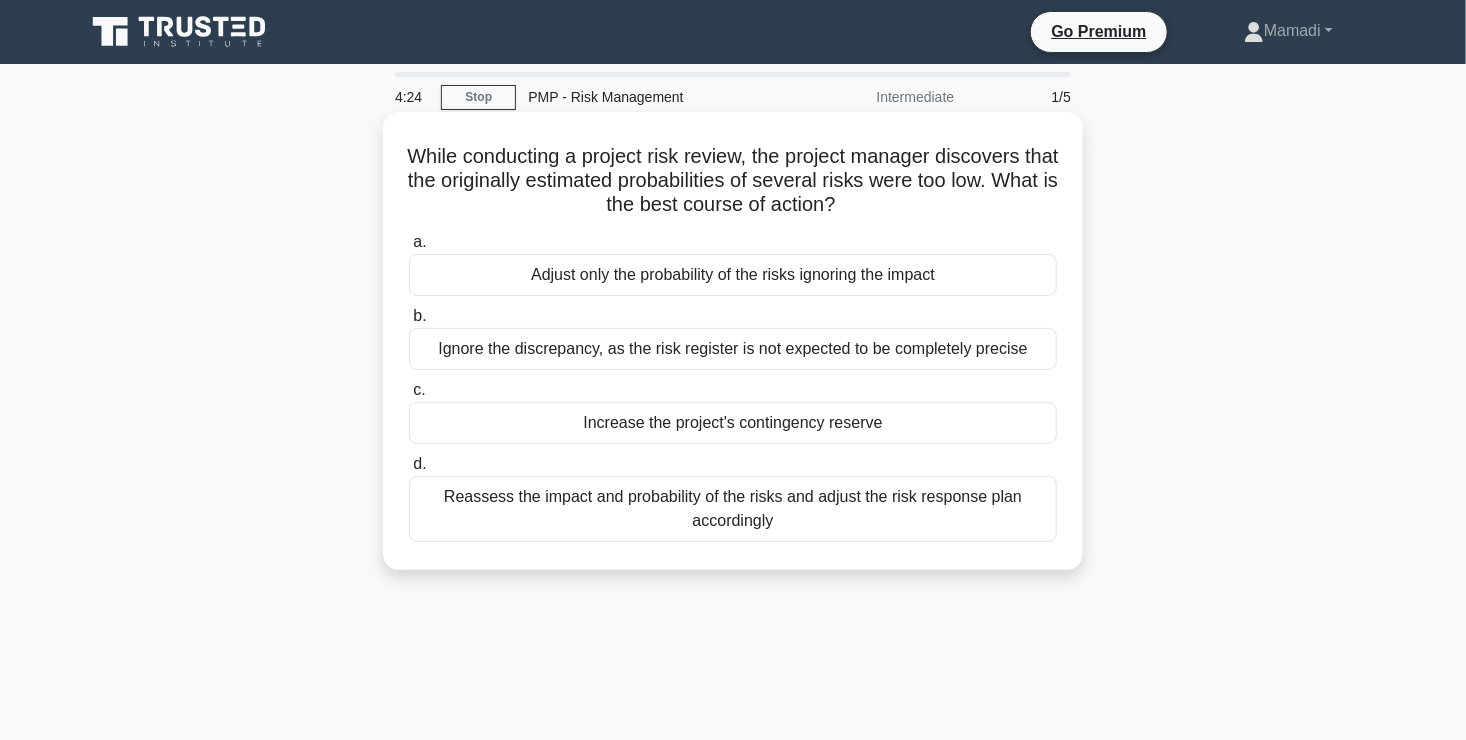click on "Reassess the impact and probability of the risks and adjust the risk response plan accordingly" at bounding box center (733, 509) 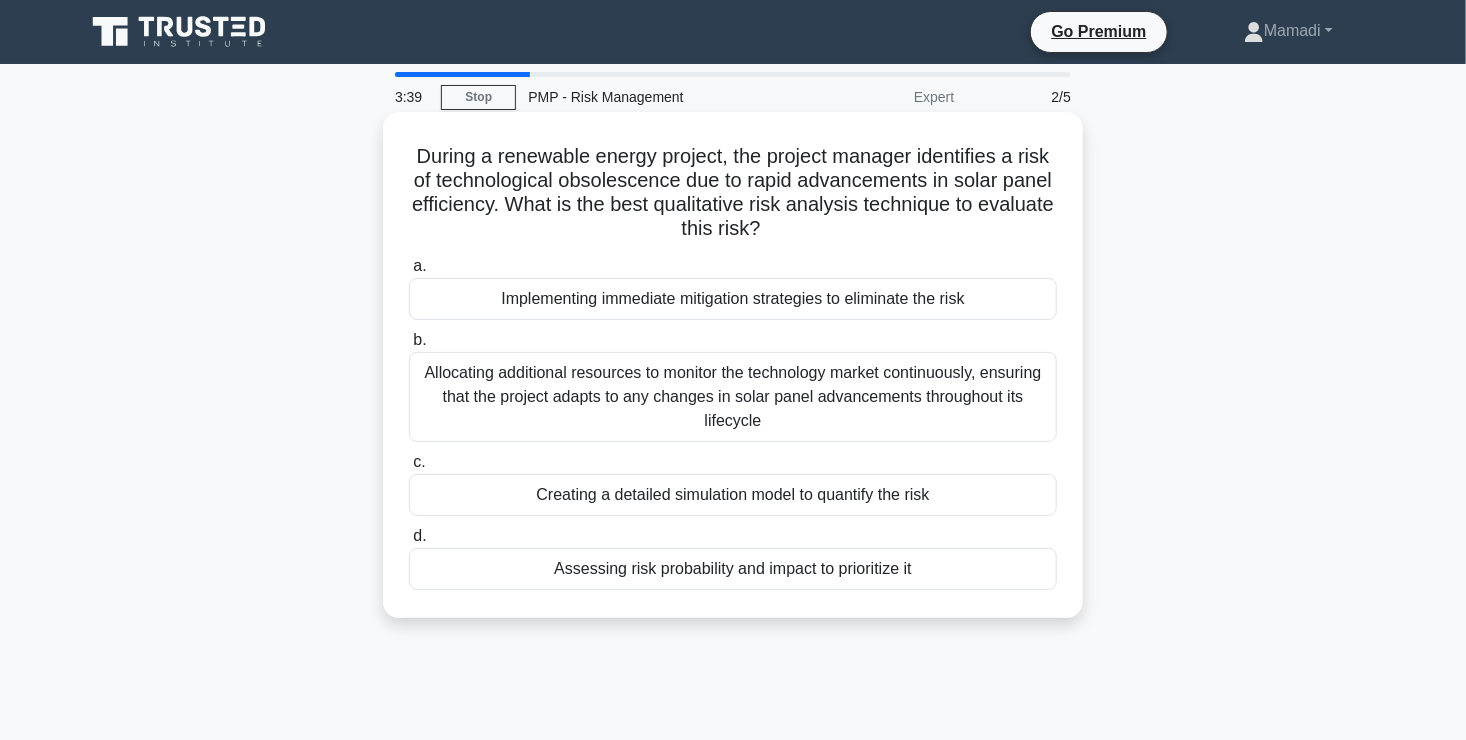click on "Assessing risk probability and impact to prioritize it" at bounding box center [733, 569] 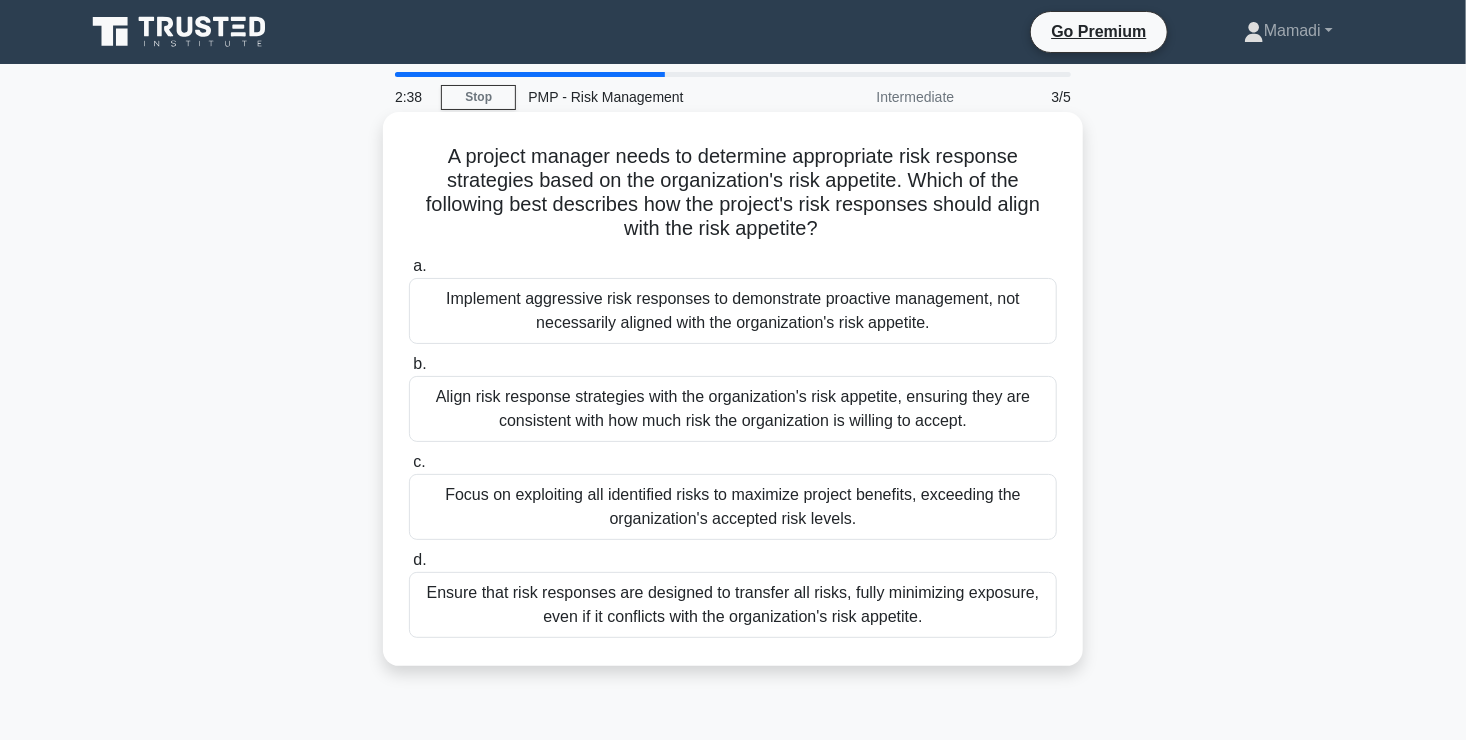 click on "Align risk response strategies with the organization's risk appetite, ensuring they are consistent with how much risk the organization is willing to accept." at bounding box center [733, 409] 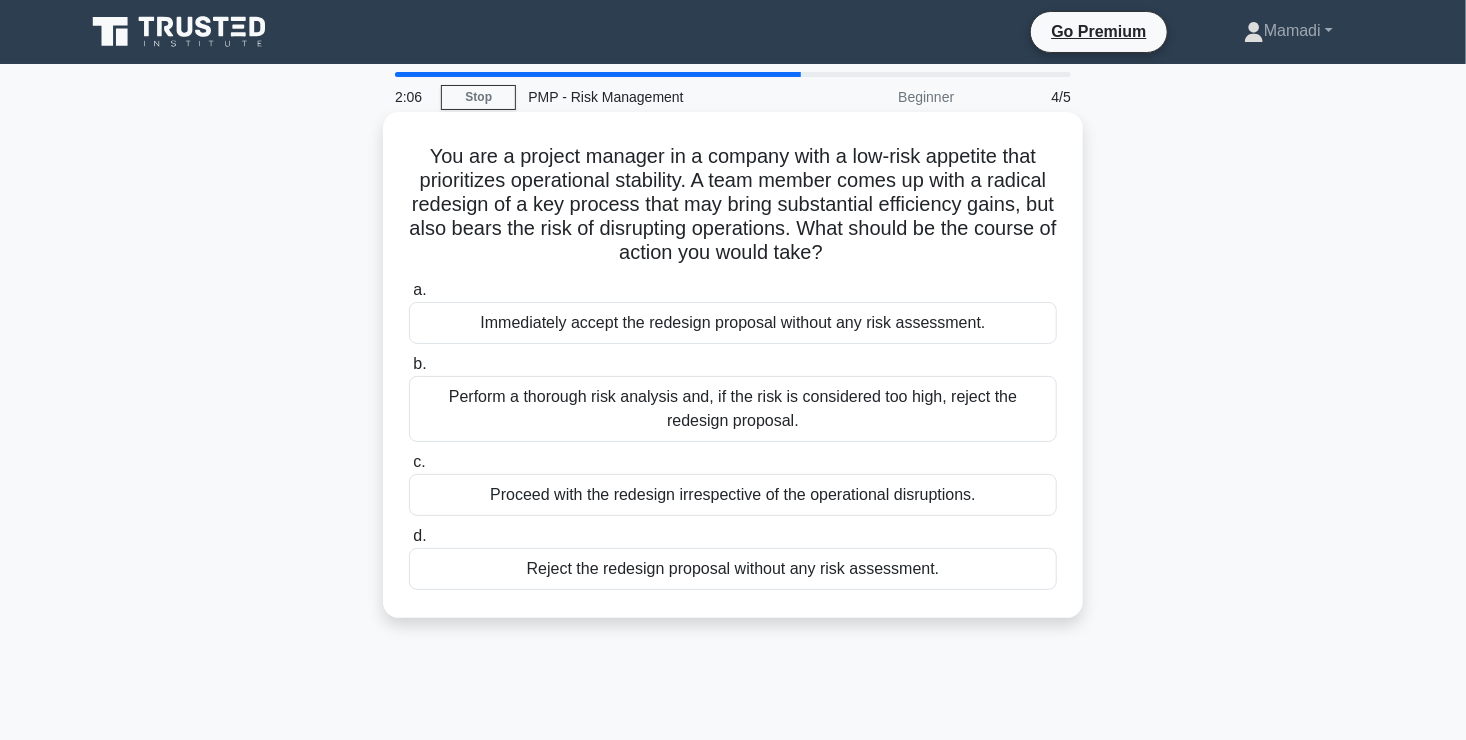 click on "Perform a thorough risk analysis and, if the risk is considered too high, reject the redesign proposal." at bounding box center (733, 409) 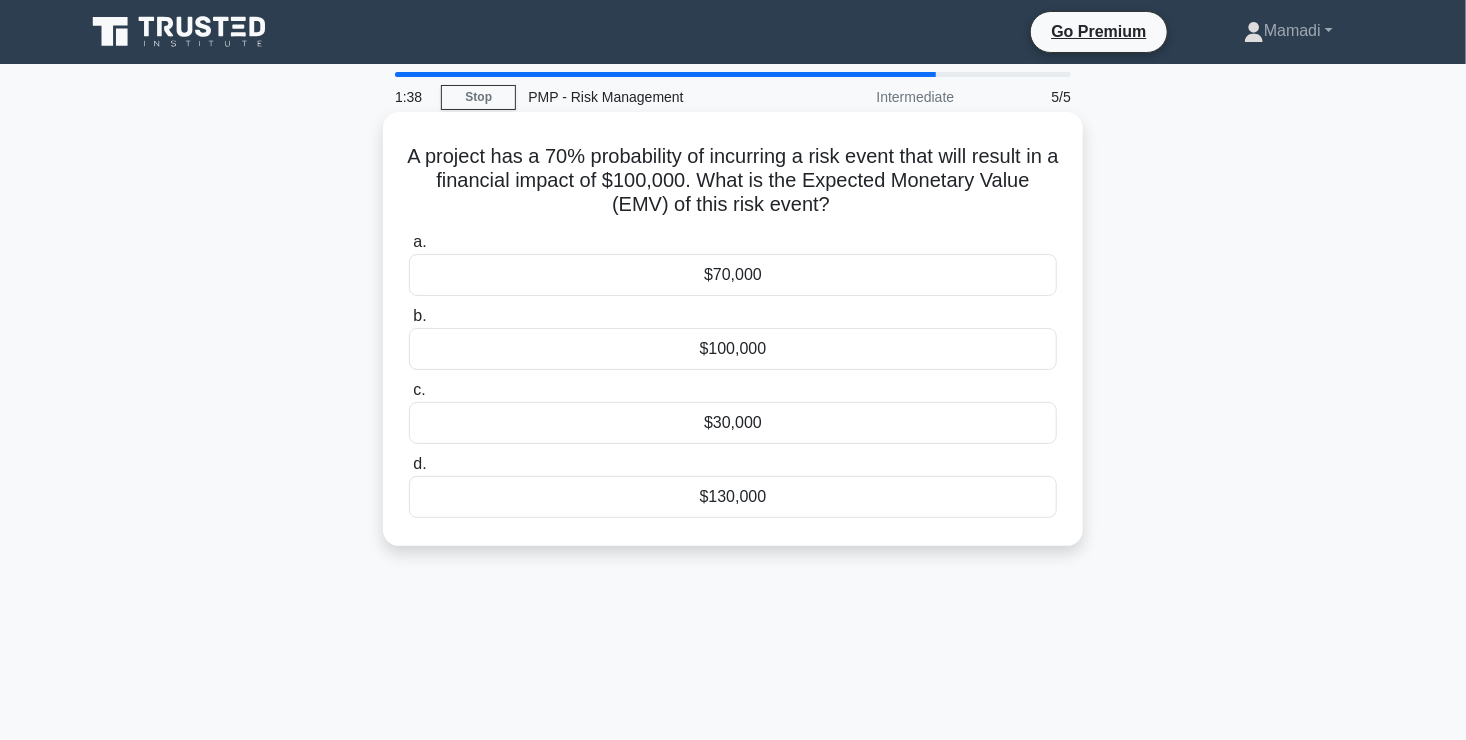 click on "$70,000" at bounding box center [733, 275] 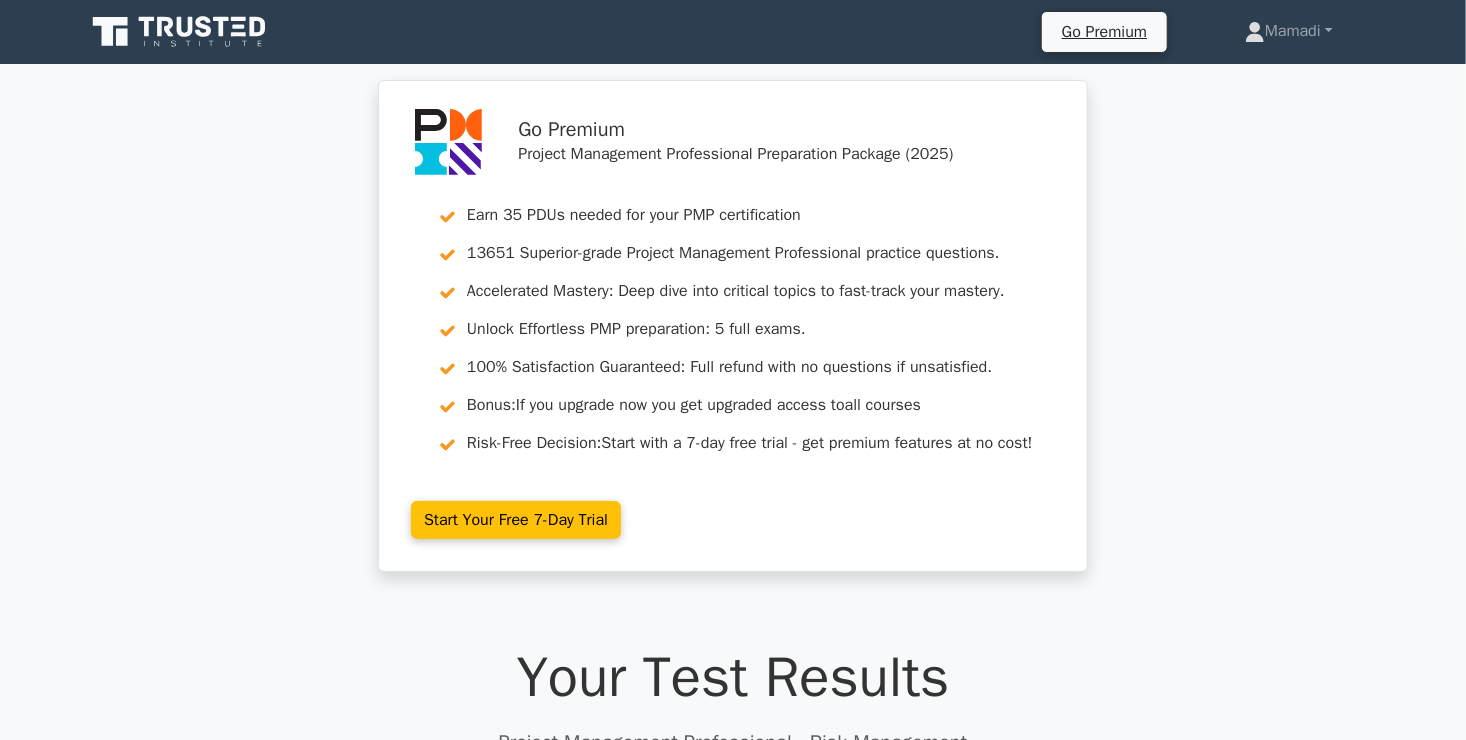 scroll, scrollTop: 411, scrollLeft: 0, axis: vertical 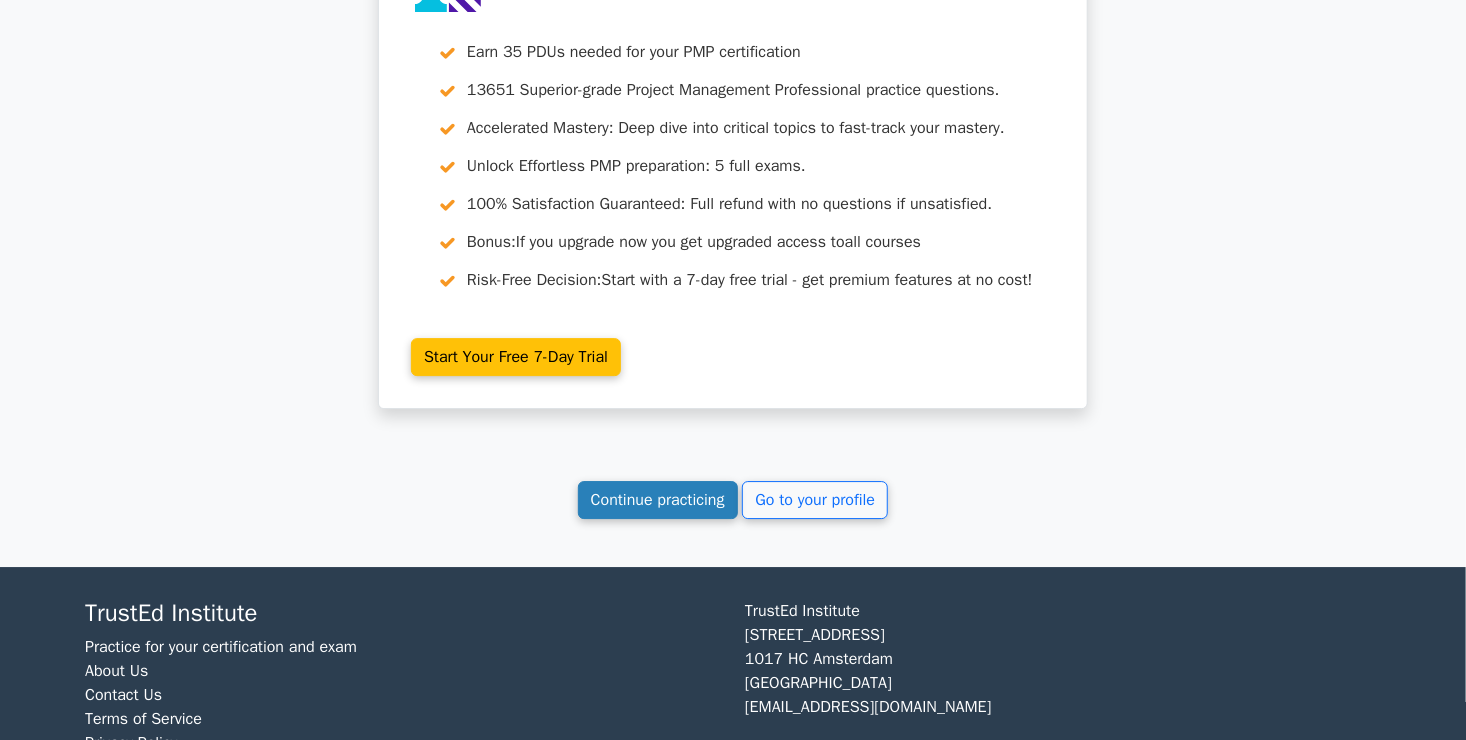 click on "Continue practicing" at bounding box center (658, 500) 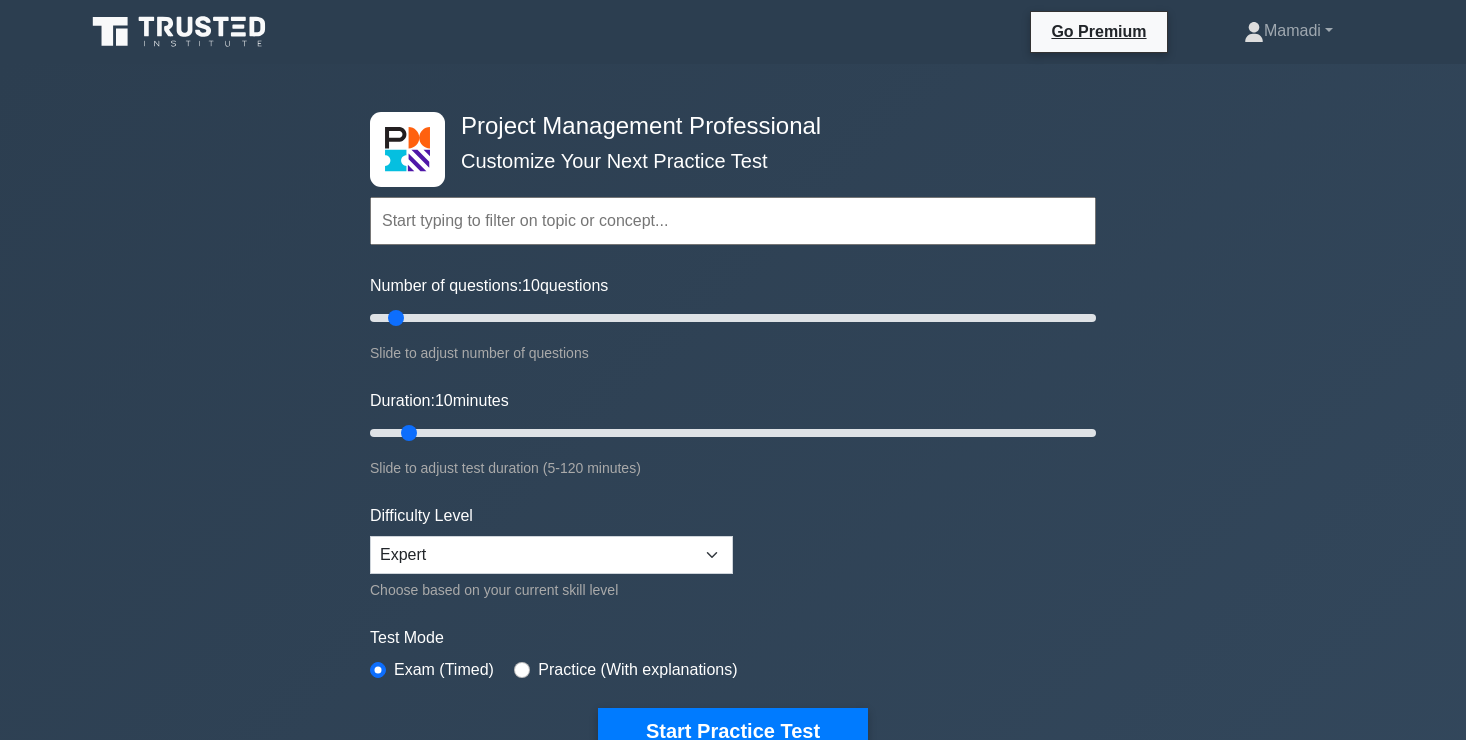 scroll, scrollTop: 0, scrollLeft: 0, axis: both 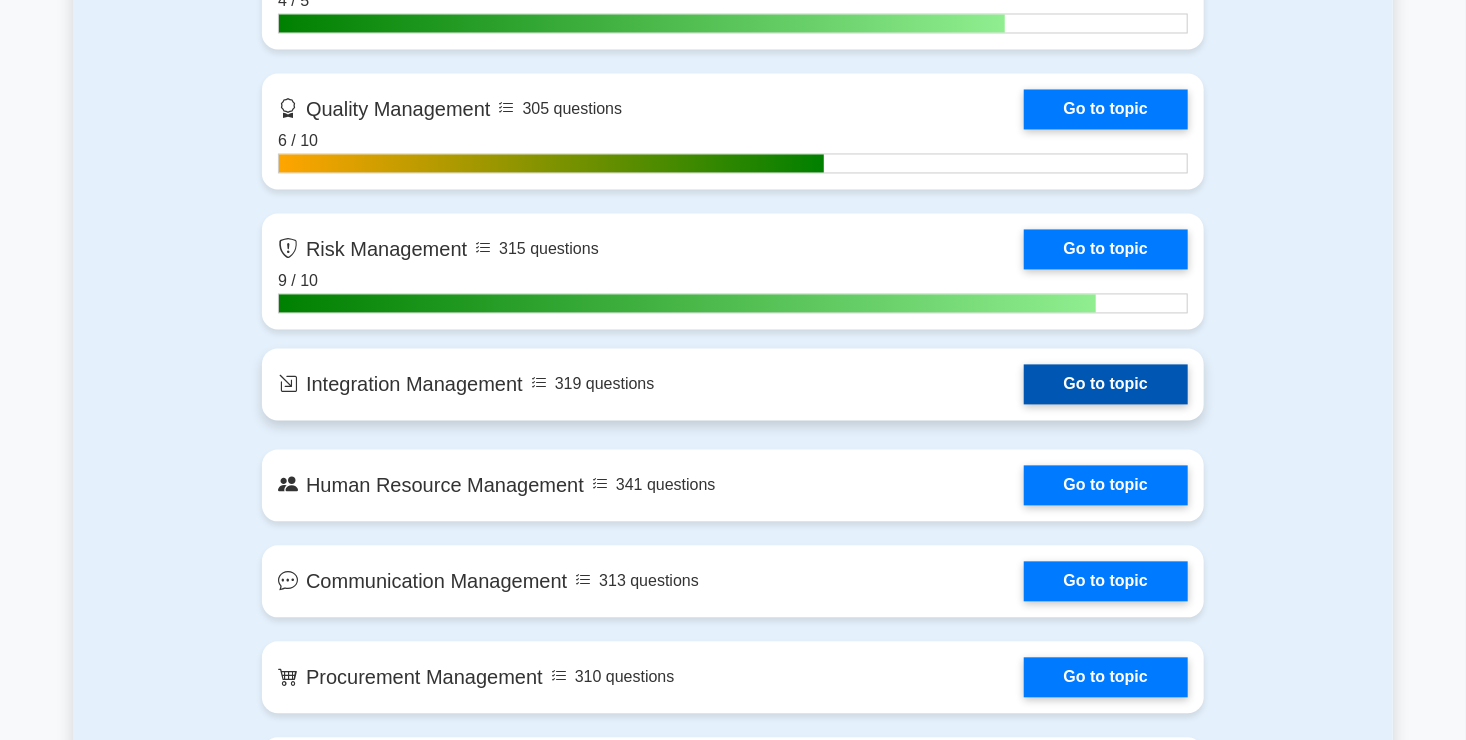 click on "Go to topic" at bounding box center [1106, 384] 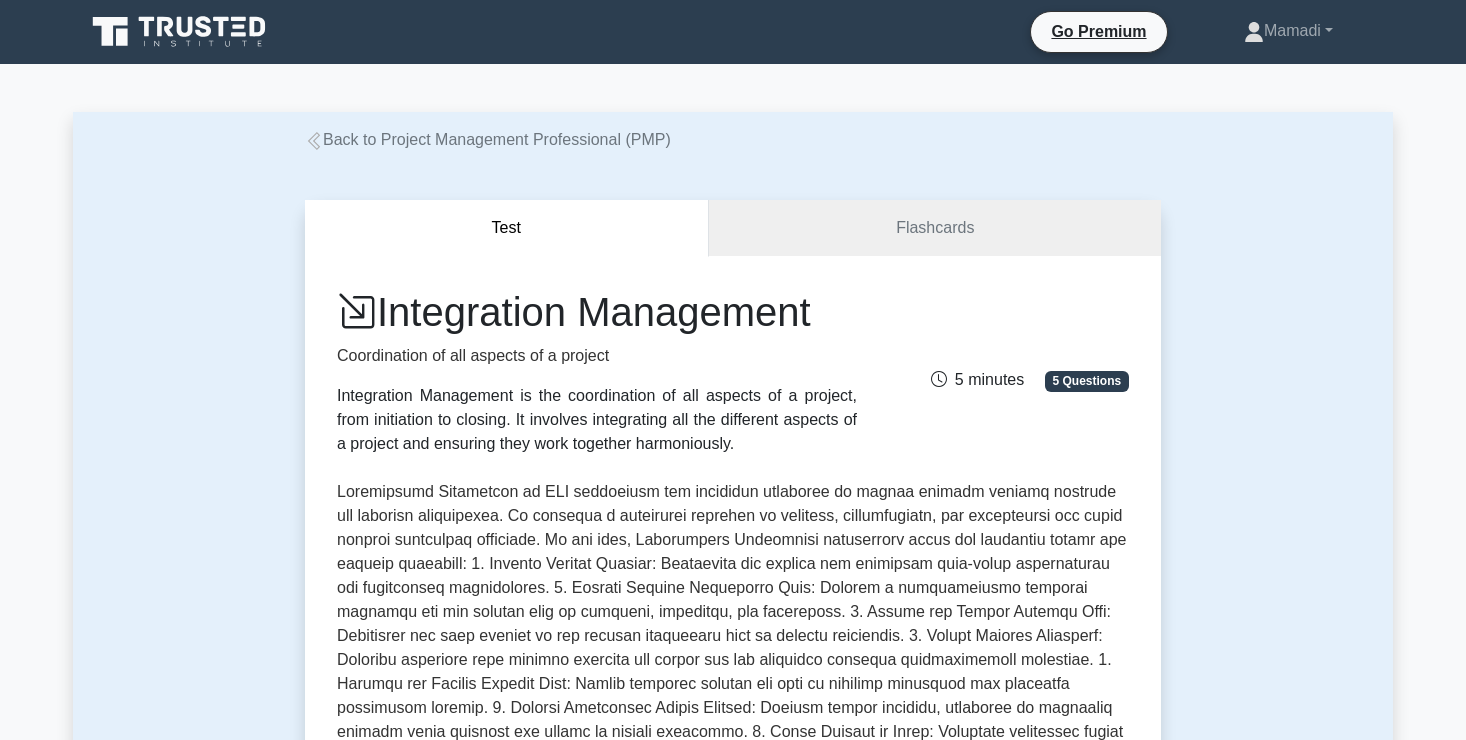 scroll, scrollTop: 0, scrollLeft: 0, axis: both 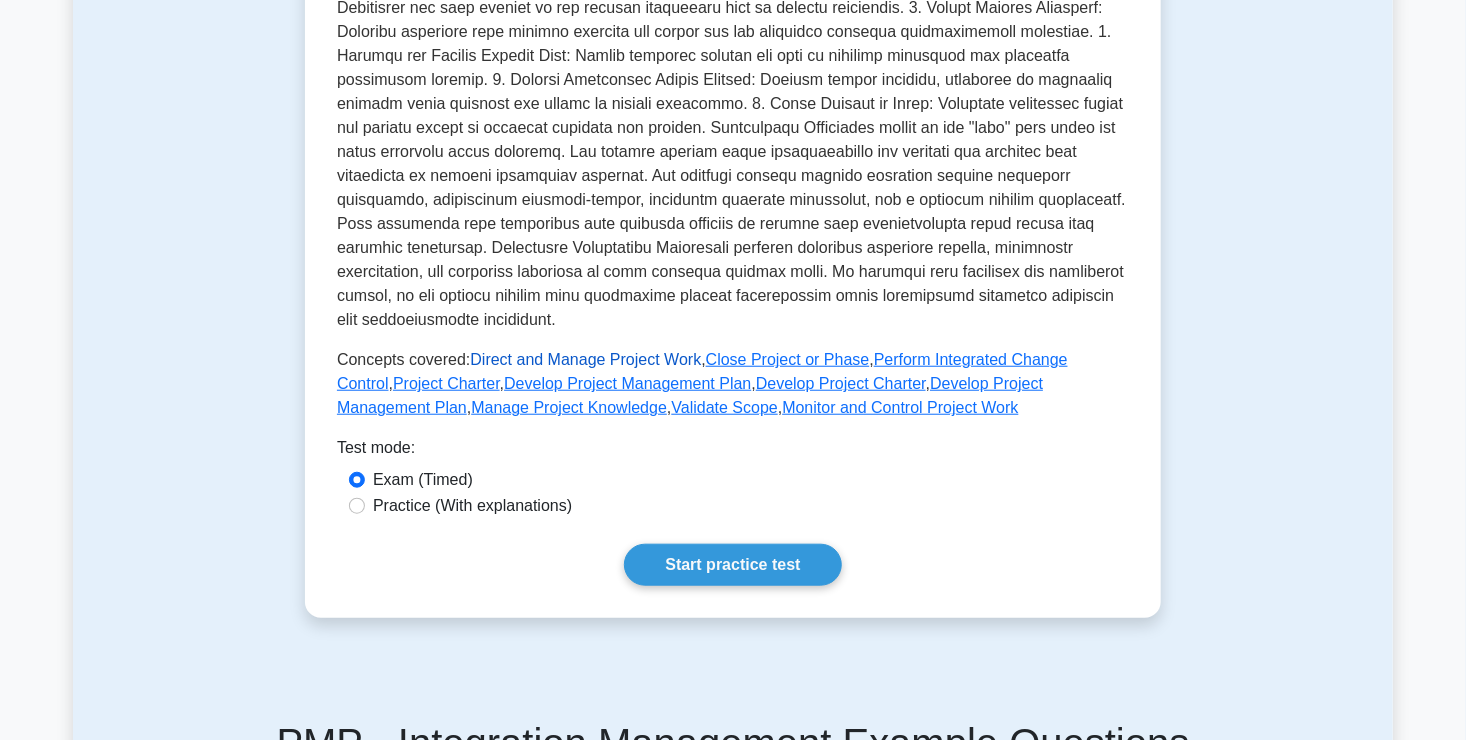 click on "Direct and Manage Project Work" at bounding box center [585, 359] 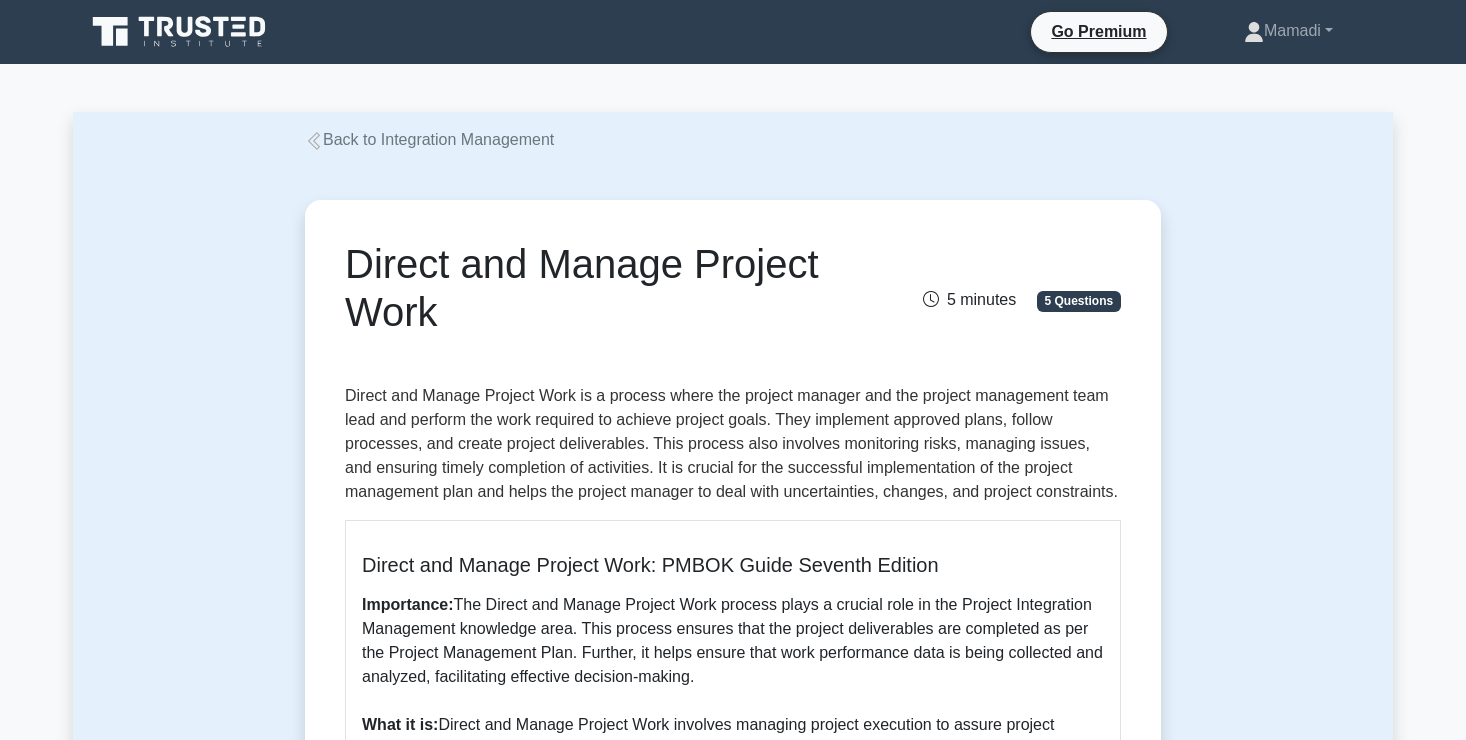 scroll, scrollTop: 0, scrollLeft: 0, axis: both 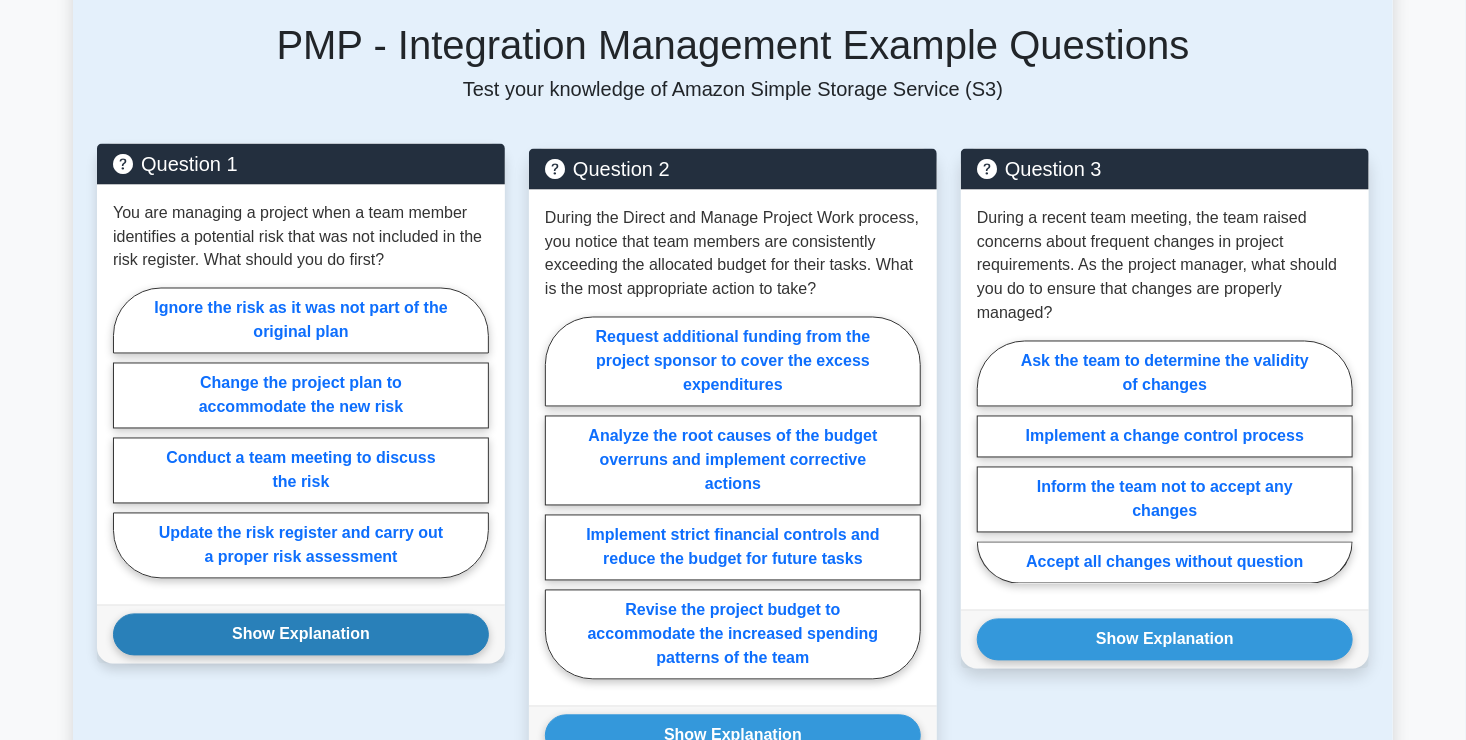 click on "Show Explanation" at bounding box center (301, 635) 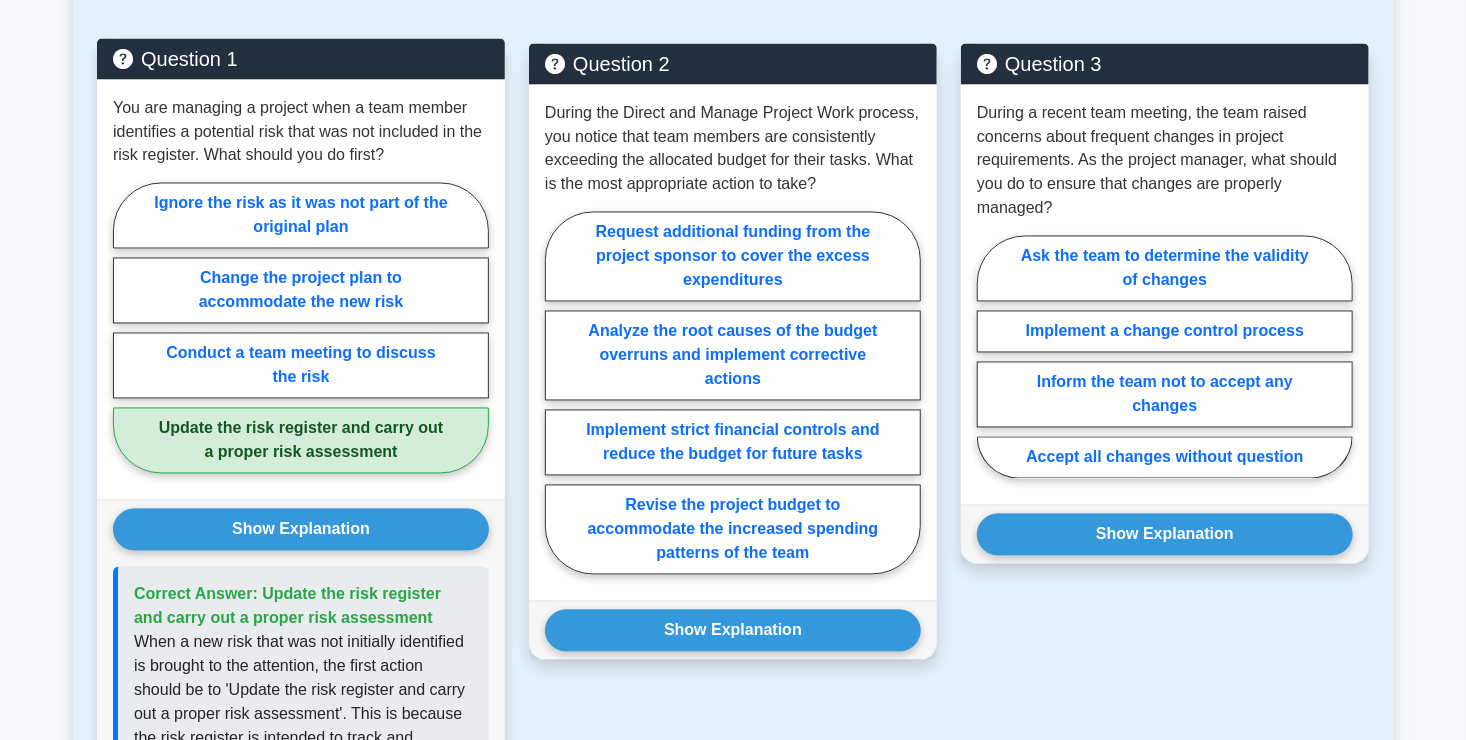 scroll, scrollTop: 1688, scrollLeft: 0, axis: vertical 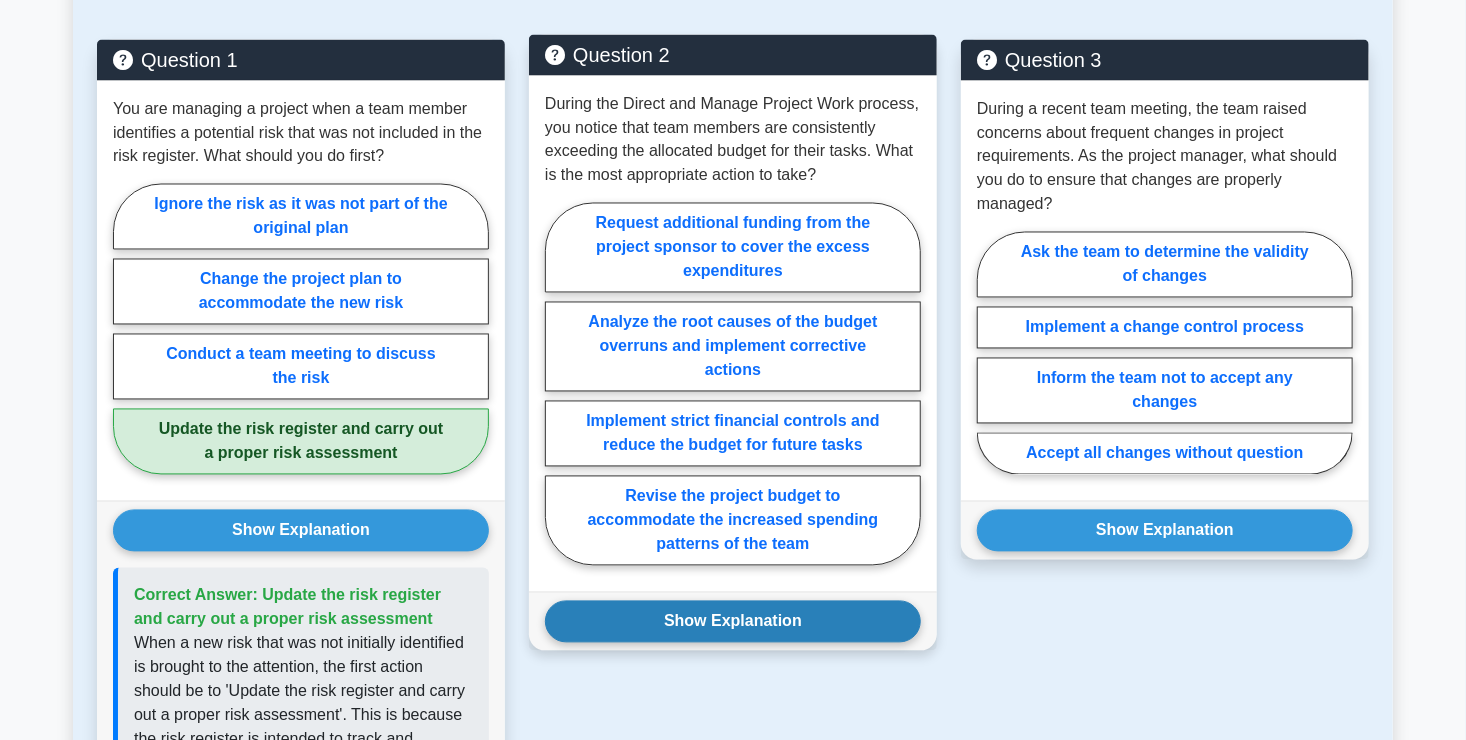 click on "Show Explanation" at bounding box center (733, 622) 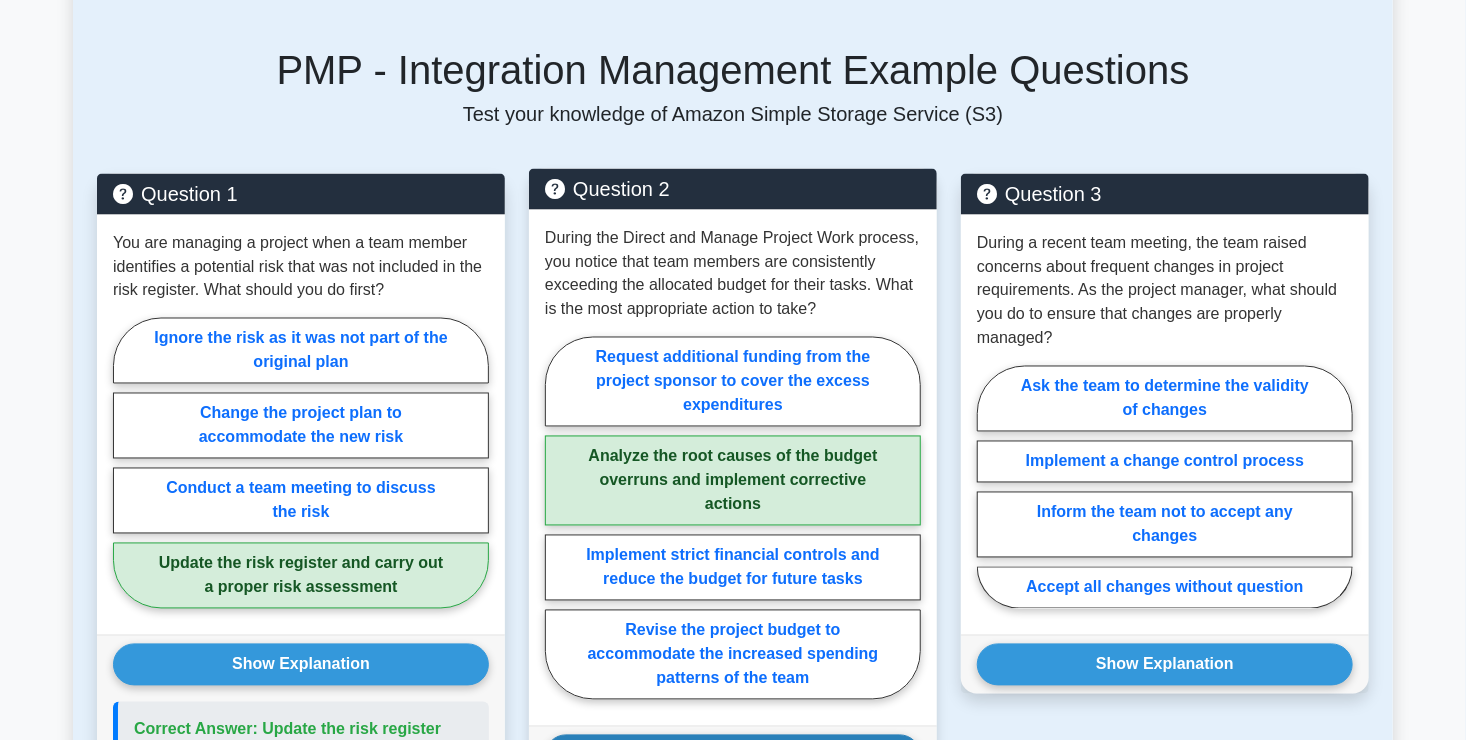 scroll, scrollTop: 1551, scrollLeft: 0, axis: vertical 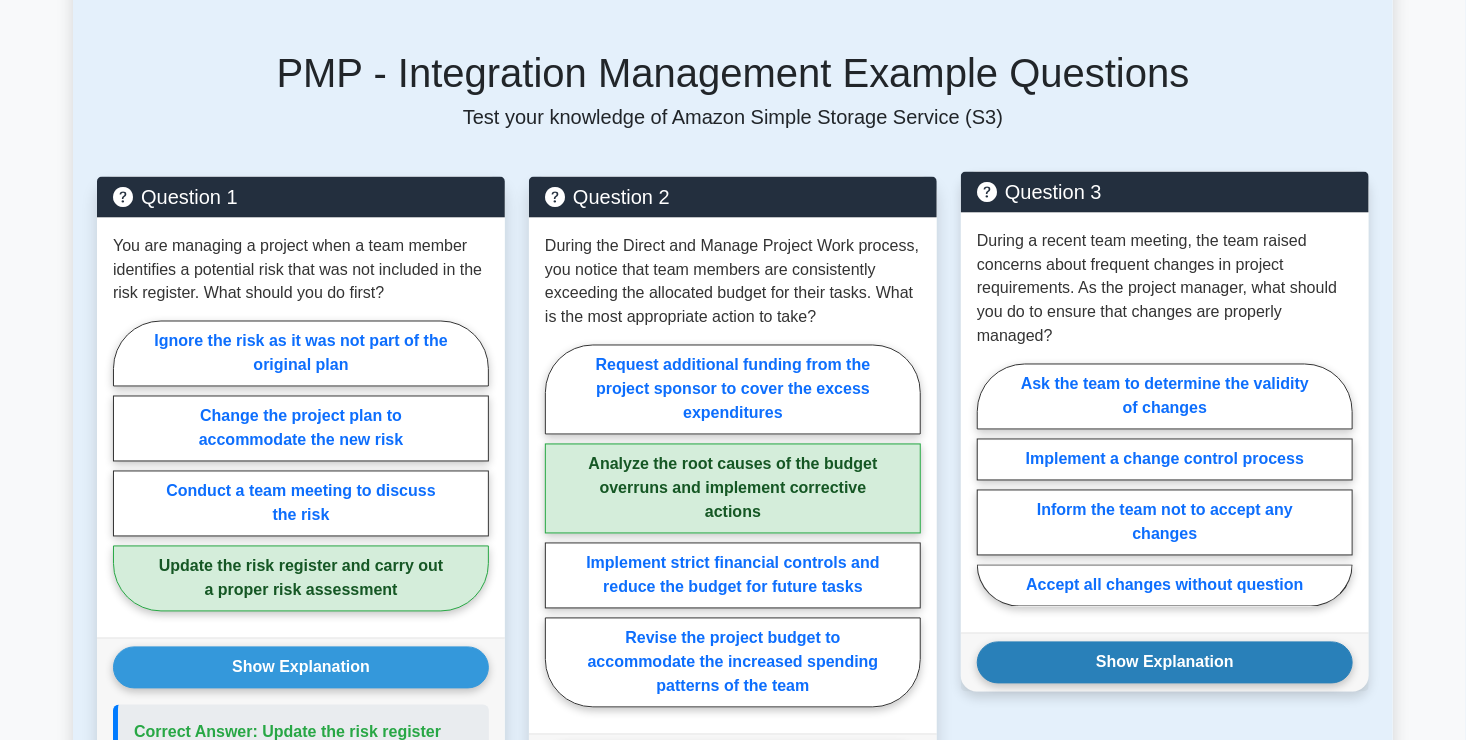 click on "Show Explanation" at bounding box center [1165, 663] 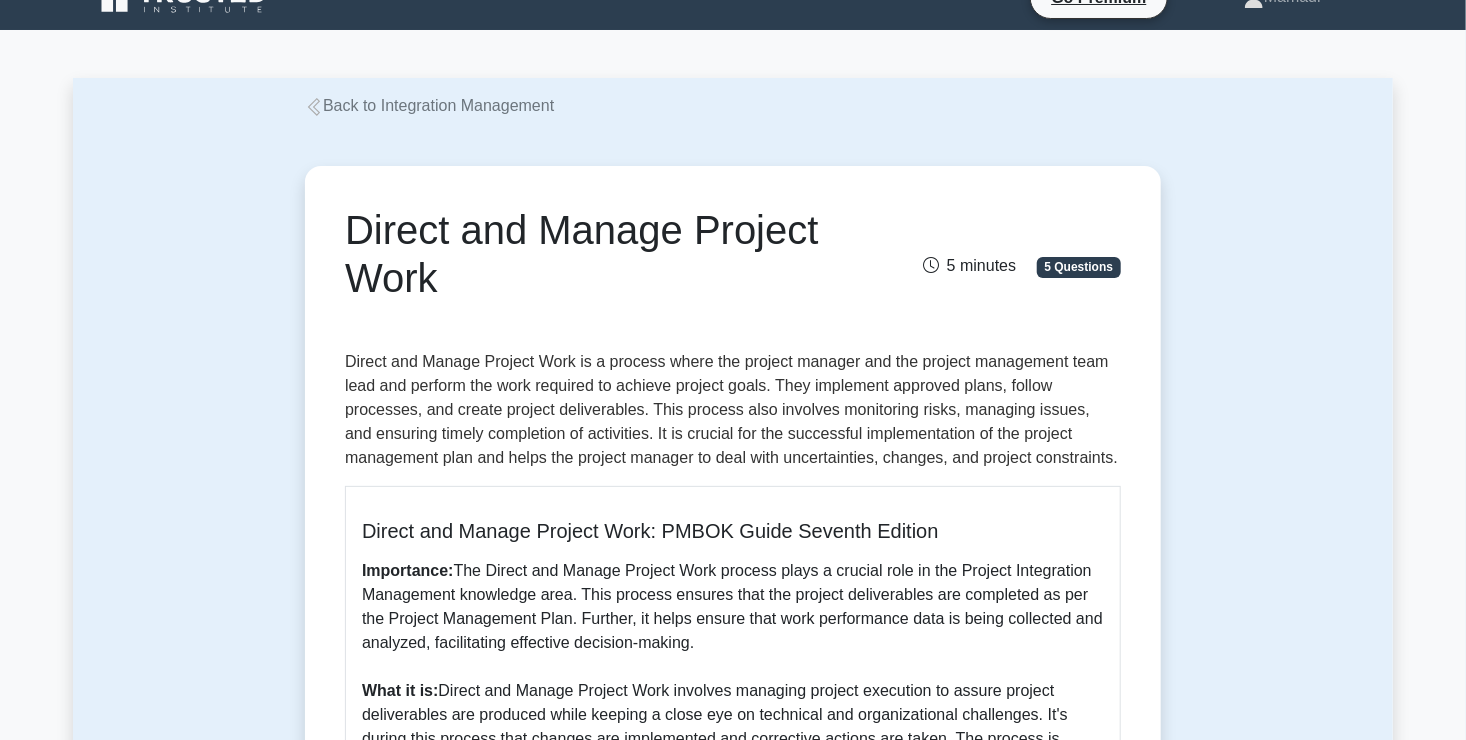 scroll, scrollTop: 0, scrollLeft: 0, axis: both 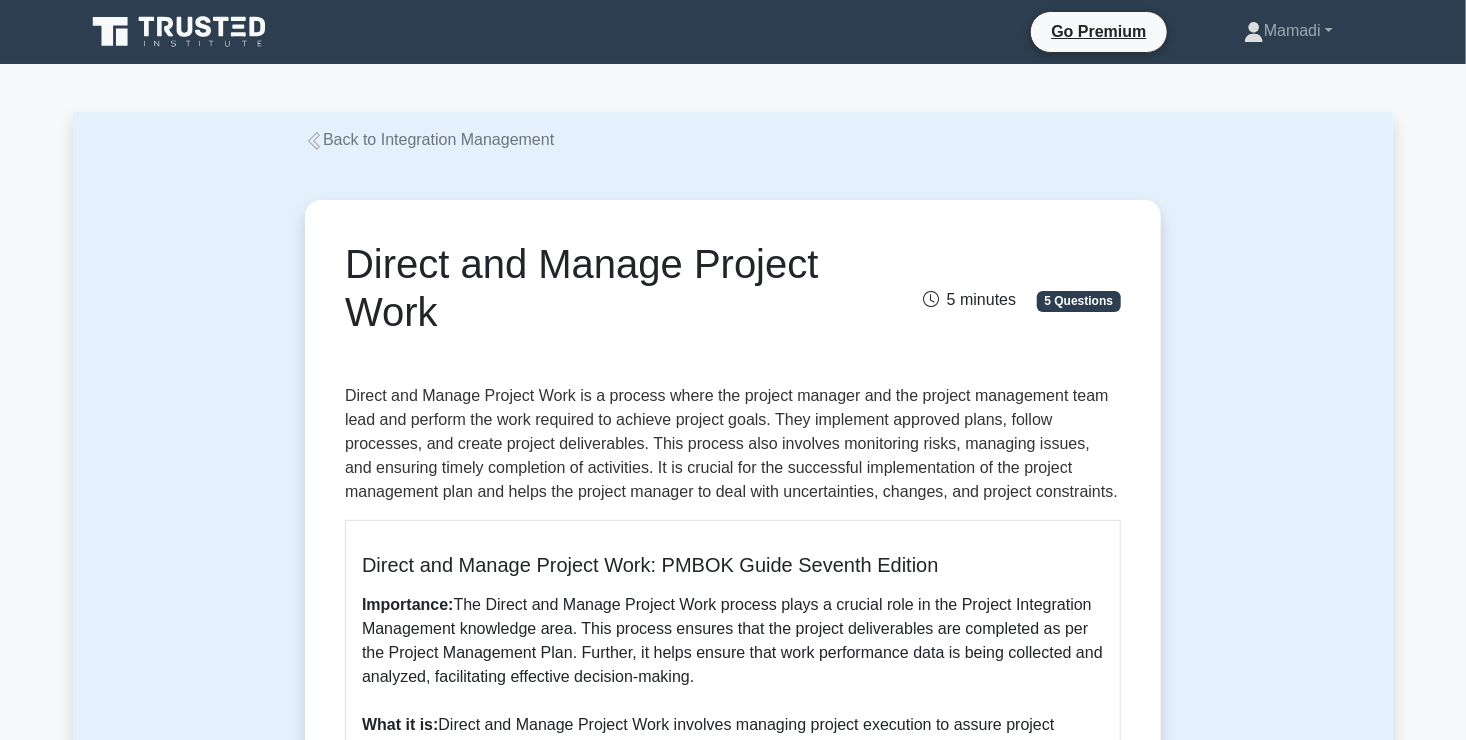 click on "Back to Integration Management" at bounding box center [429, 139] 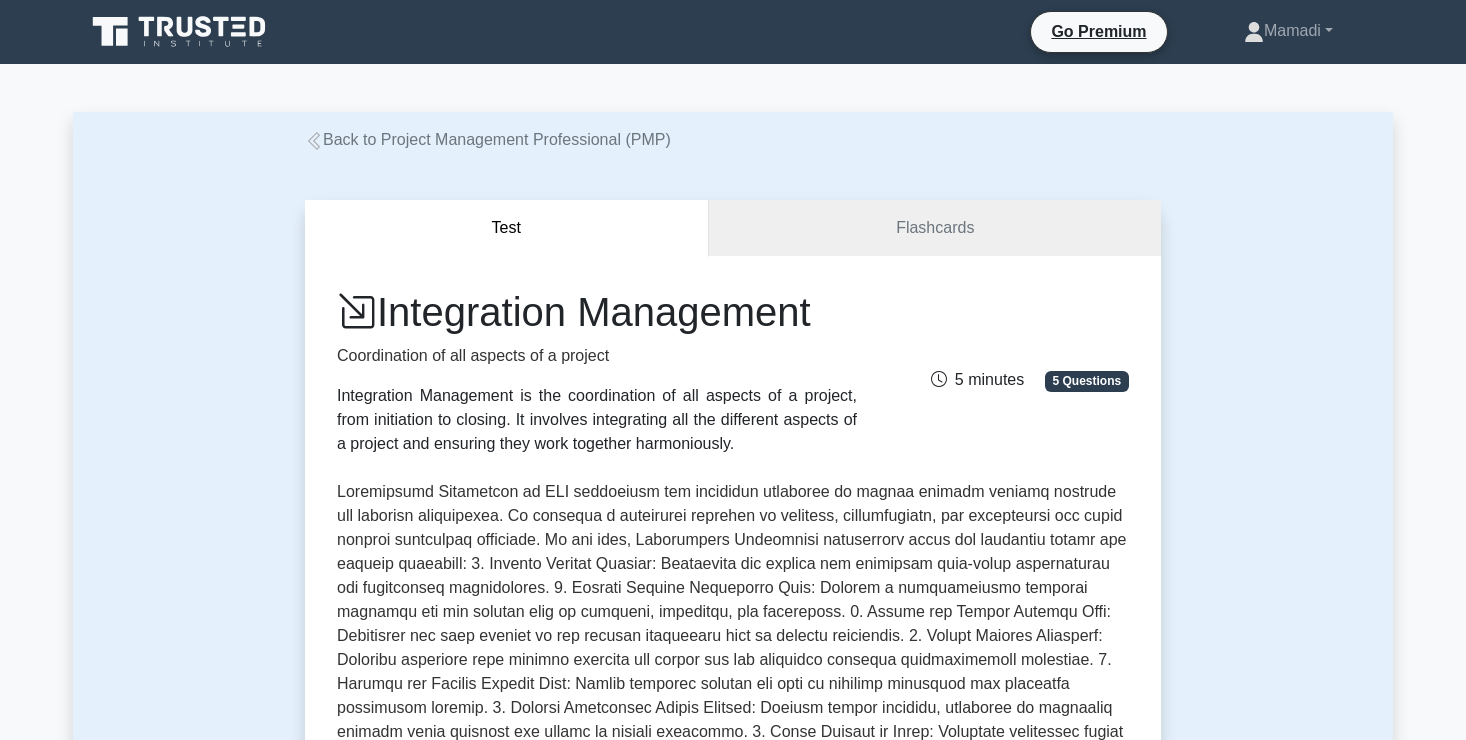 scroll, scrollTop: 0, scrollLeft: 0, axis: both 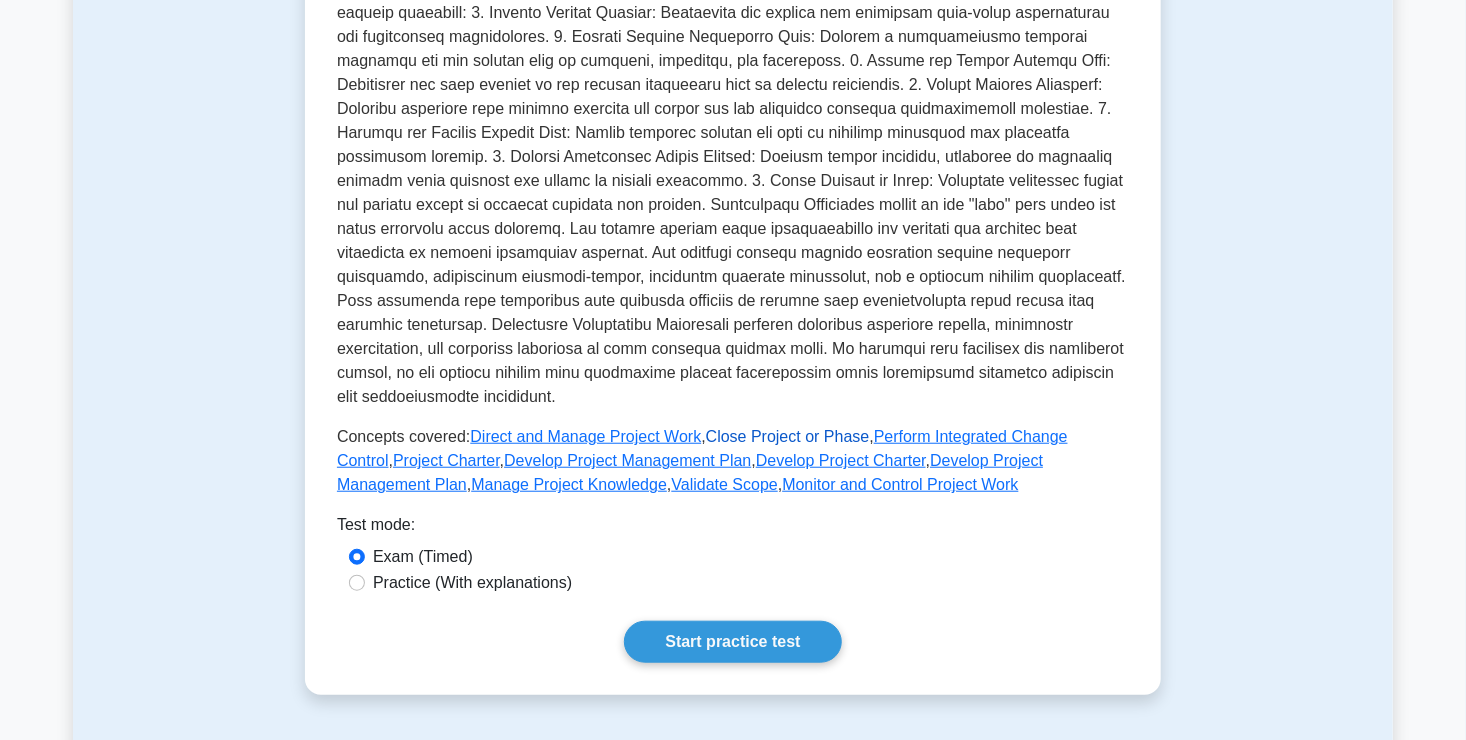 click on "Close Project or Phase" at bounding box center [788, 436] 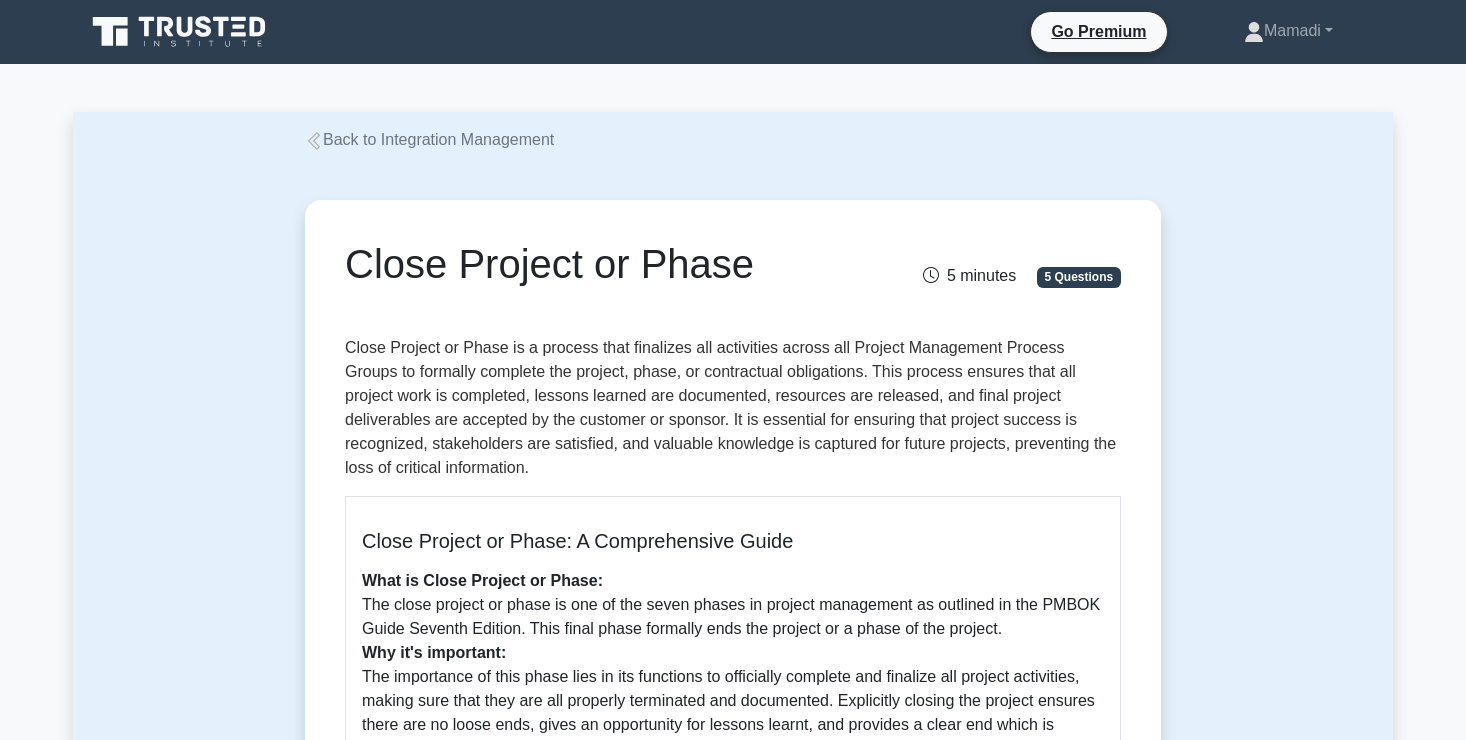 scroll, scrollTop: 0, scrollLeft: 0, axis: both 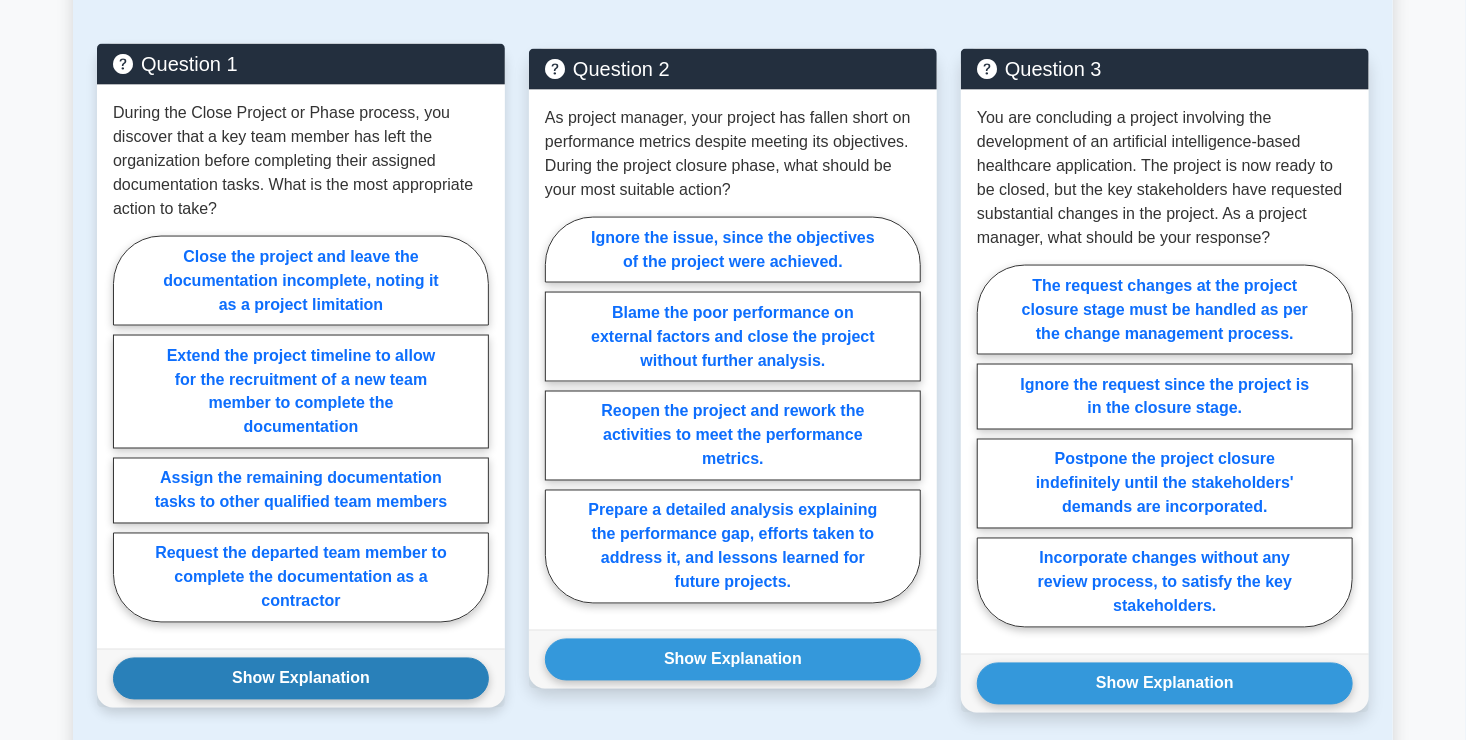 click on "Show Explanation" at bounding box center (301, 679) 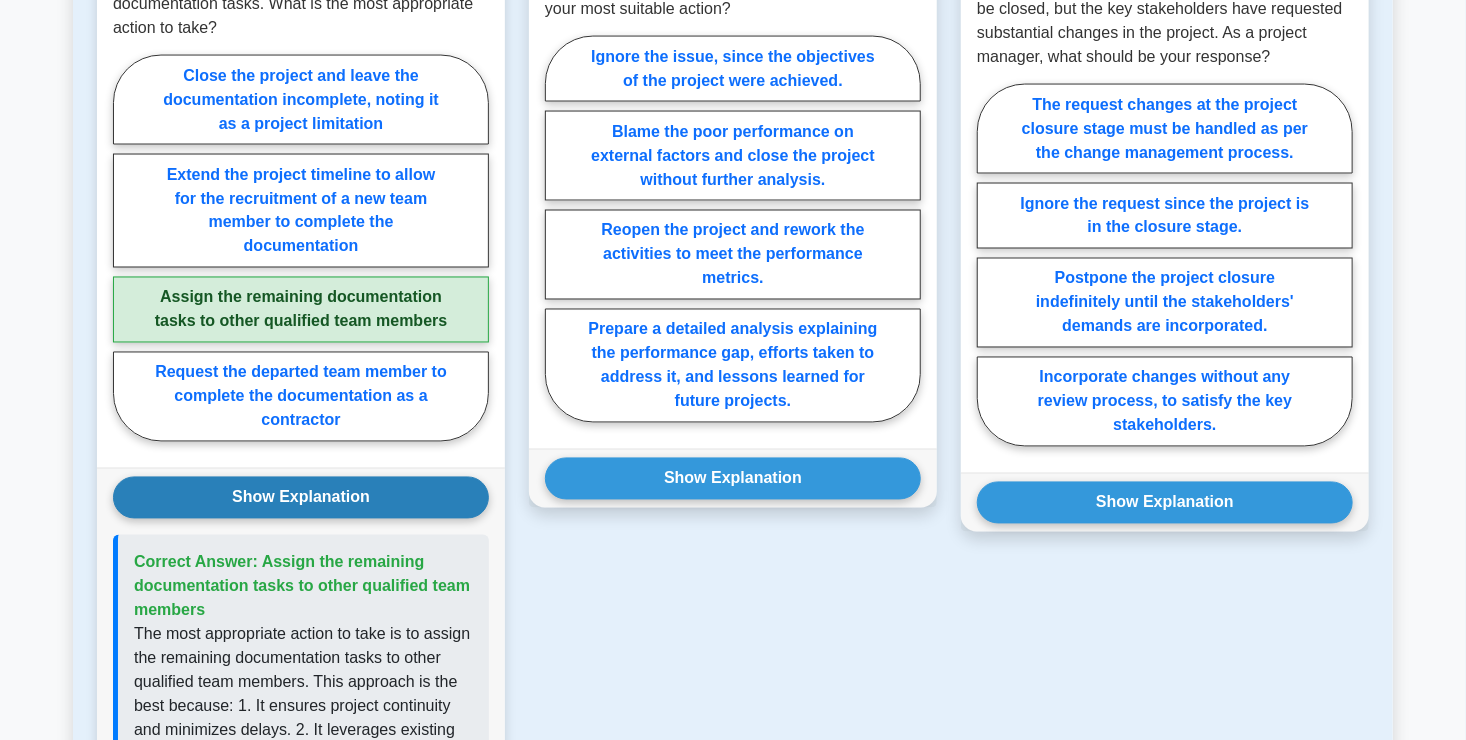 scroll, scrollTop: 1629, scrollLeft: 0, axis: vertical 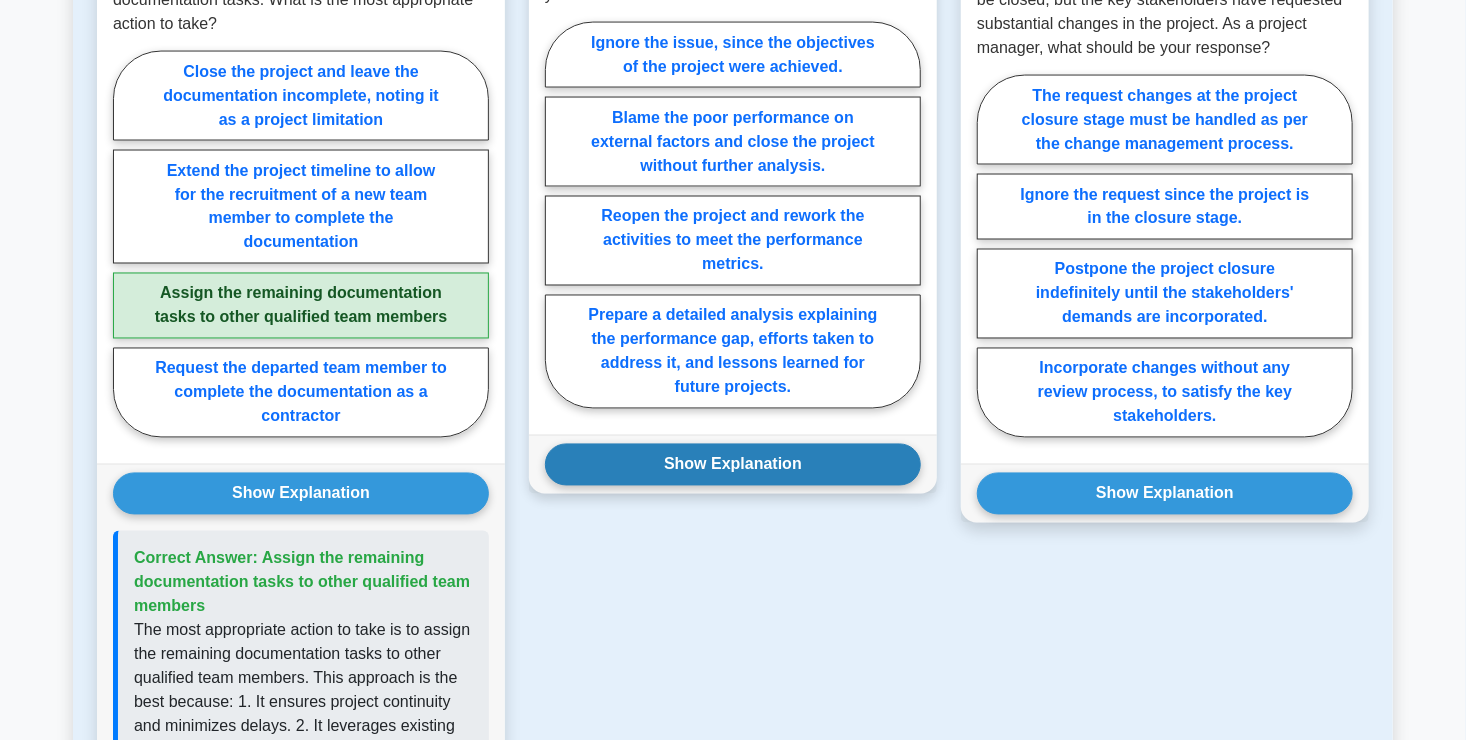 click on "Show Explanation" at bounding box center (733, 465) 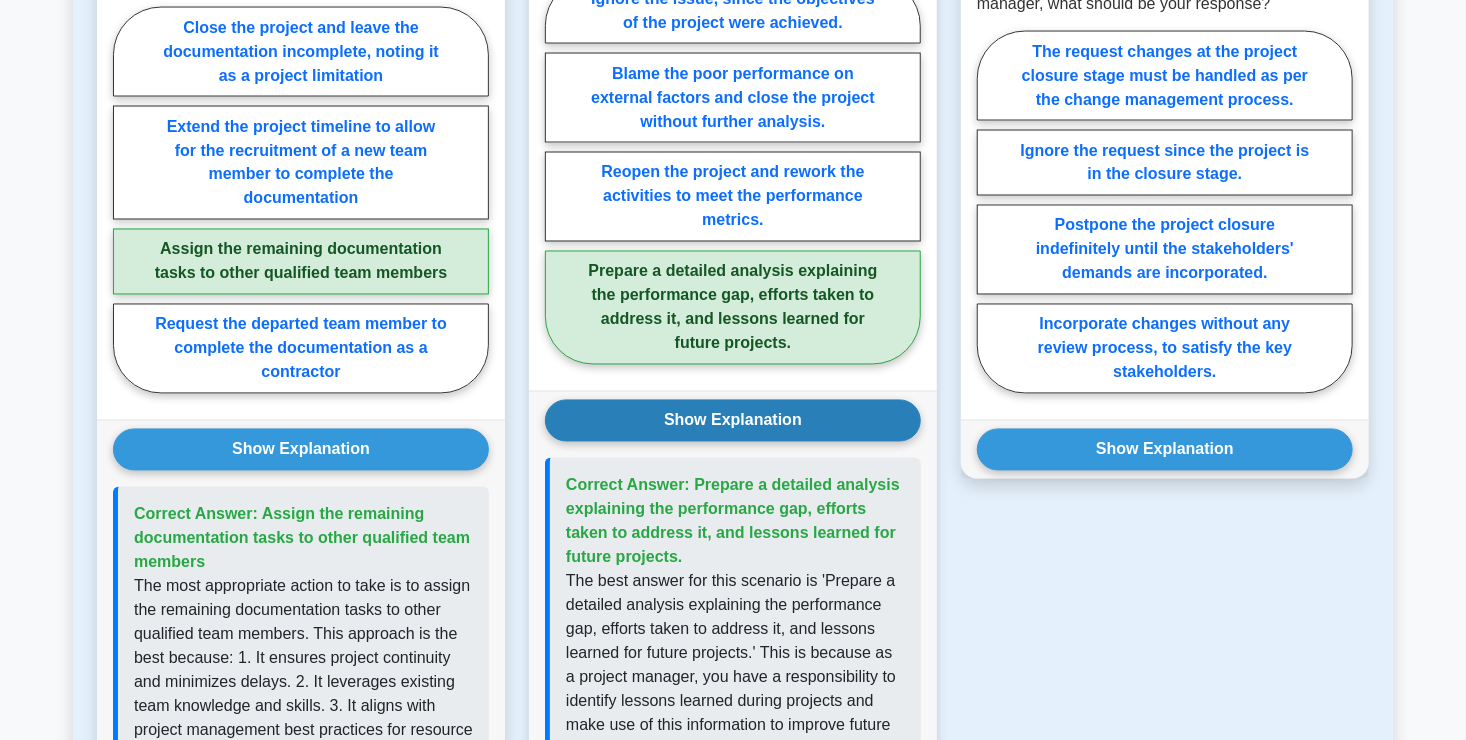 scroll, scrollTop: 1674, scrollLeft: 0, axis: vertical 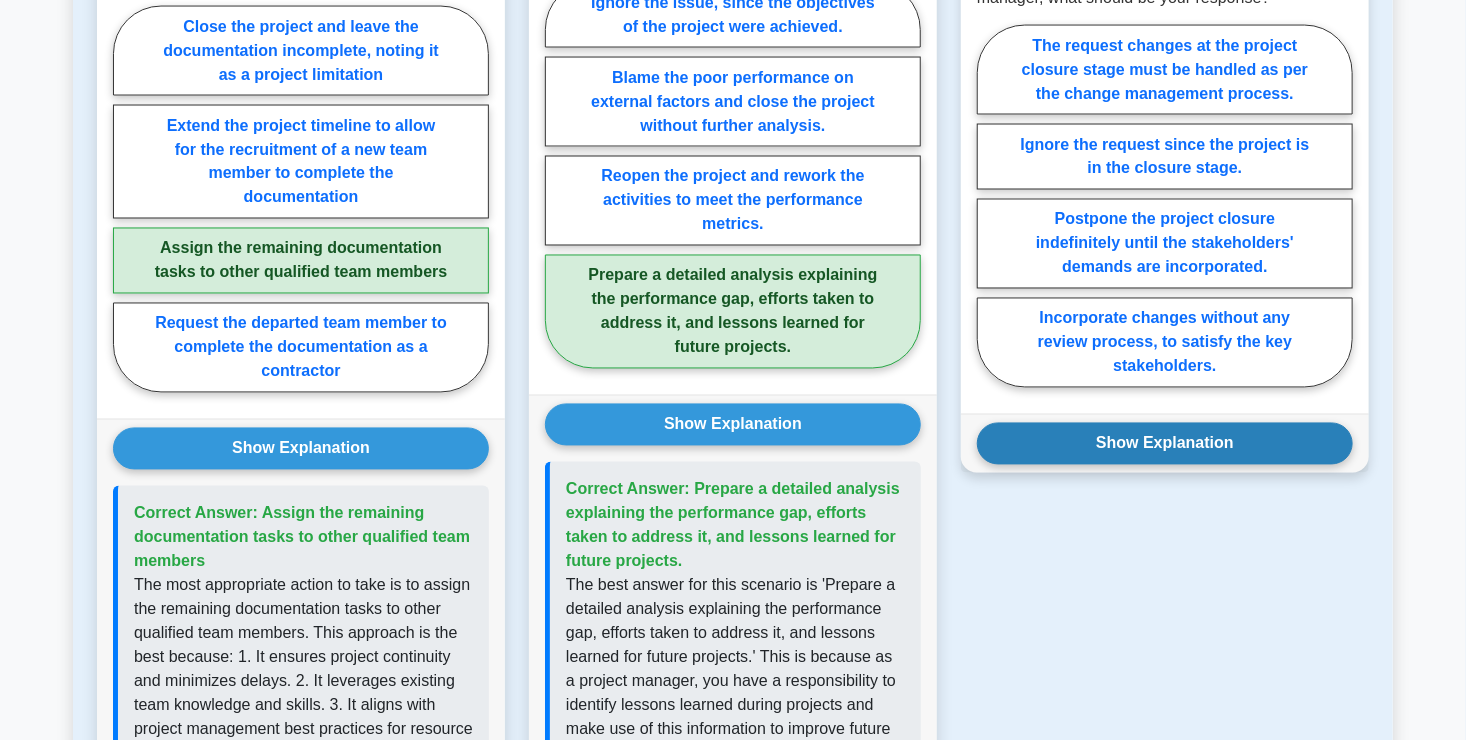 click on "Show Explanation" at bounding box center (1165, 444) 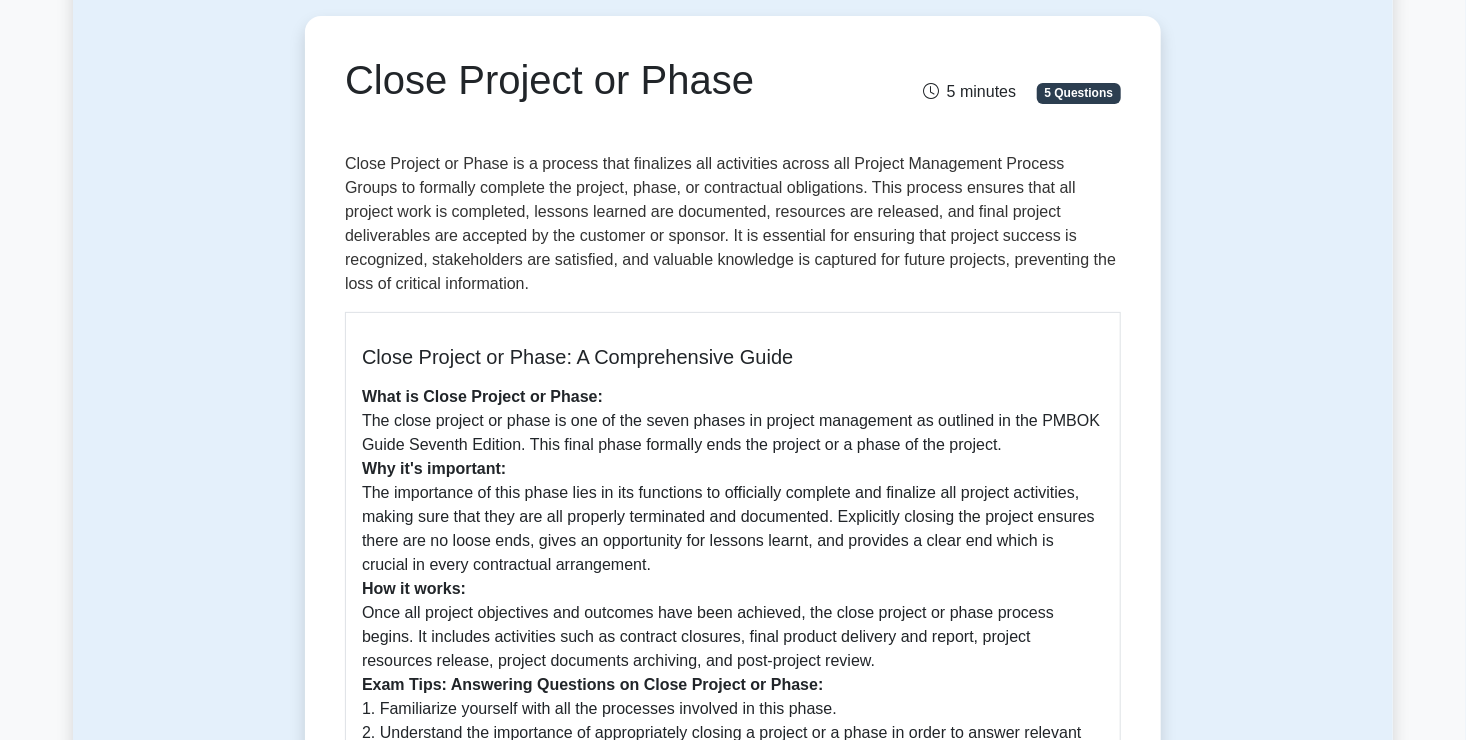 scroll, scrollTop: 105, scrollLeft: 0, axis: vertical 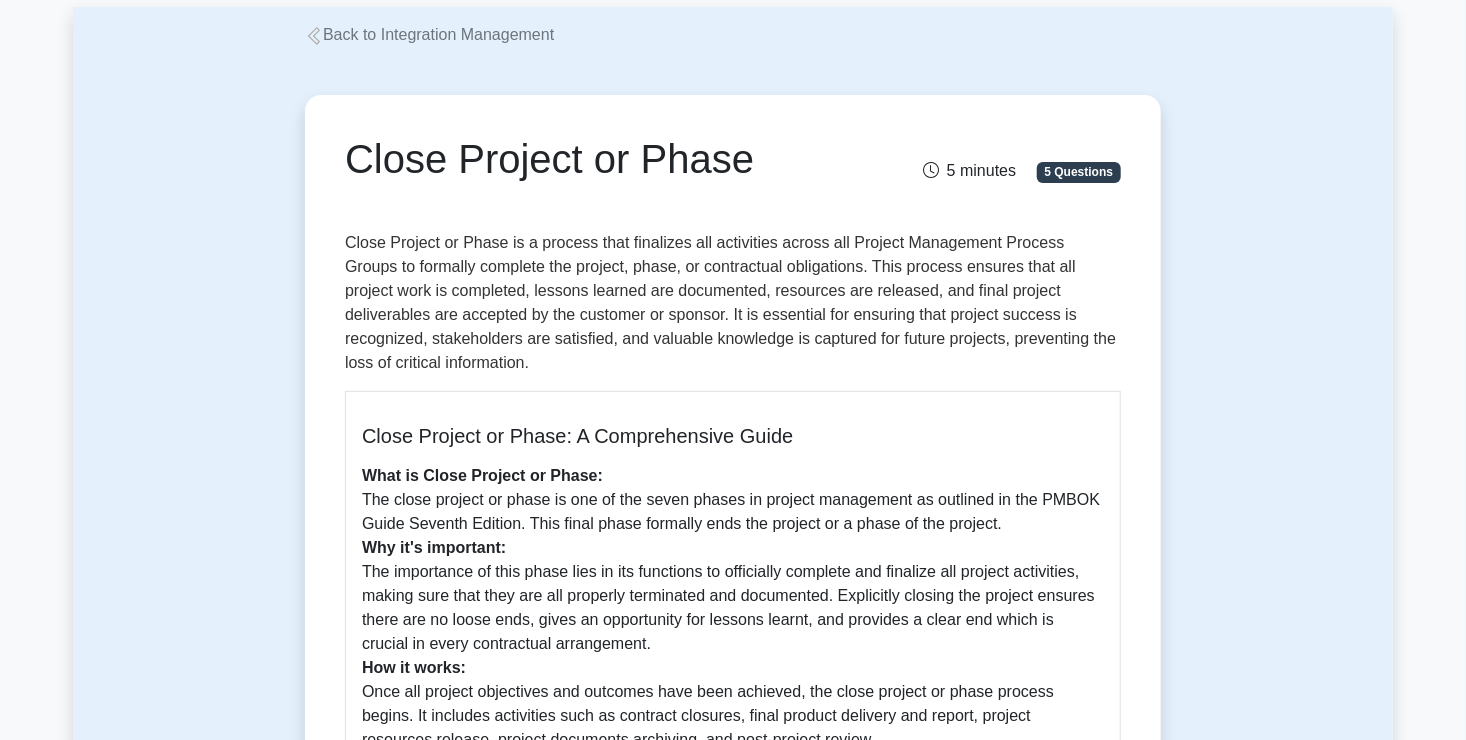 click on "Back to Integration Management" at bounding box center (733, 35) 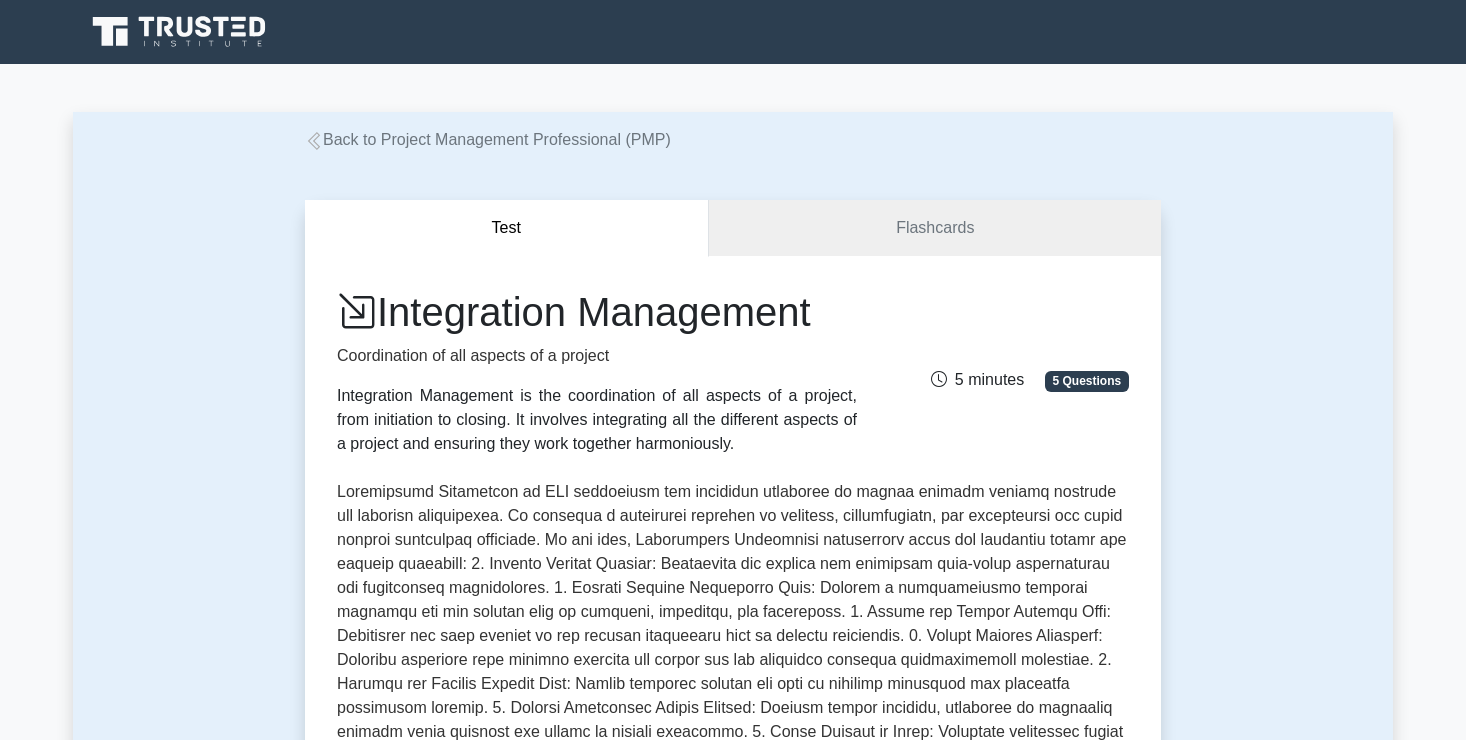 scroll, scrollTop: 263, scrollLeft: 0, axis: vertical 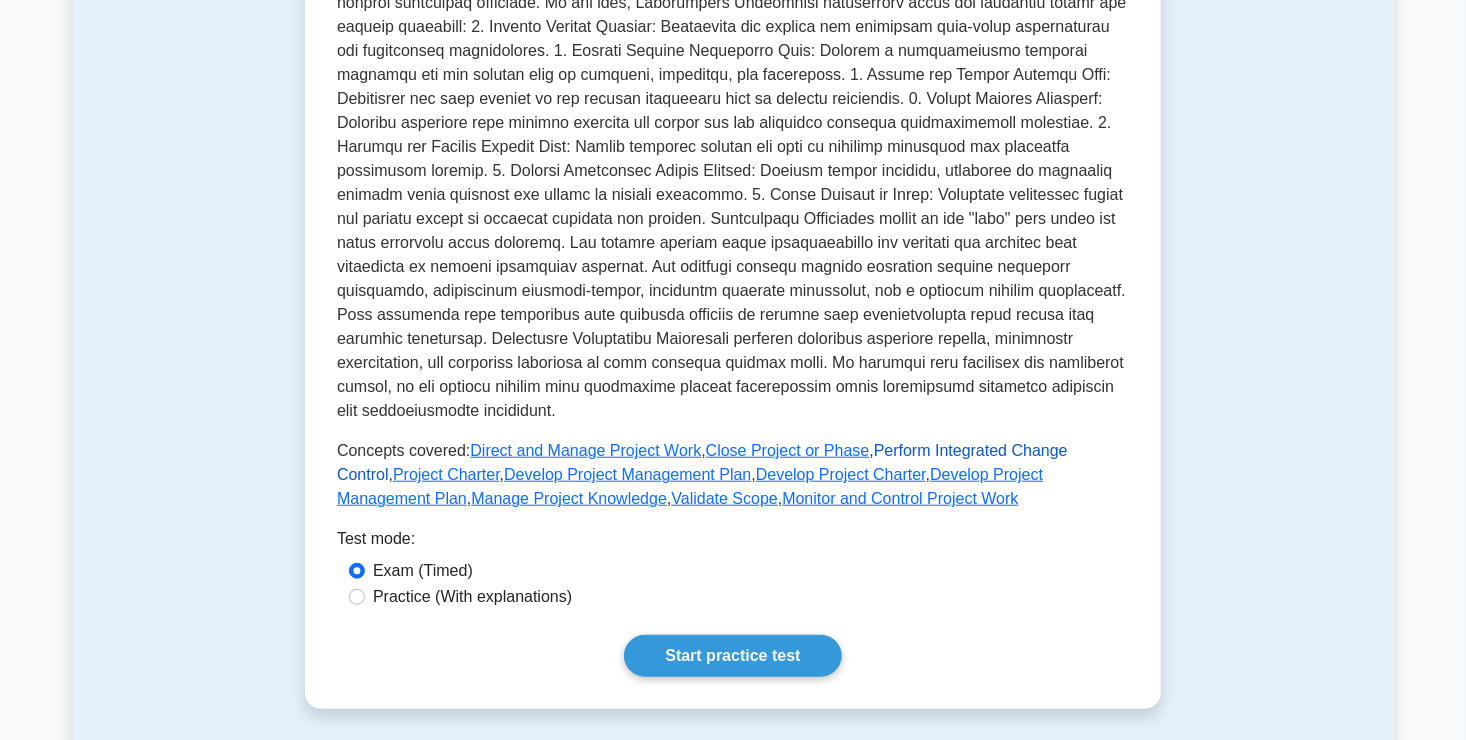 click on "Perform Integrated Change Control" at bounding box center (702, 462) 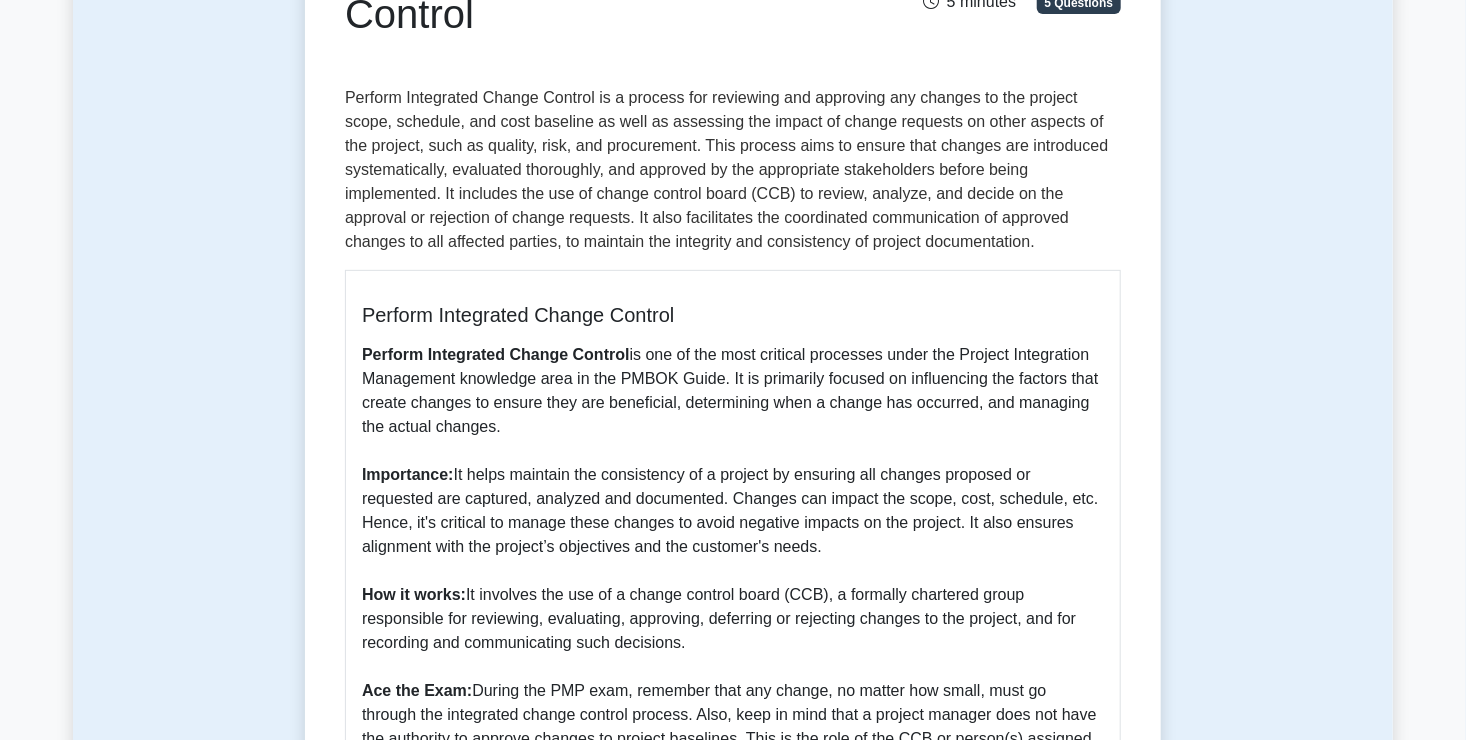 scroll, scrollTop: 0, scrollLeft: 0, axis: both 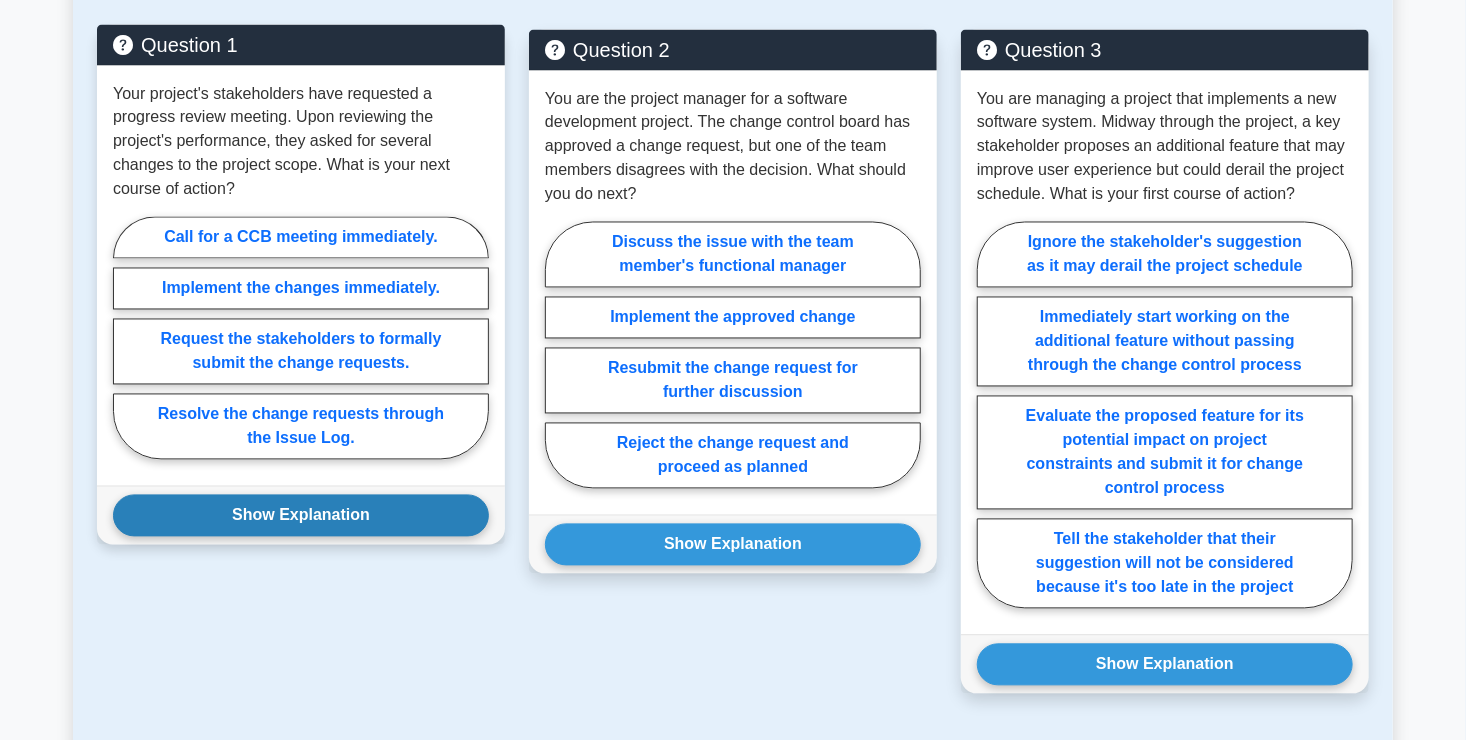 click on "Show Explanation" at bounding box center [301, 516] 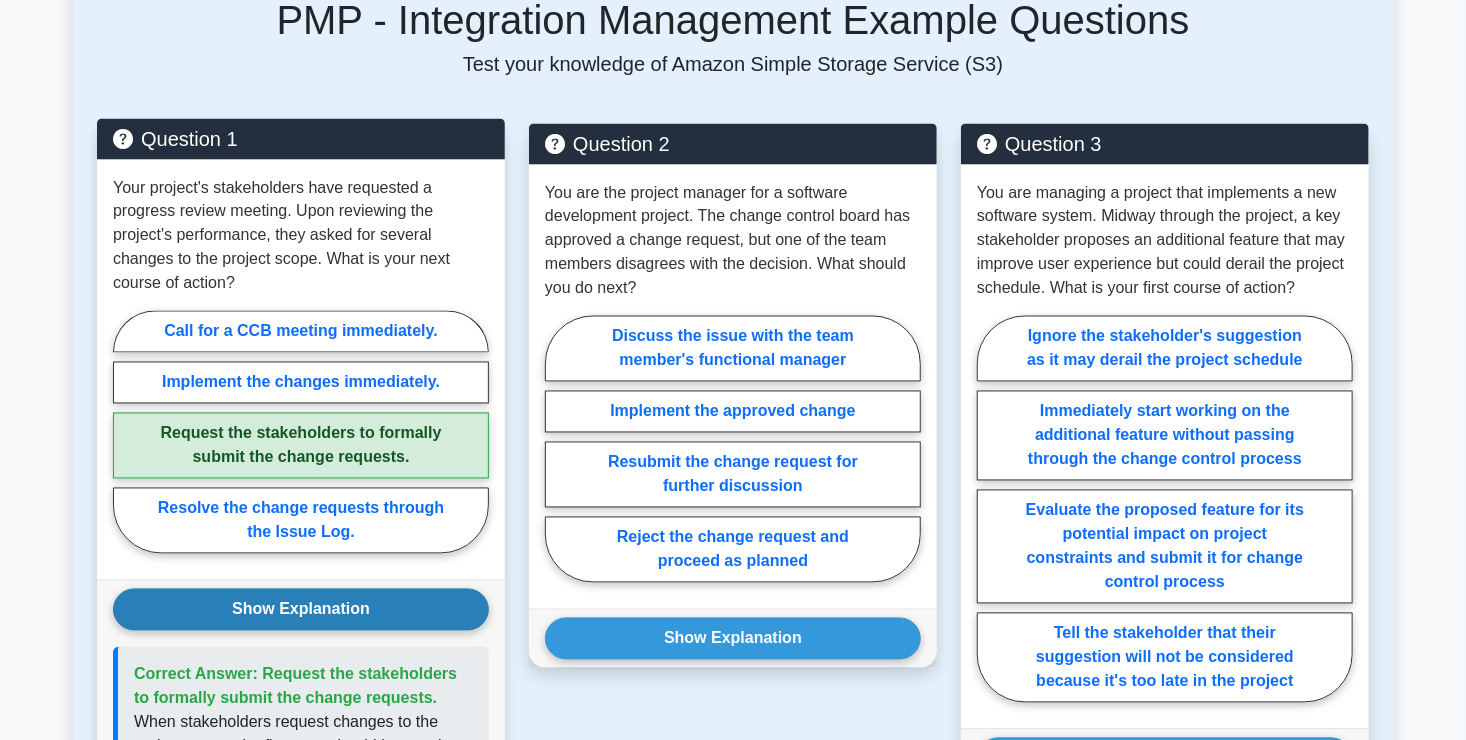 scroll, scrollTop: 1622, scrollLeft: 0, axis: vertical 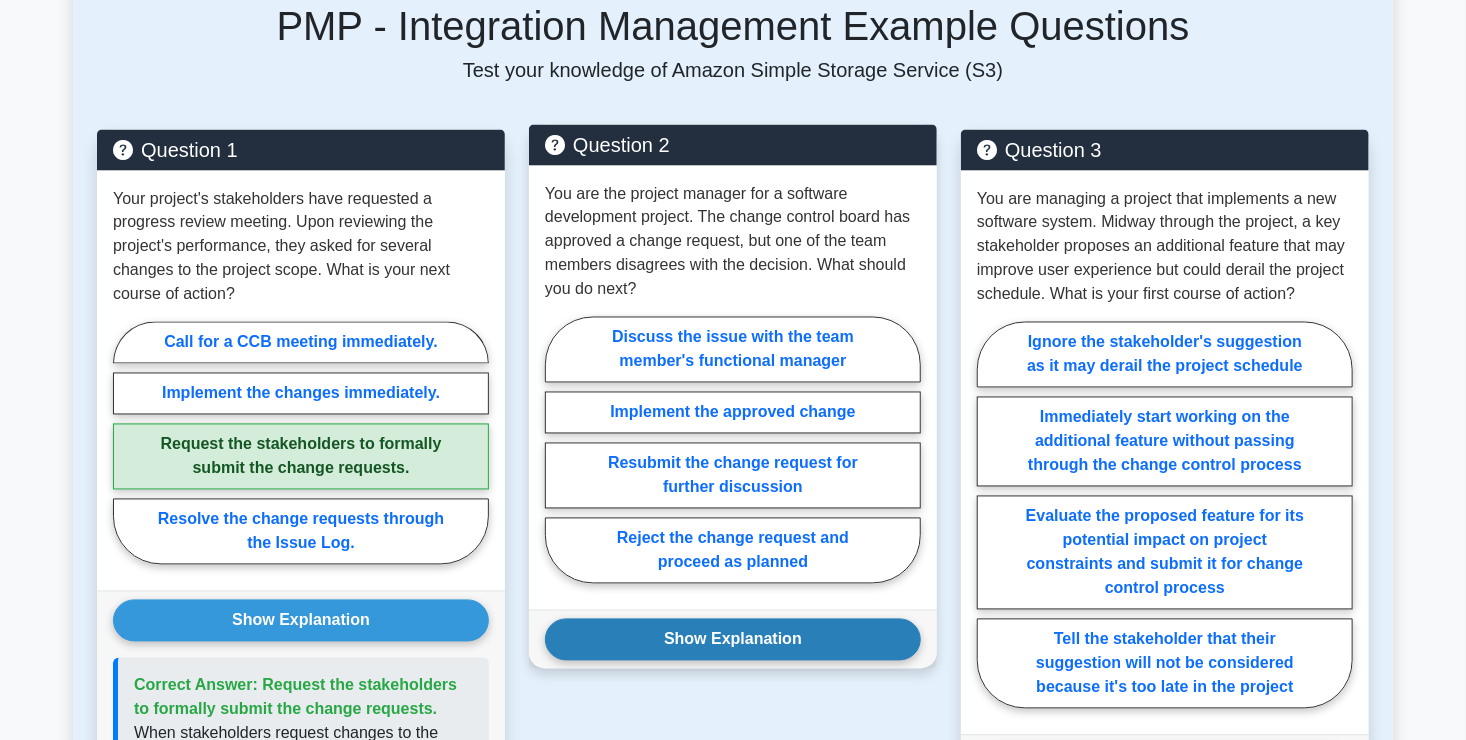 click on "Show Explanation" at bounding box center (733, 640) 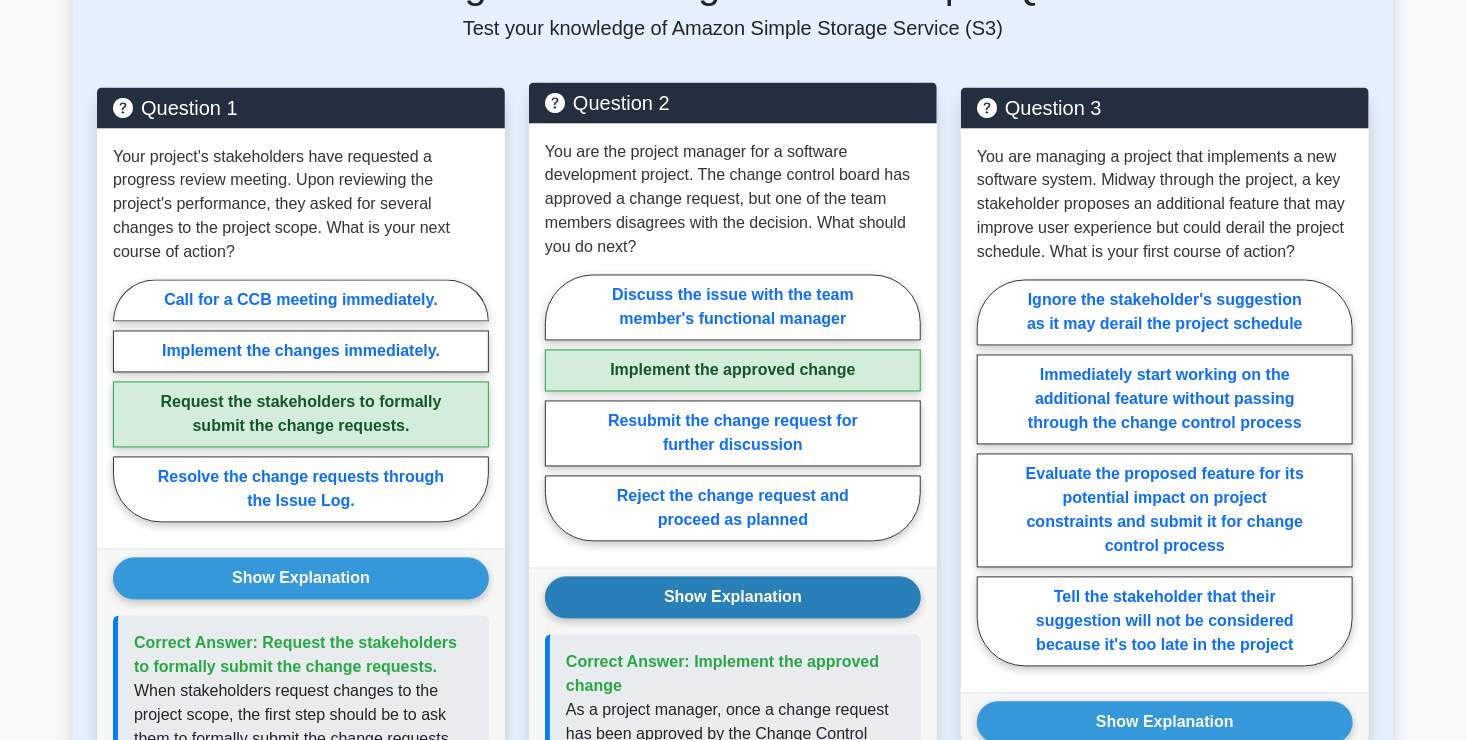 scroll, scrollTop: 1672, scrollLeft: 0, axis: vertical 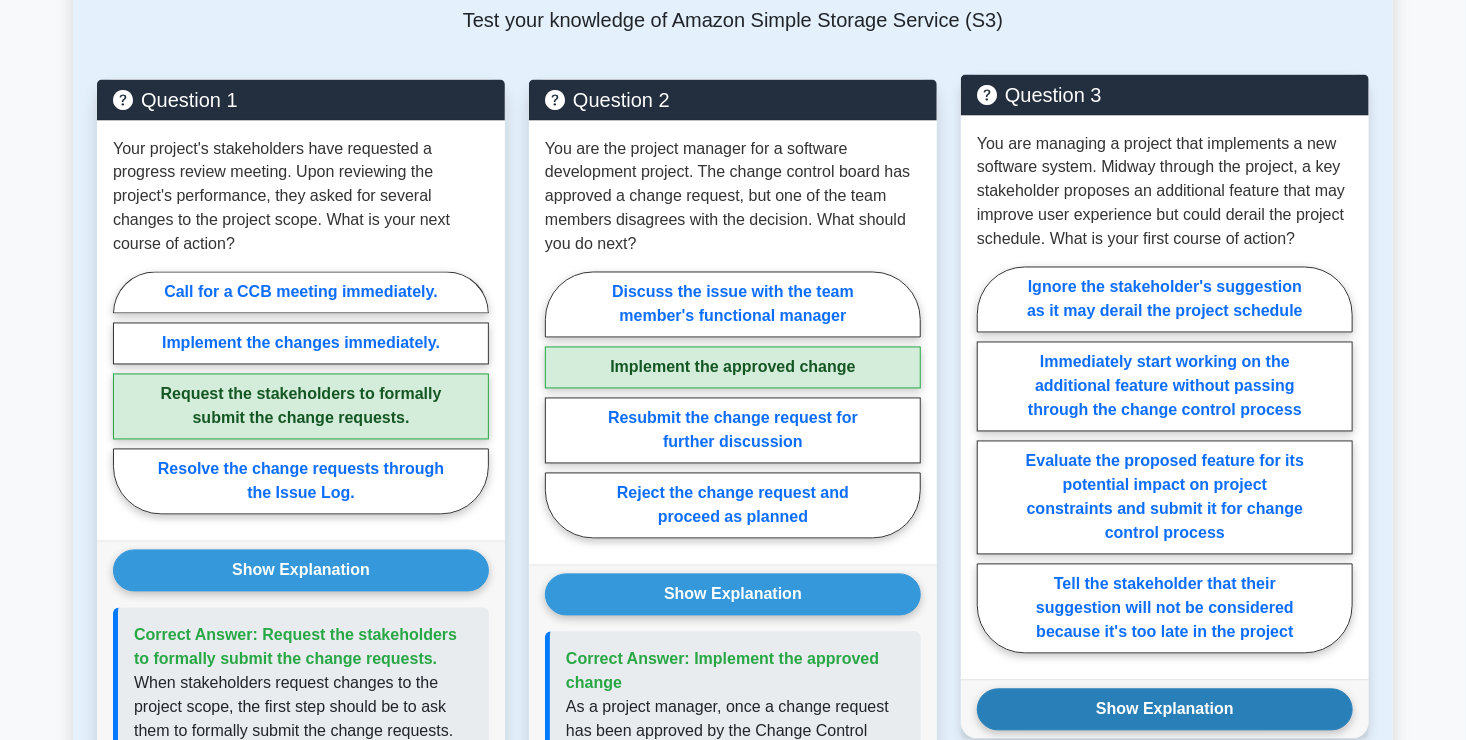 click on "Show Explanation" at bounding box center [1165, 710] 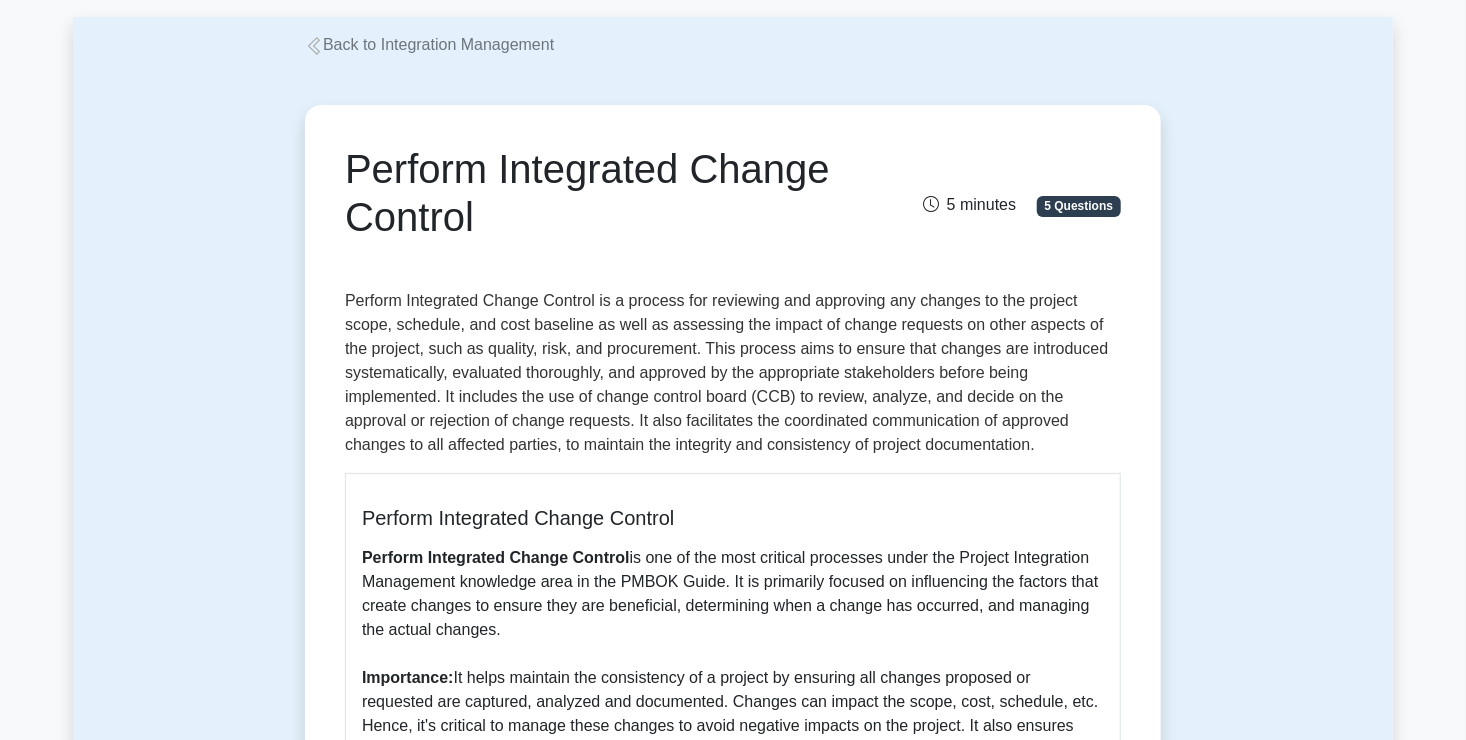 scroll, scrollTop: 0, scrollLeft: 0, axis: both 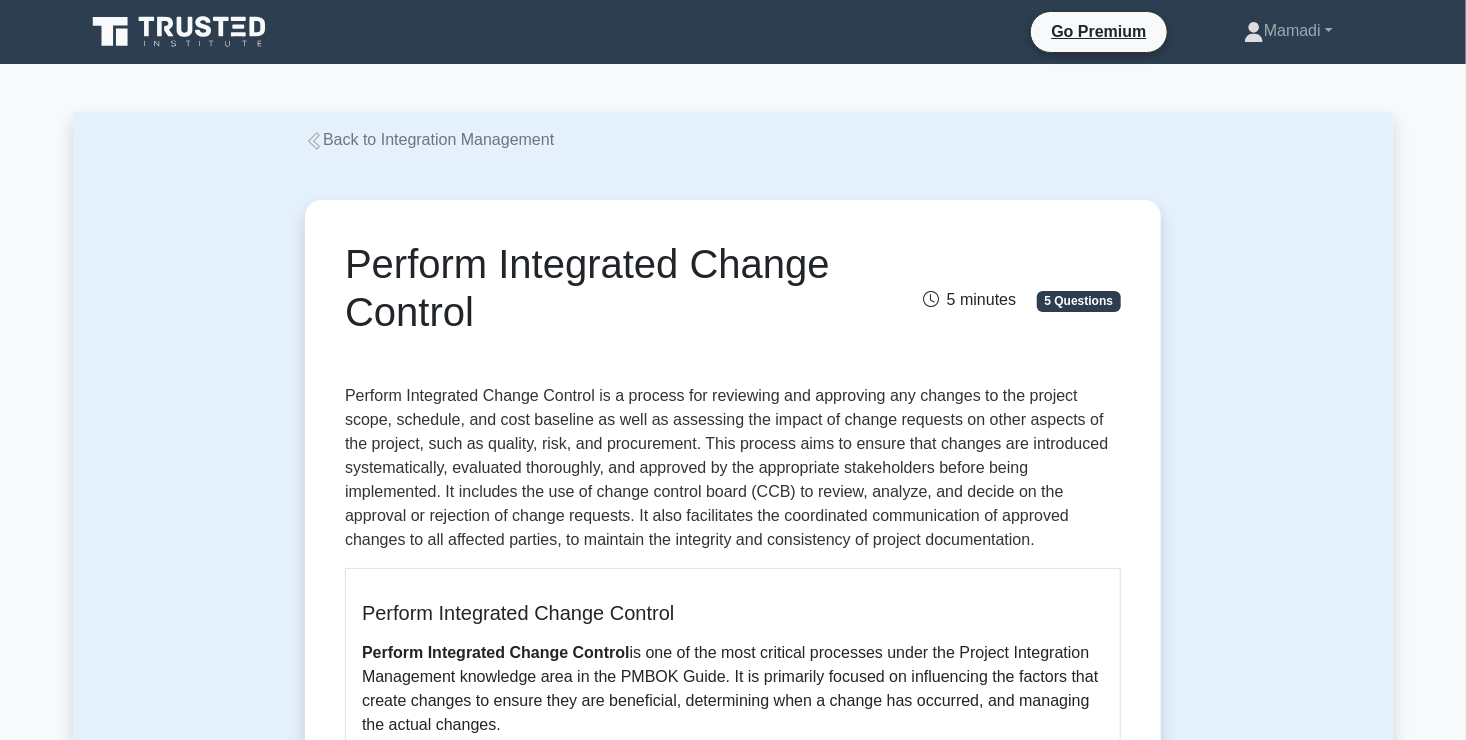 click on "Back to Integration Management" at bounding box center (429, 139) 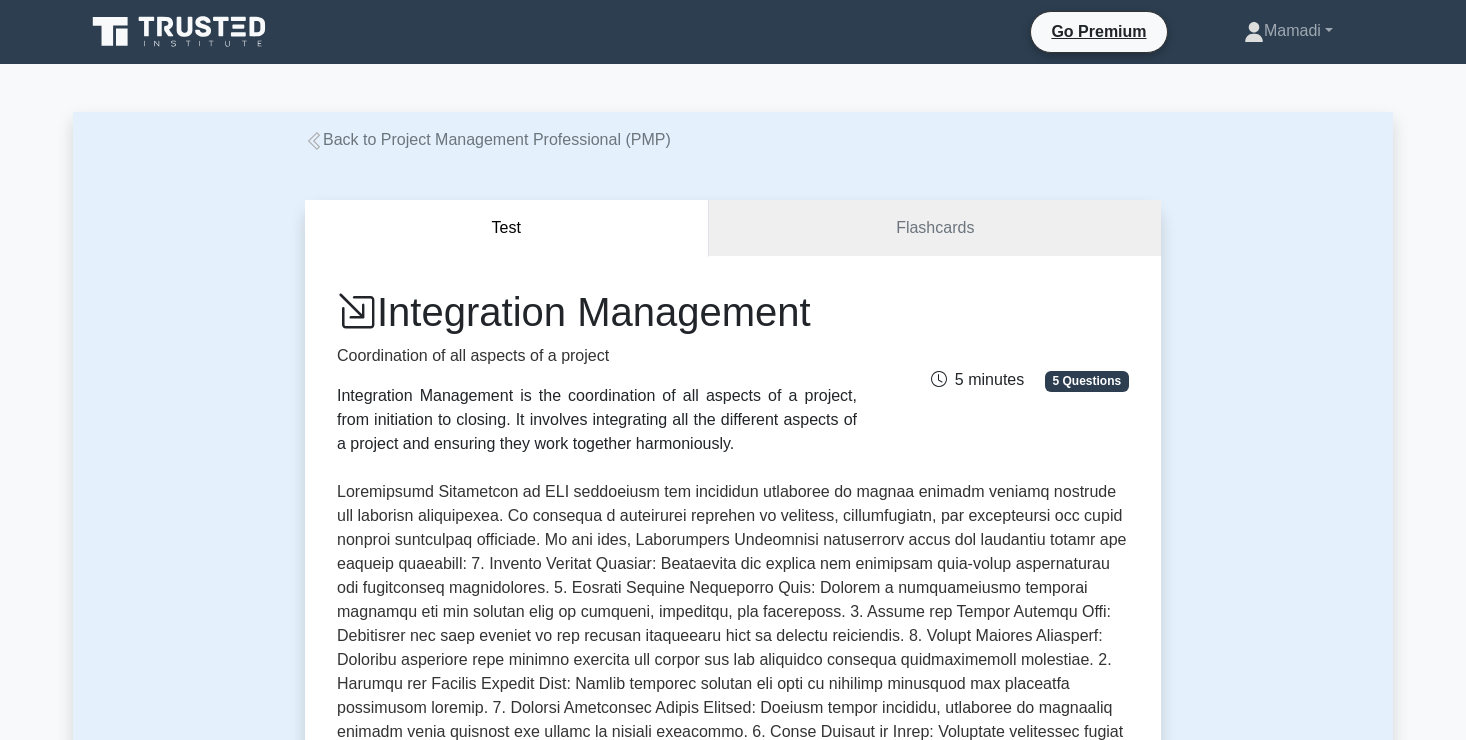 scroll, scrollTop: 0, scrollLeft: 0, axis: both 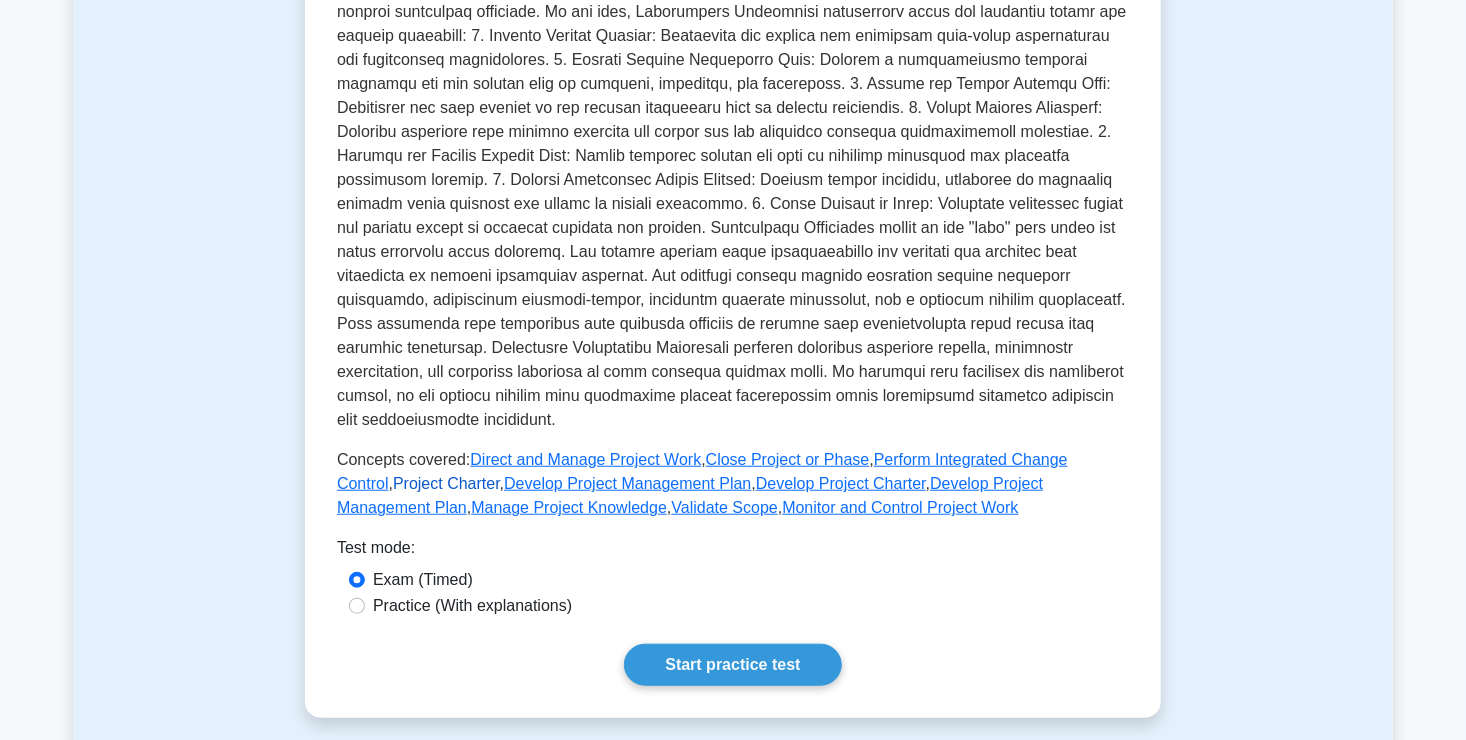 click on "Project Charter" at bounding box center [446, 483] 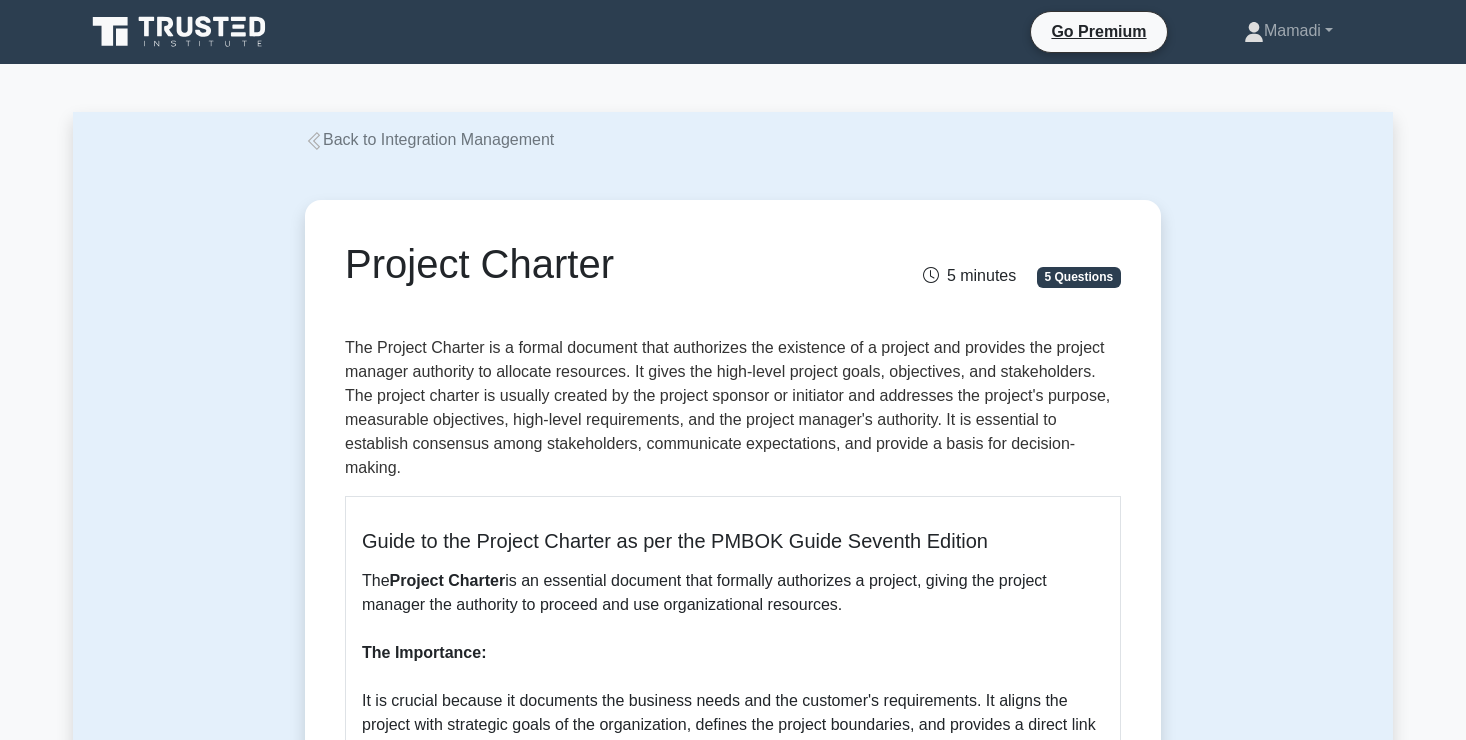 scroll, scrollTop: 0, scrollLeft: 0, axis: both 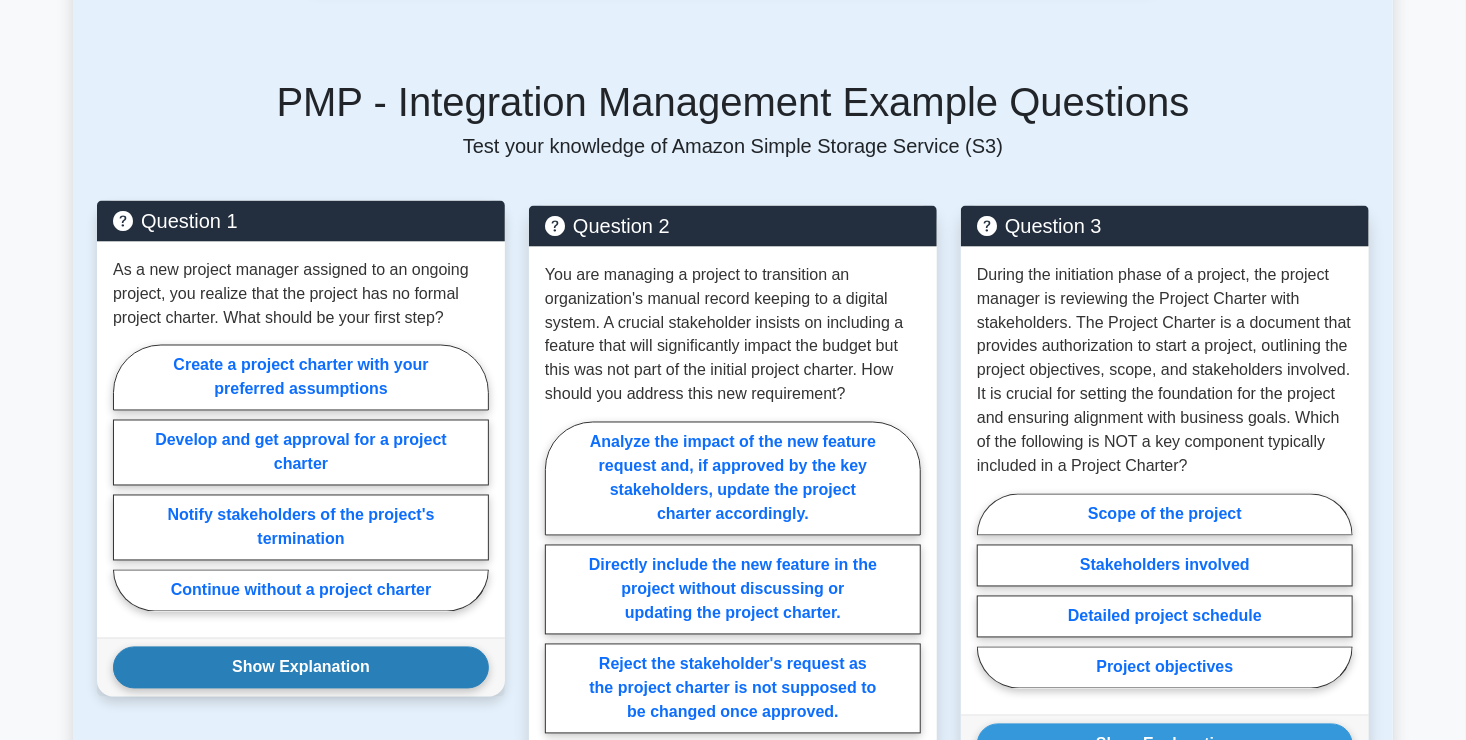 click on "Show Explanation" at bounding box center [301, 668] 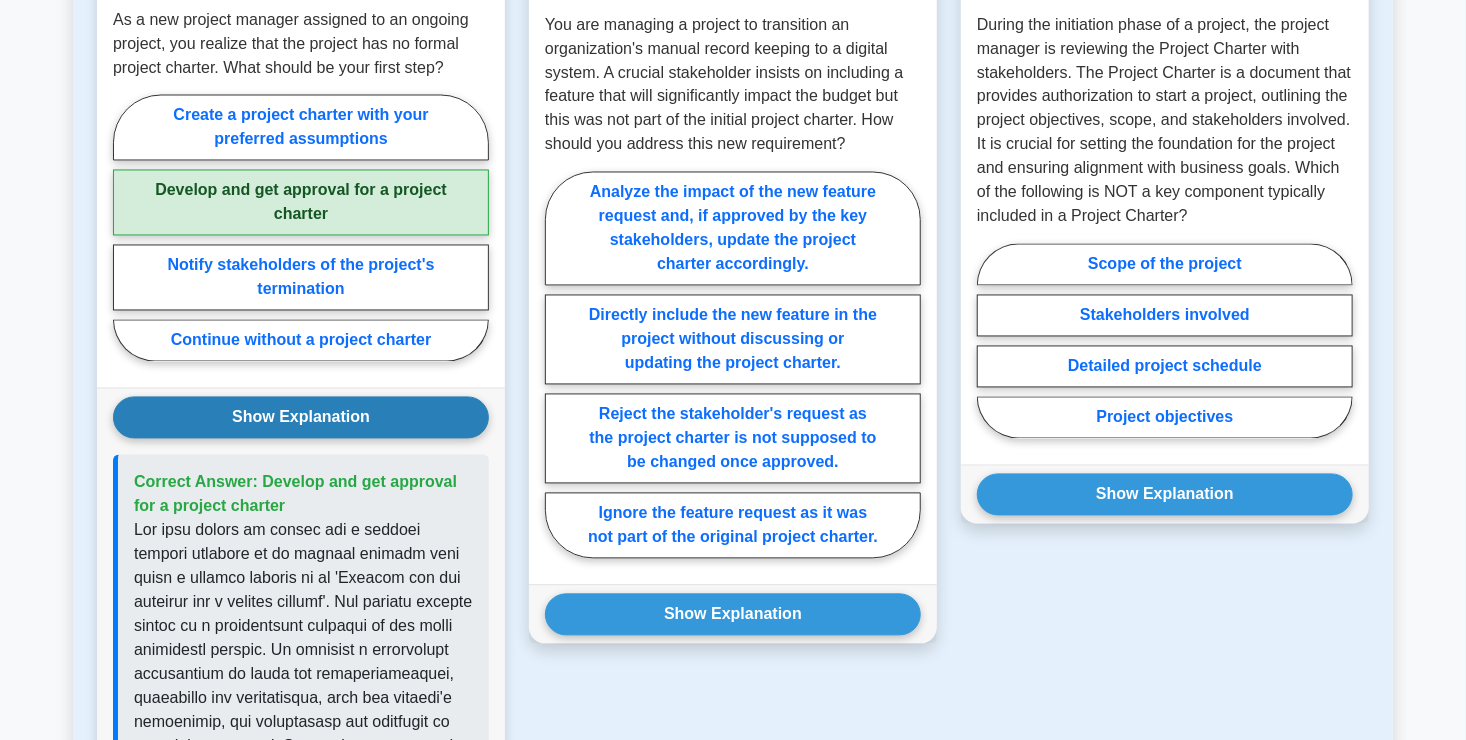 scroll, scrollTop: 1750, scrollLeft: 0, axis: vertical 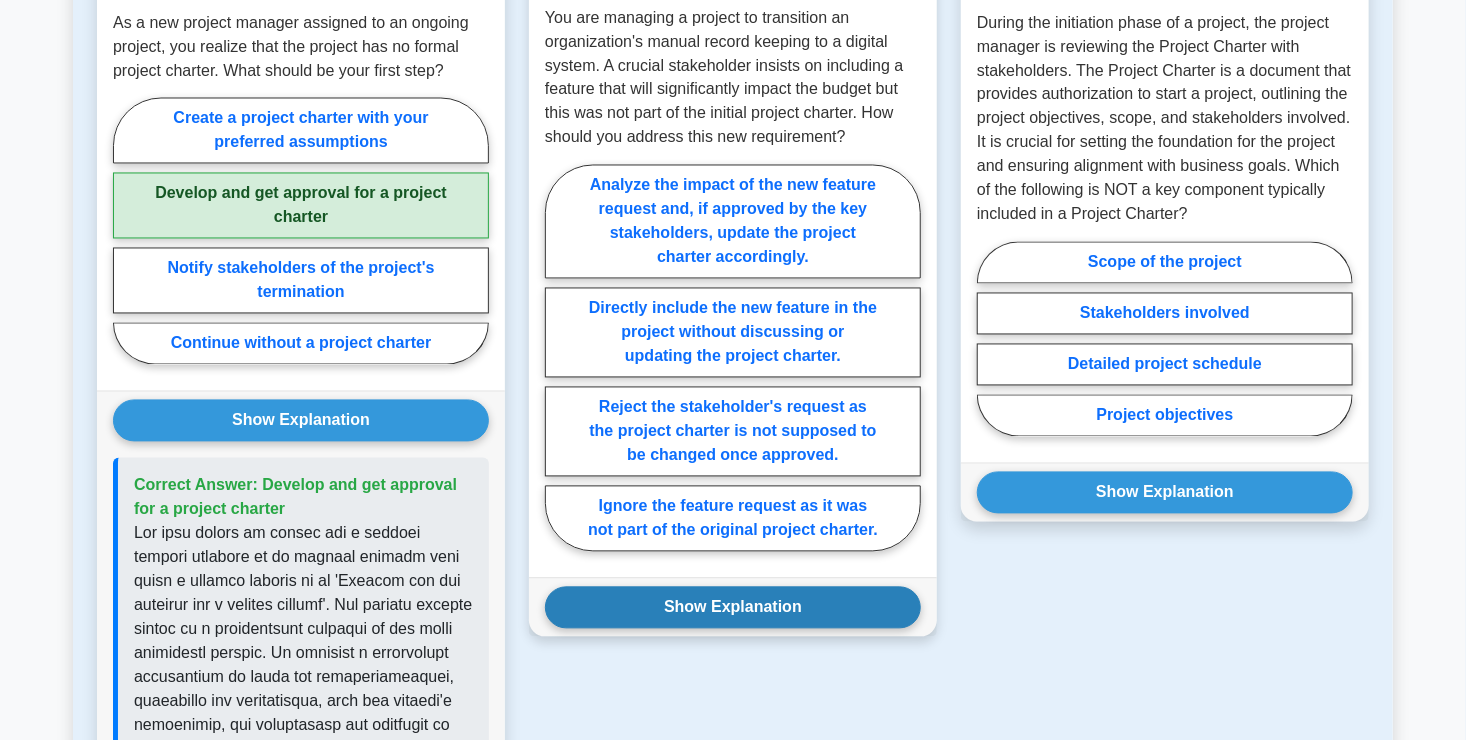 click on "Show Explanation" at bounding box center (733, 608) 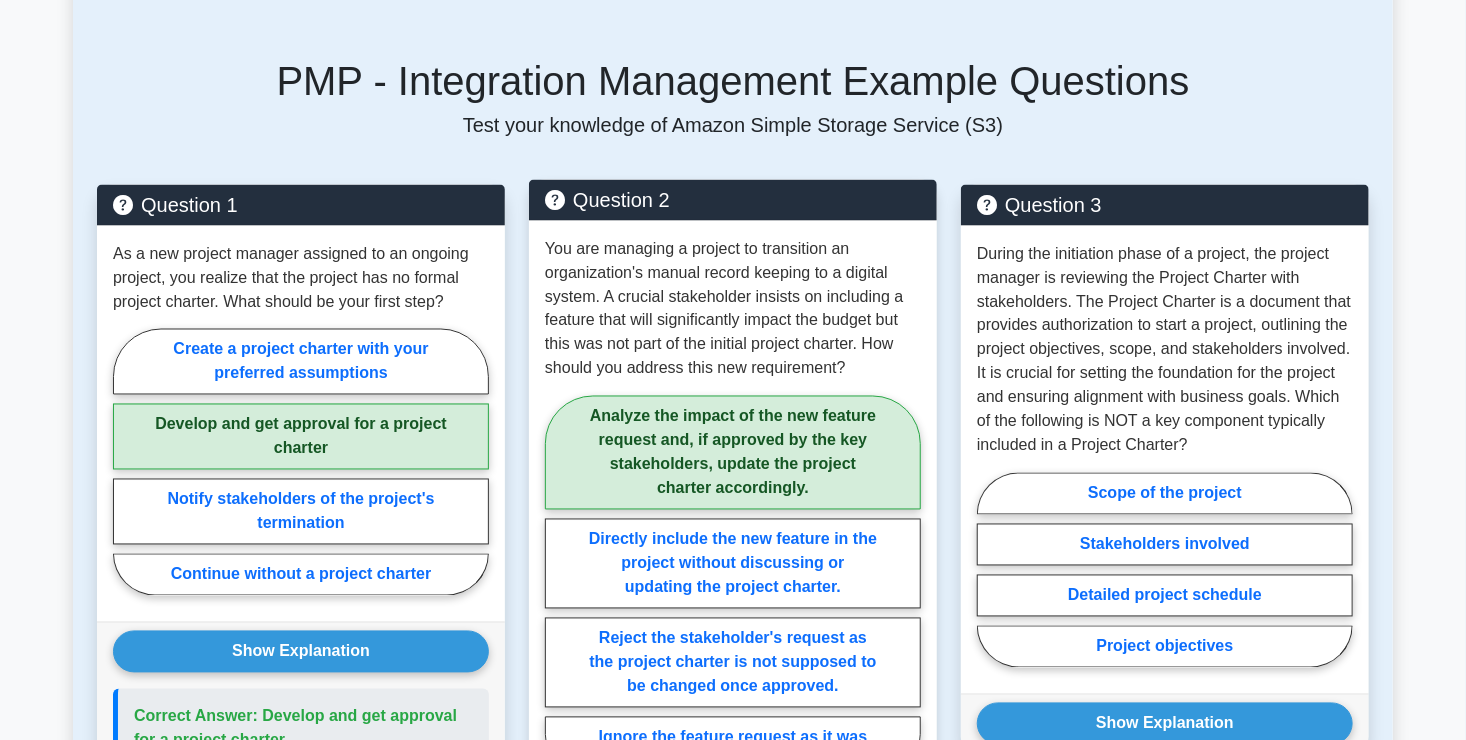 scroll, scrollTop: 1524, scrollLeft: 0, axis: vertical 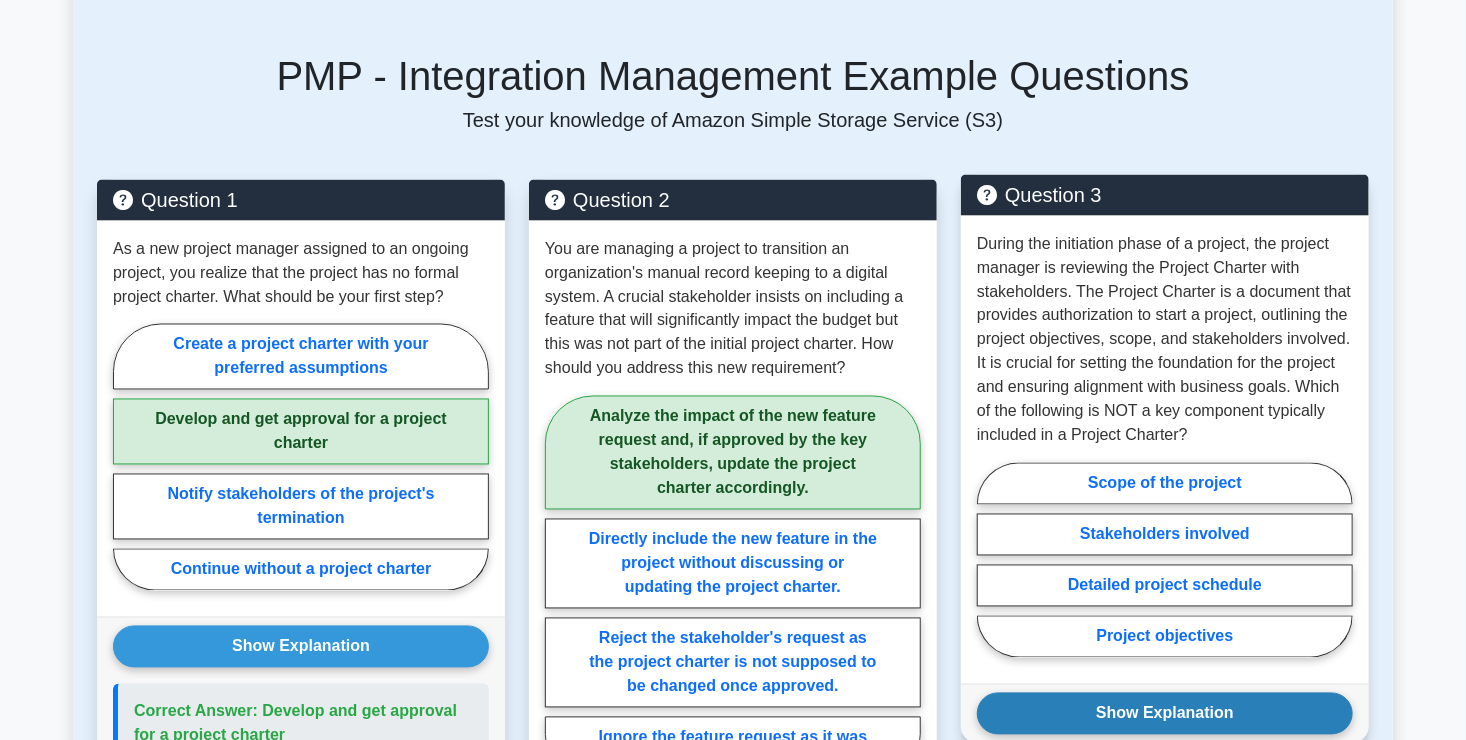 click on "Show Explanation" at bounding box center [1165, 714] 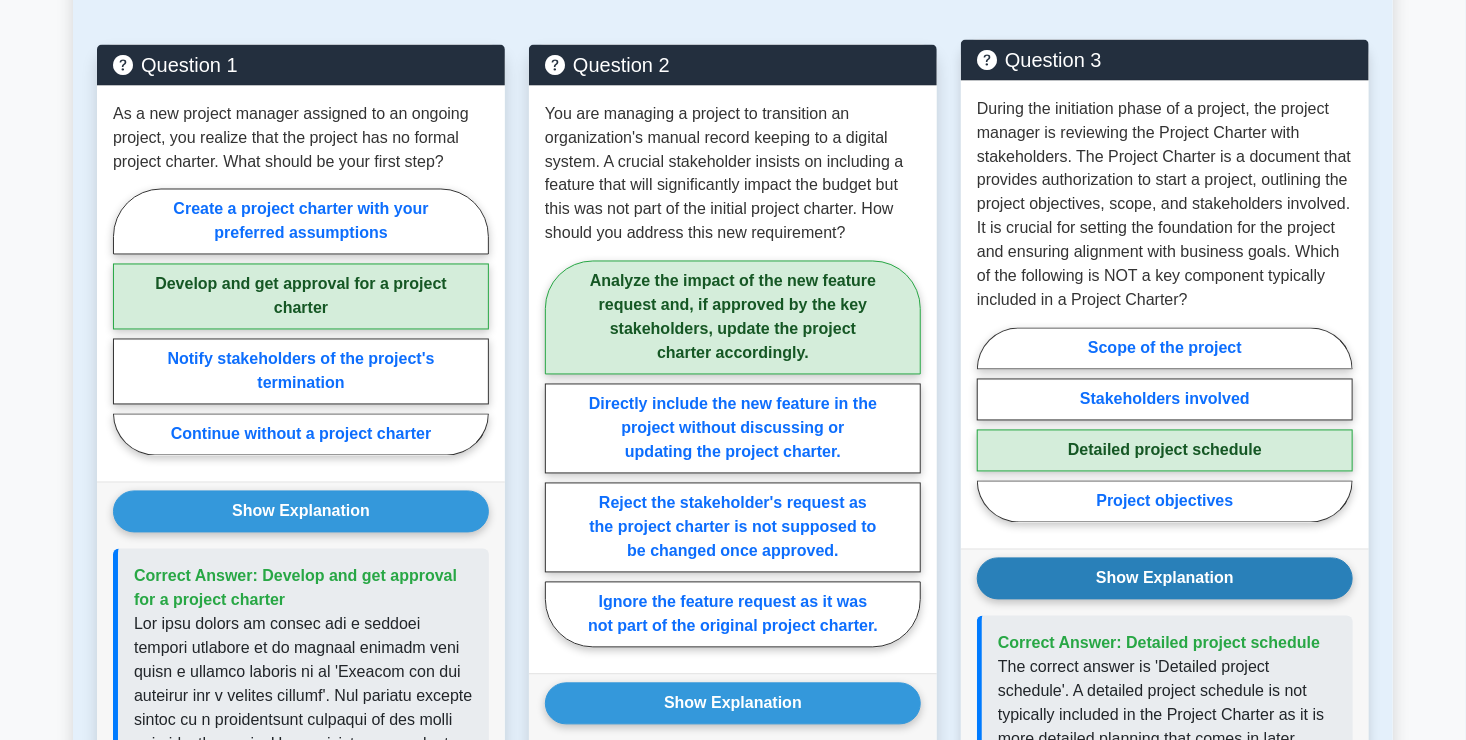 scroll, scrollTop: 1660, scrollLeft: 0, axis: vertical 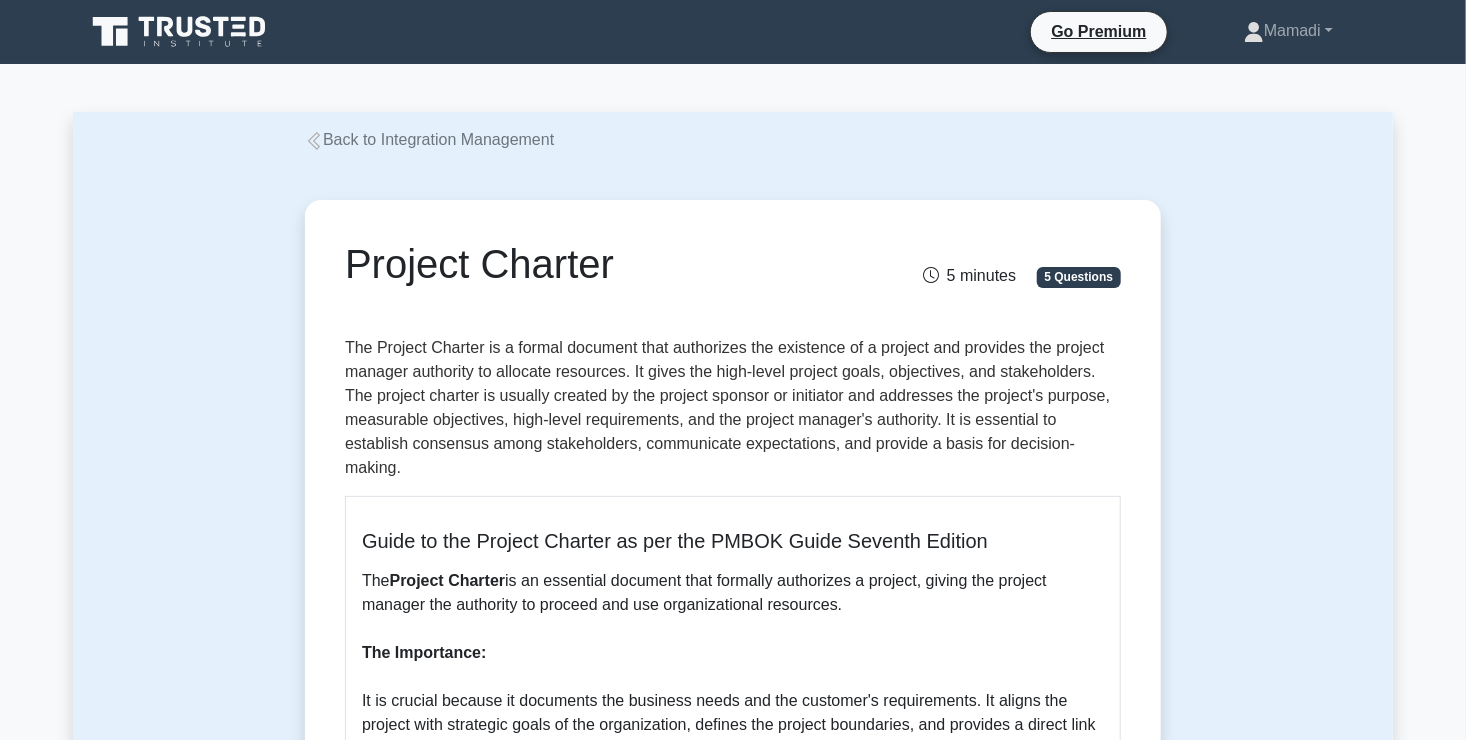 drag, startPoint x: 1103, startPoint y: 696, endPoint x: 503, endPoint y: 143, distance: 815.9712 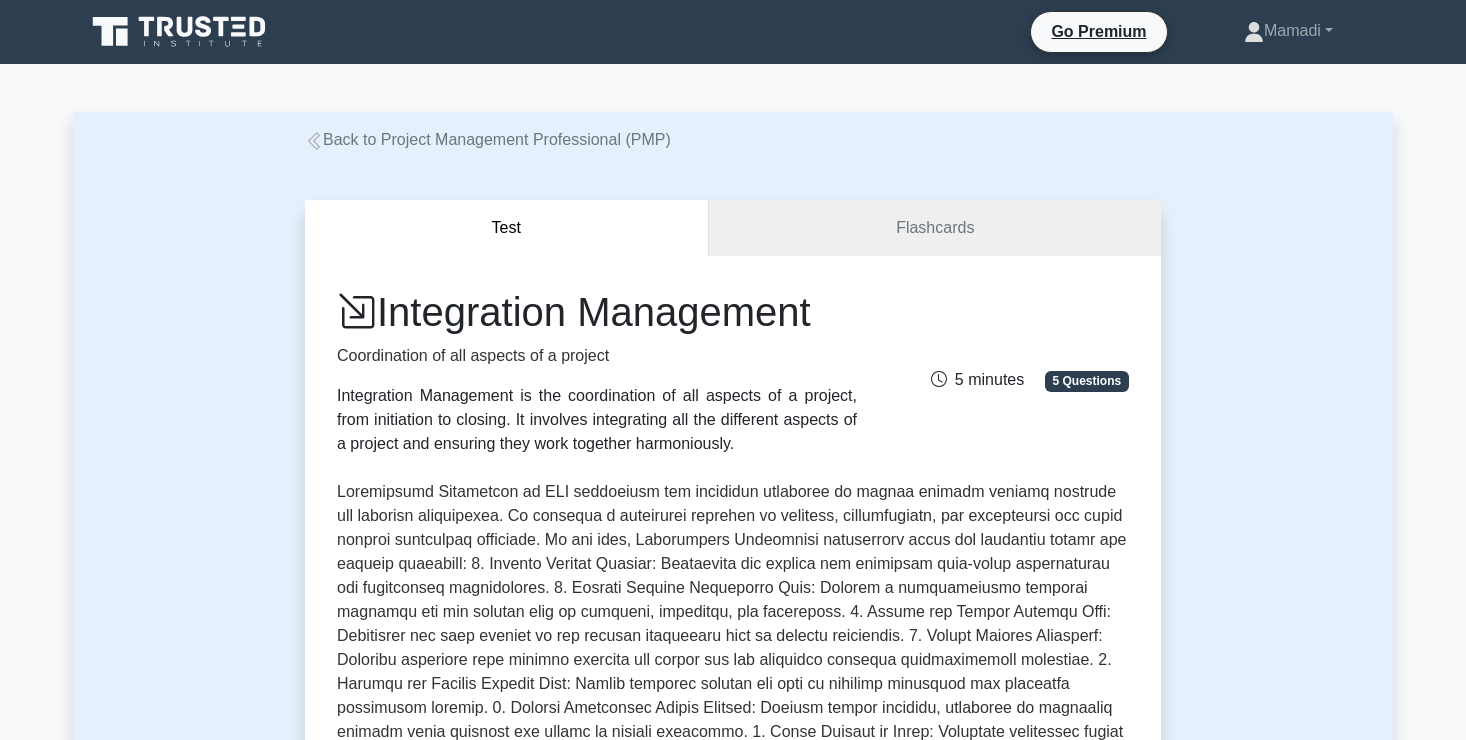 scroll, scrollTop: 0, scrollLeft: 0, axis: both 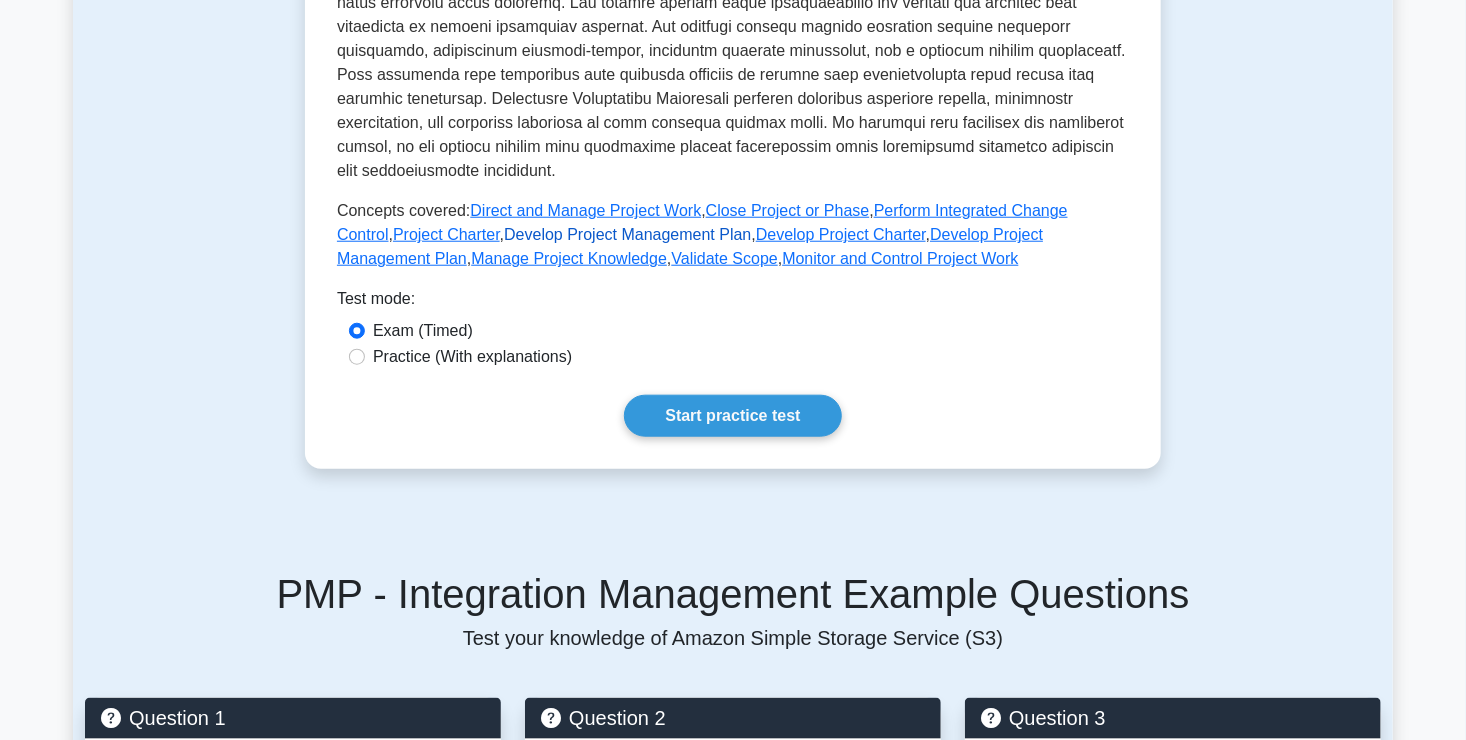 click on "Develop Project Management Plan" at bounding box center [627, 234] 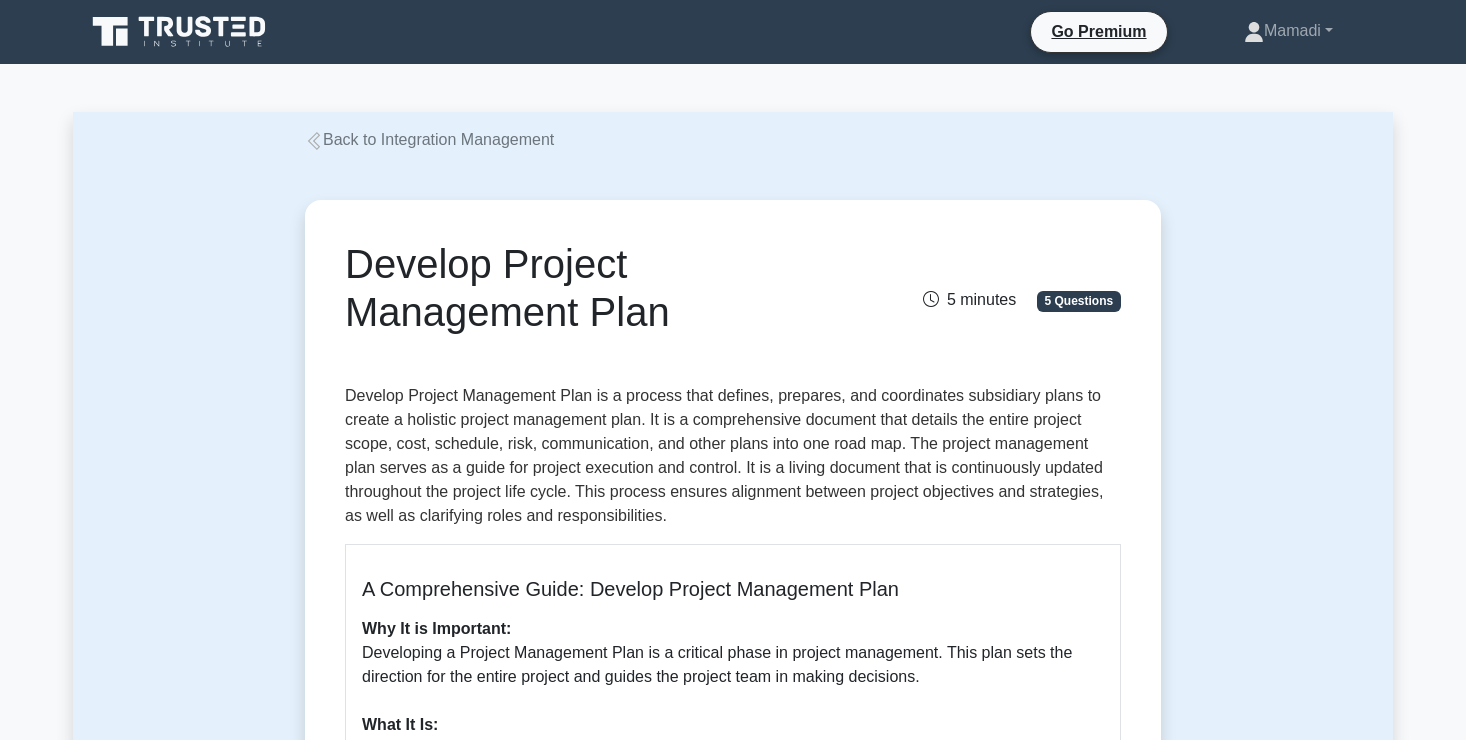 scroll, scrollTop: 0, scrollLeft: 0, axis: both 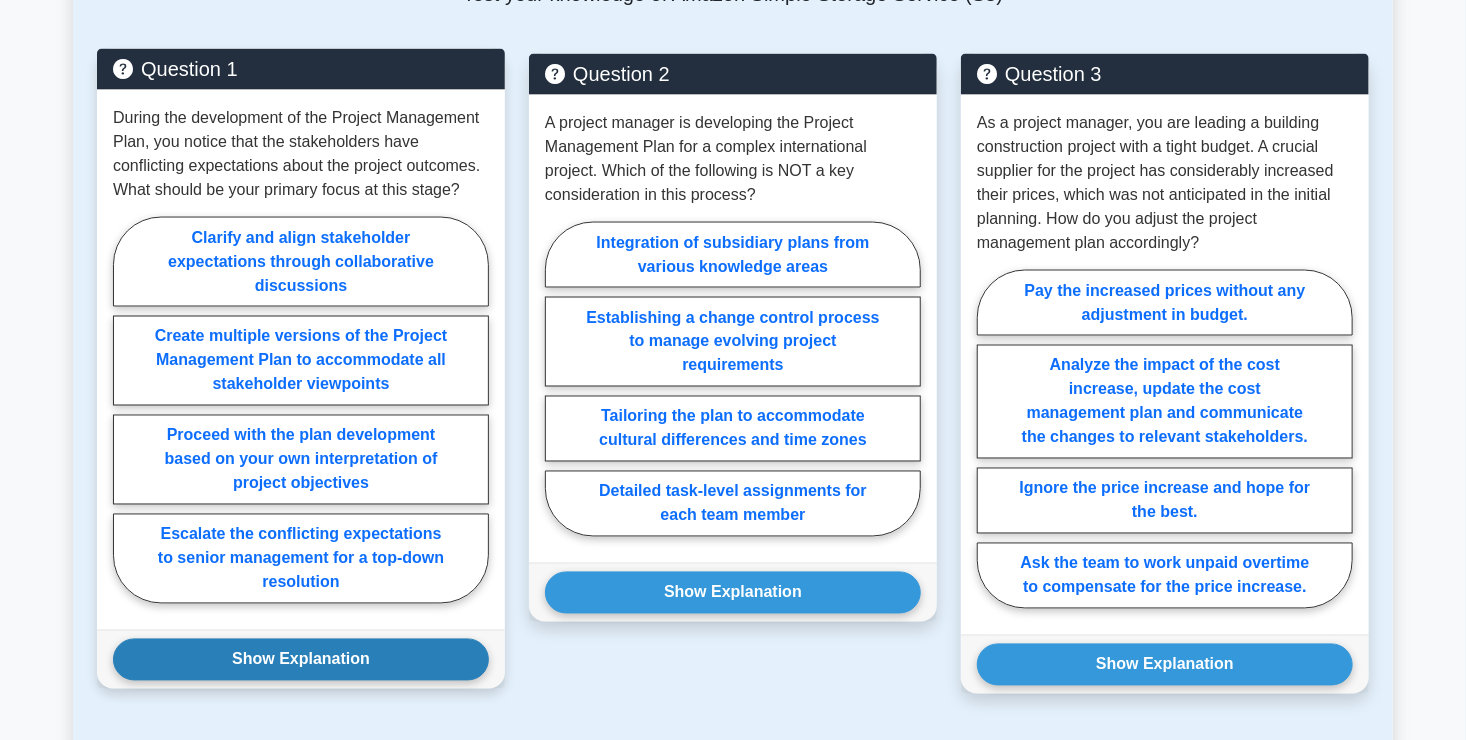 click on "Show Explanation" at bounding box center [301, 660] 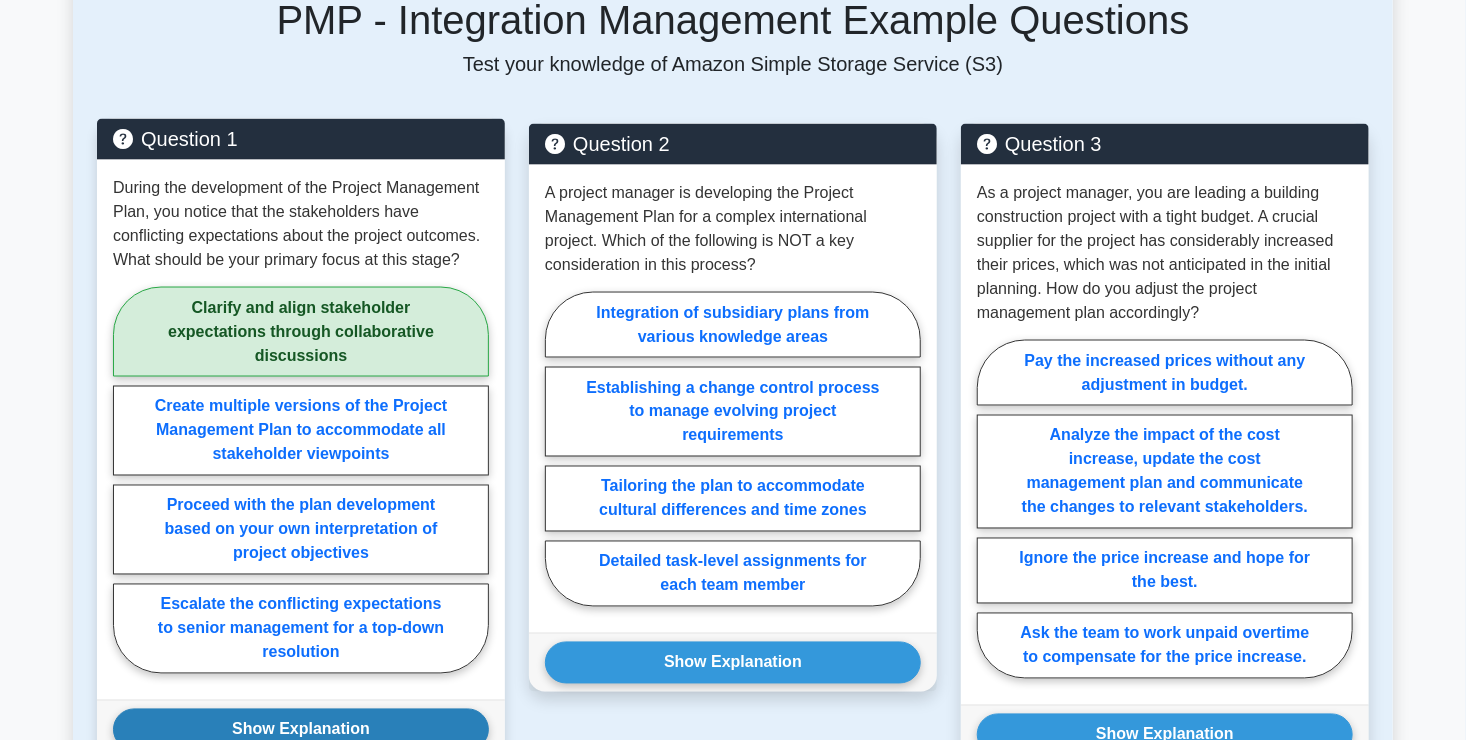 scroll, scrollTop: 1435, scrollLeft: 0, axis: vertical 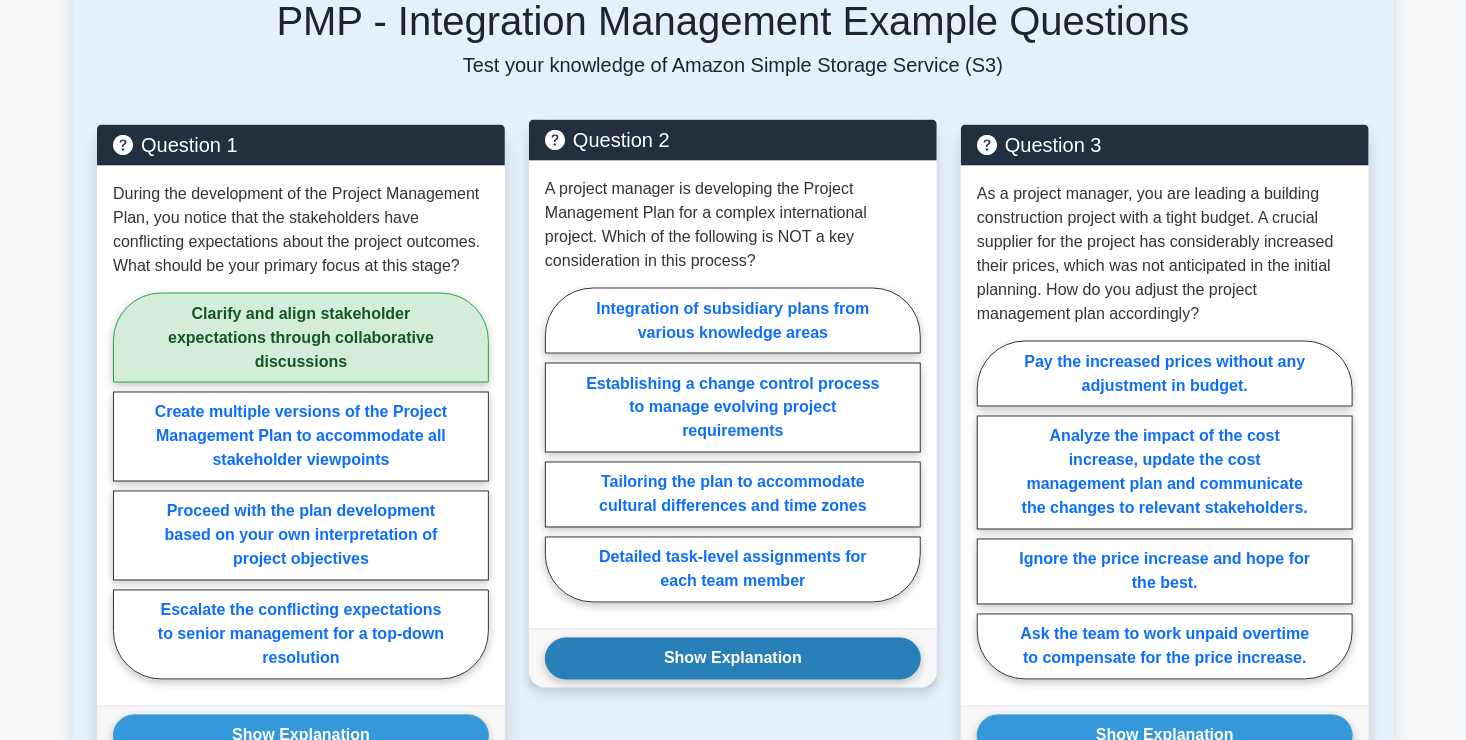 click on "Show Explanation" at bounding box center [733, 659] 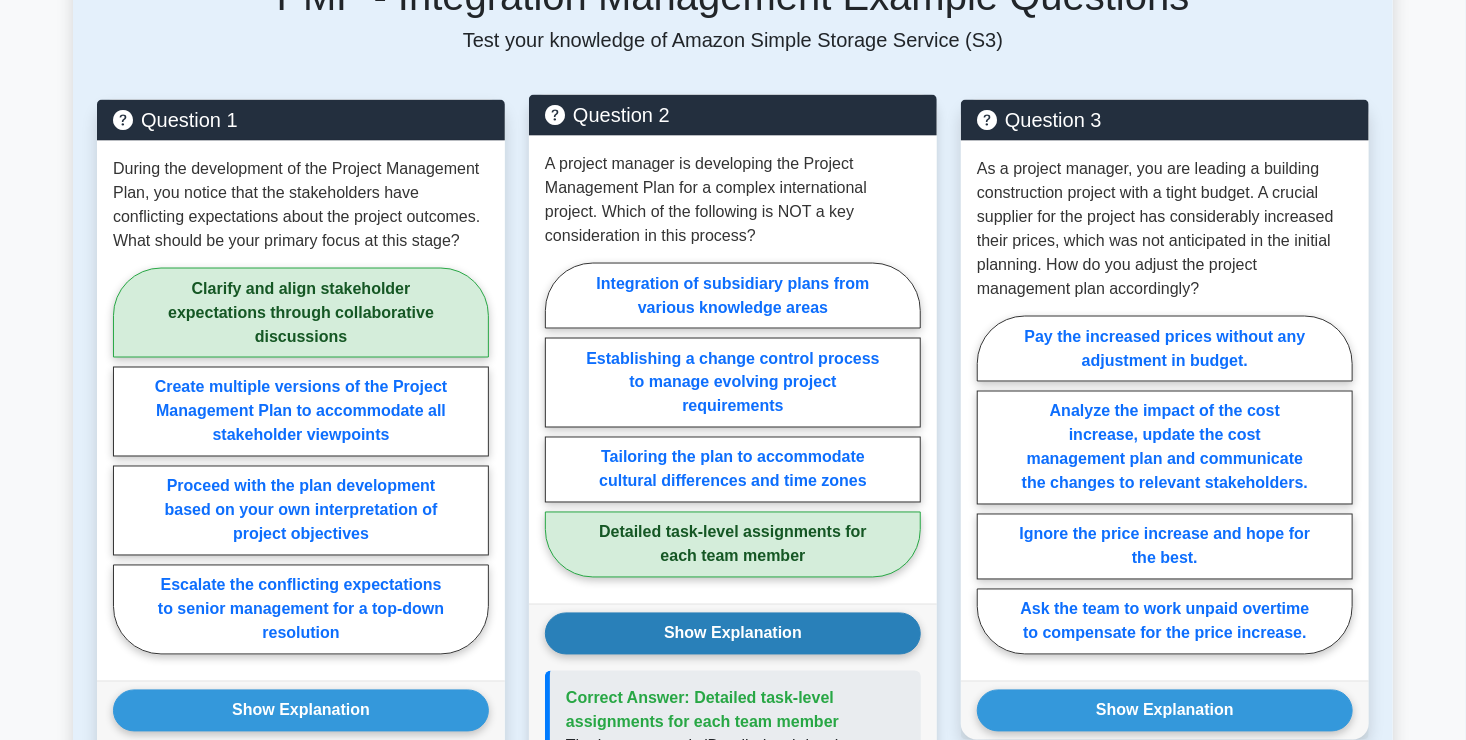 scroll, scrollTop: 1459, scrollLeft: 0, axis: vertical 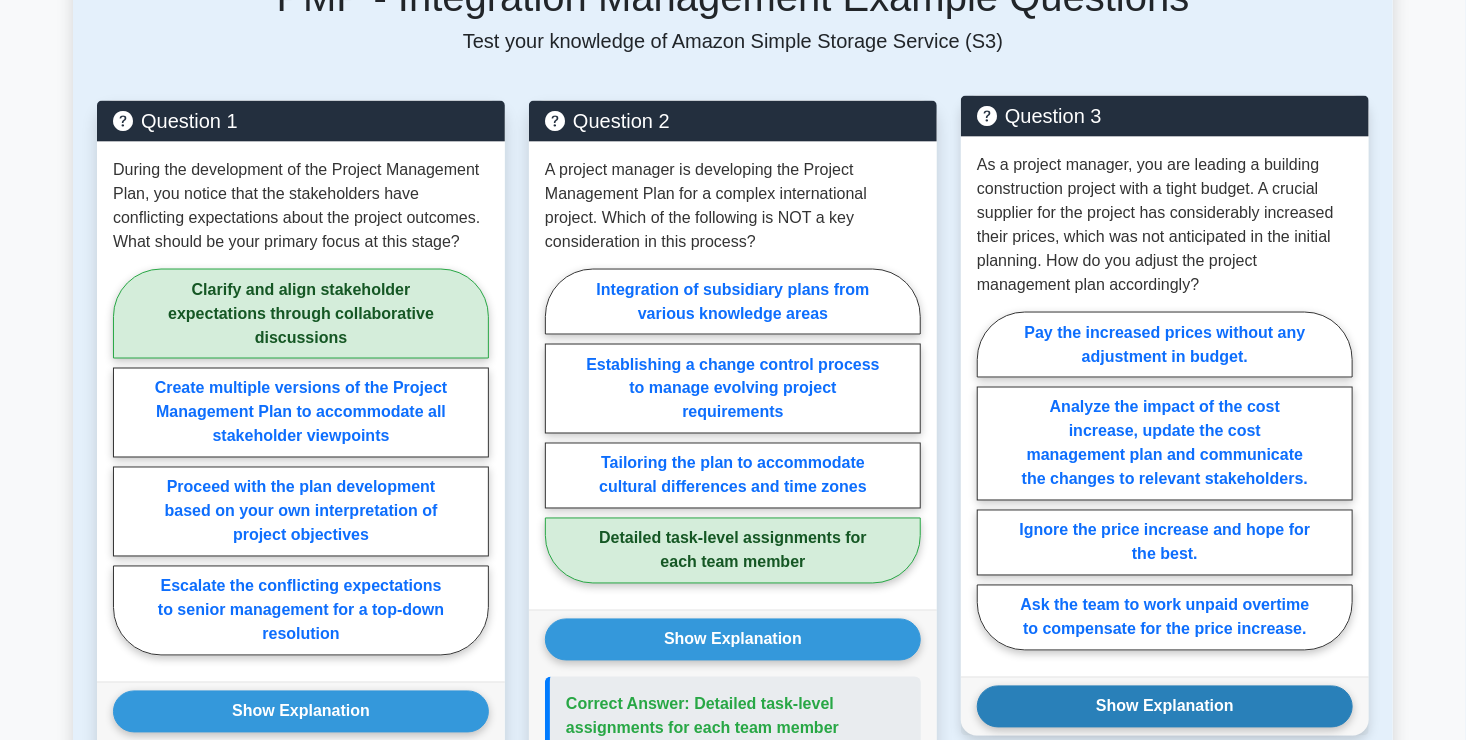 drag, startPoint x: 671, startPoint y: 644, endPoint x: 1016, endPoint y: 726, distance: 354.61105 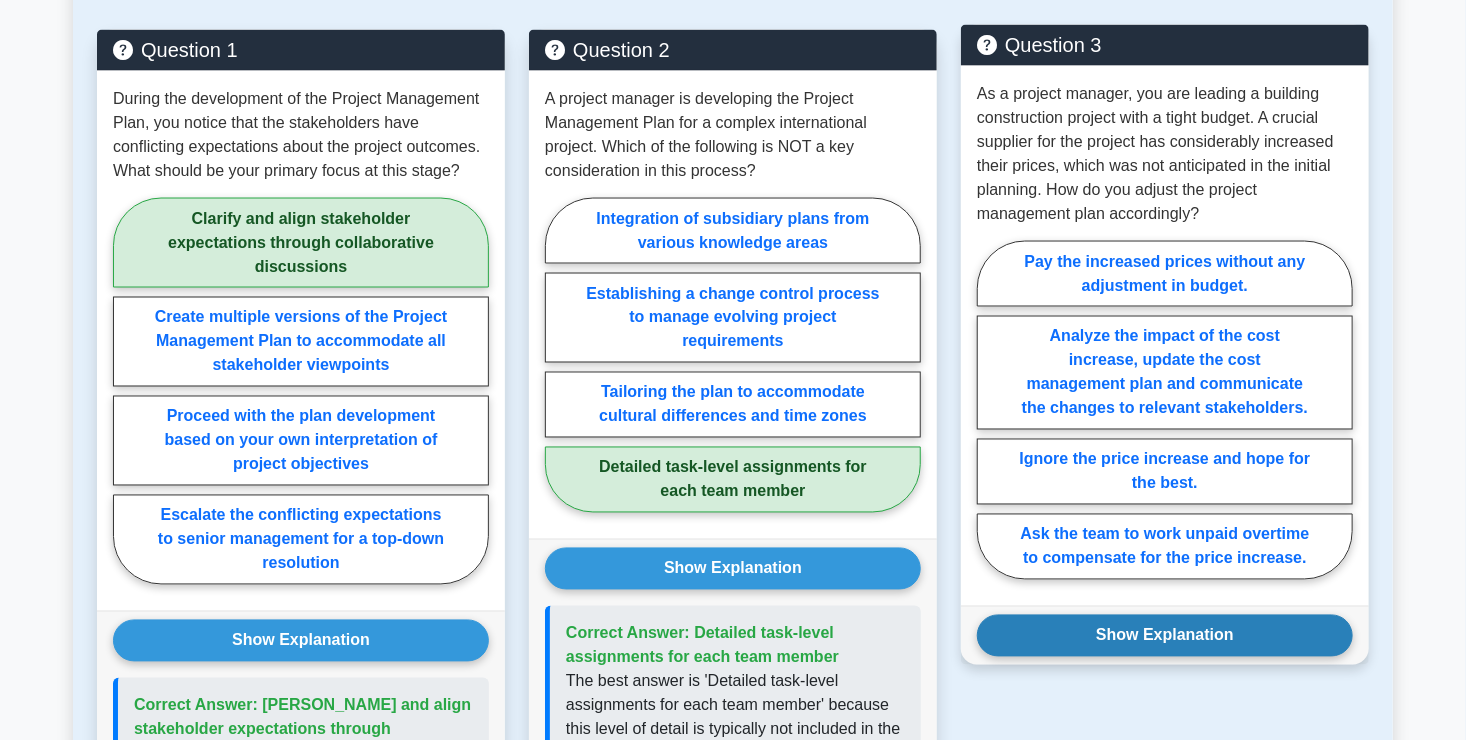 scroll, scrollTop: 1536, scrollLeft: 0, axis: vertical 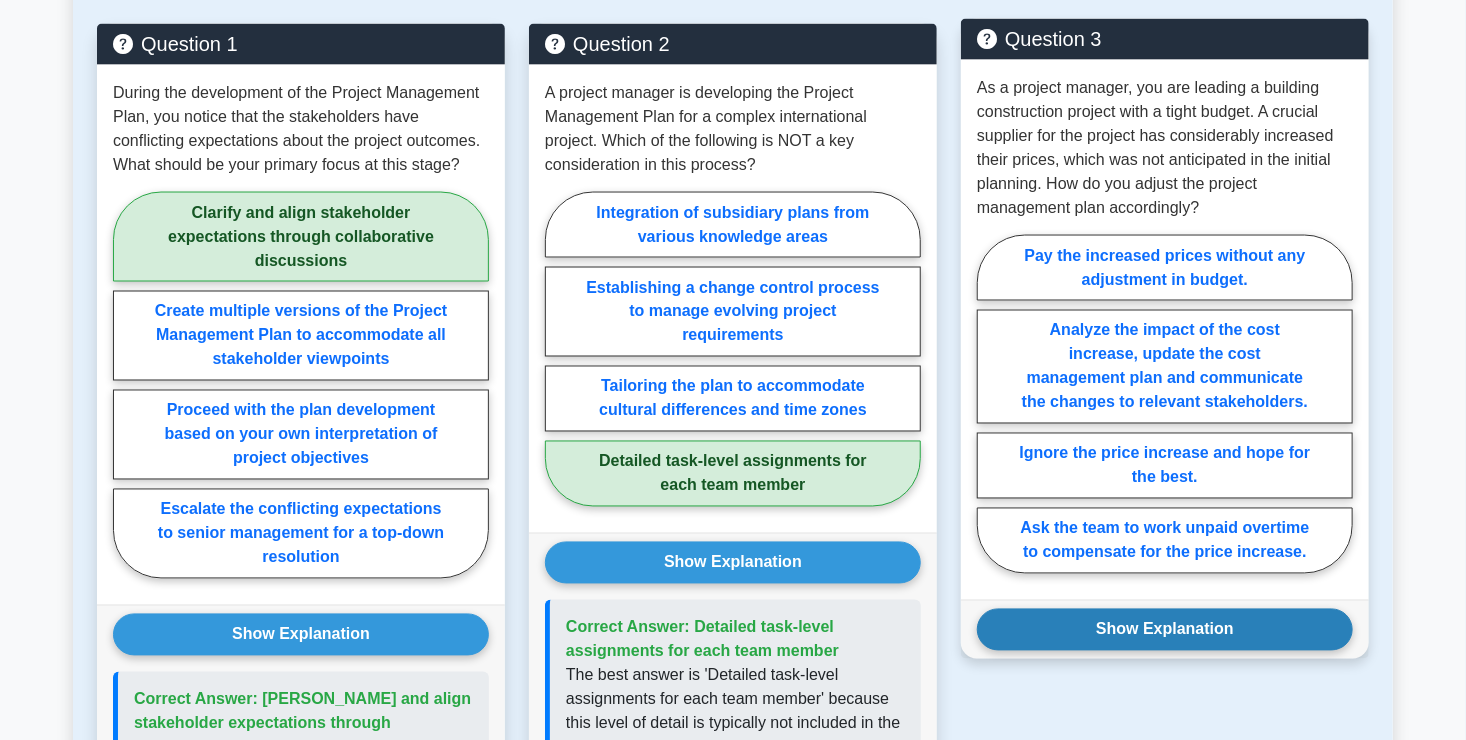 click on "Show Explanation" at bounding box center (1165, 630) 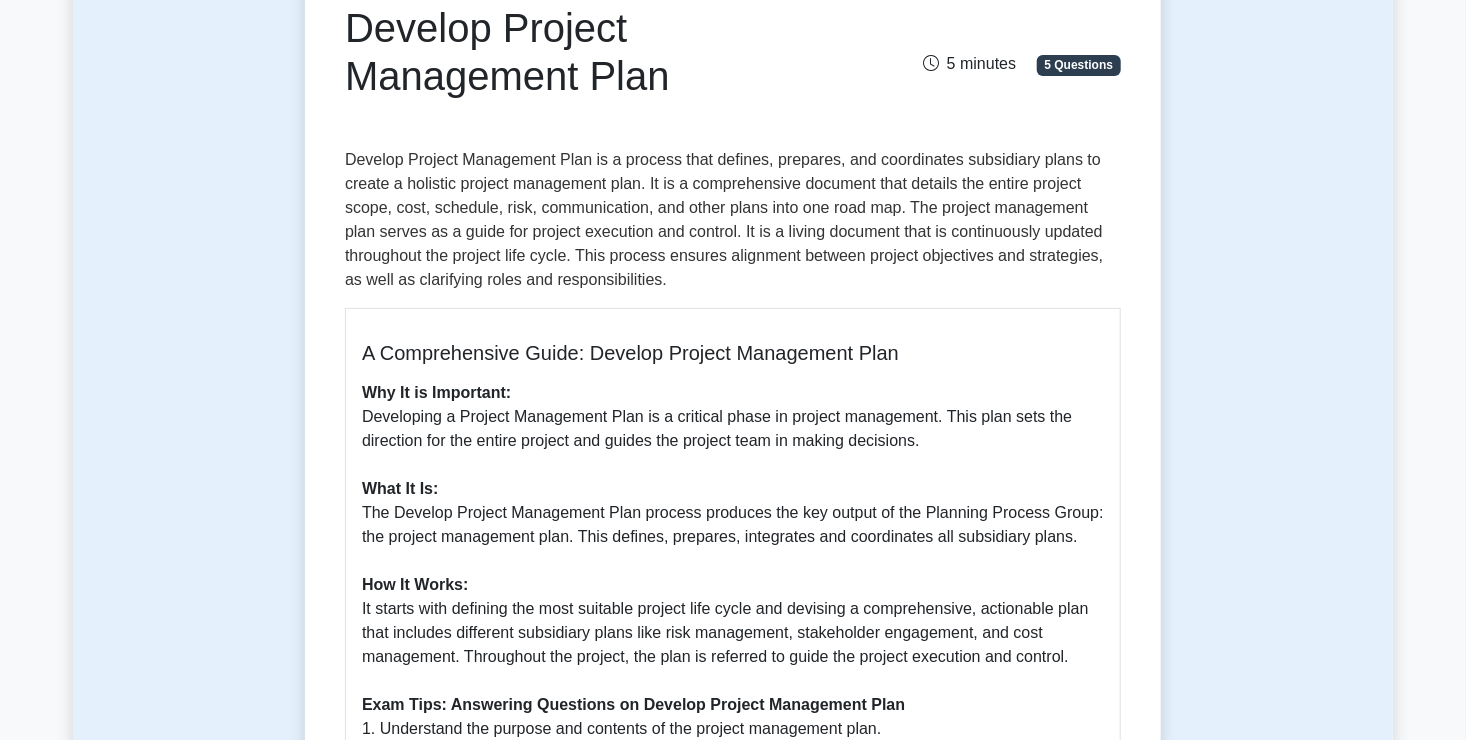 scroll, scrollTop: 0, scrollLeft: 0, axis: both 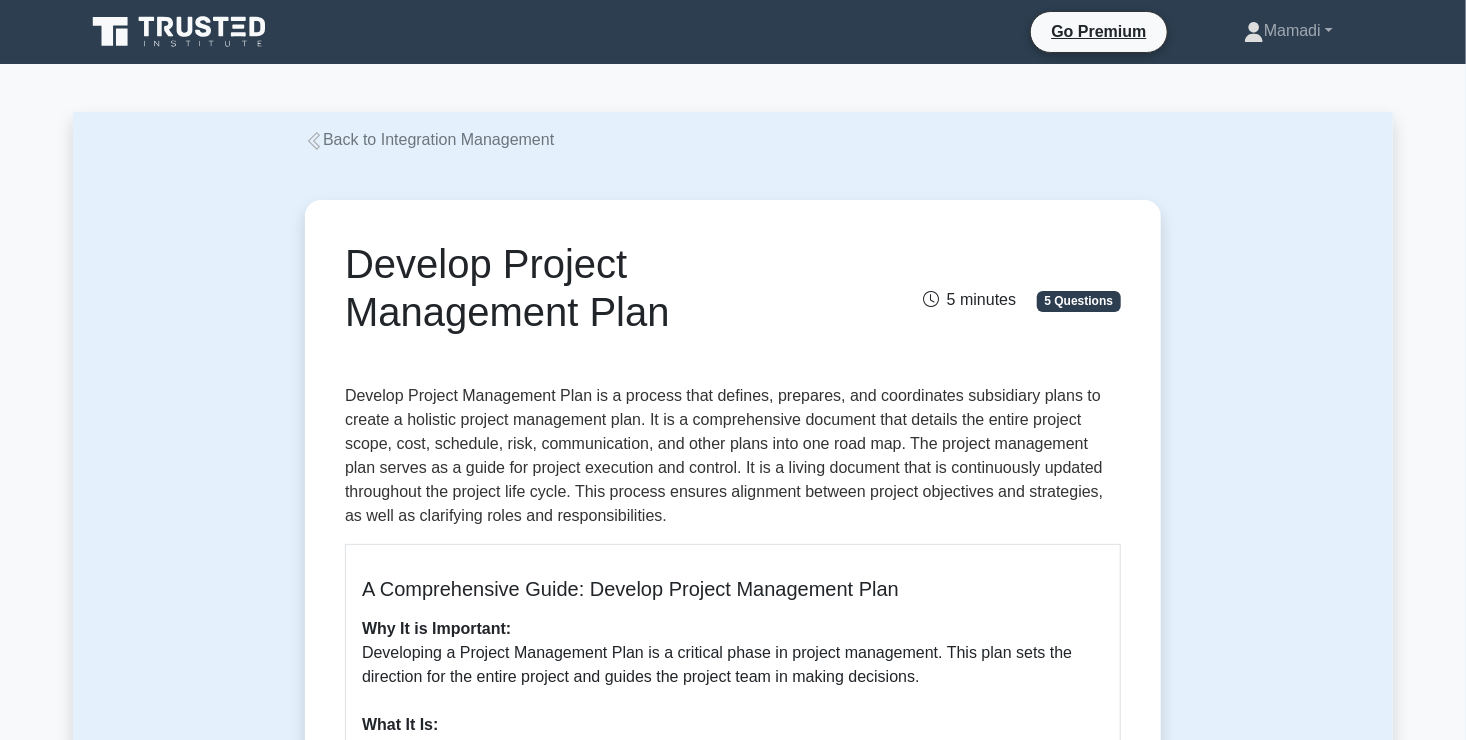 click on "Back to Integration Management" at bounding box center [429, 139] 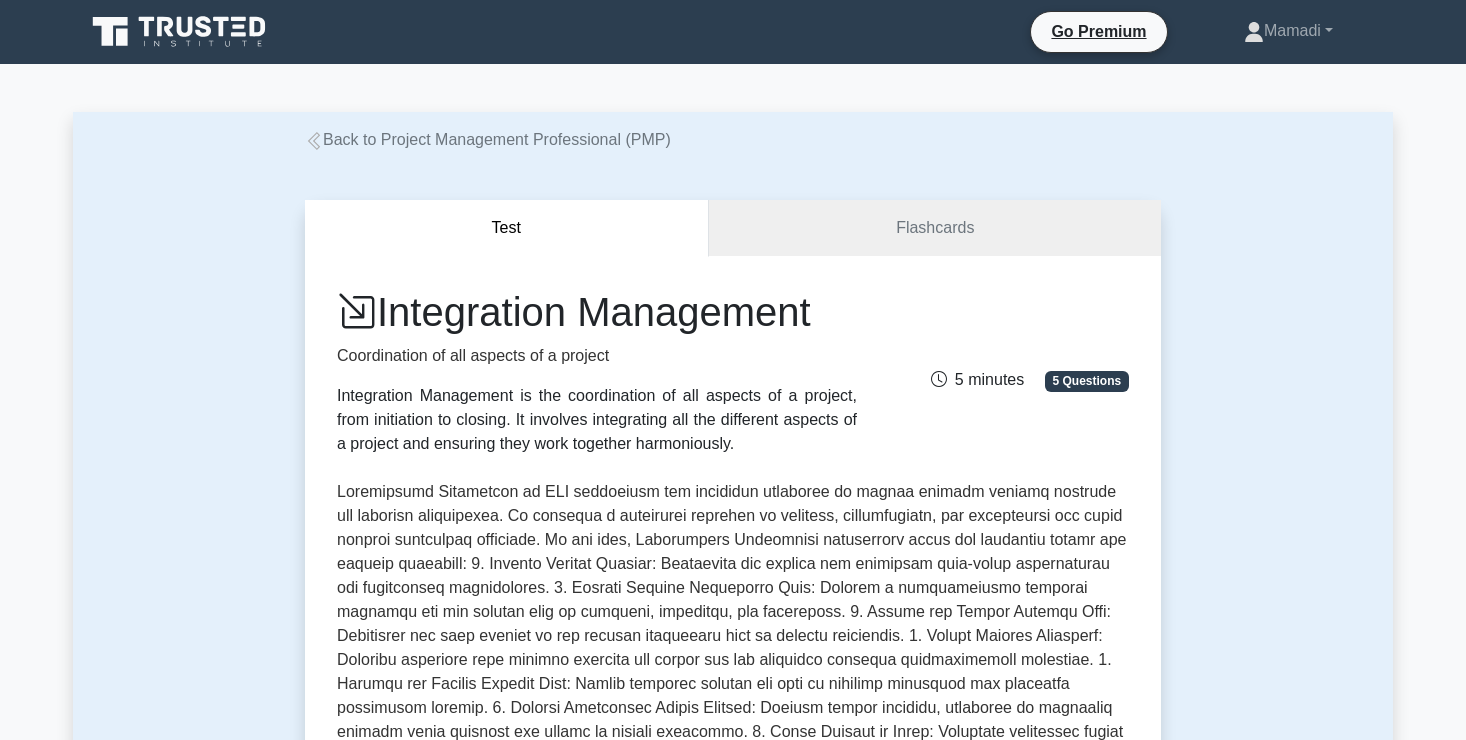 scroll, scrollTop: 288, scrollLeft: 0, axis: vertical 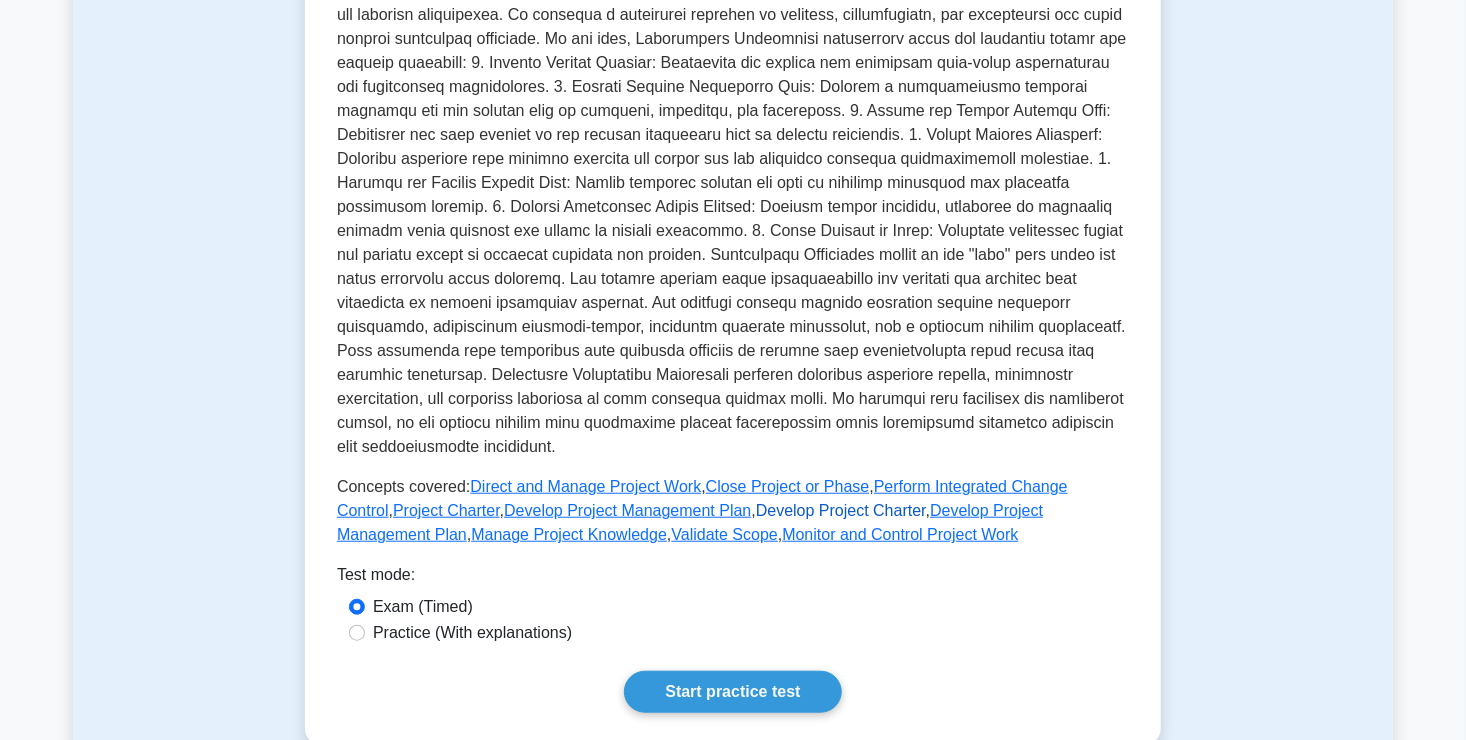 click on "Develop Project Charter" at bounding box center [841, 510] 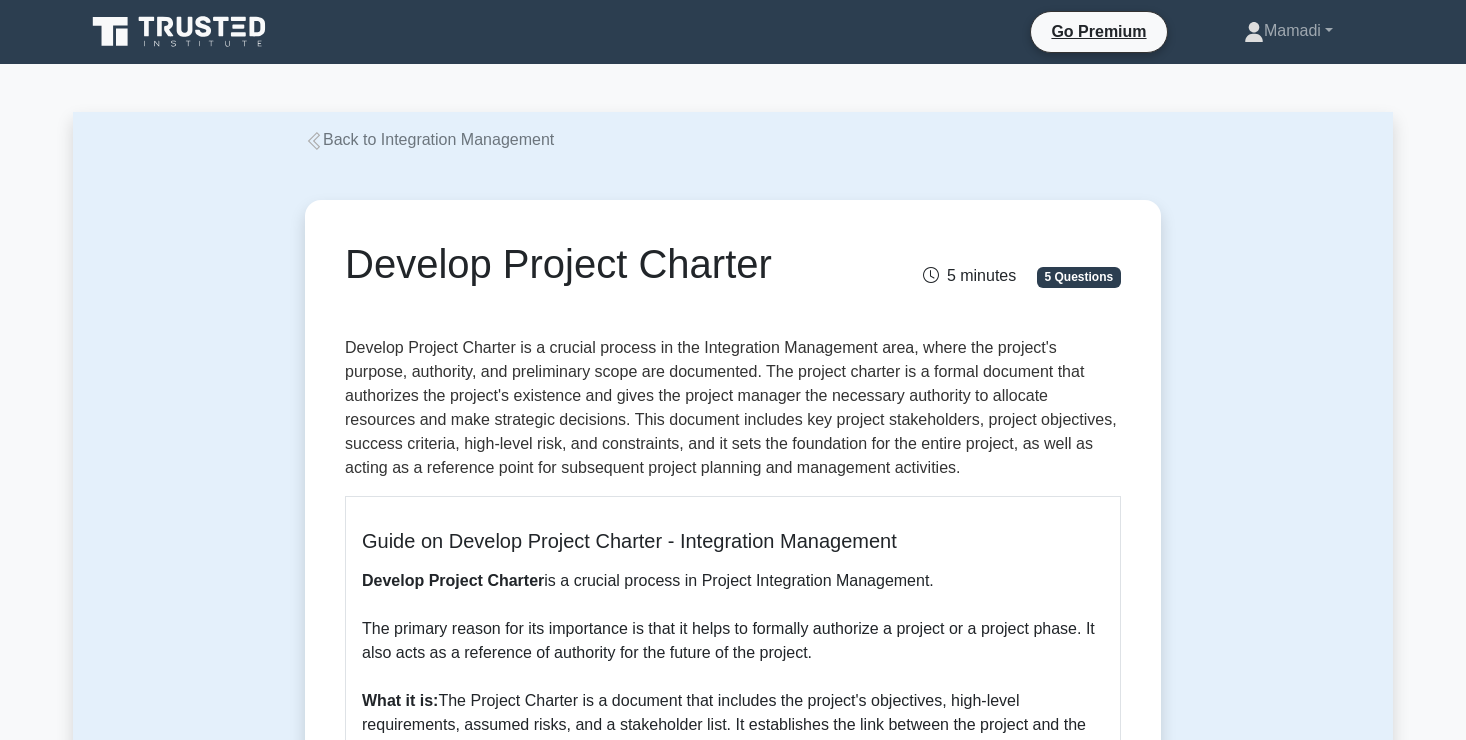 scroll, scrollTop: 0, scrollLeft: 0, axis: both 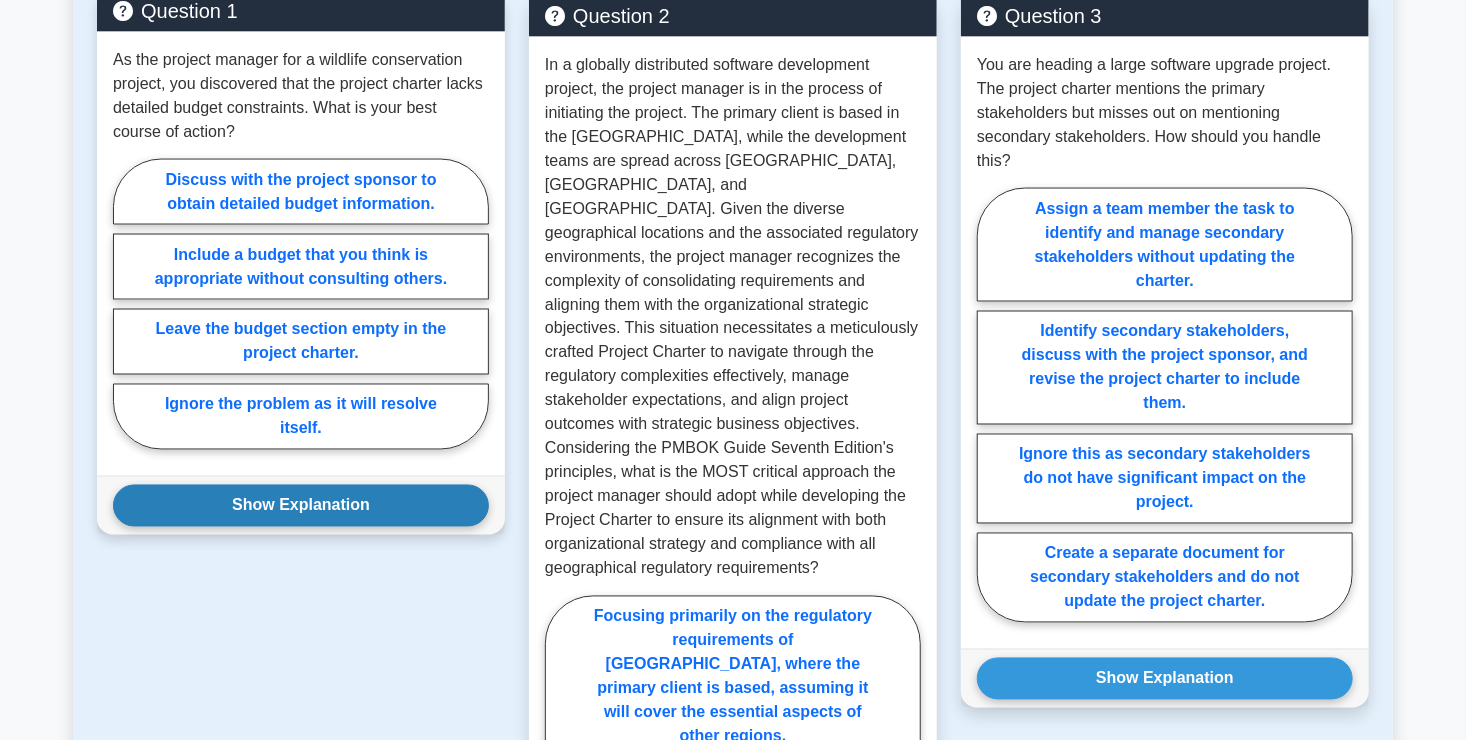 click on "Show Explanation" at bounding box center [301, 506] 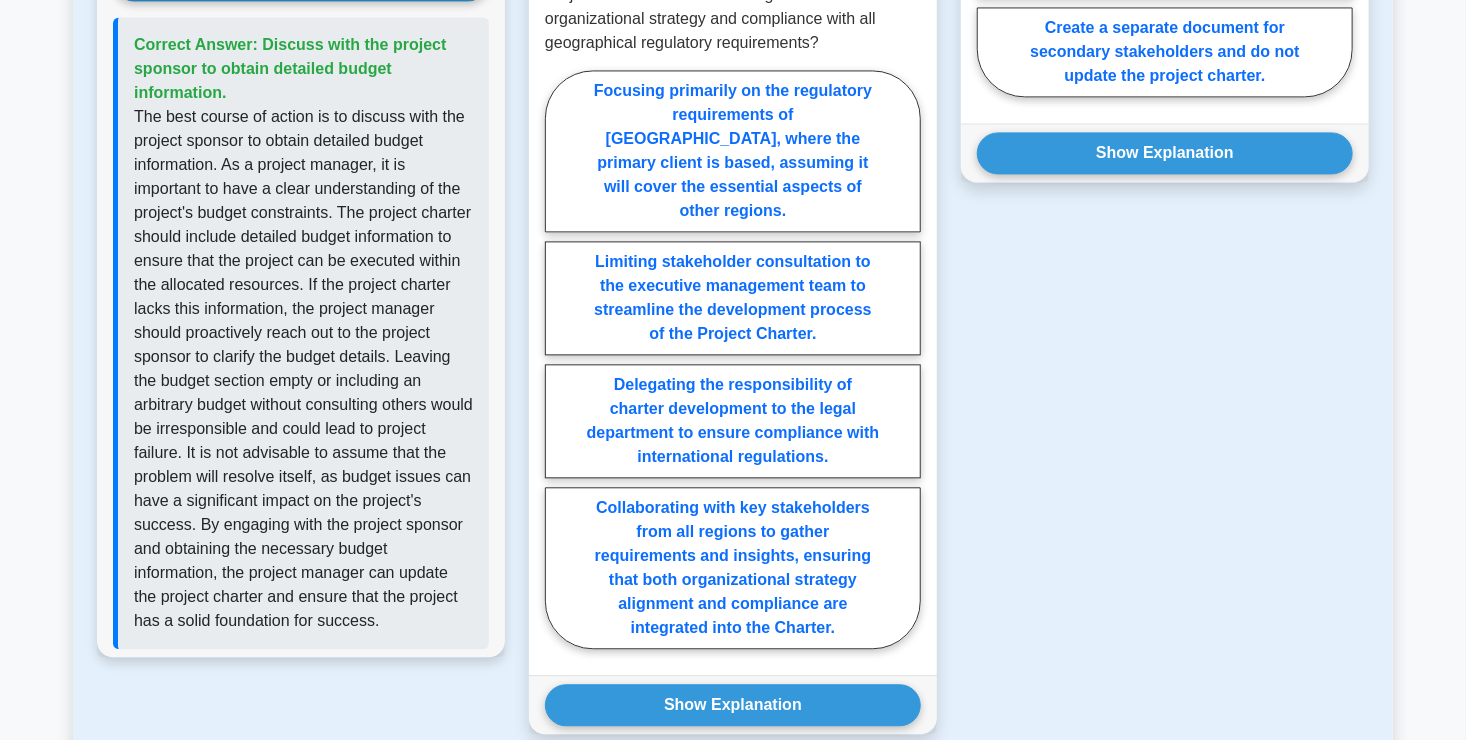 scroll, scrollTop: 2058, scrollLeft: 0, axis: vertical 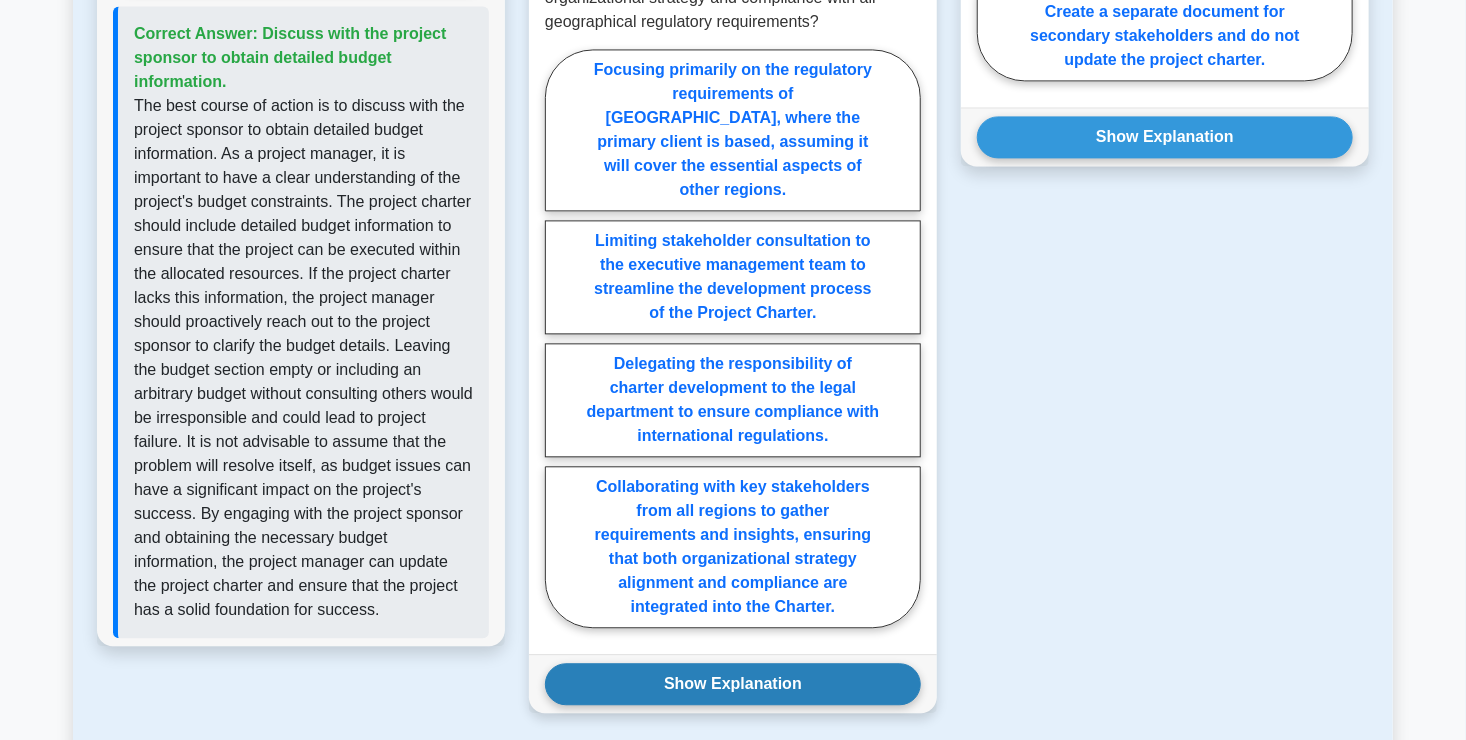 click on "Show Explanation" at bounding box center (733, 684) 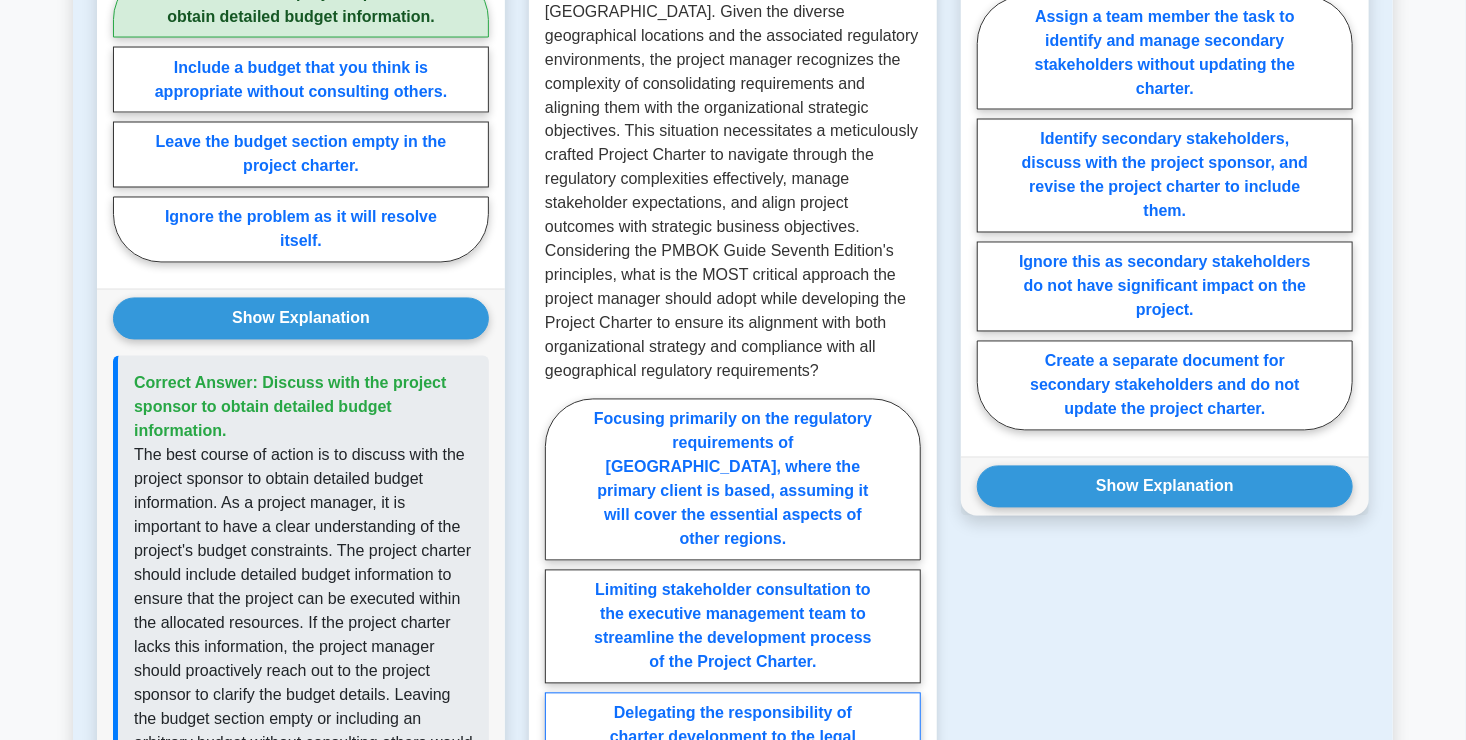 scroll, scrollTop: 1708, scrollLeft: 0, axis: vertical 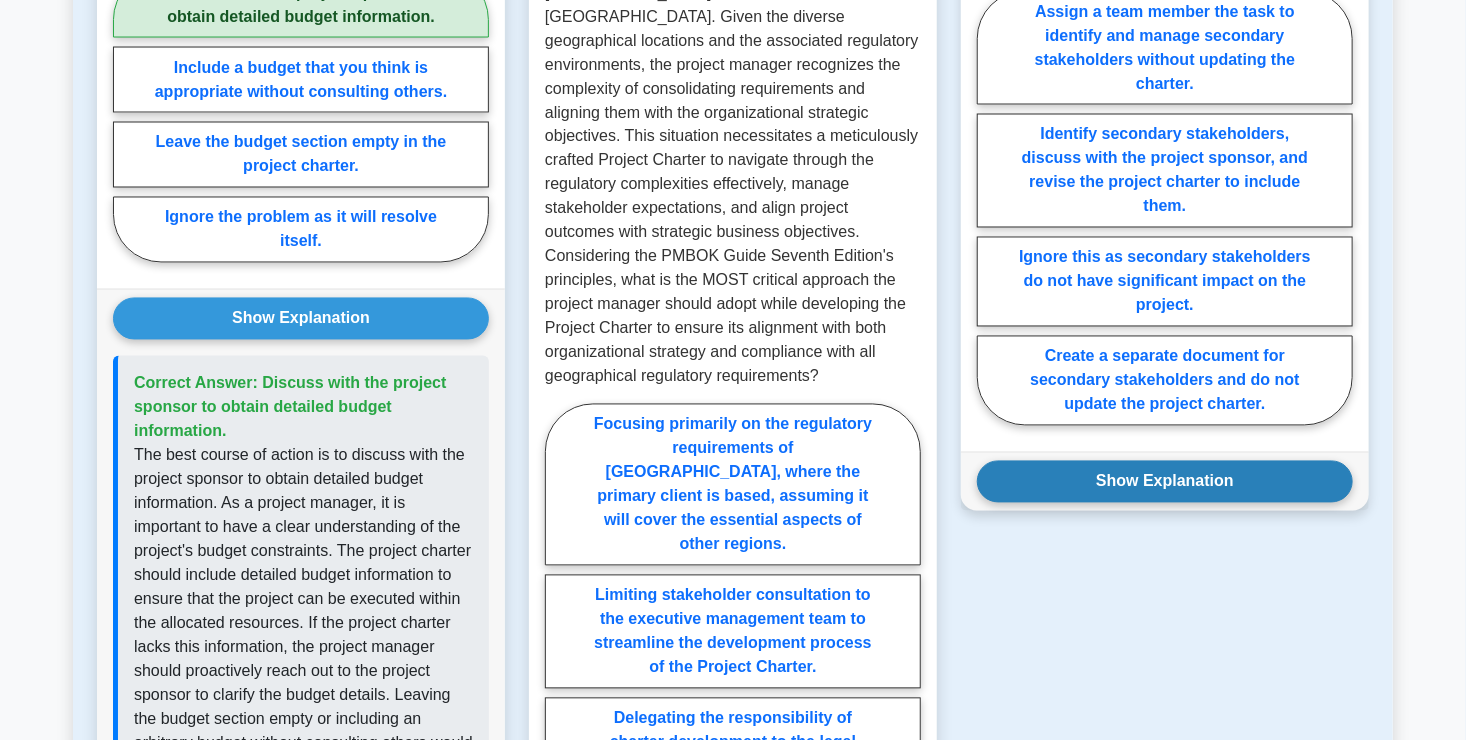 click on "Show Explanation" at bounding box center (1165, 482) 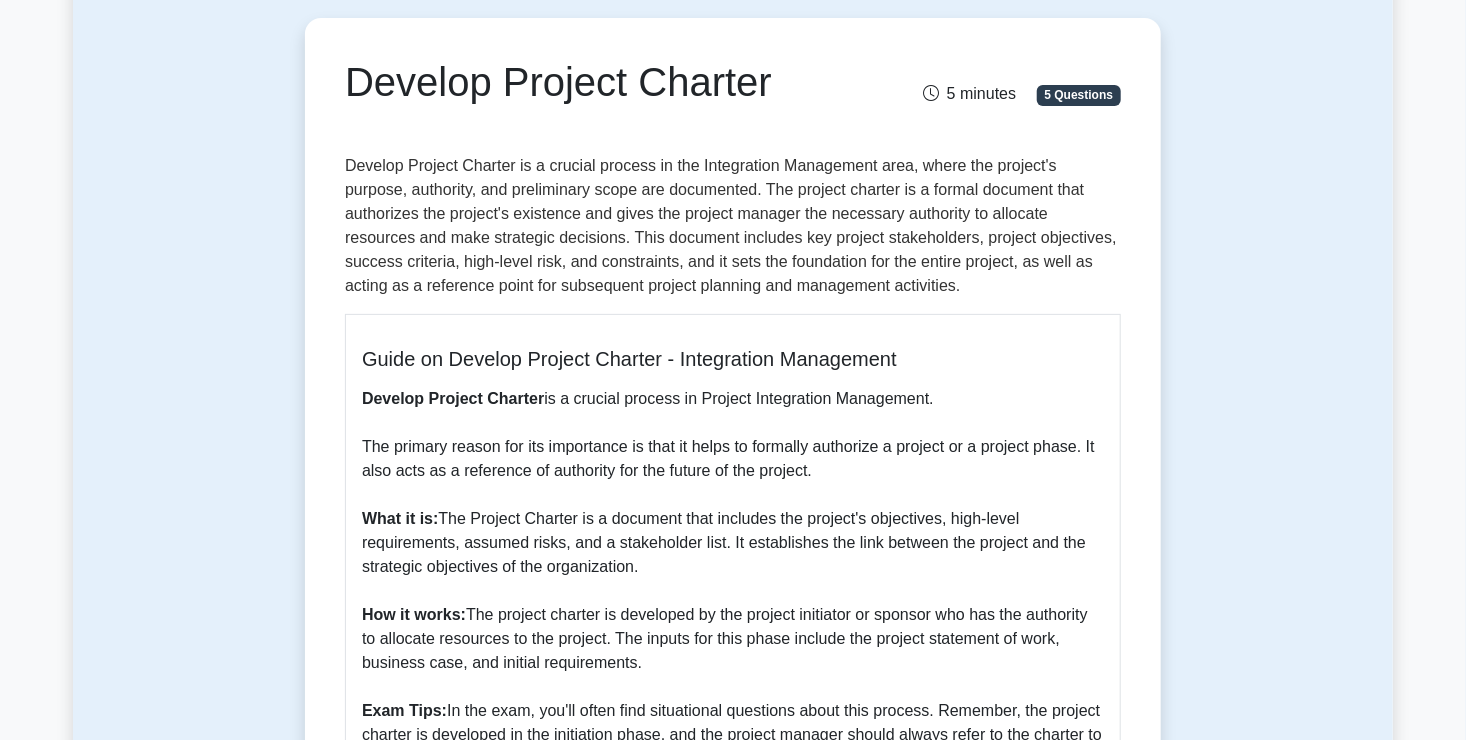 scroll, scrollTop: 0, scrollLeft: 0, axis: both 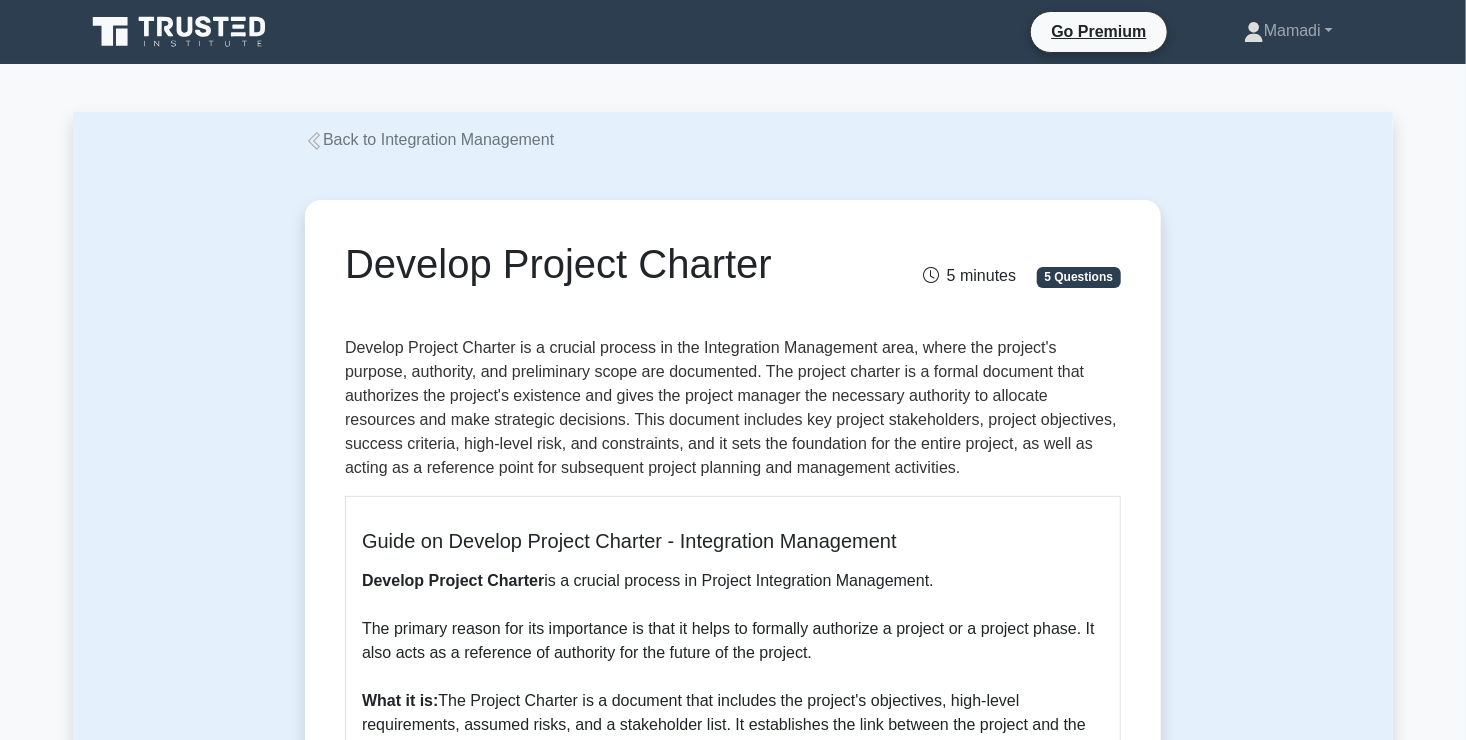 click on "Back to Integration Management" at bounding box center (429, 139) 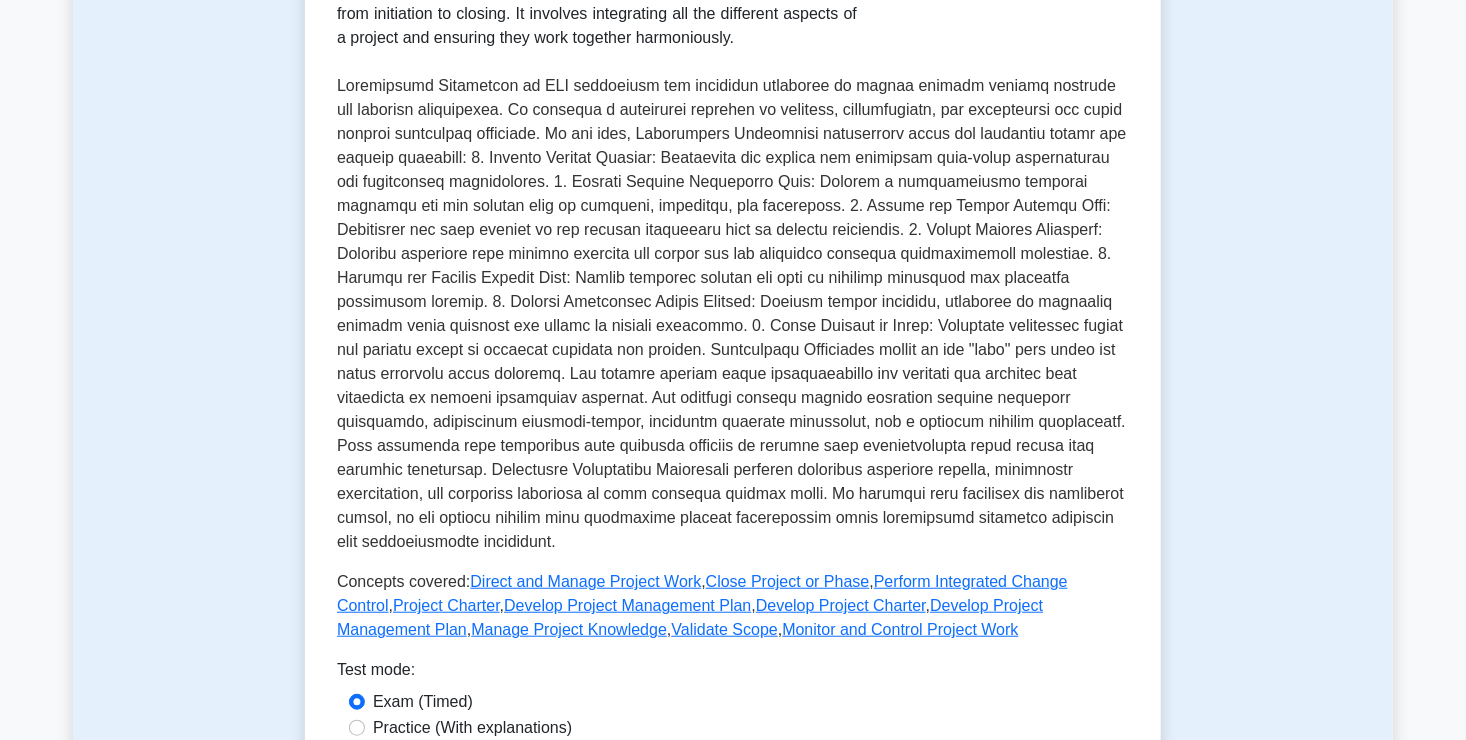 scroll, scrollTop: 647, scrollLeft: 0, axis: vertical 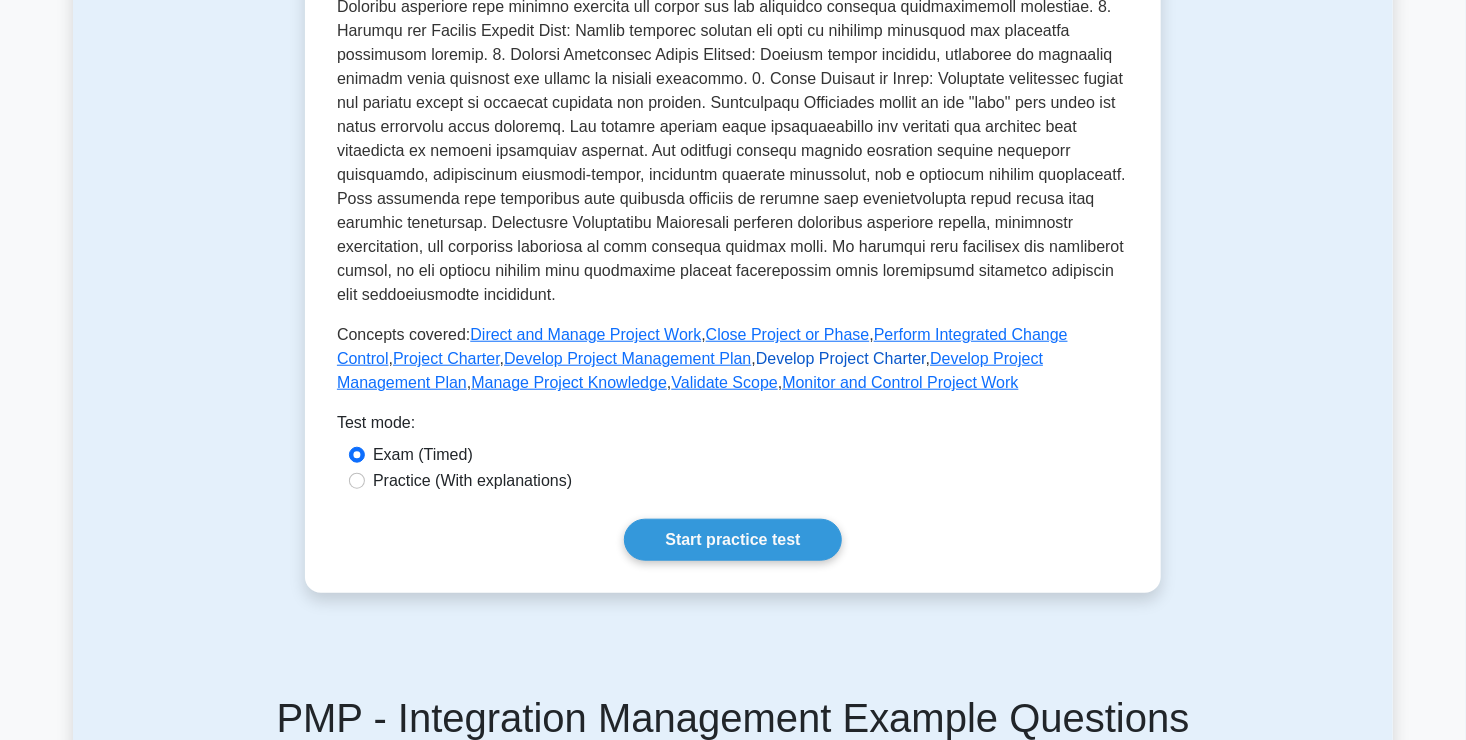 click on "Develop Project Charter" at bounding box center (841, 358) 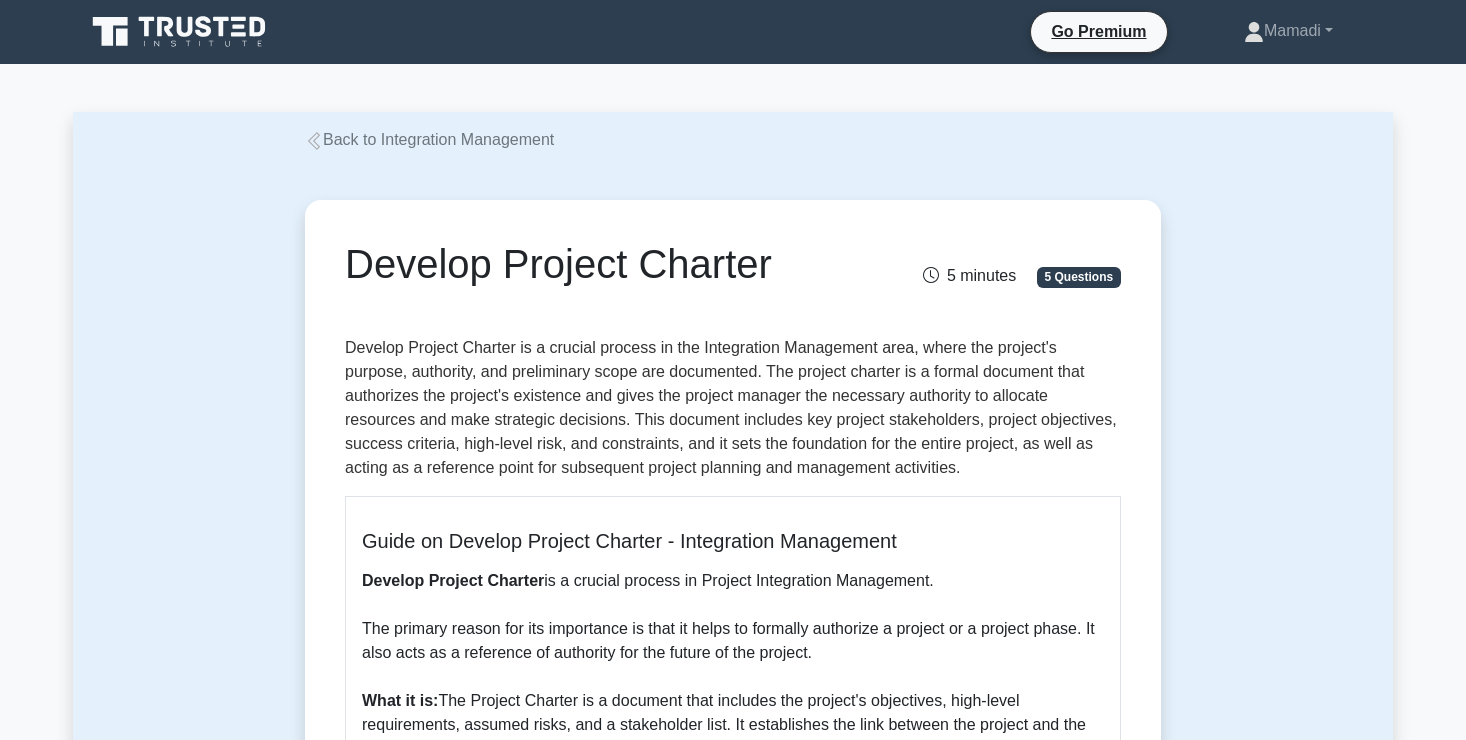 scroll, scrollTop: 1488, scrollLeft: 0, axis: vertical 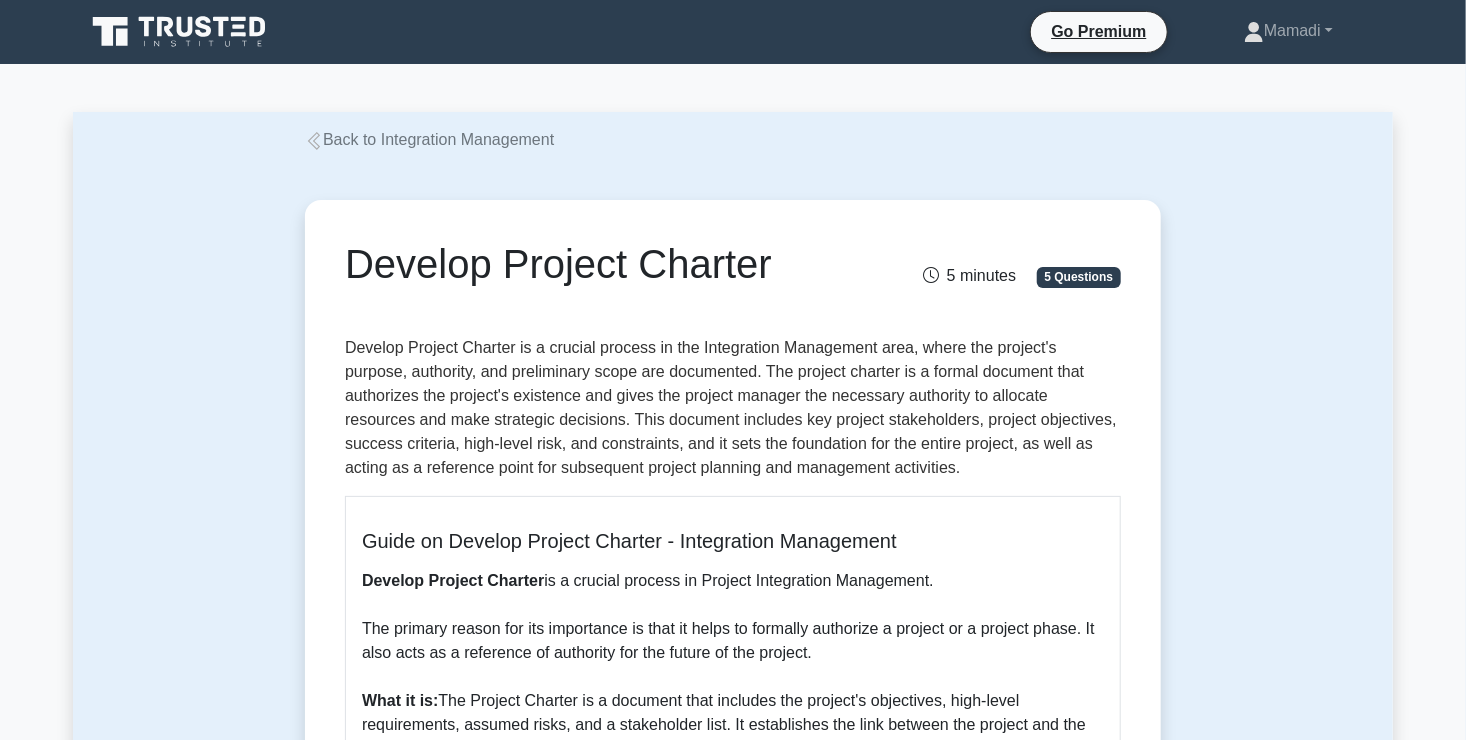 click on "Back to Integration Management" at bounding box center [429, 139] 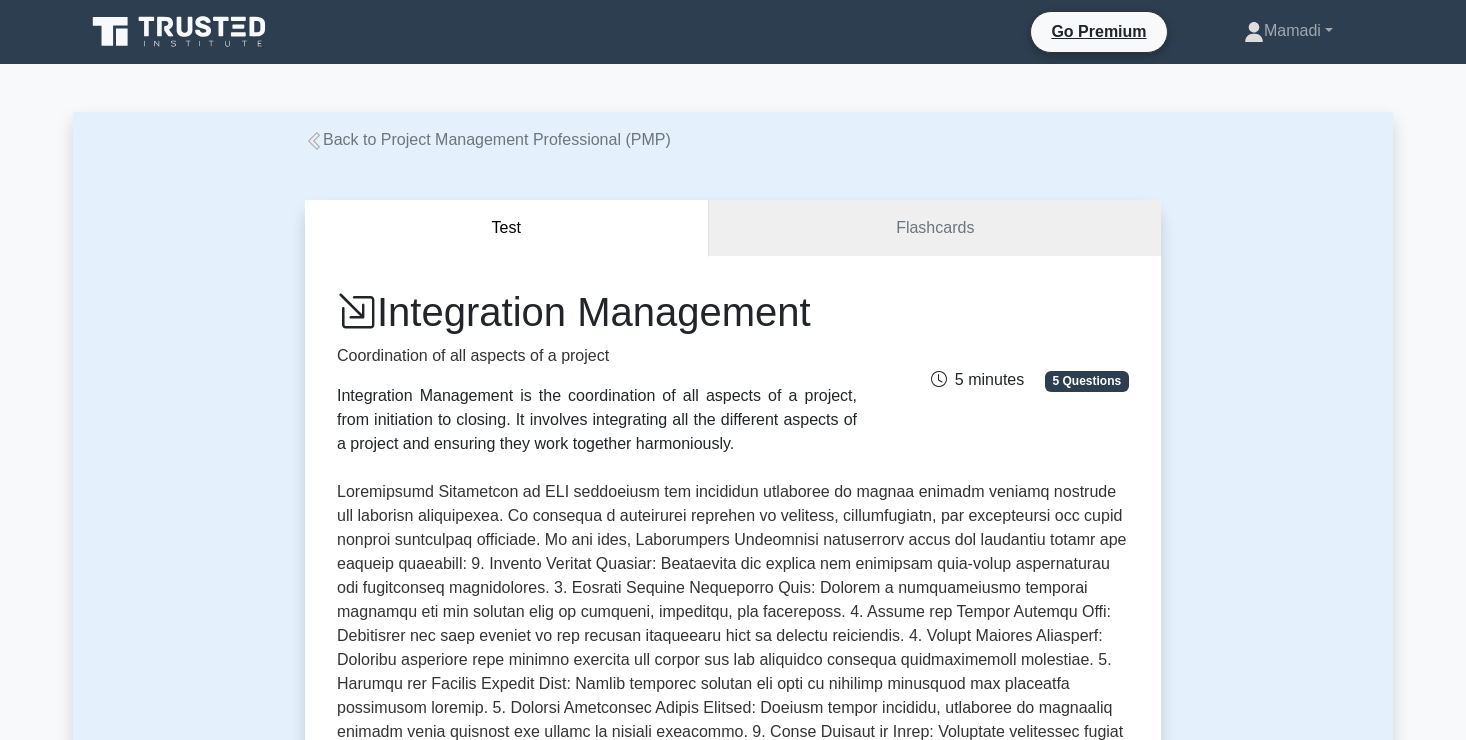 scroll, scrollTop: 0, scrollLeft: 0, axis: both 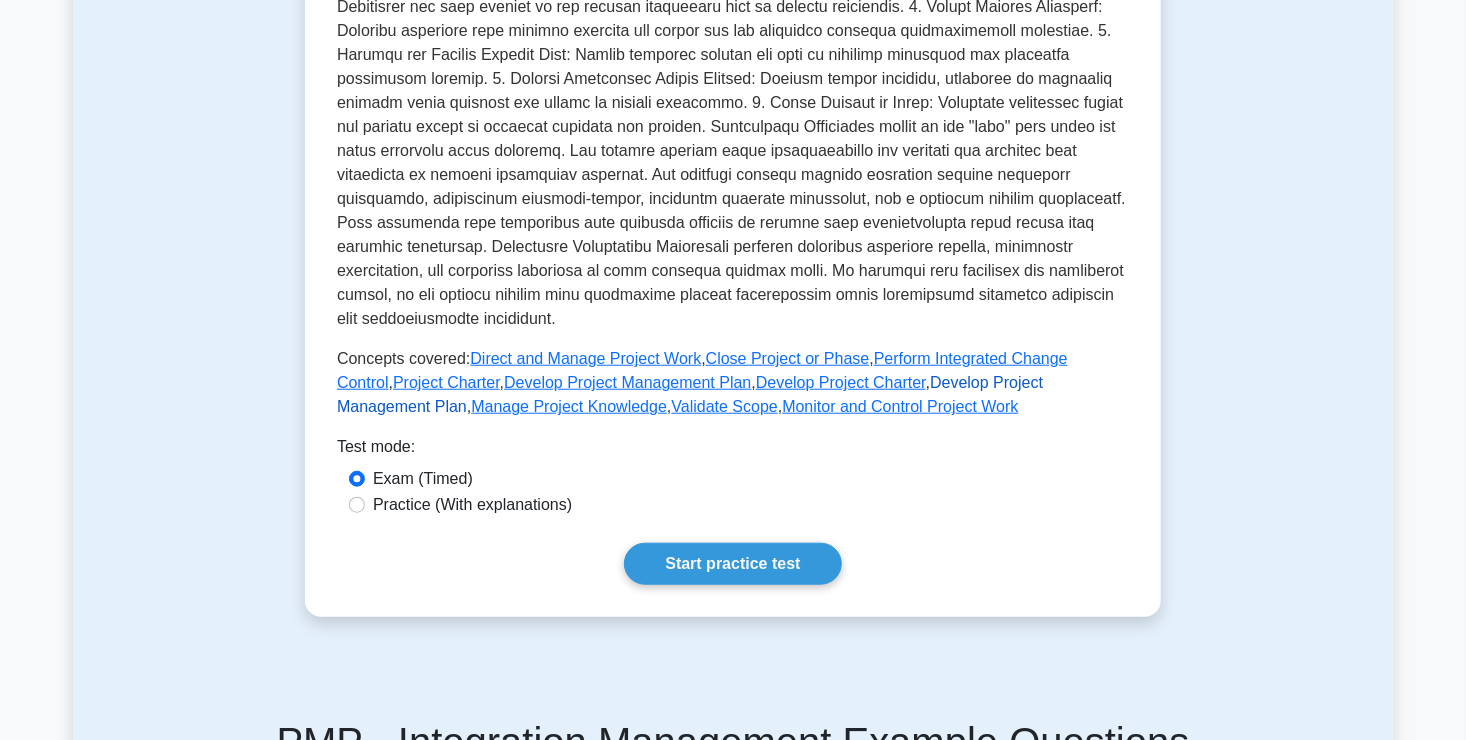 click on "Develop Project Management Plan" at bounding box center (690, 394) 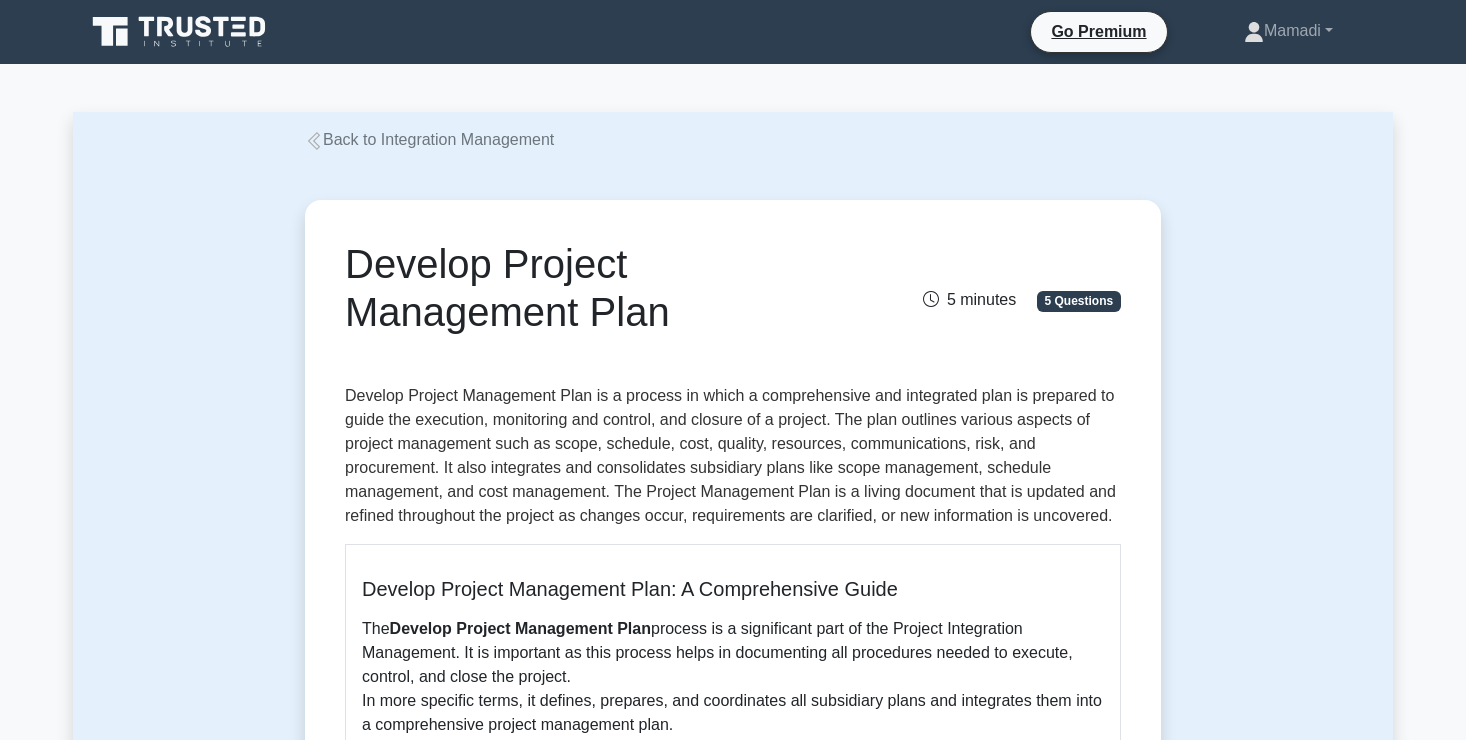 scroll, scrollTop: 0, scrollLeft: 0, axis: both 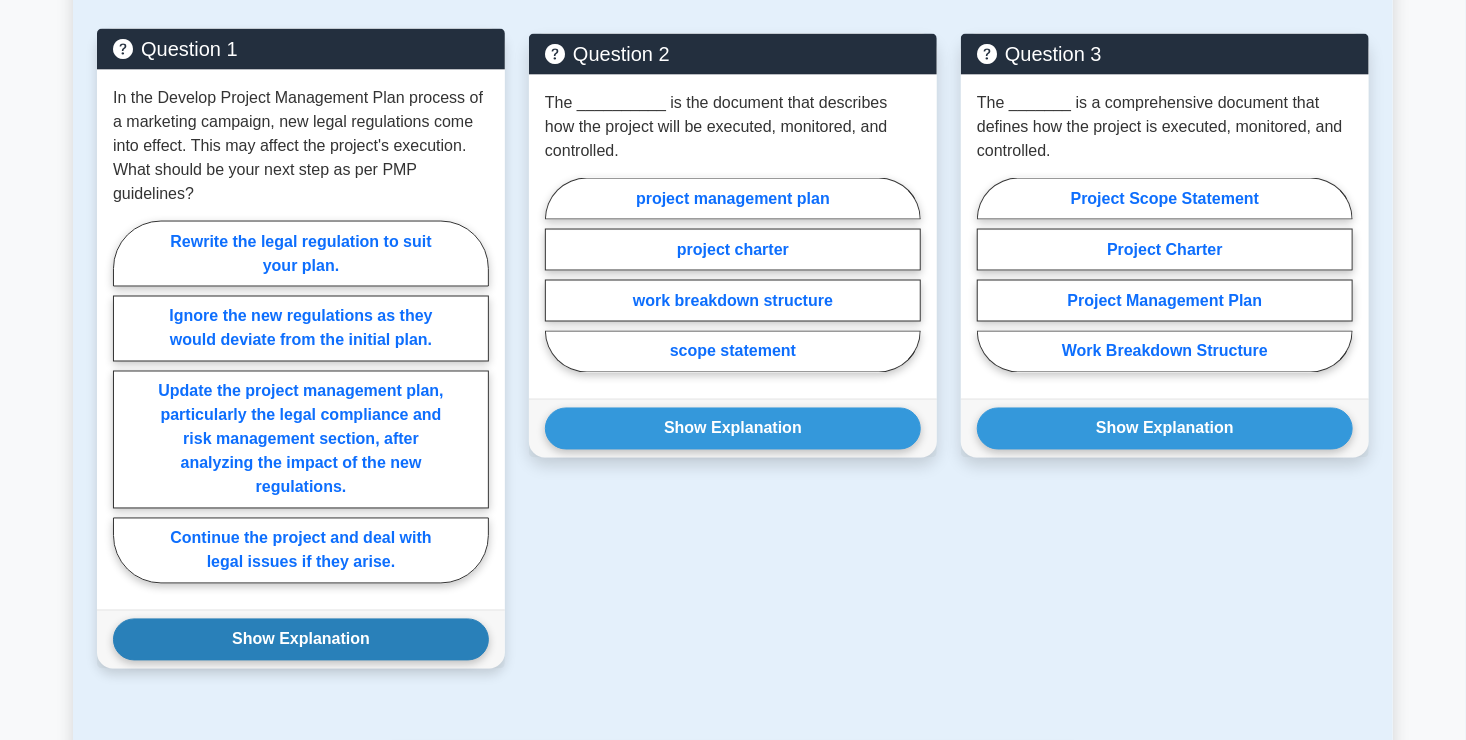 click on "Show Explanation" at bounding box center [301, 640] 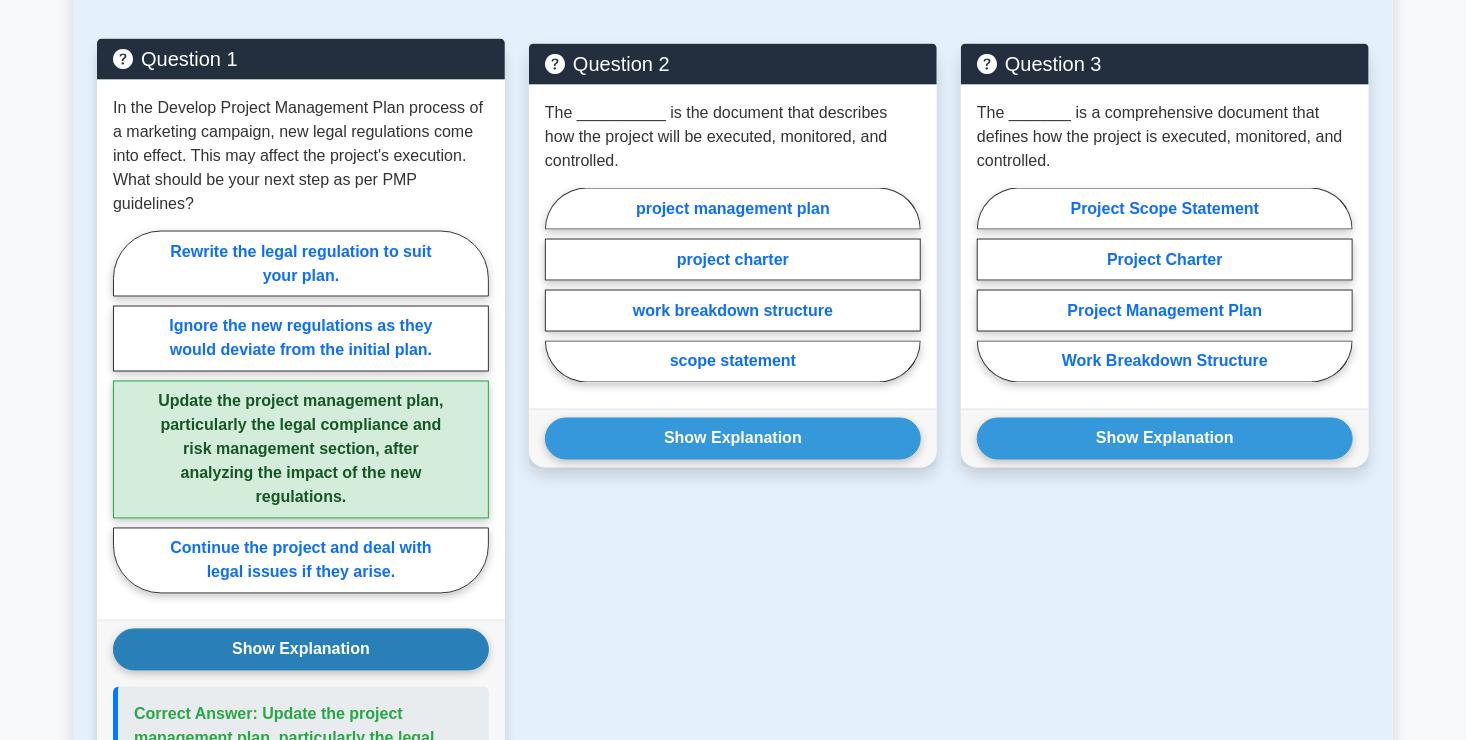 scroll, scrollTop: 1515, scrollLeft: 0, axis: vertical 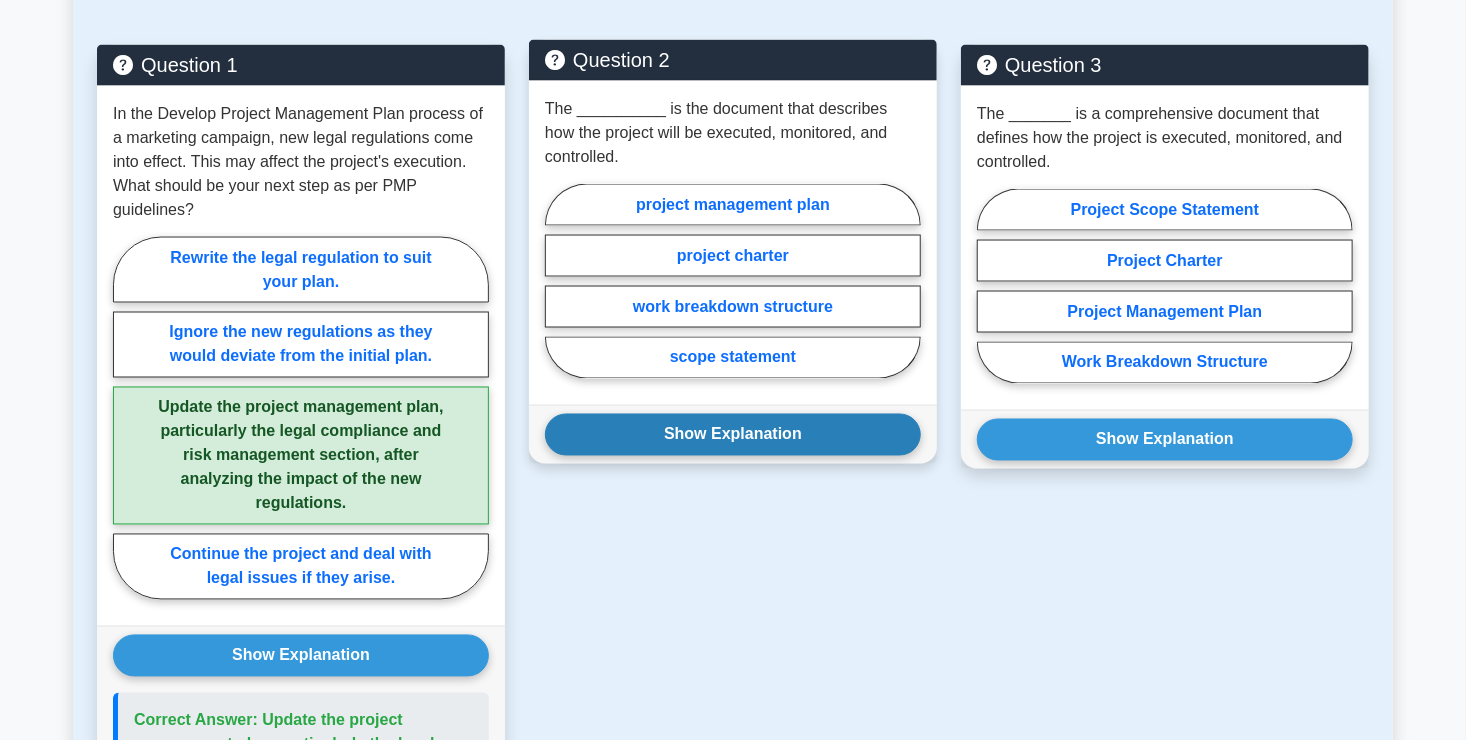 click on "Show Explanation" at bounding box center [733, 435] 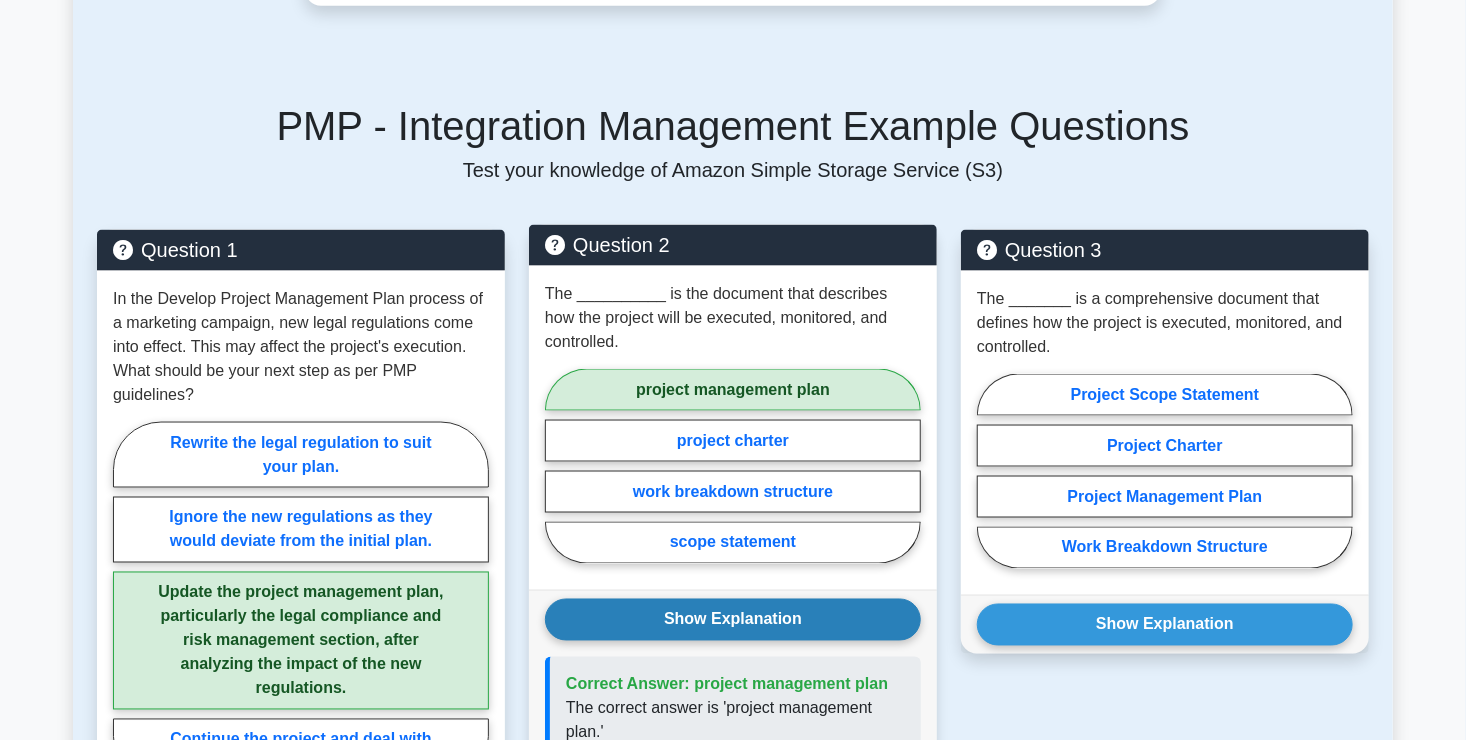 scroll, scrollTop: 1327, scrollLeft: 0, axis: vertical 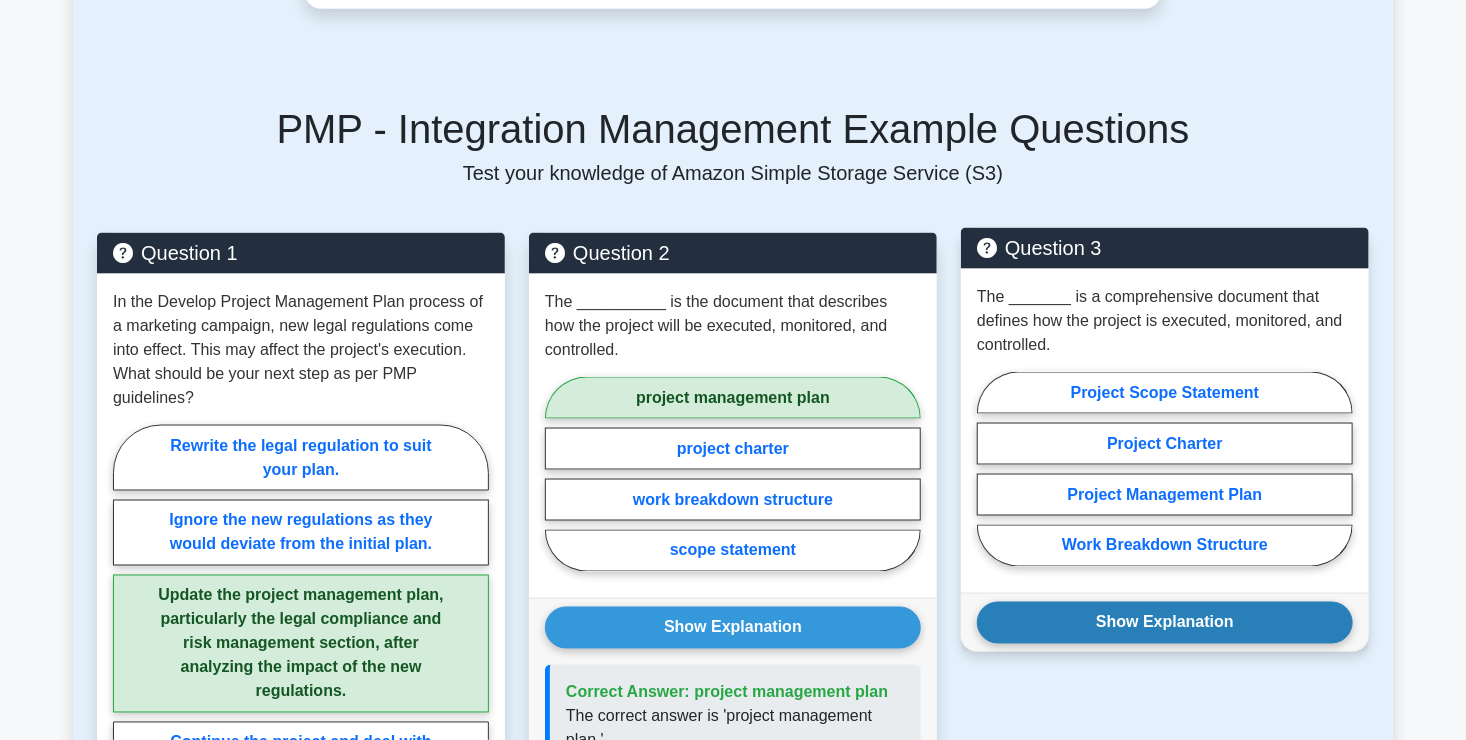 click on "Show Explanation" at bounding box center [1165, 623] 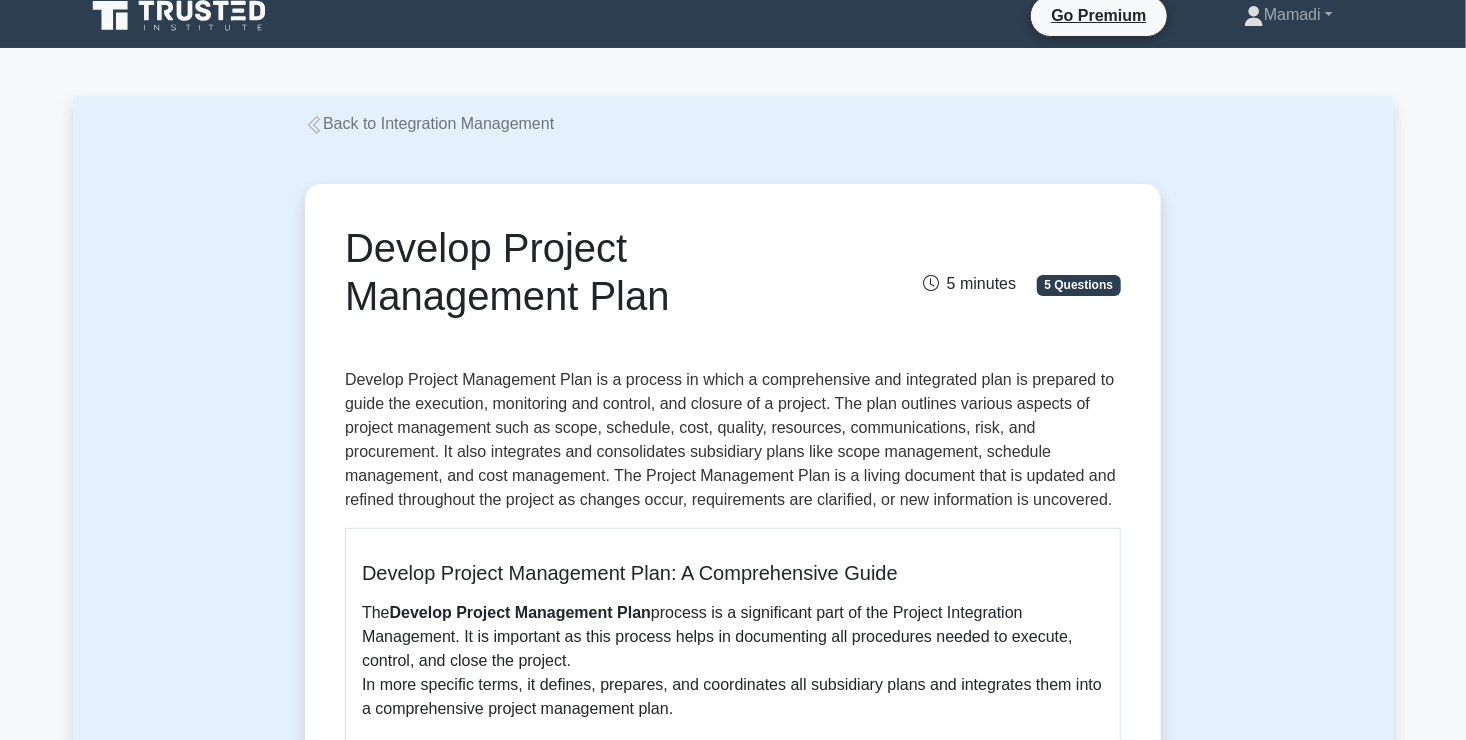 scroll, scrollTop: 0, scrollLeft: 0, axis: both 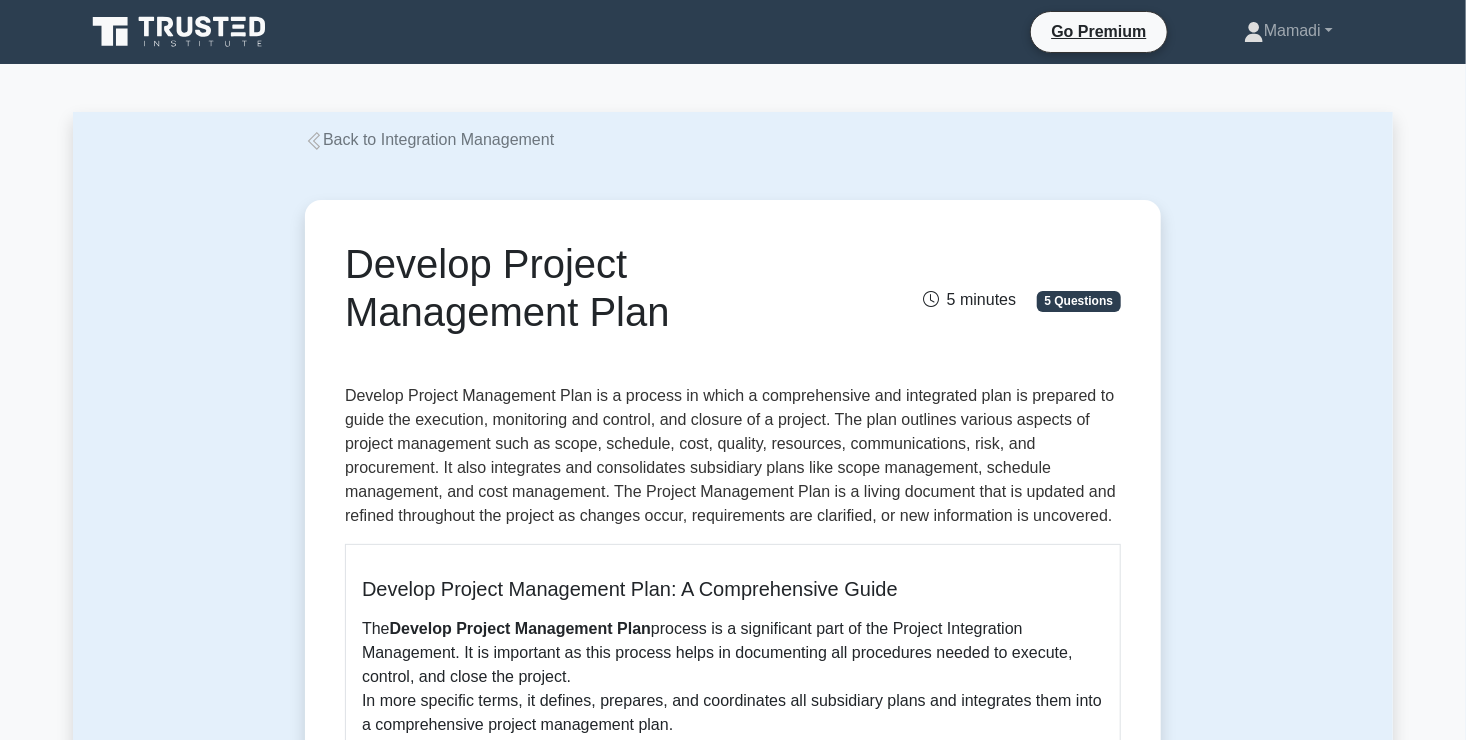 click on "Back to Integration Management" at bounding box center [429, 139] 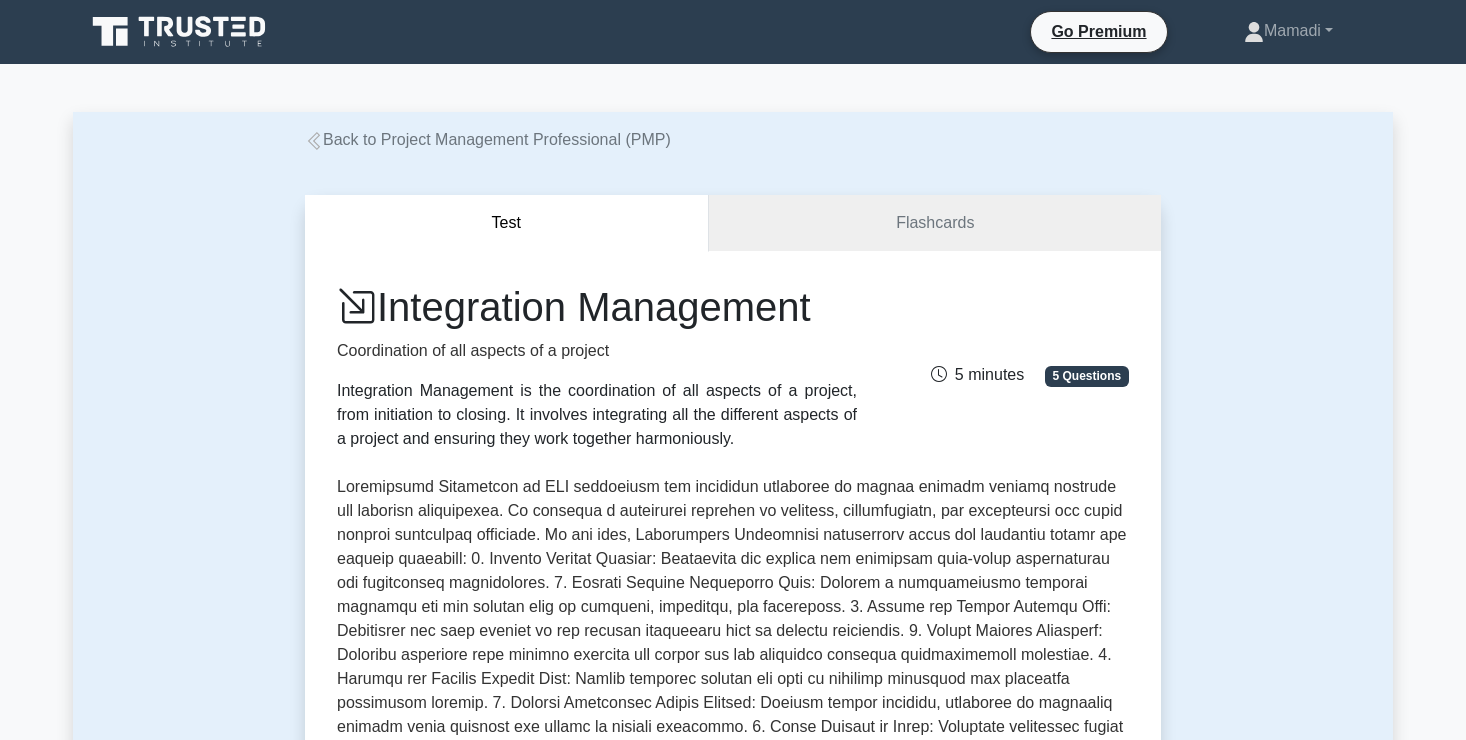 scroll, scrollTop: 0, scrollLeft: 0, axis: both 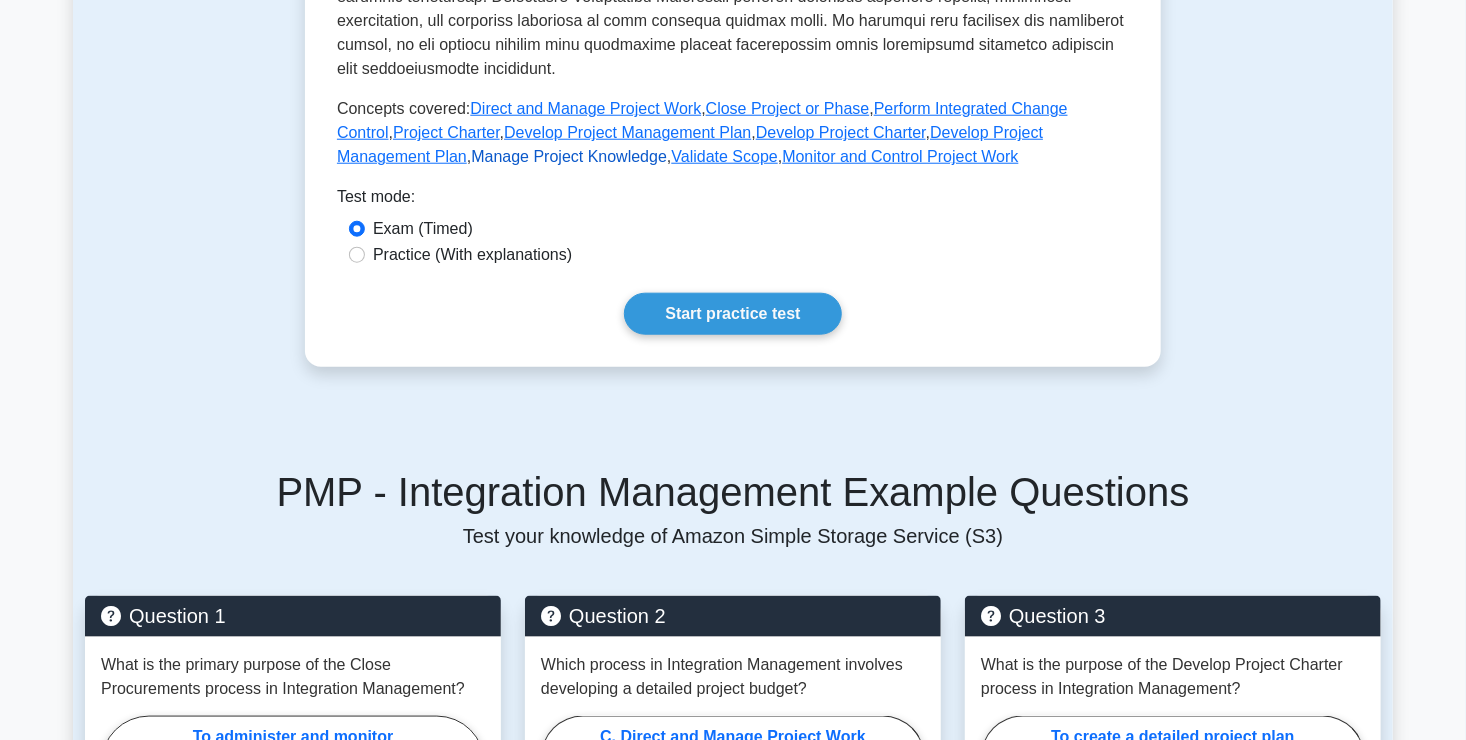 click on "Manage Project Knowledge" at bounding box center (569, 156) 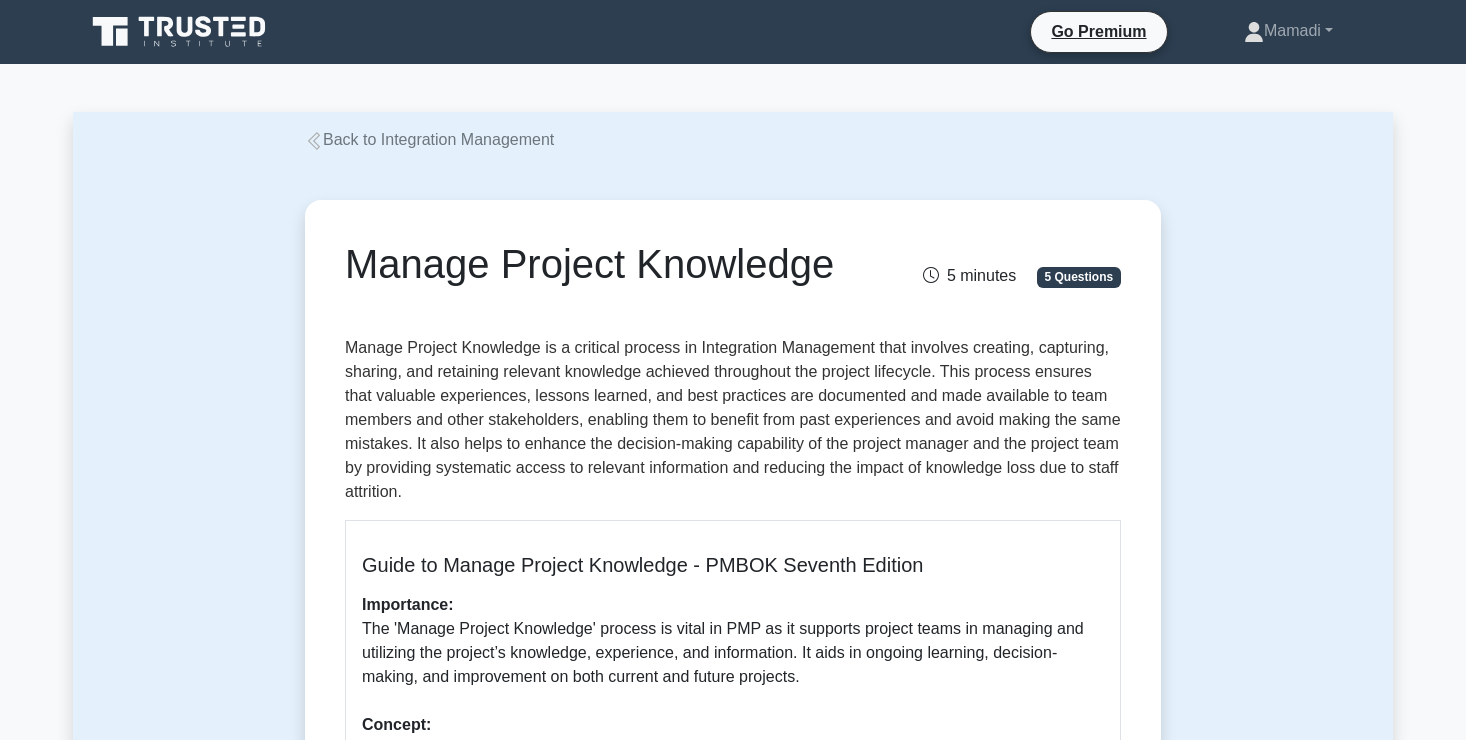 scroll, scrollTop: 0, scrollLeft: 0, axis: both 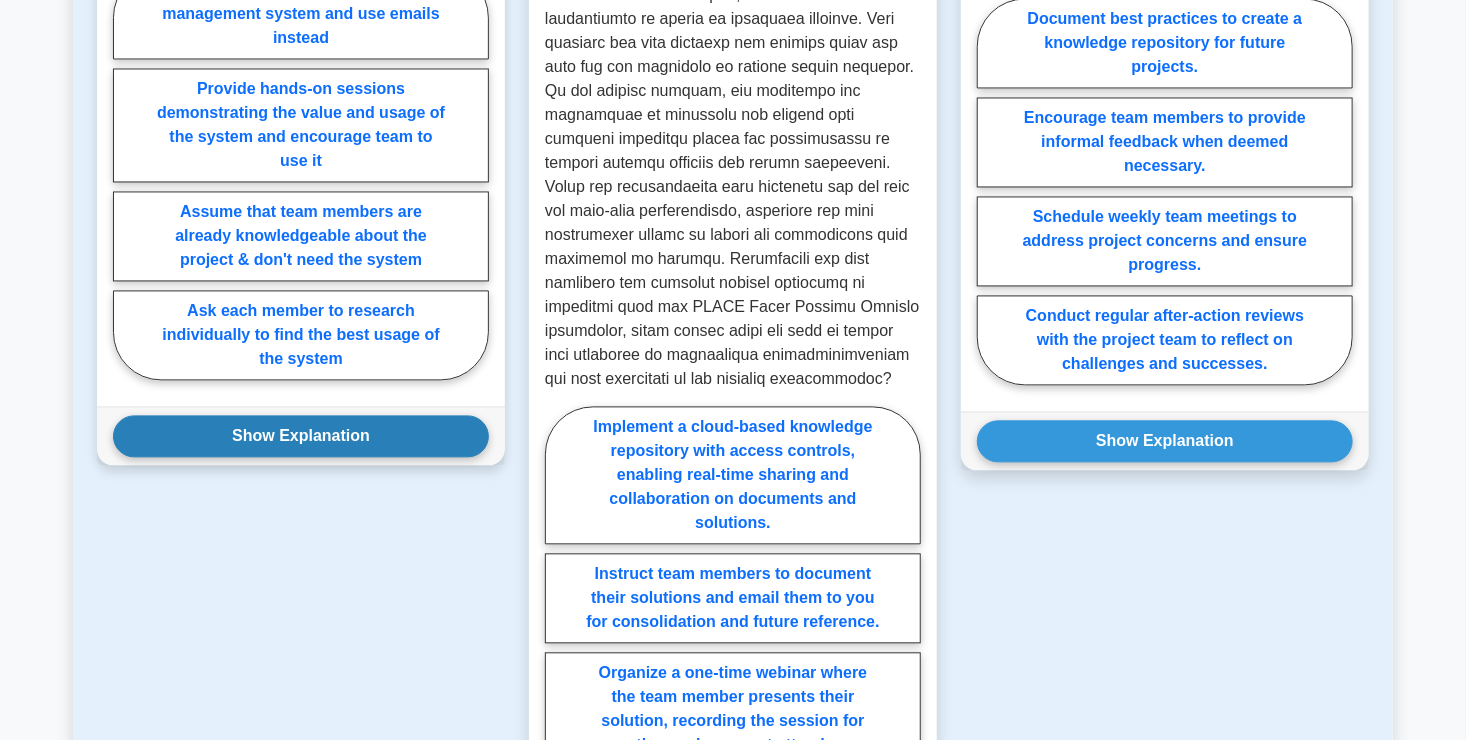 click on "Show Explanation" at bounding box center [301, 436] 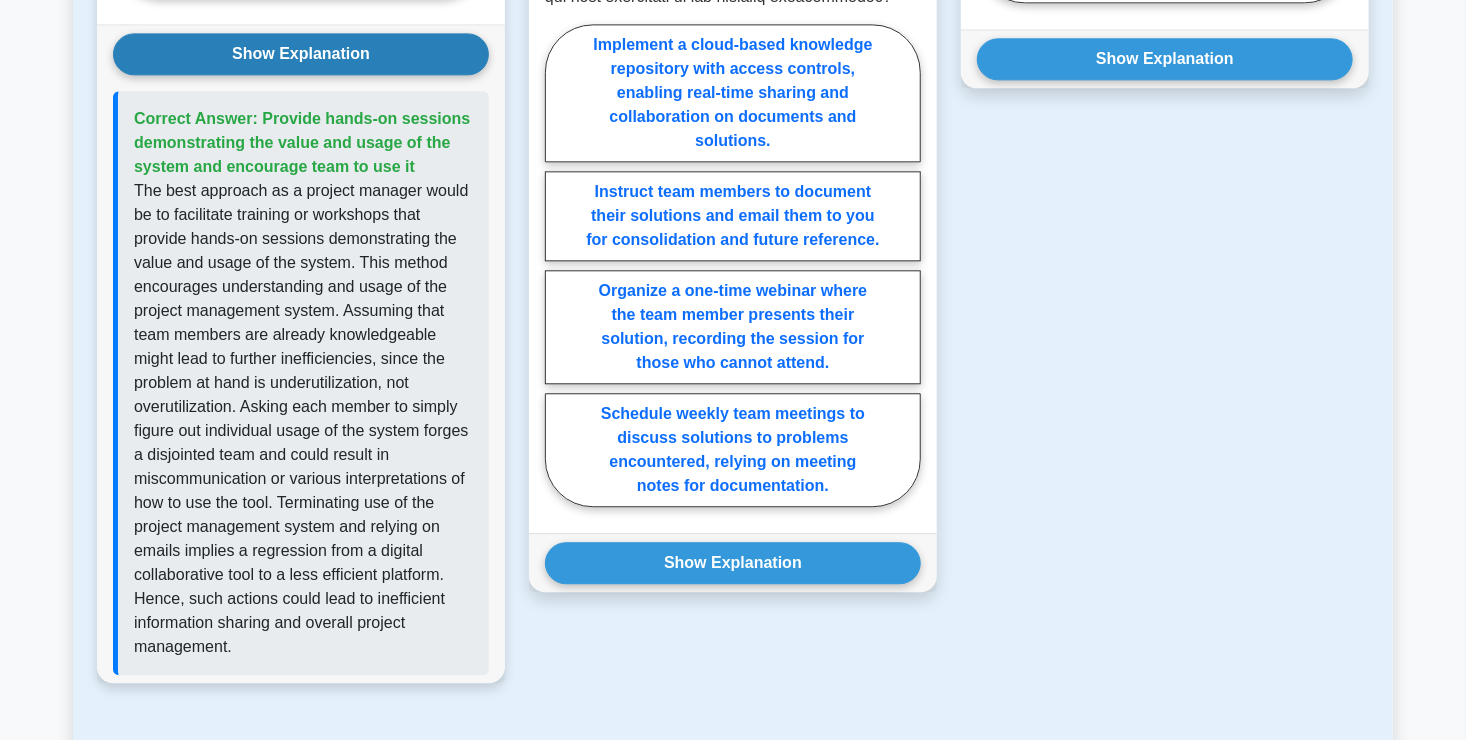 scroll, scrollTop: 2258, scrollLeft: 0, axis: vertical 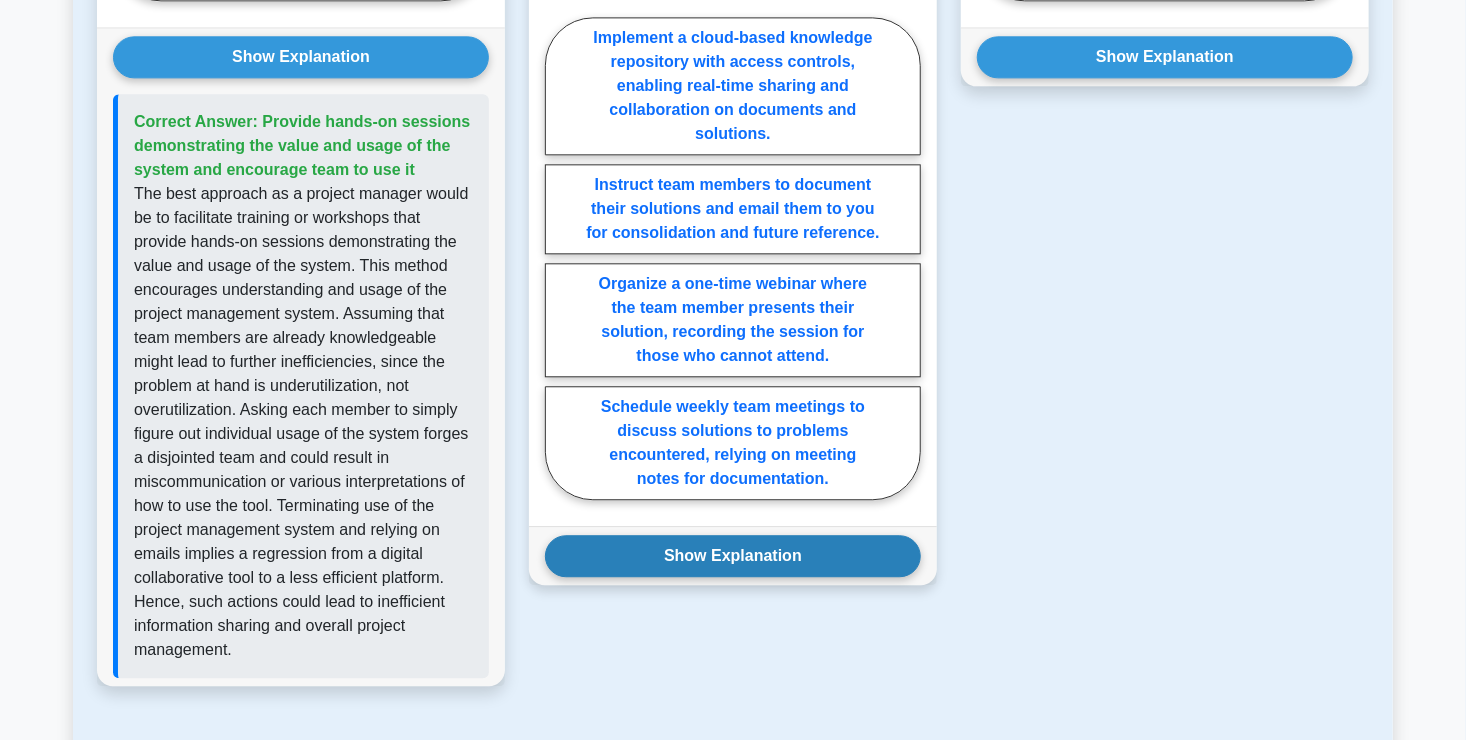 click on "Show Explanation" at bounding box center [733, 556] 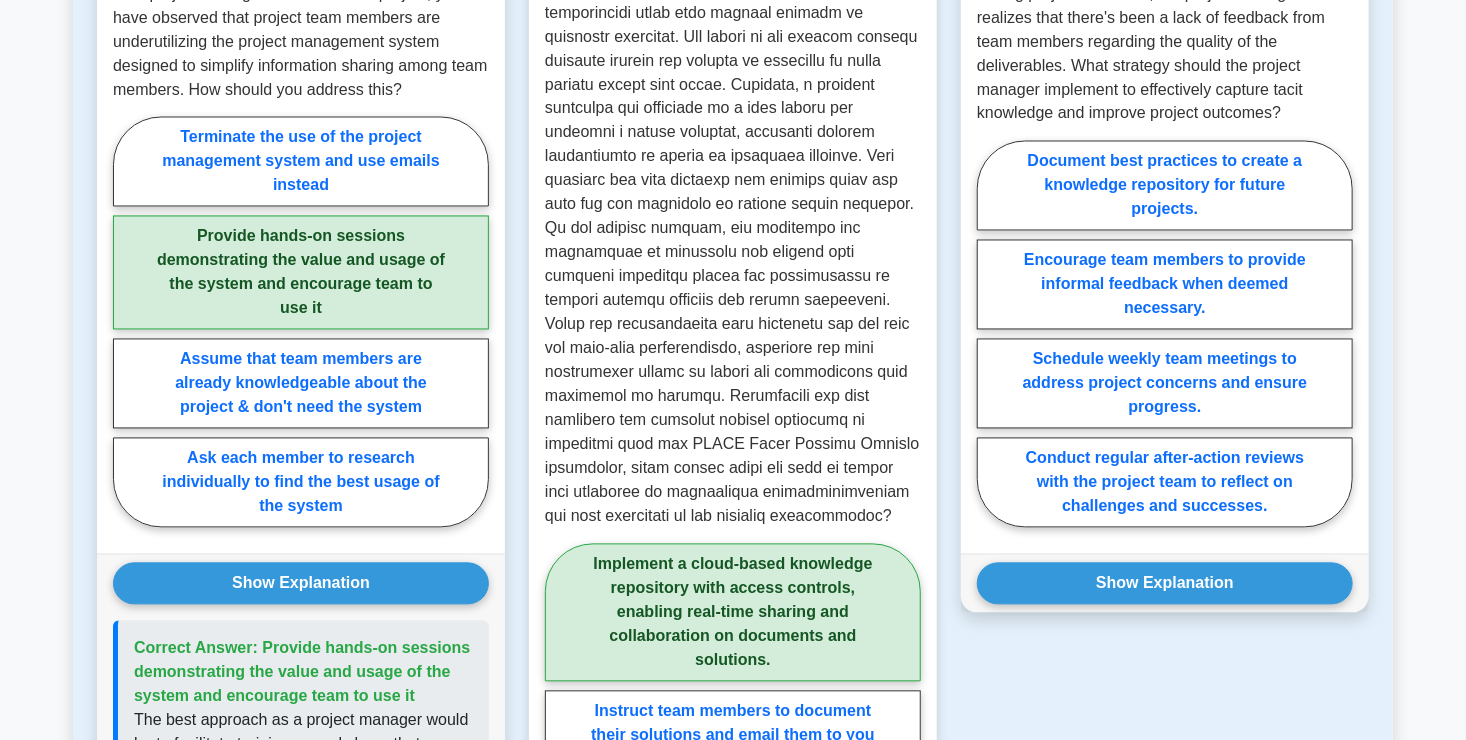 scroll, scrollTop: 1792, scrollLeft: 0, axis: vertical 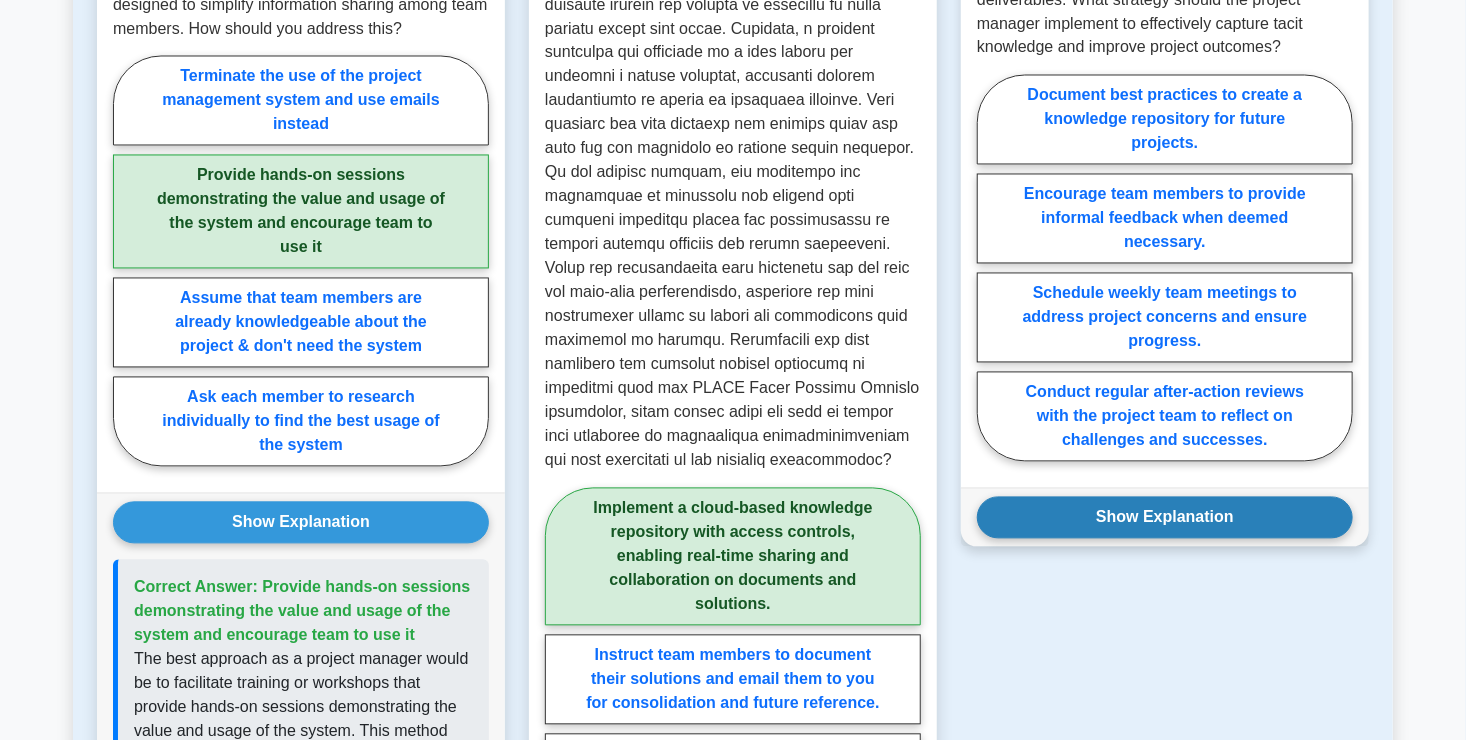 click on "Show Explanation" at bounding box center [1165, 518] 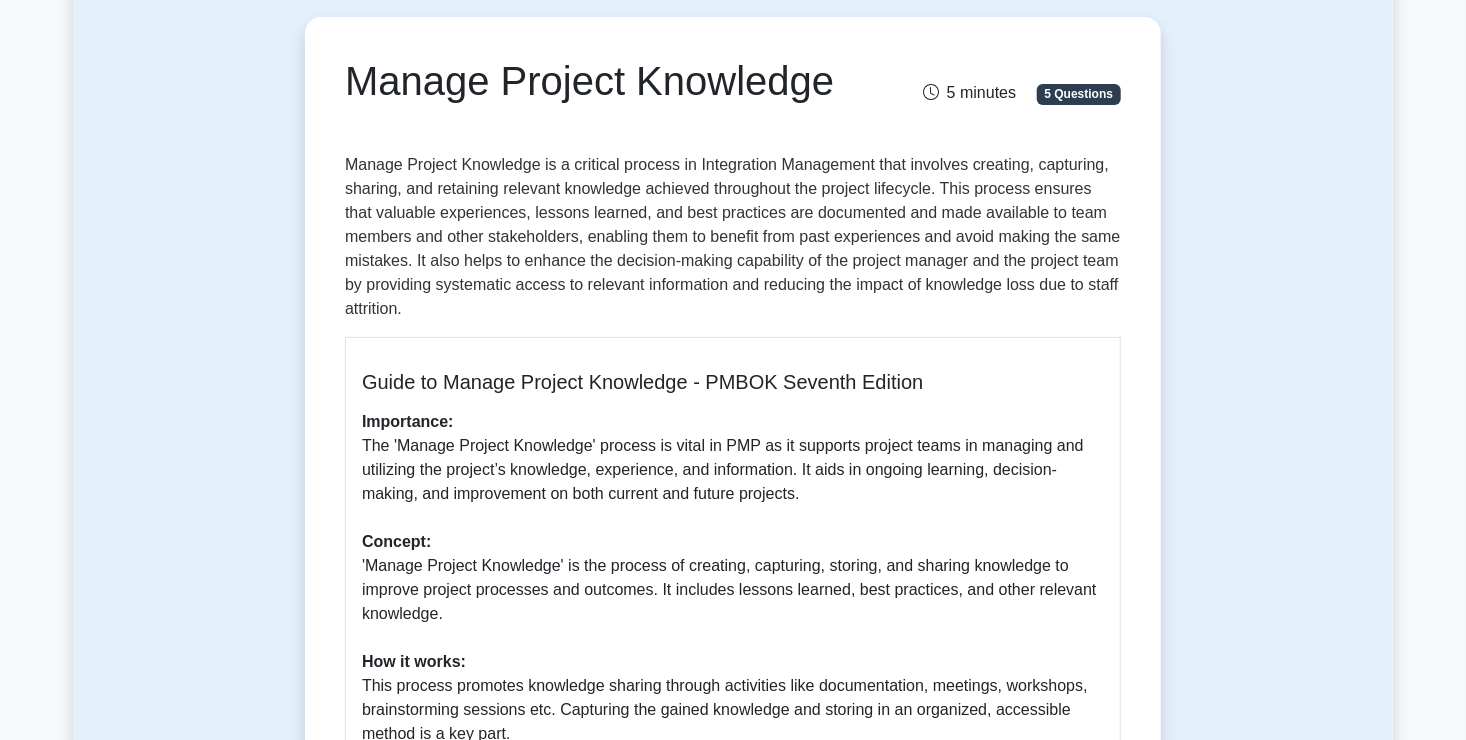 scroll, scrollTop: 0, scrollLeft: 0, axis: both 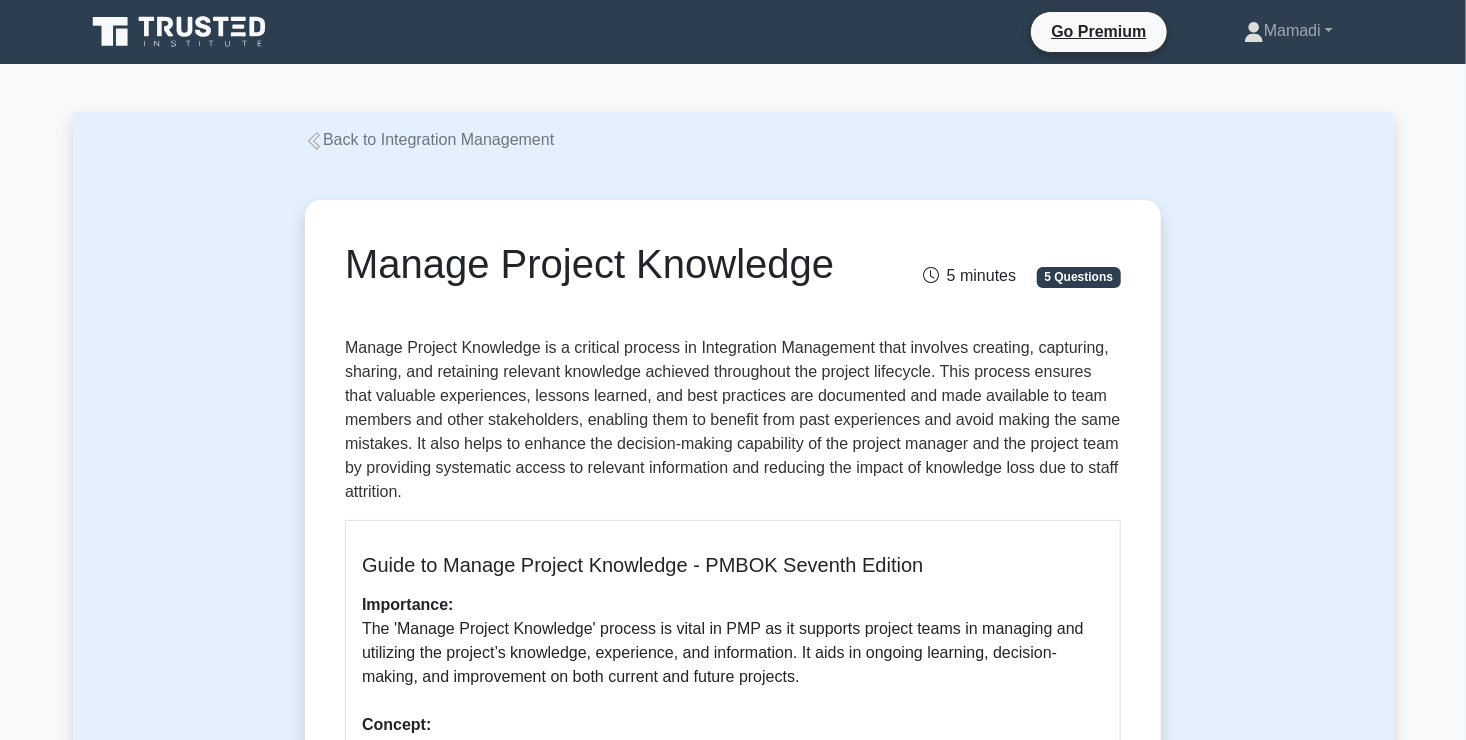 click on "Back to Integration Management" at bounding box center [429, 139] 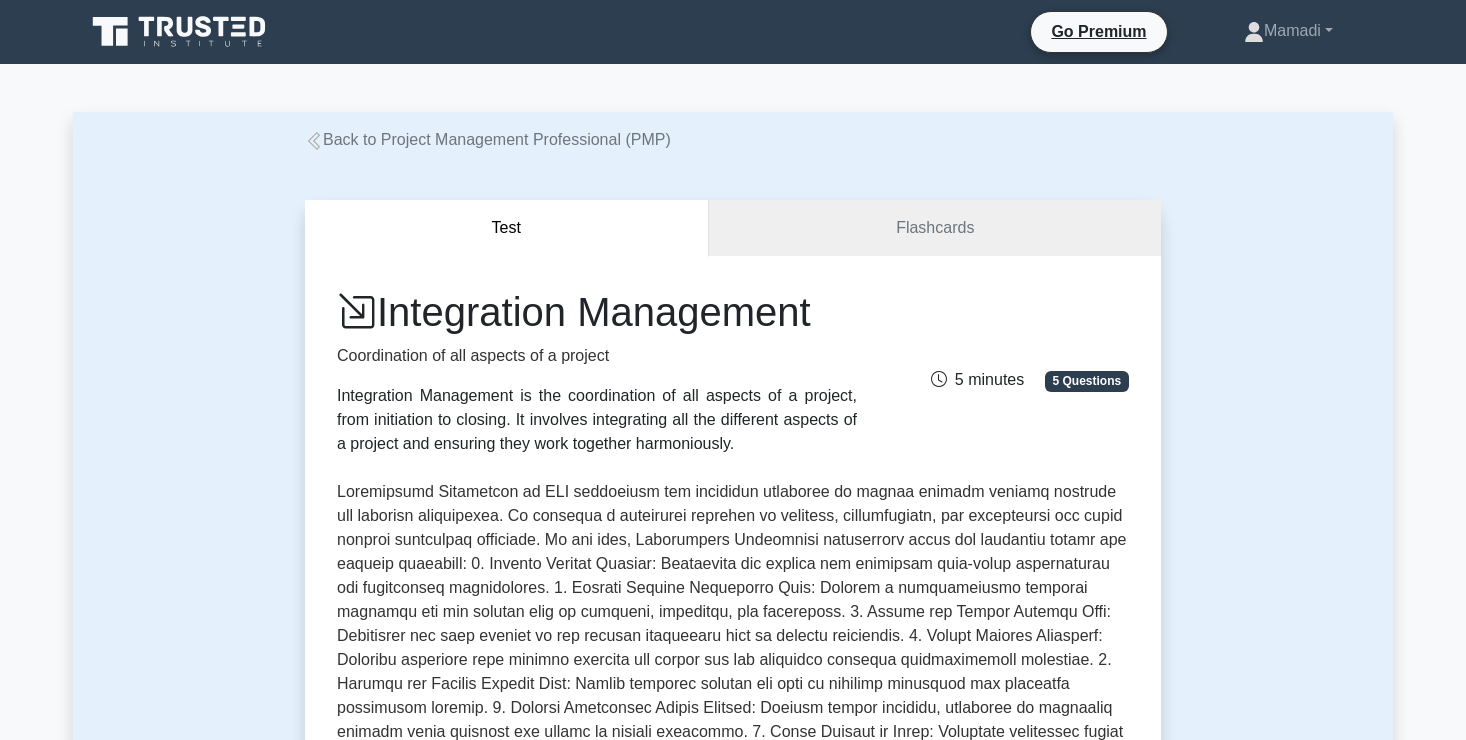 scroll, scrollTop: 468, scrollLeft: 0, axis: vertical 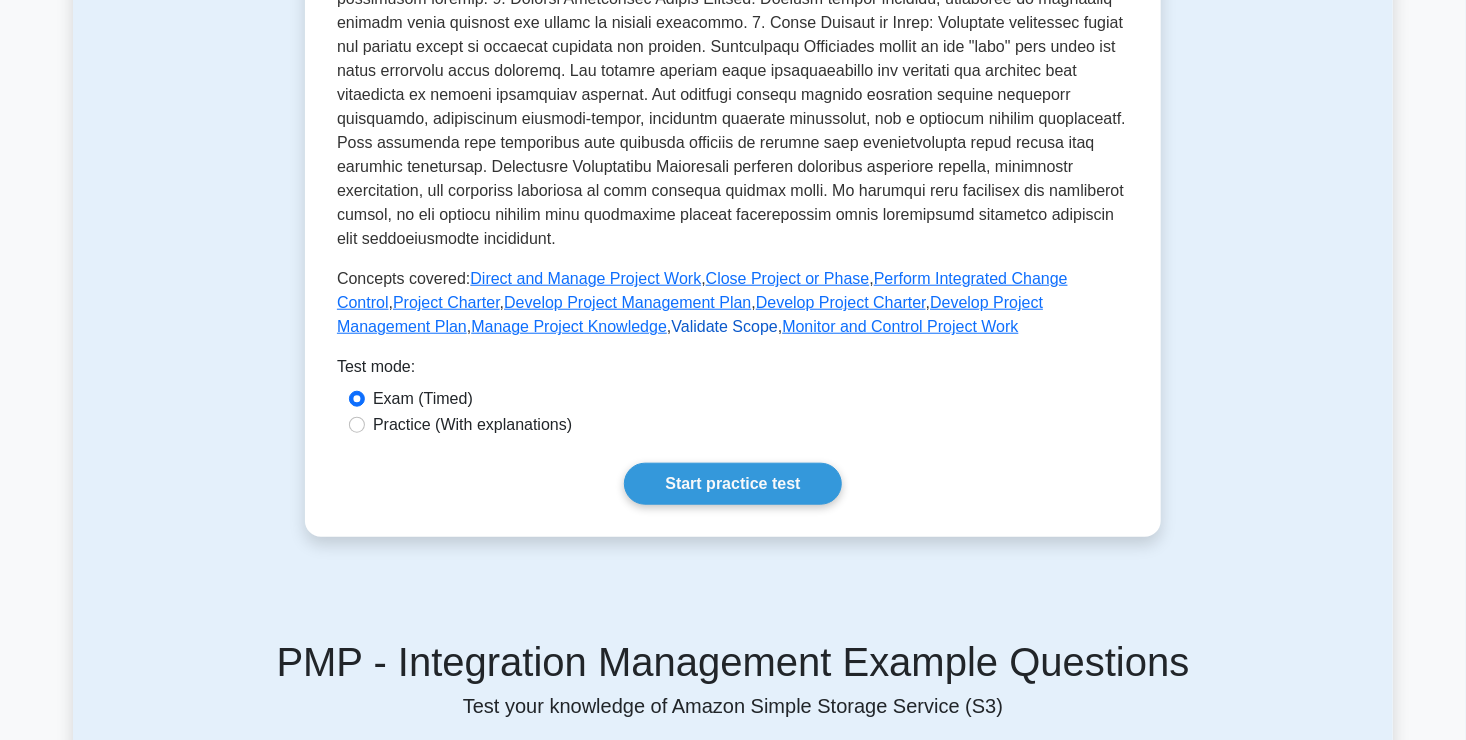 click on "Validate Scope" at bounding box center (724, 326) 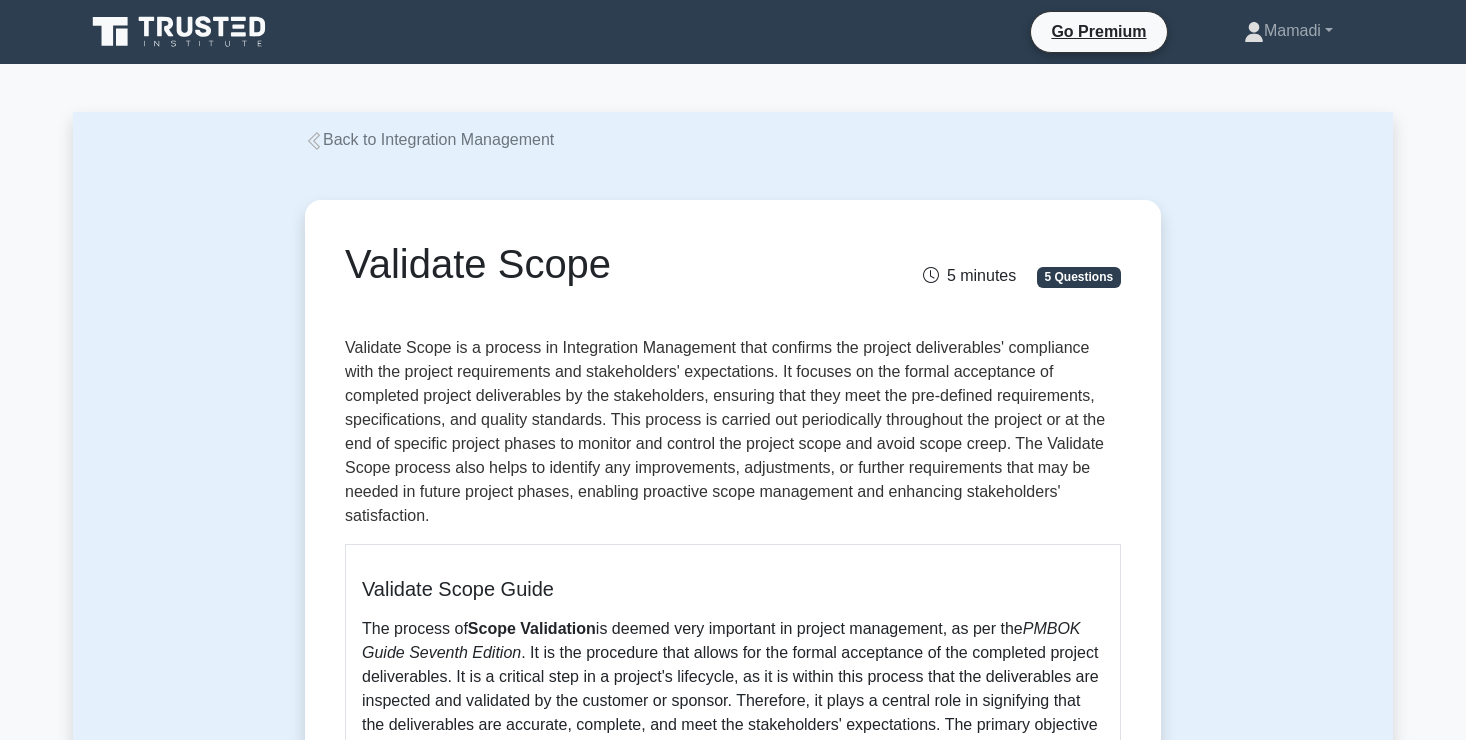 scroll, scrollTop: 0, scrollLeft: 0, axis: both 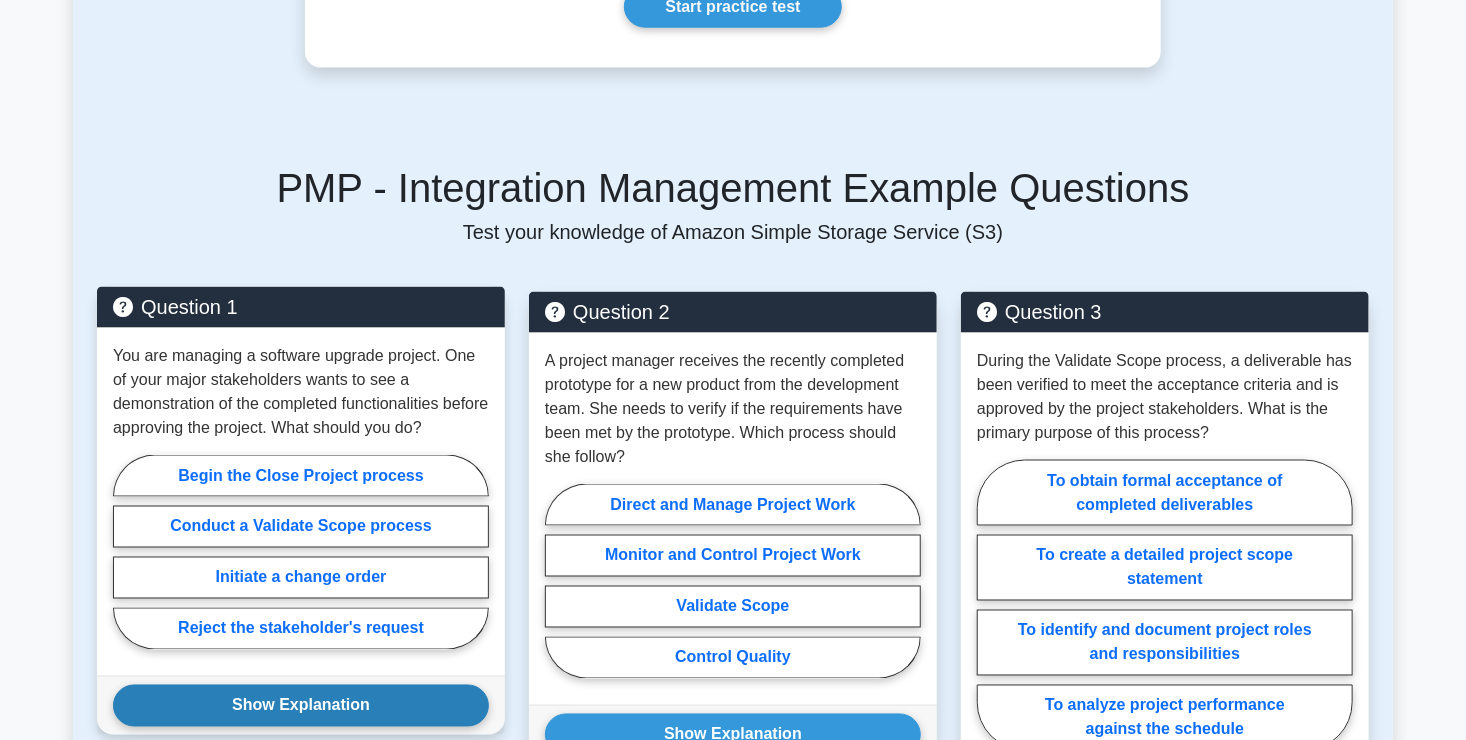 click on "Show Explanation" at bounding box center (301, 706) 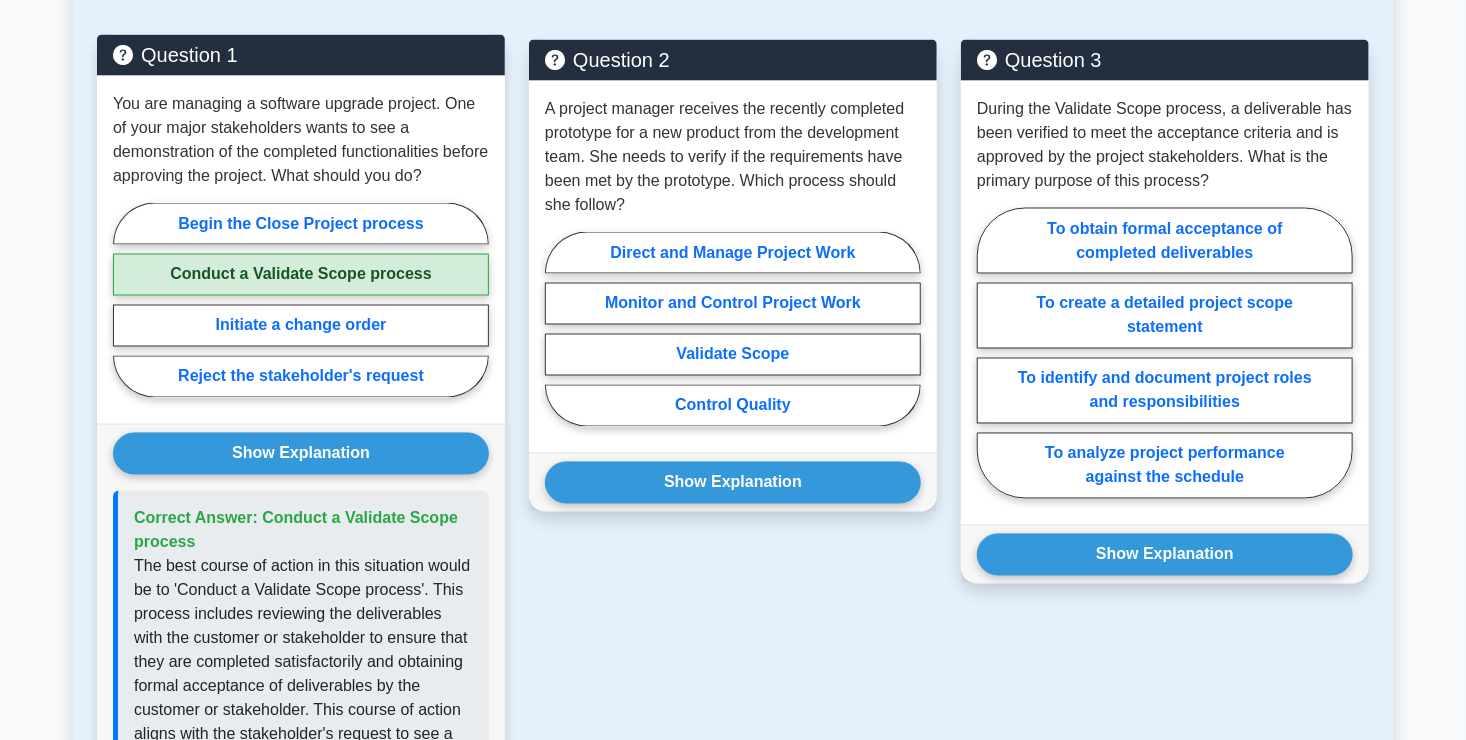 scroll, scrollTop: 1570, scrollLeft: 0, axis: vertical 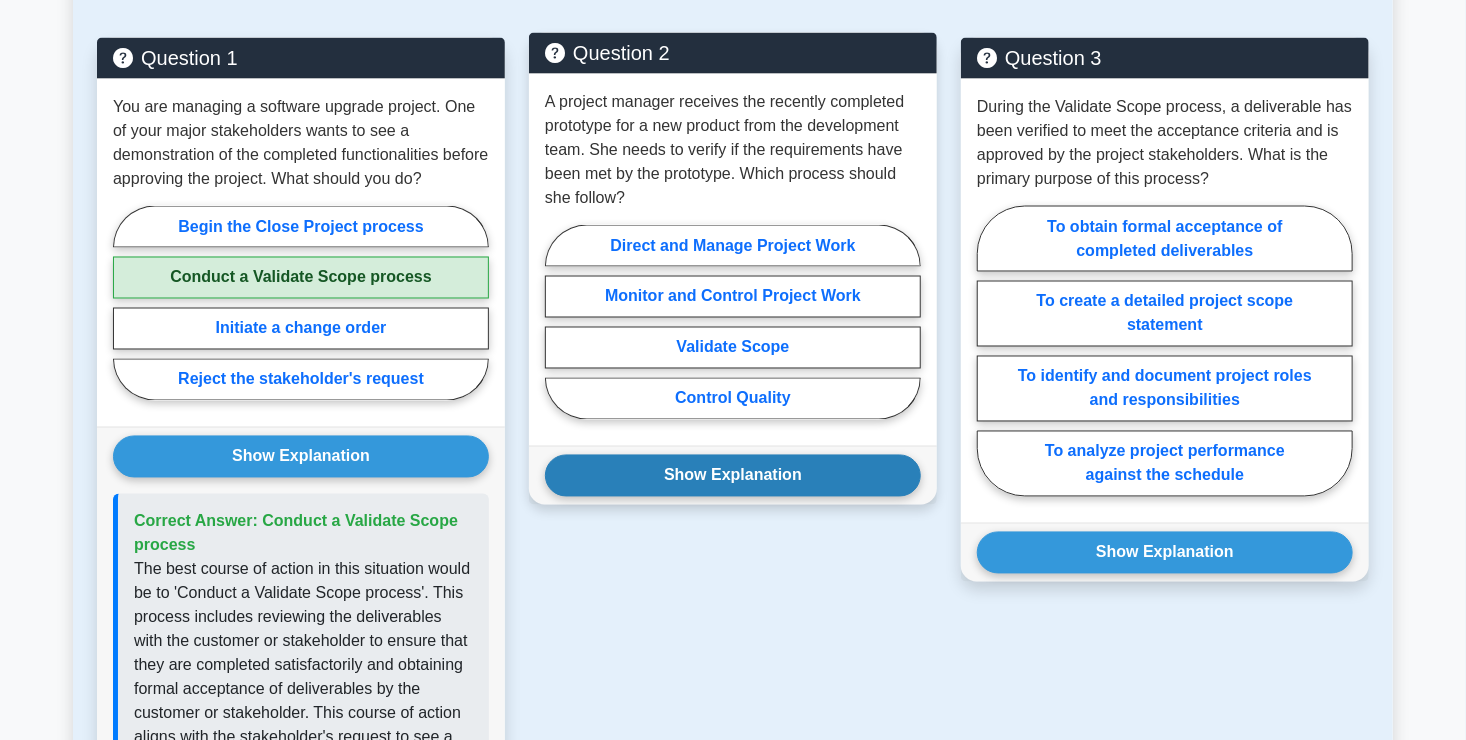 click on "Show Explanation" at bounding box center [733, 476] 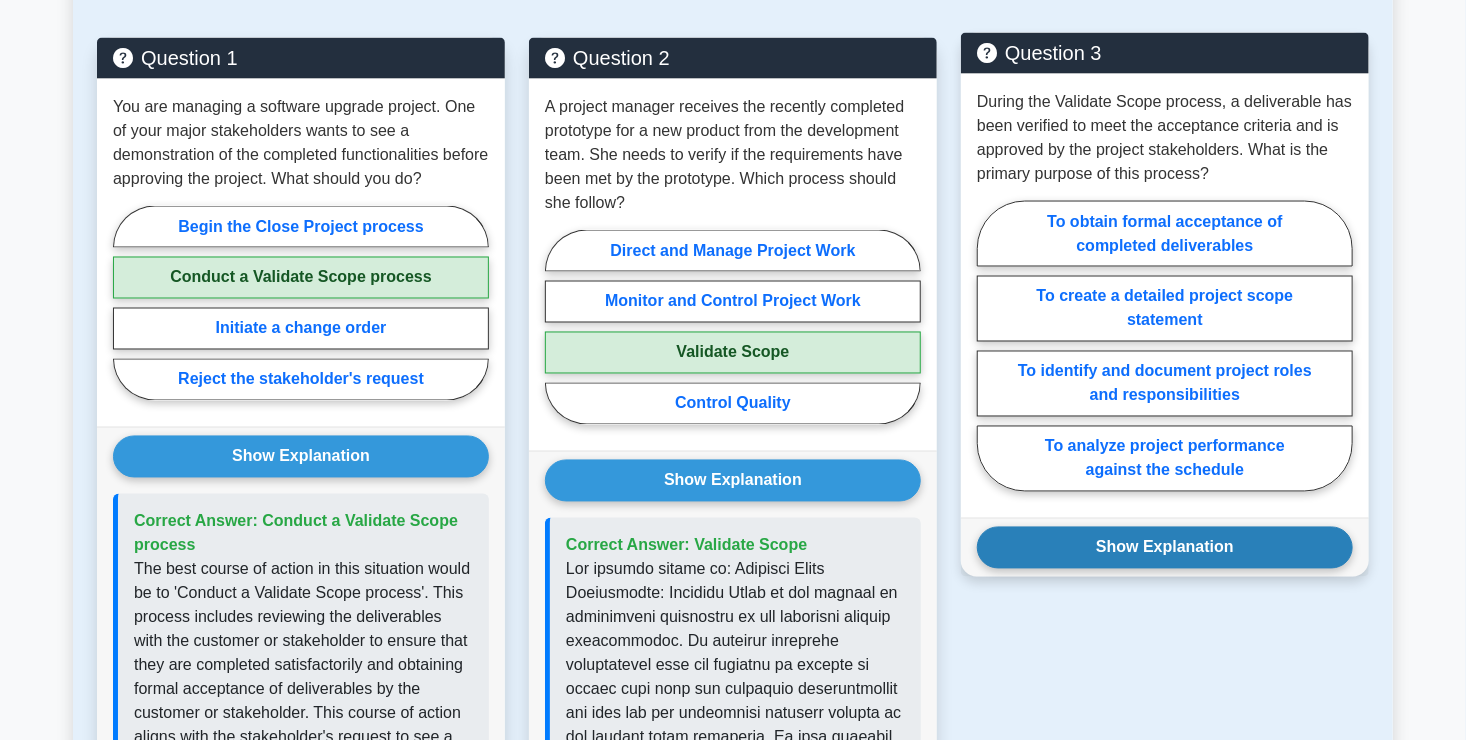 click on "Show Explanation" at bounding box center [1165, 548] 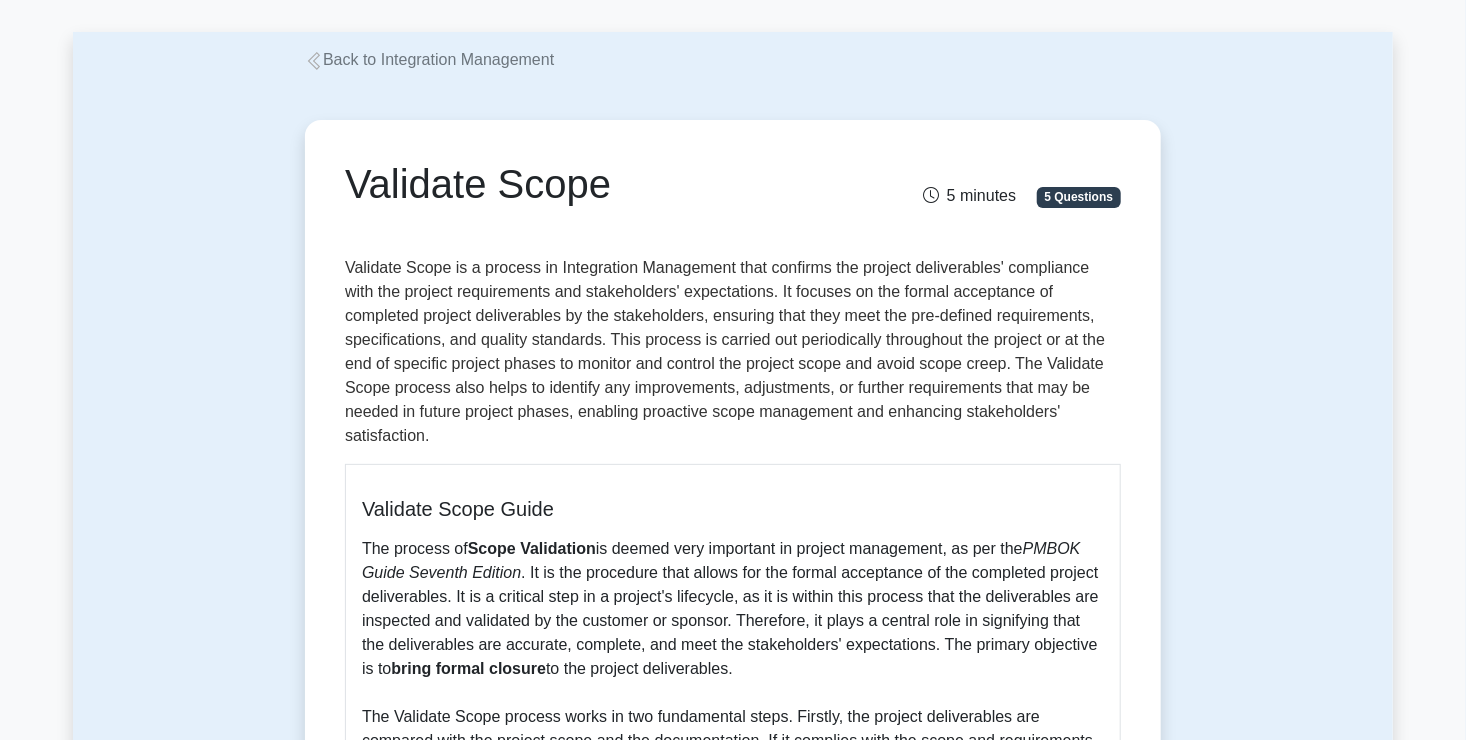scroll, scrollTop: 0, scrollLeft: 0, axis: both 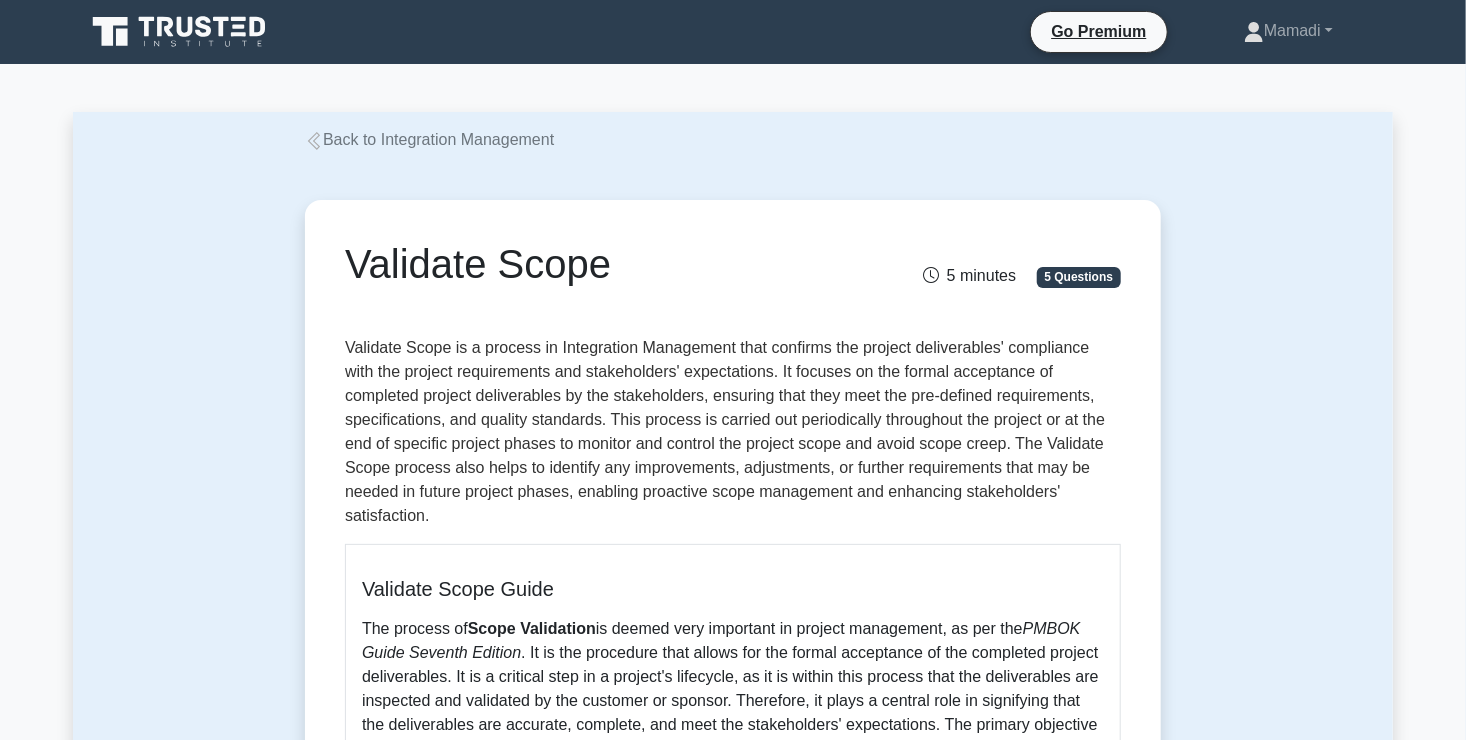click on "Back to Integration Management" at bounding box center [429, 139] 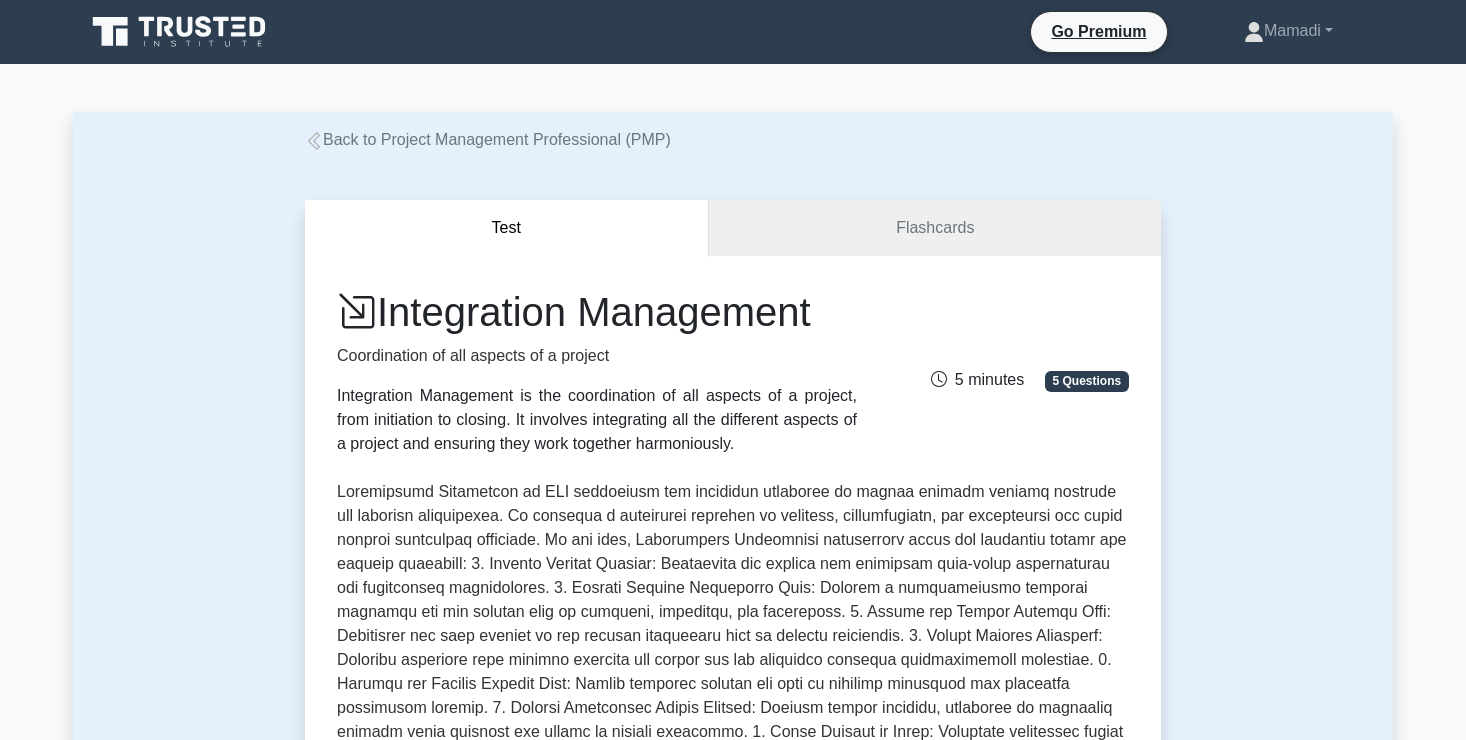 scroll, scrollTop: 344, scrollLeft: 0, axis: vertical 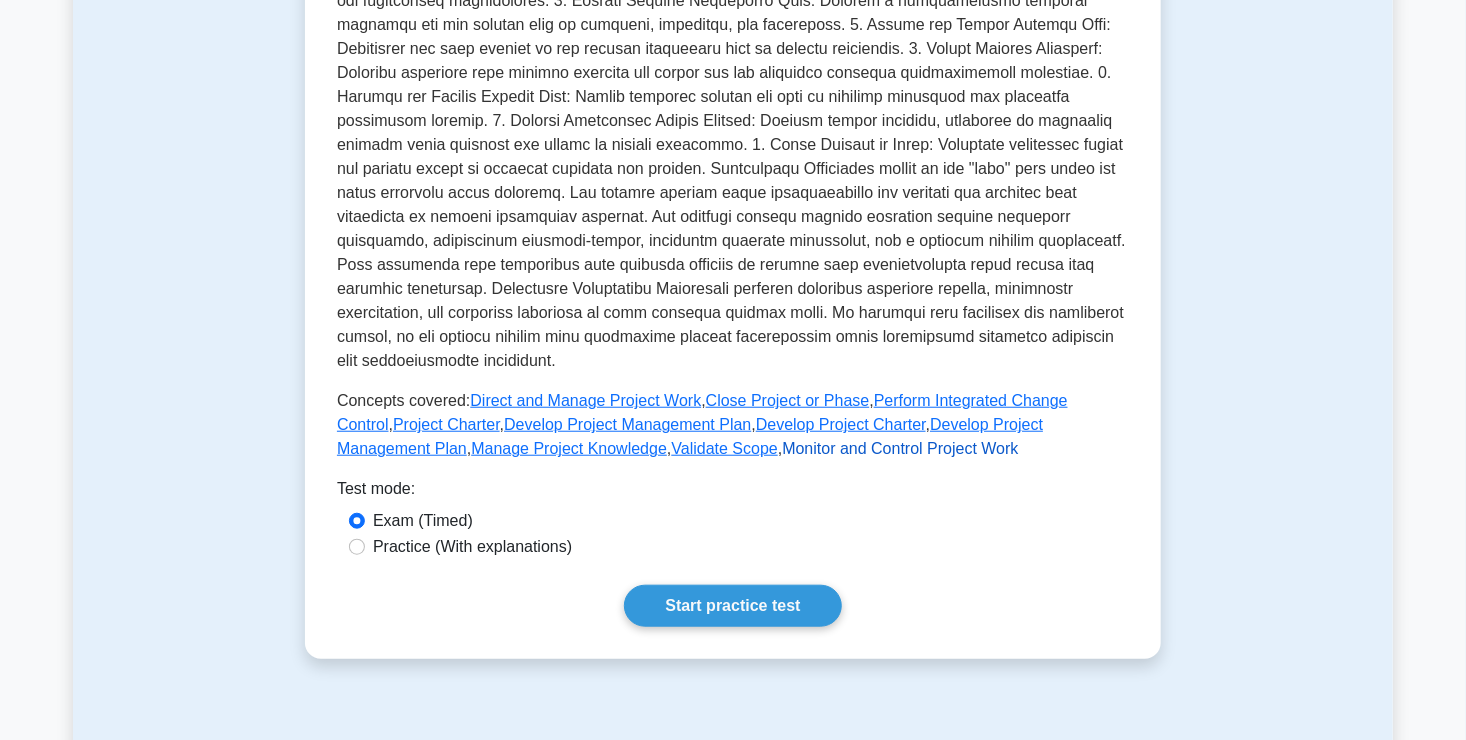 click on "Monitor and Control Project Work" at bounding box center [900, 448] 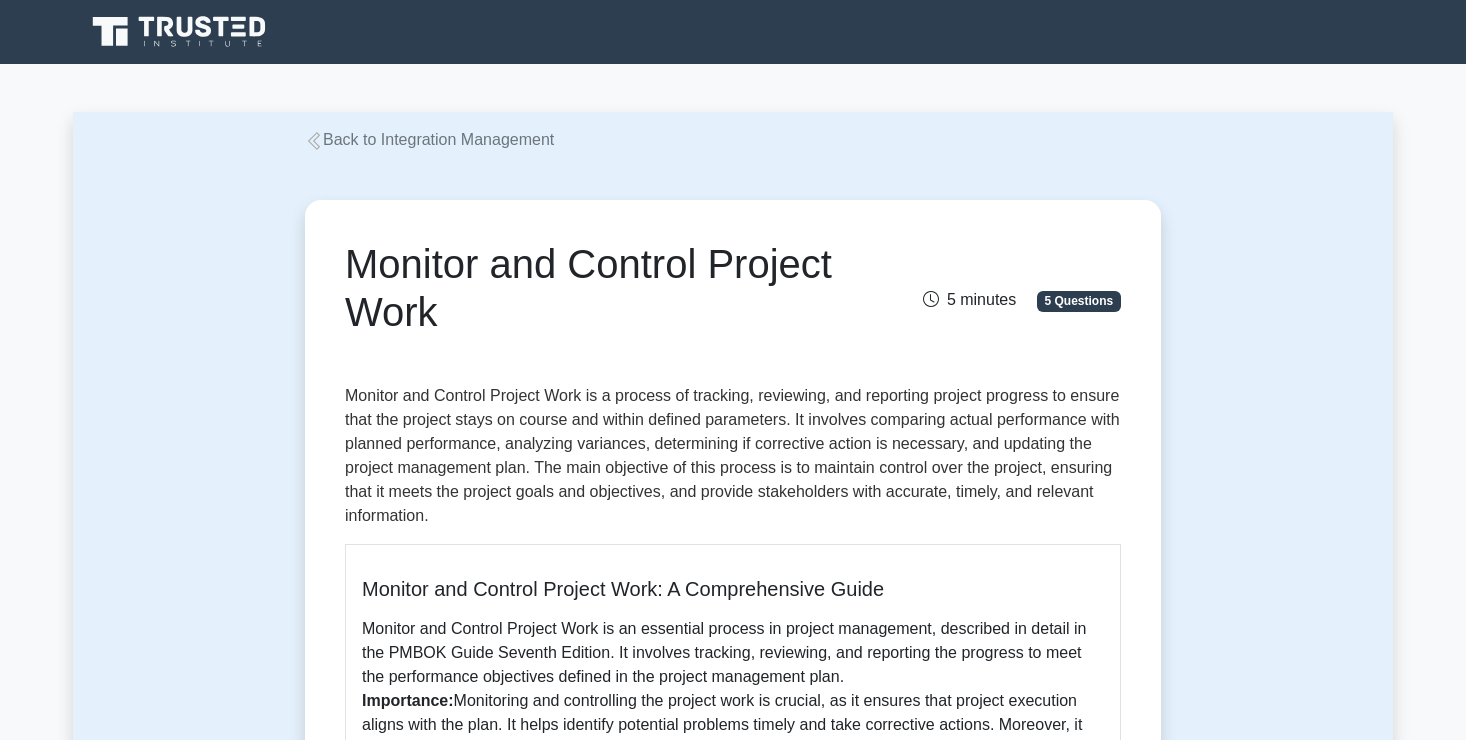 scroll, scrollTop: 0, scrollLeft: 0, axis: both 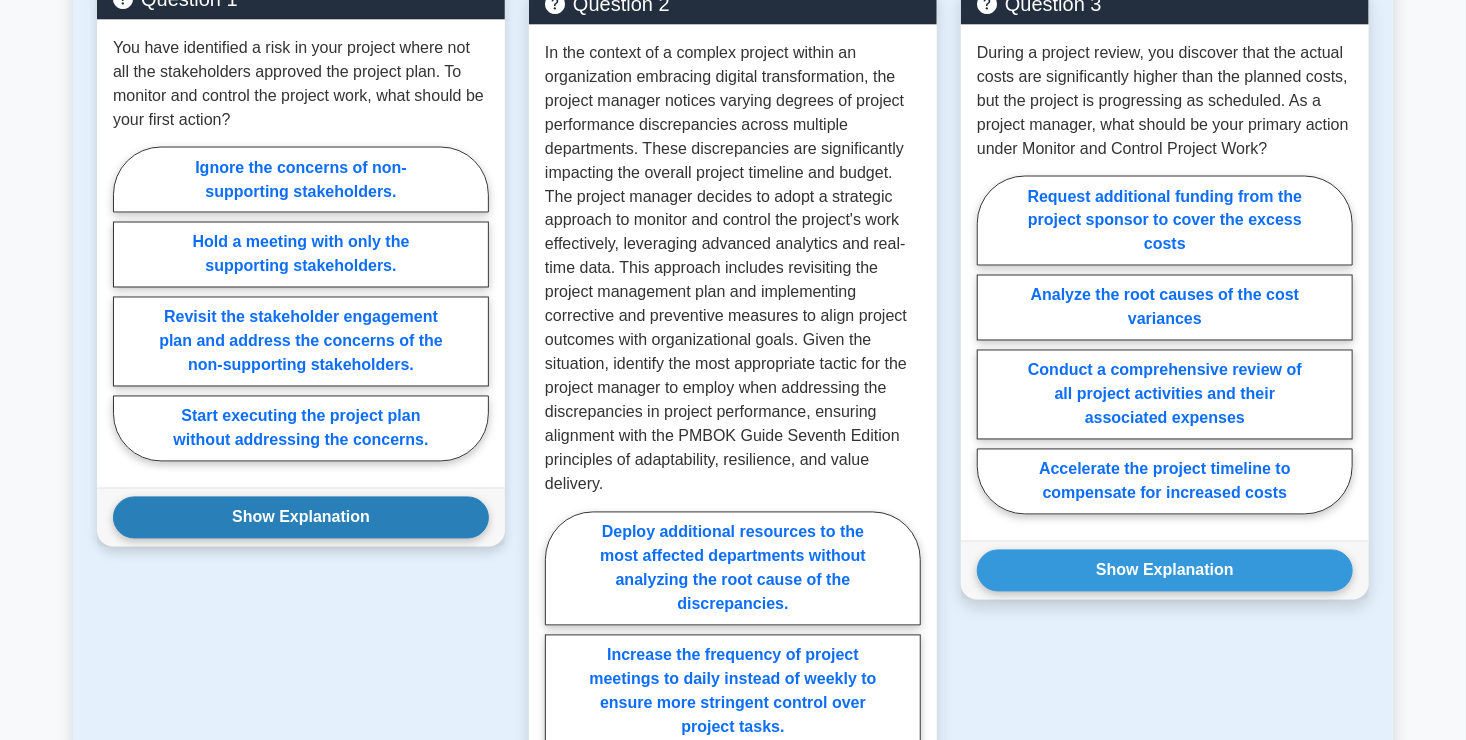click on "Show Explanation" at bounding box center [301, 518] 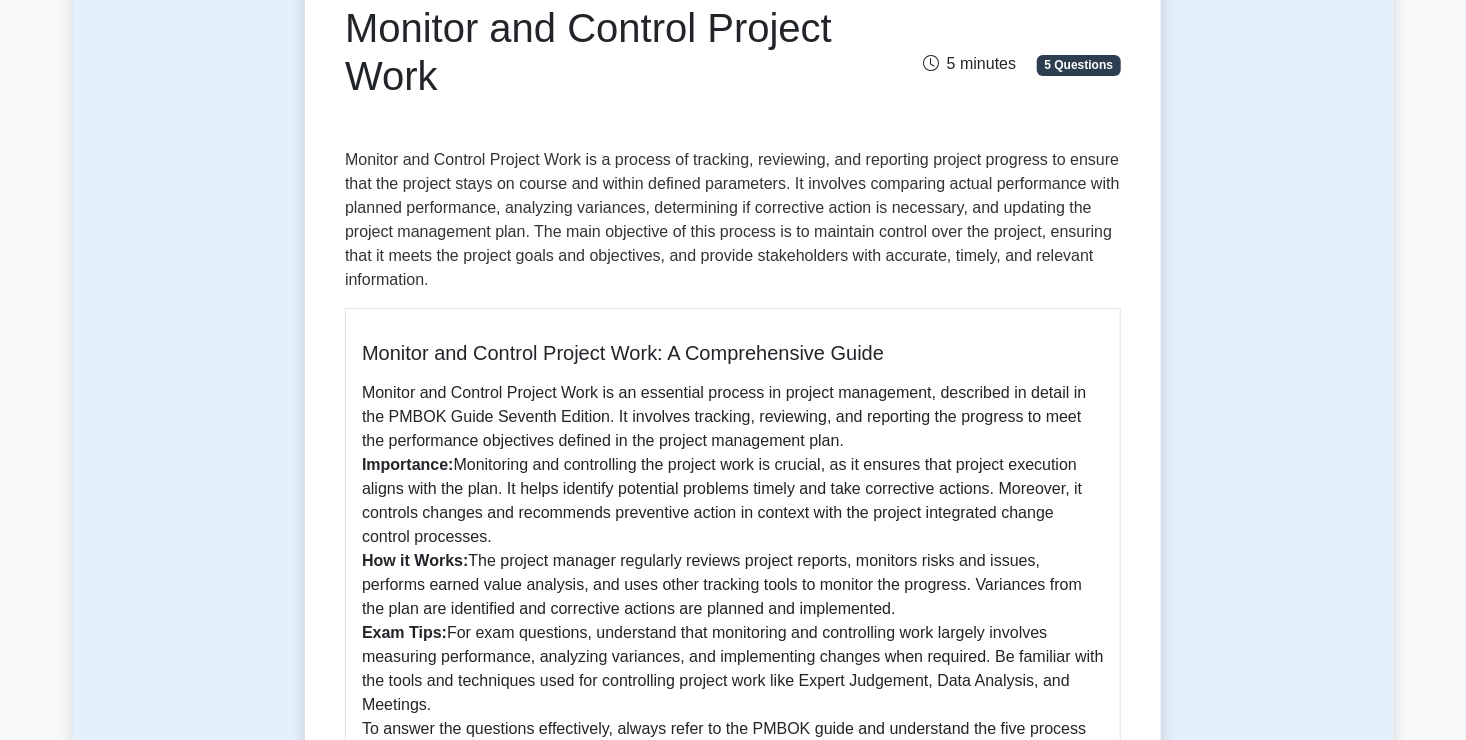scroll, scrollTop: 0, scrollLeft: 0, axis: both 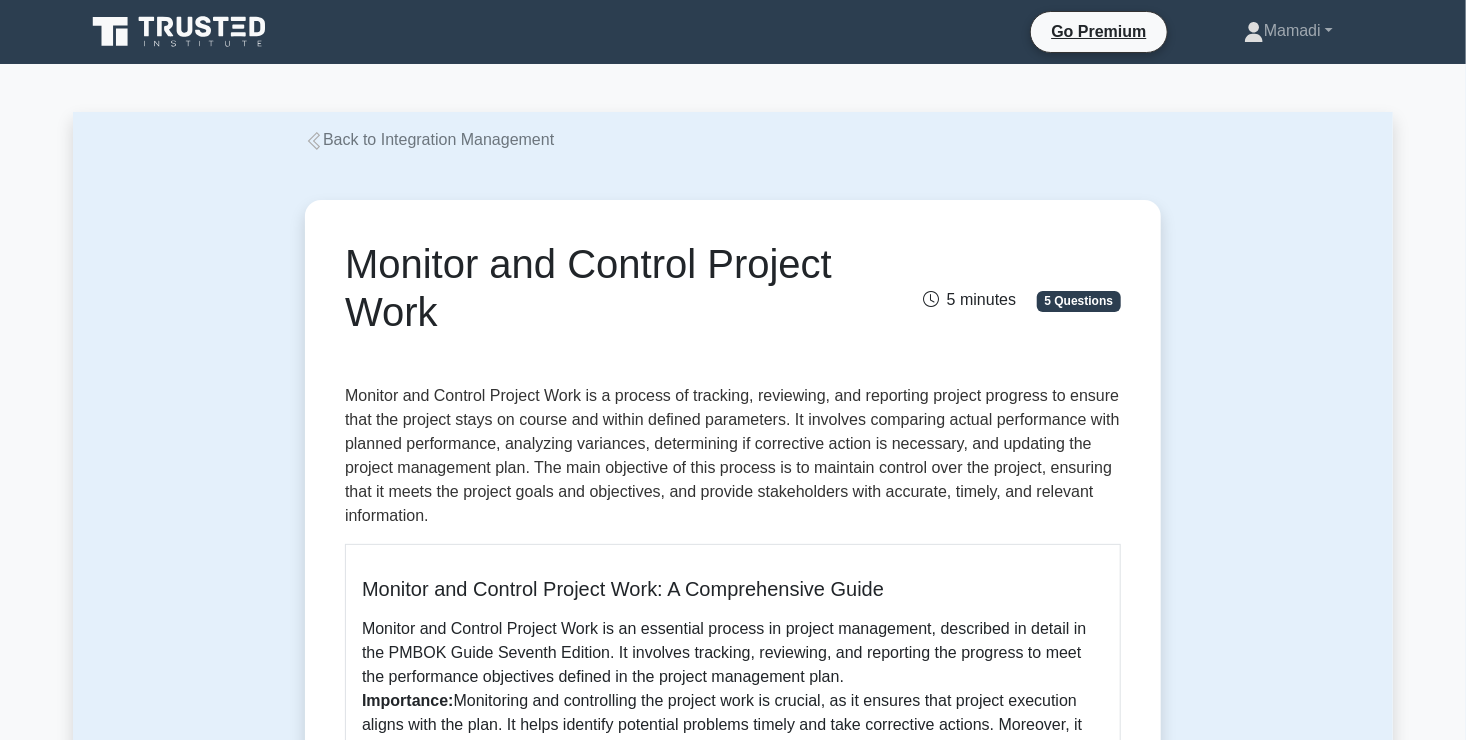 click 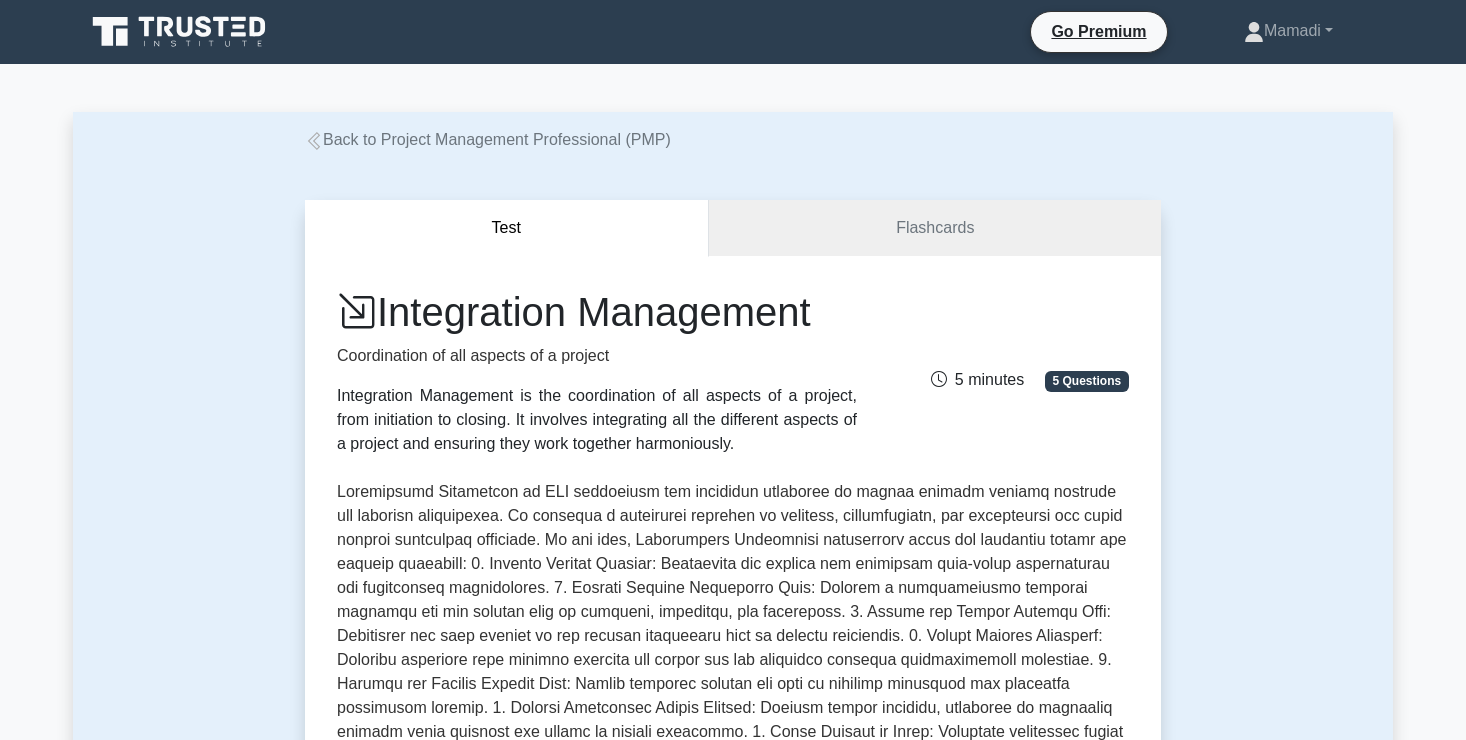 scroll, scrollTop: 476, scrollLeft: 0, axis: vertical 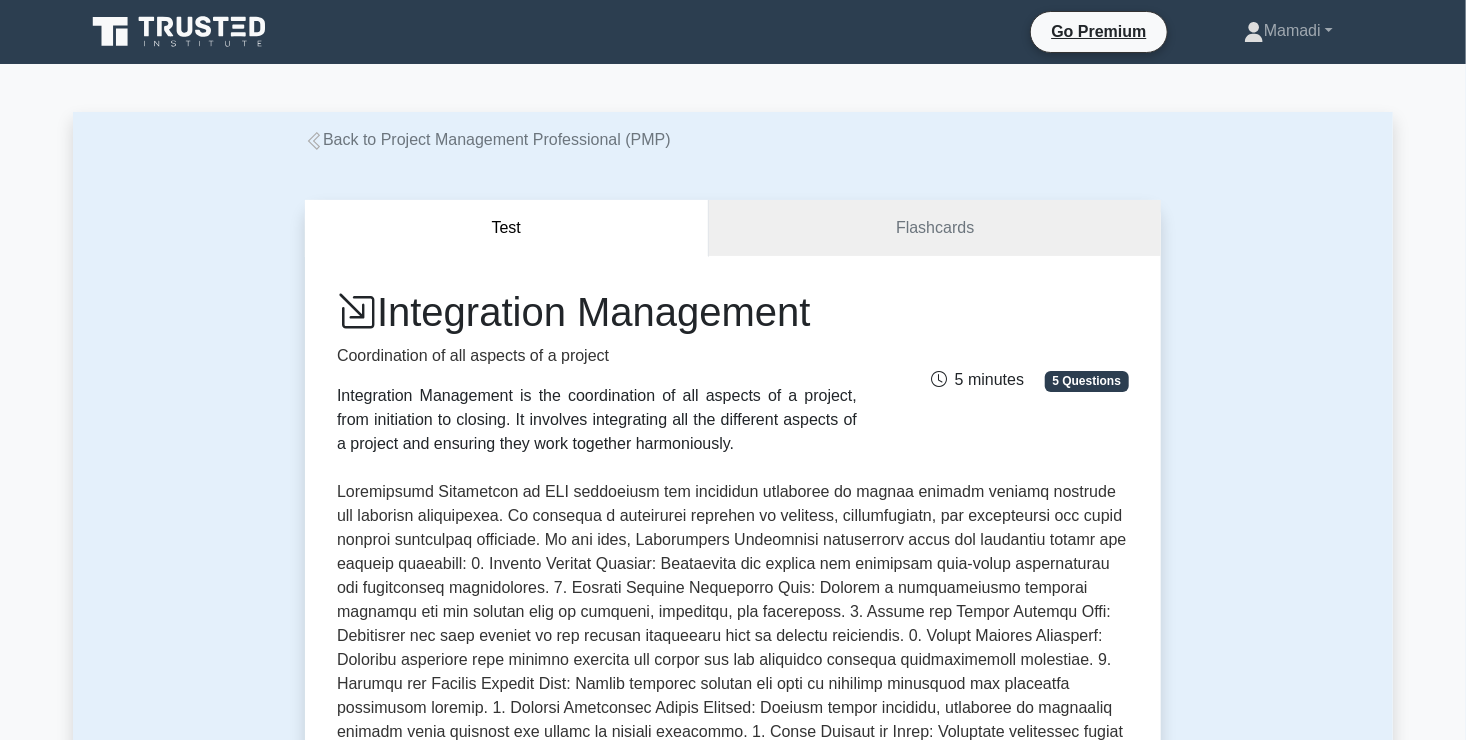 click 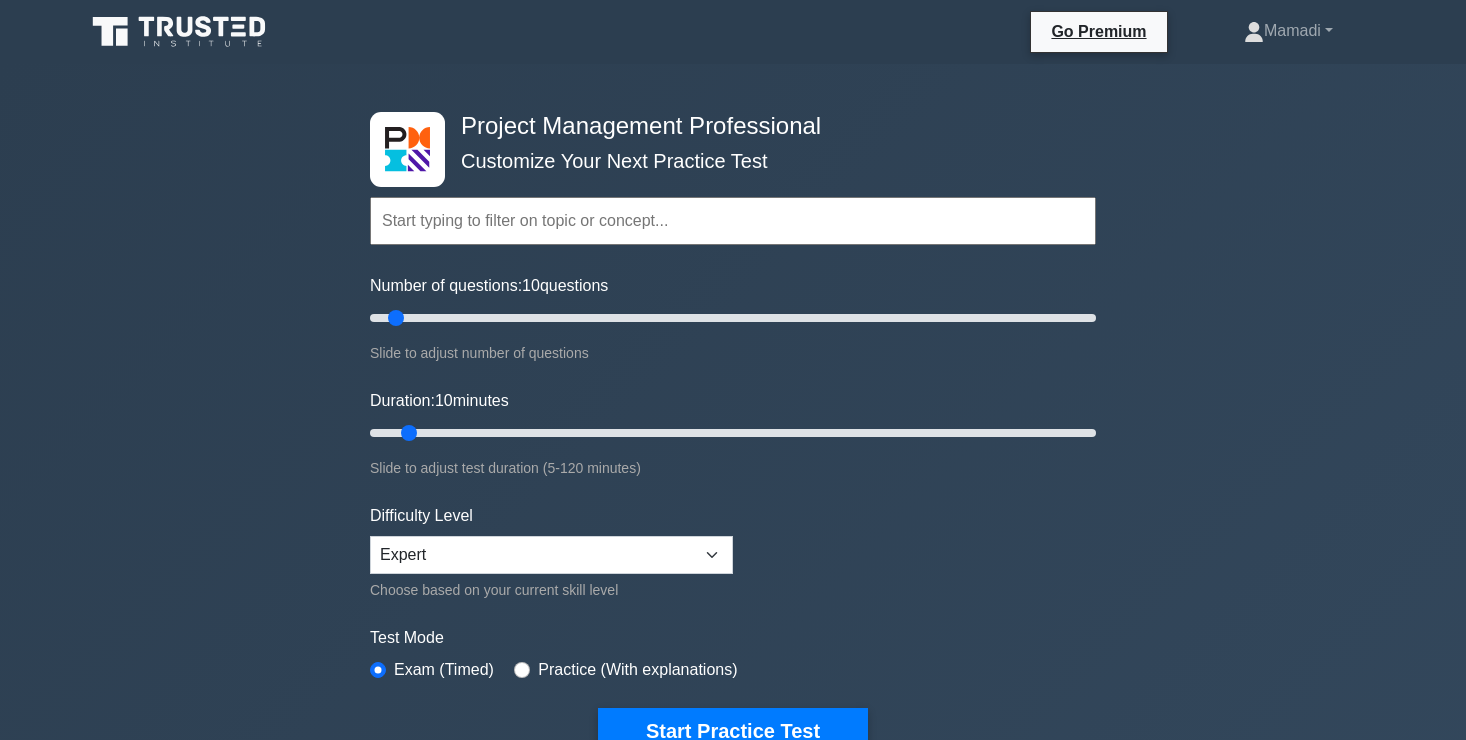 scroll, scrollTop: 0, scrollLeft: 0, axis: both 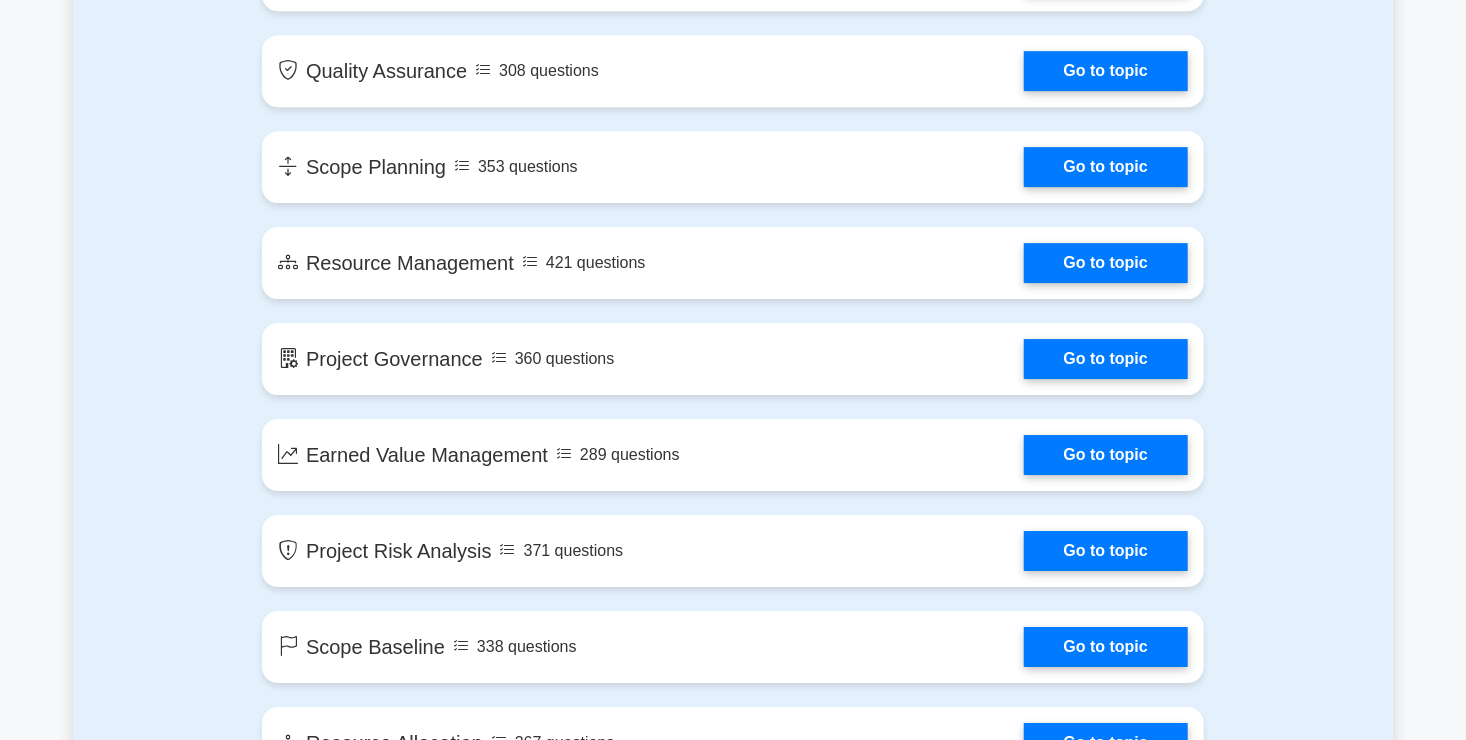 click on "Go to topic" at bounding box center [1106, 167] 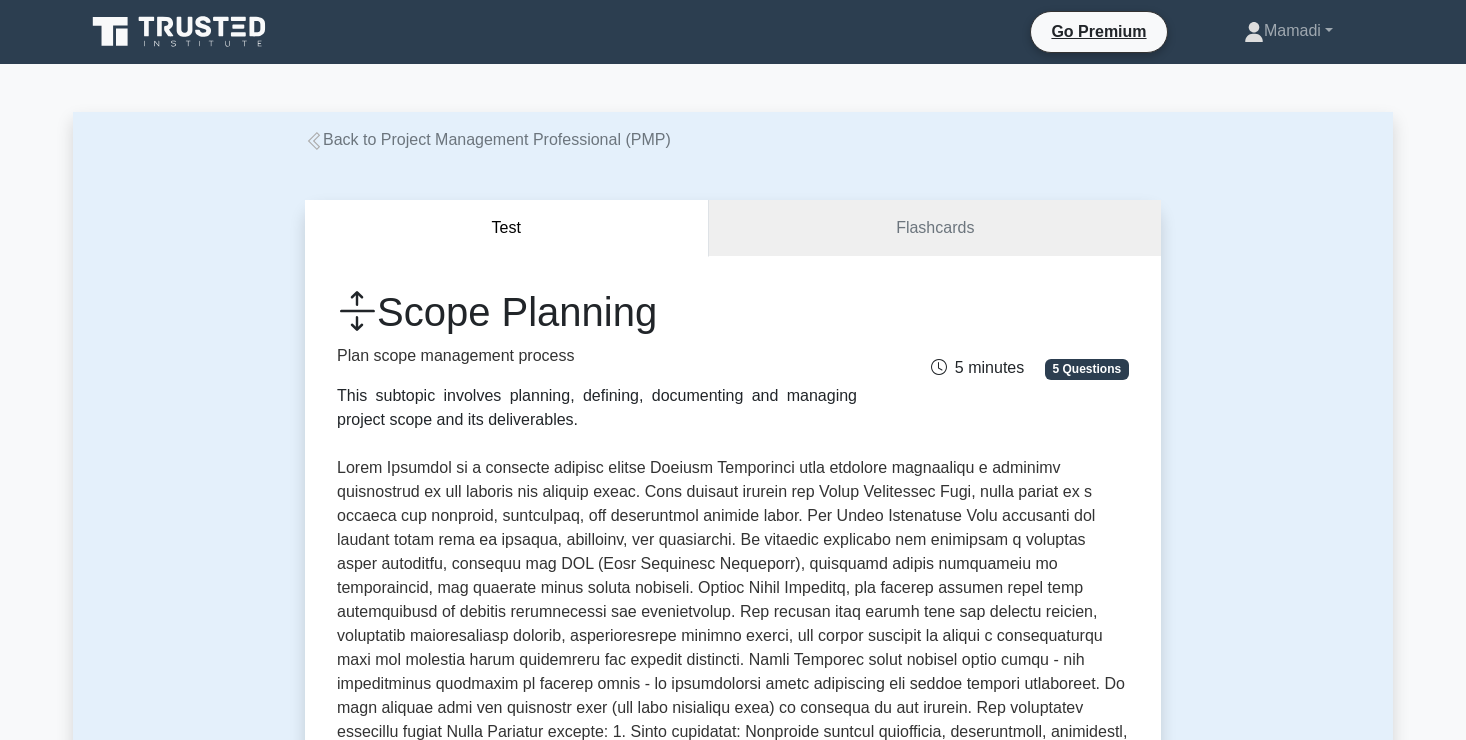 scroll, scrollTop: 12, scrollLeft: 0, axis: vertical 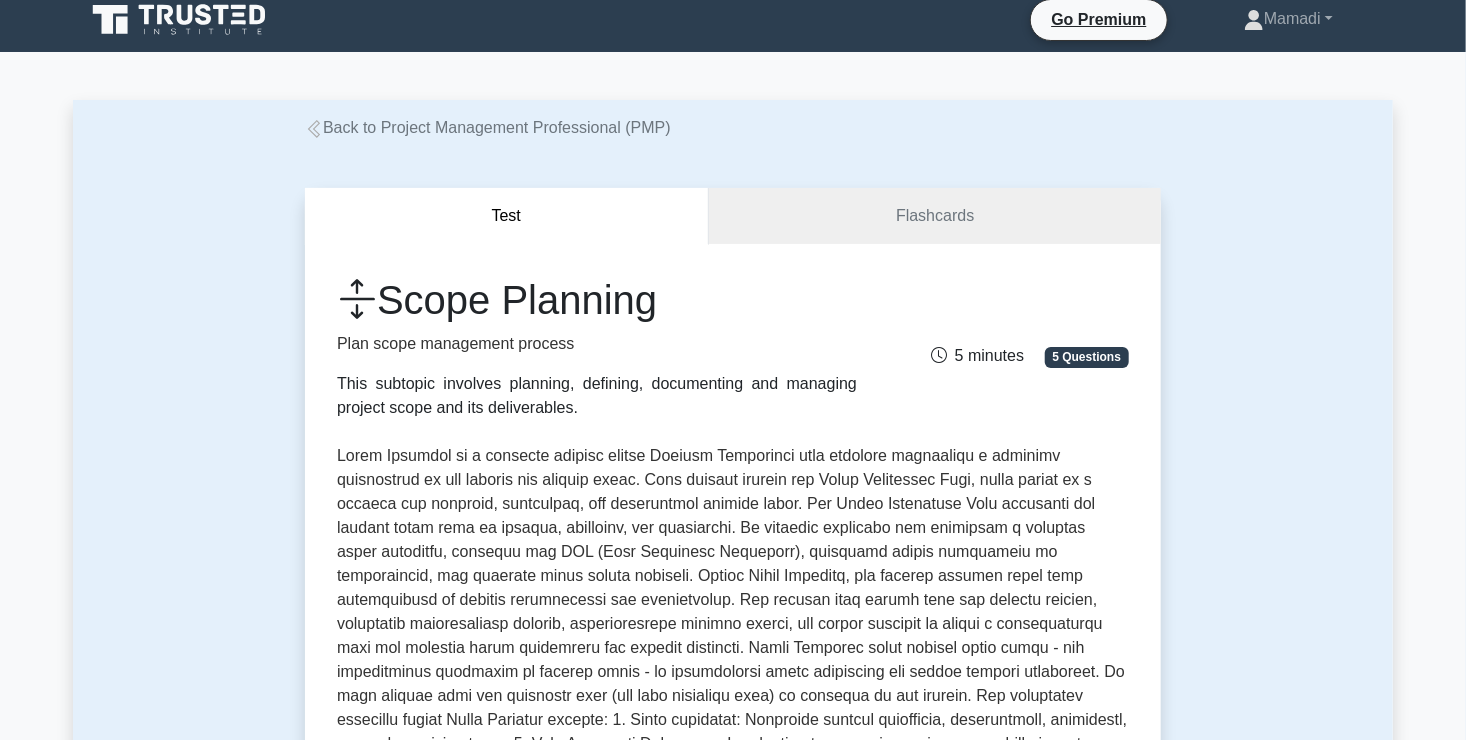 click 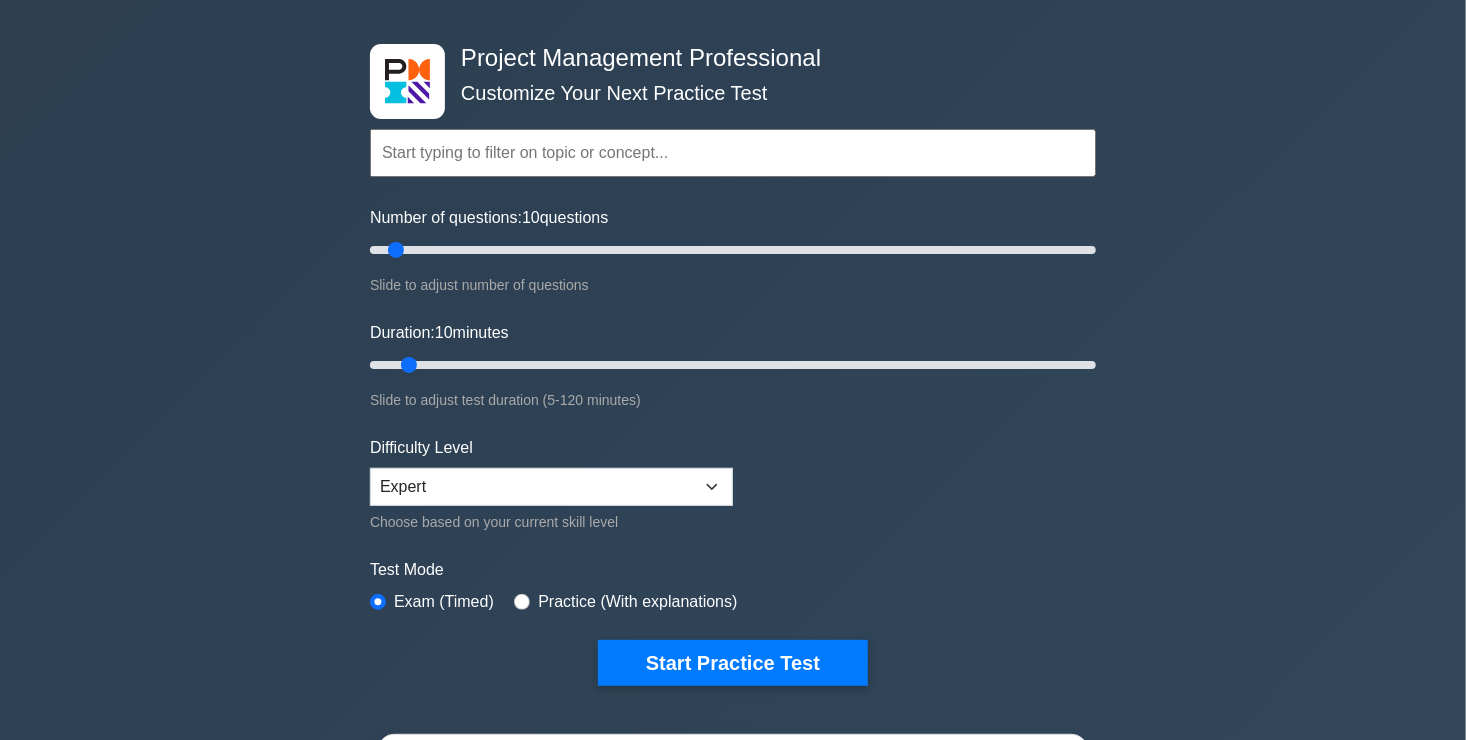 scroll, scrollTop: 0, scrollLeft: 0, axis: both 